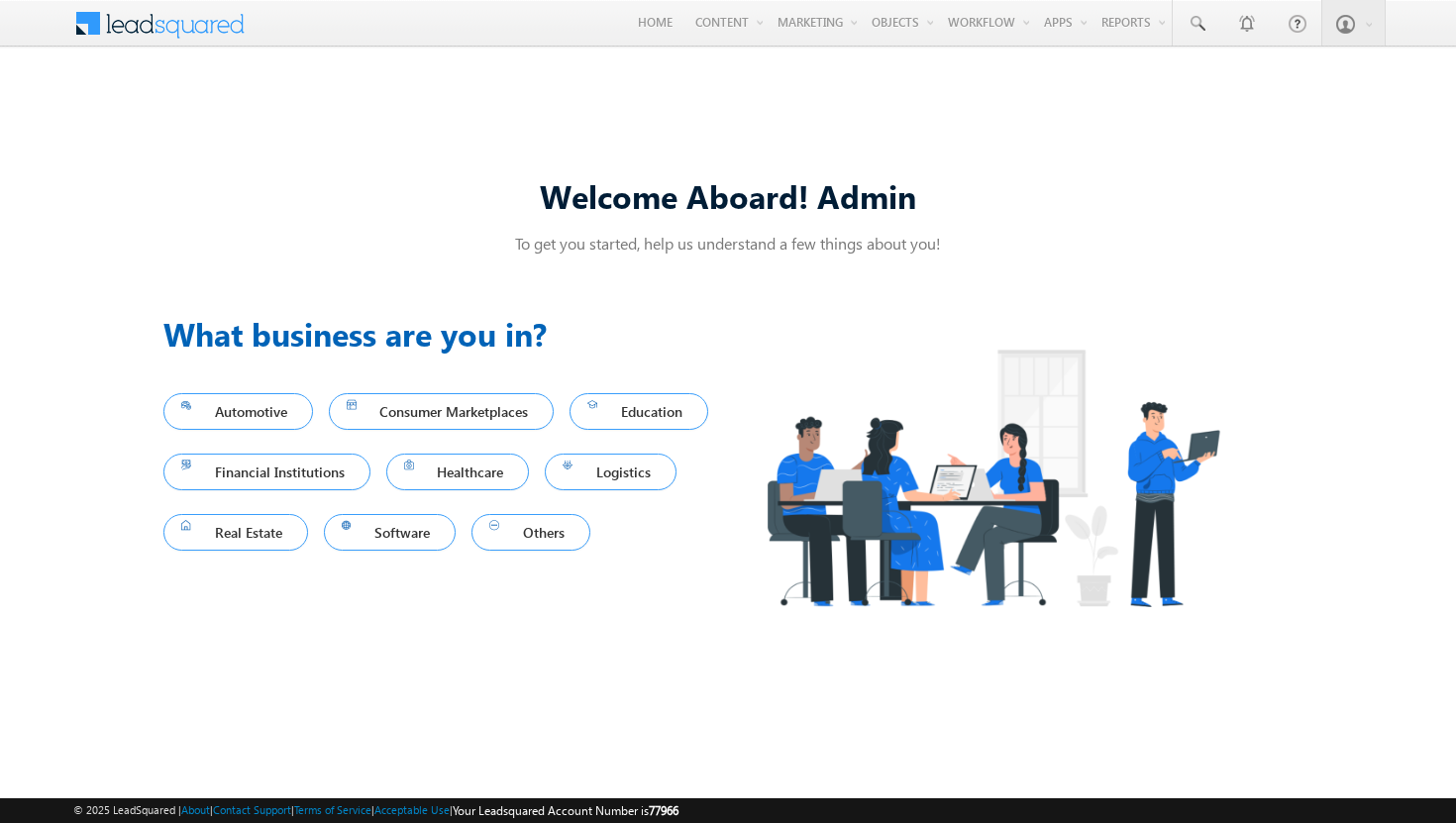 scroll, scrollTop: 0, scrollLeft: 0, axis: both 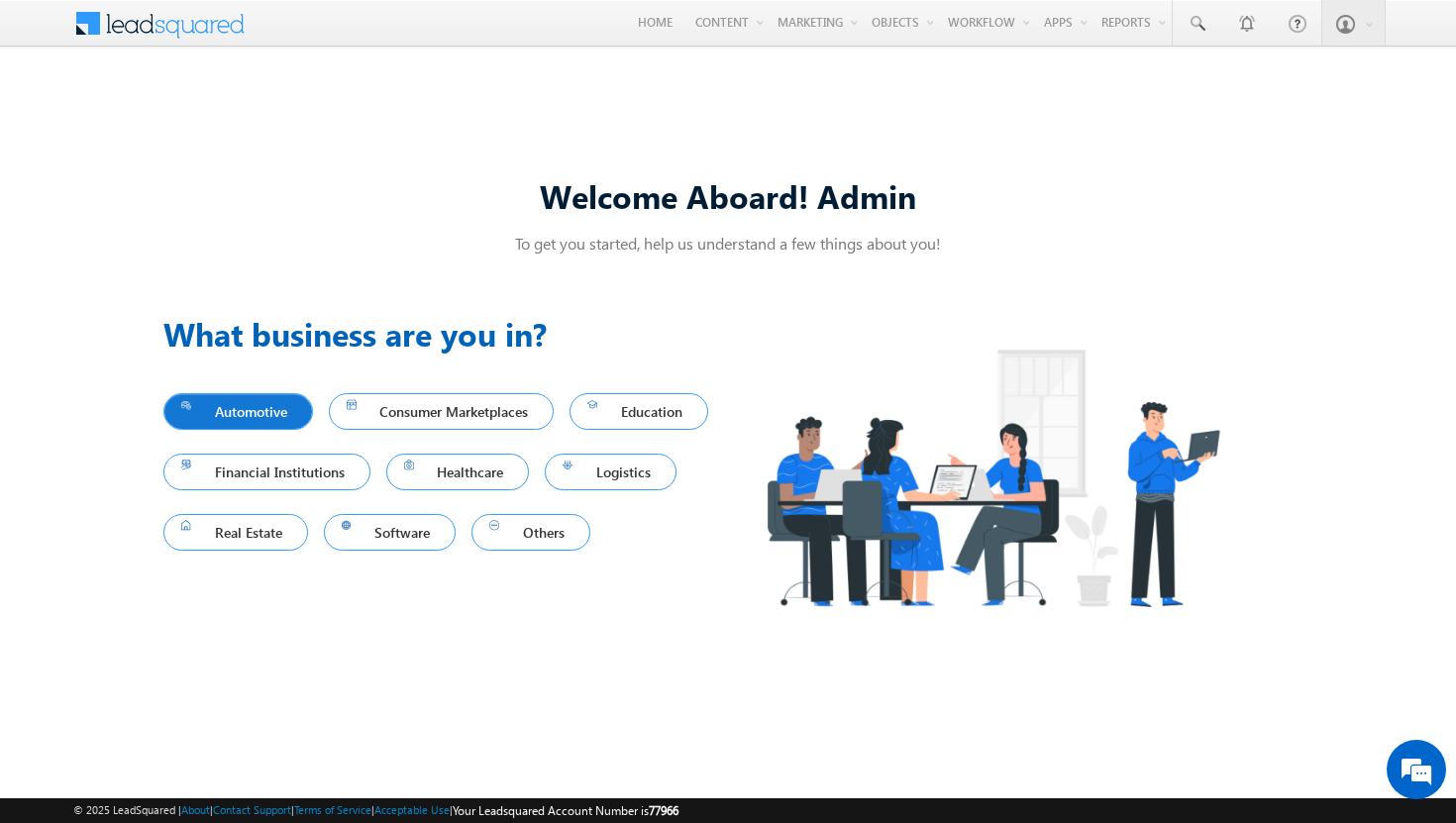 click on "Automotive" at bounding box center (238, 411) 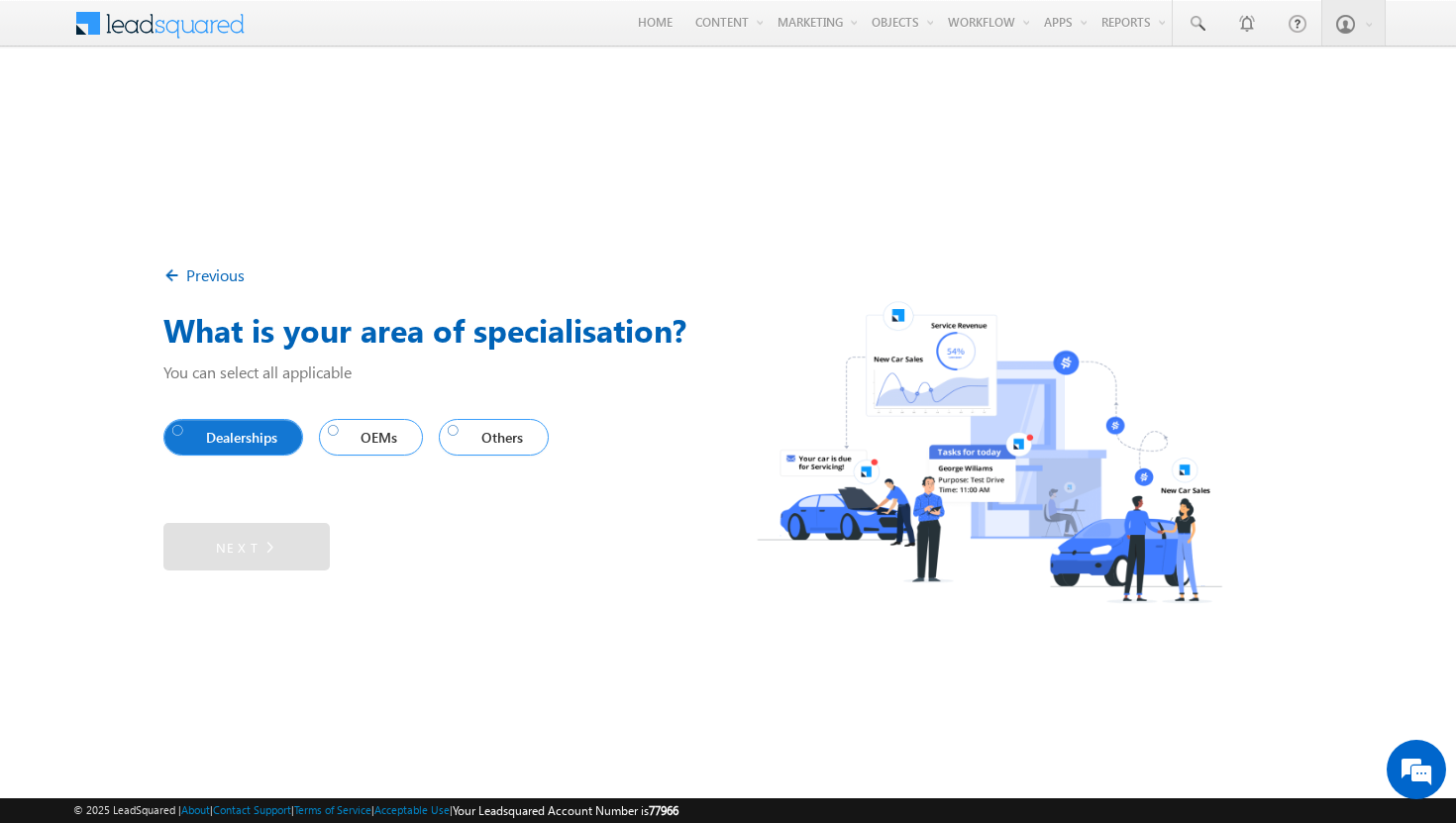 click at bounding box center (178, 430) 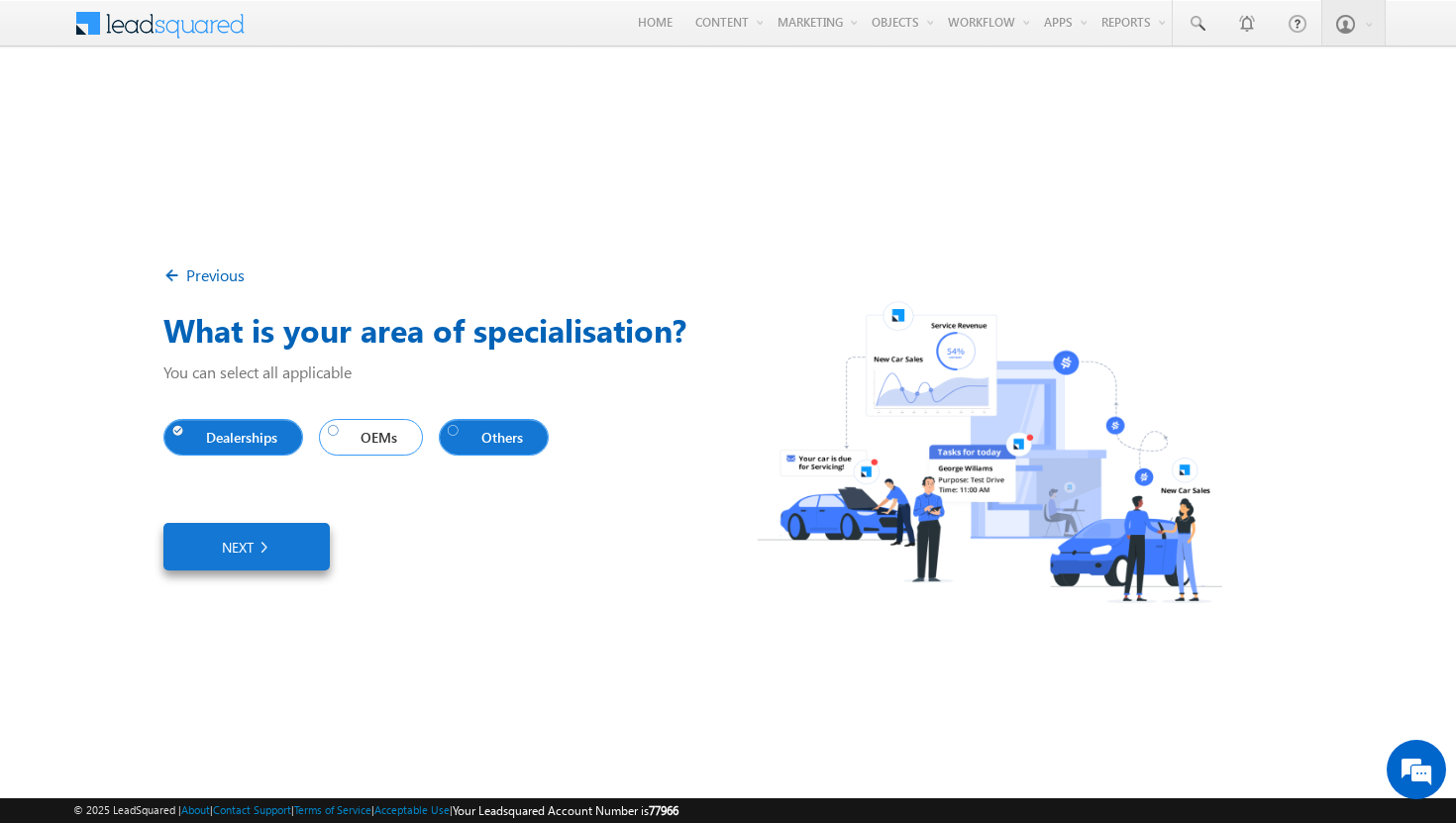click at bounding box center [454, 430] 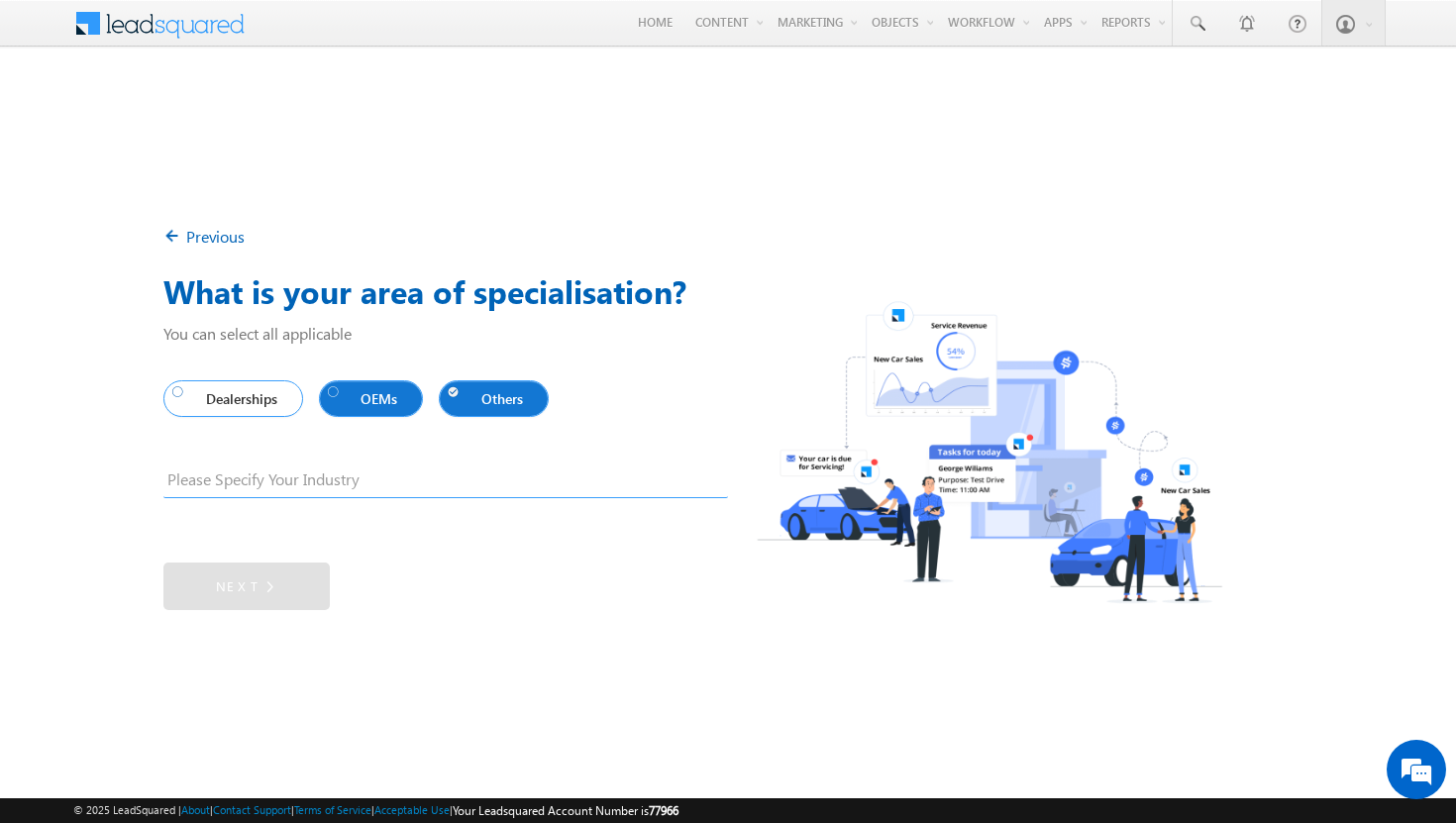 click at bounding box center [334, 391] 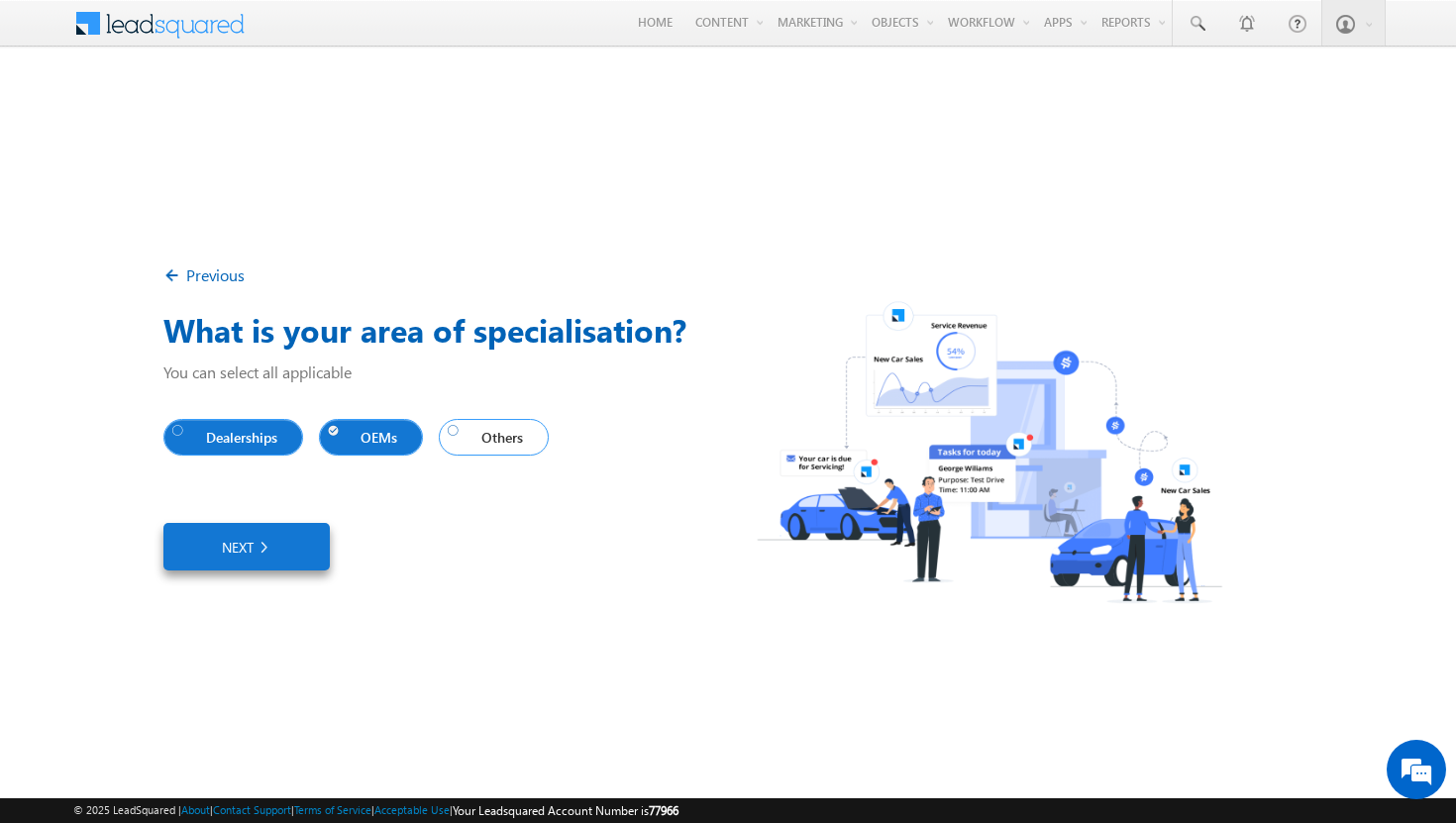click on "Dealerships" at bounding box center (229, 437) 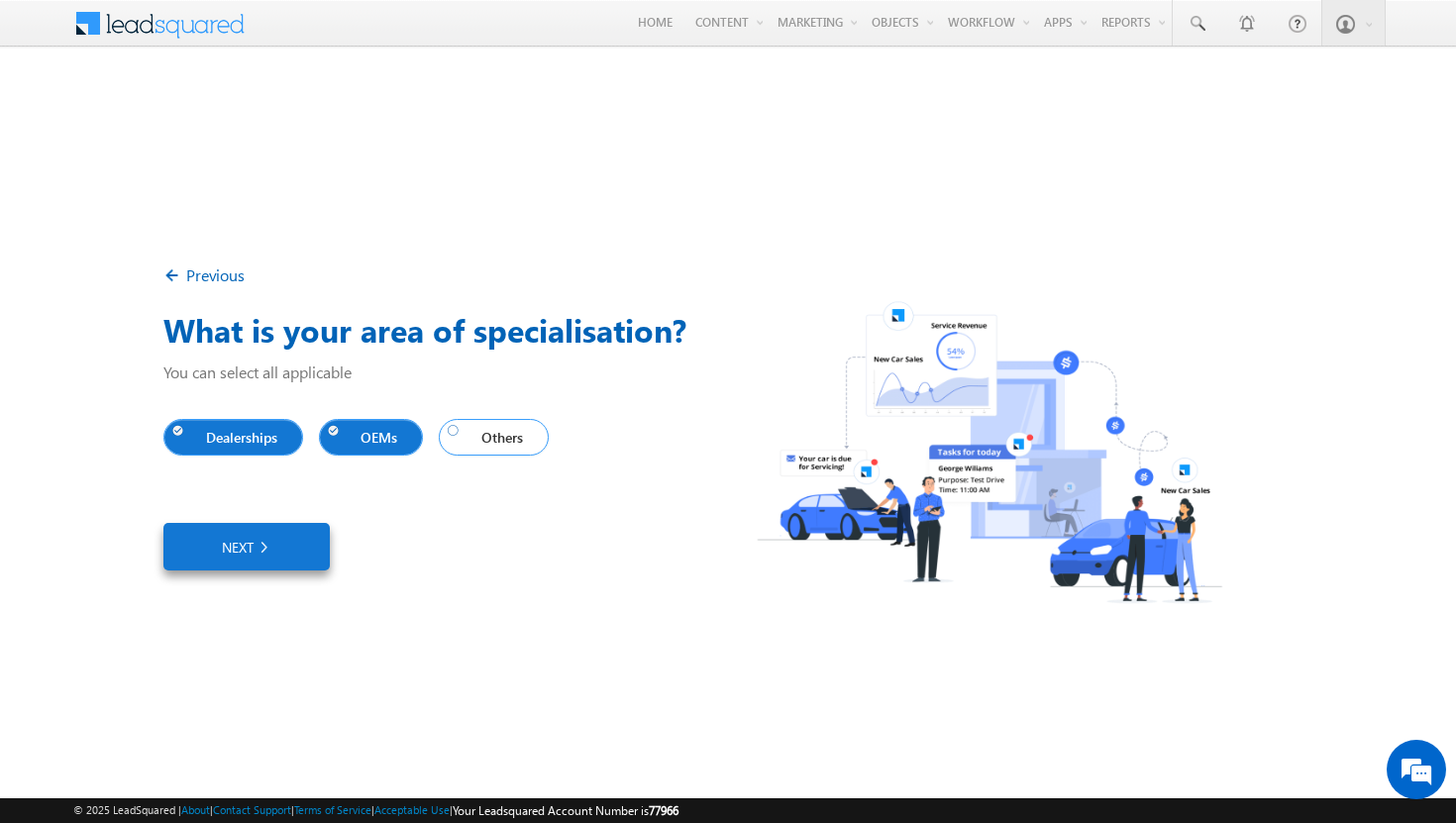 click on "Next" at bounding box center (247, 547) 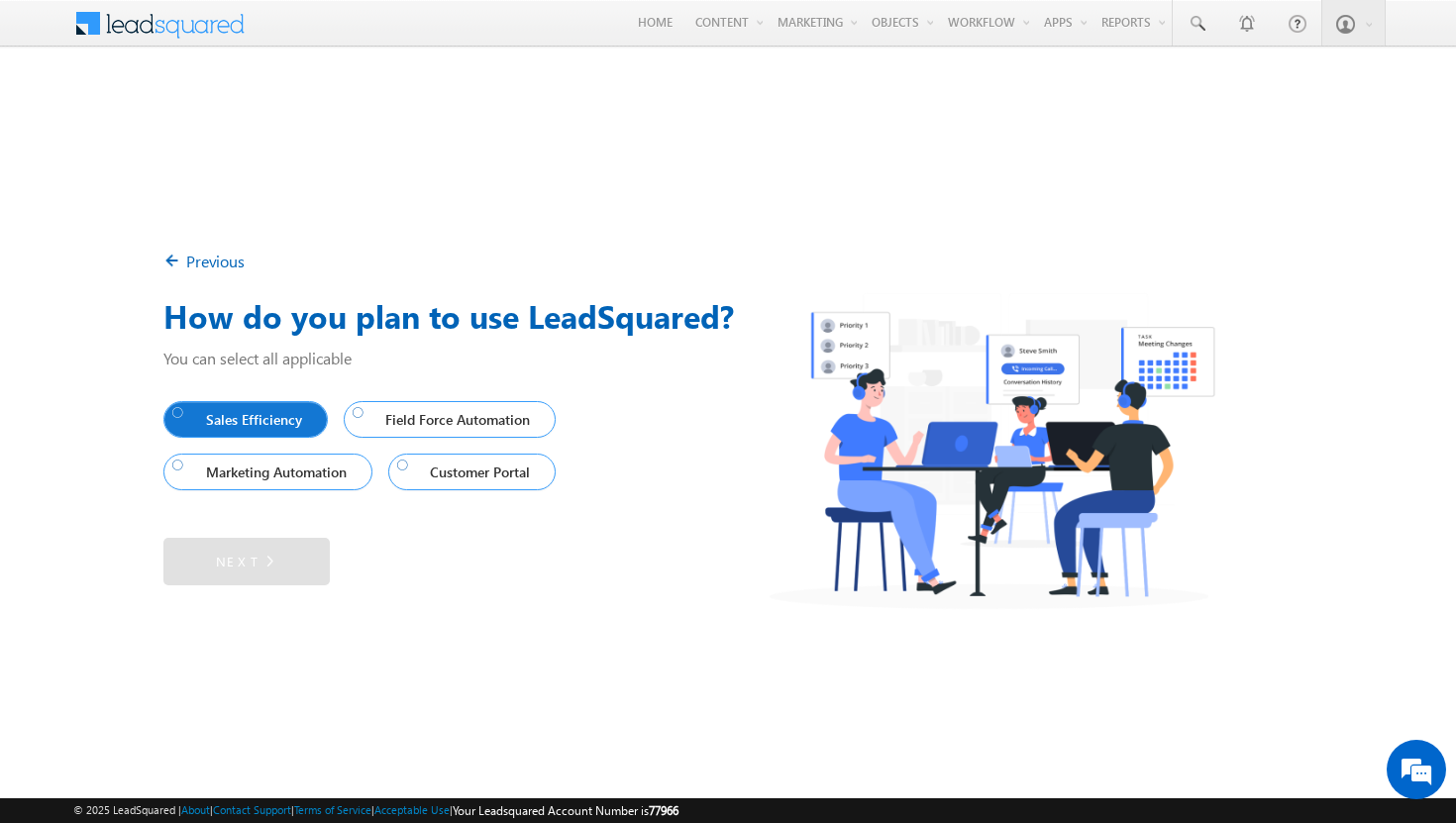 click on "Sales Efficiency" at bounding box center [241, 419] 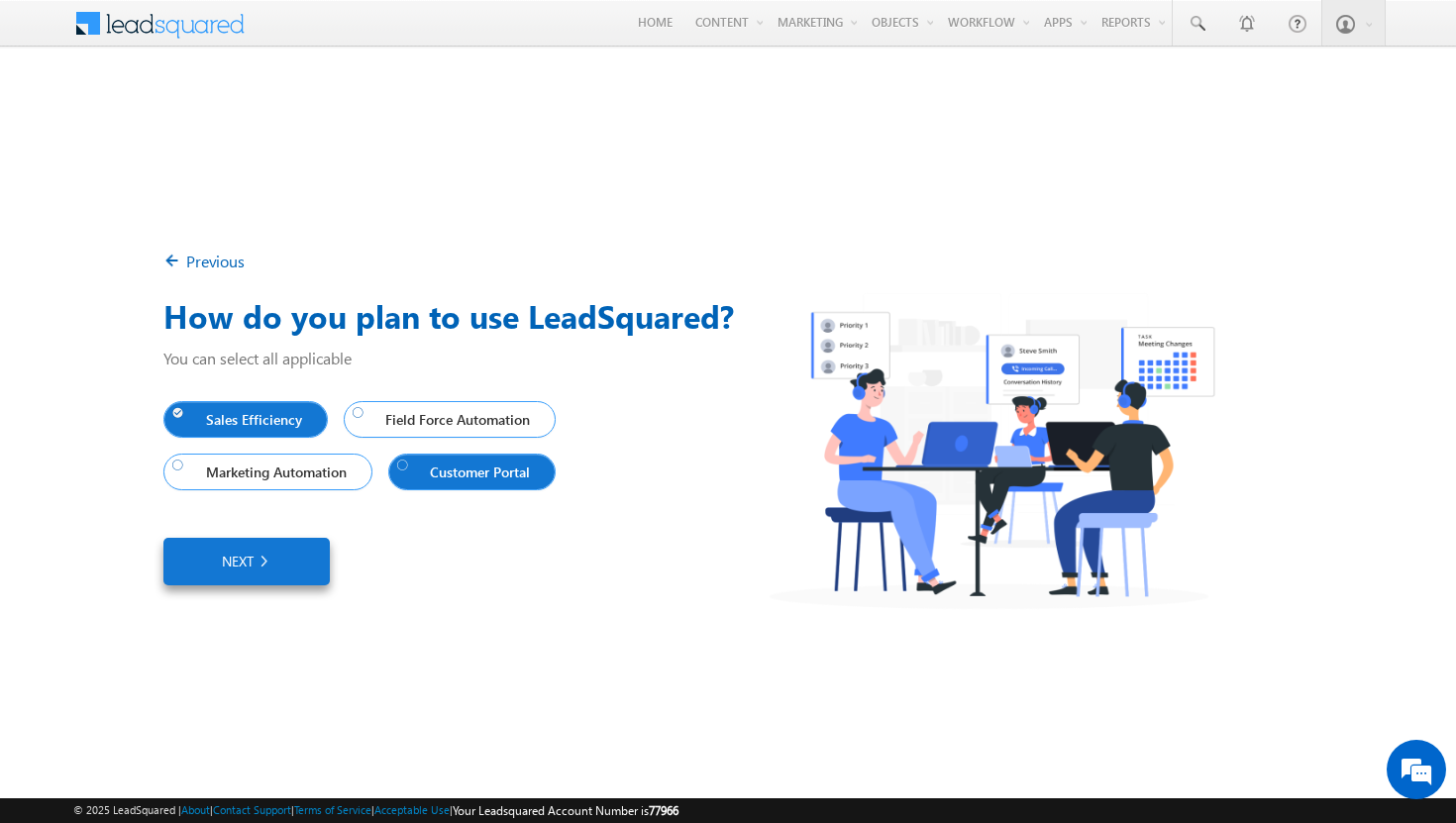 click on "Customer Portal" at bounding box center [468, 471] 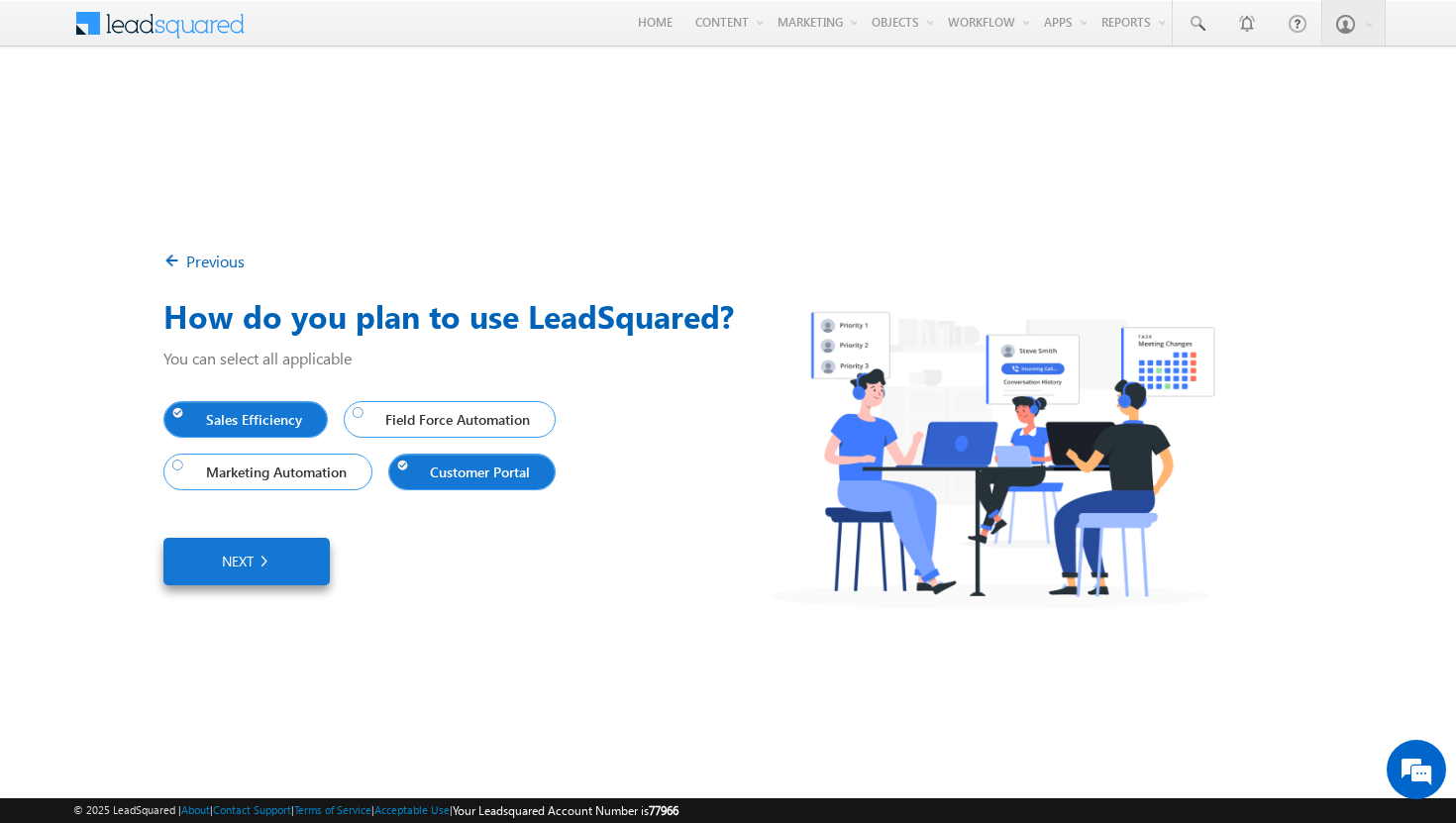 click at bounding box center (262, 562) 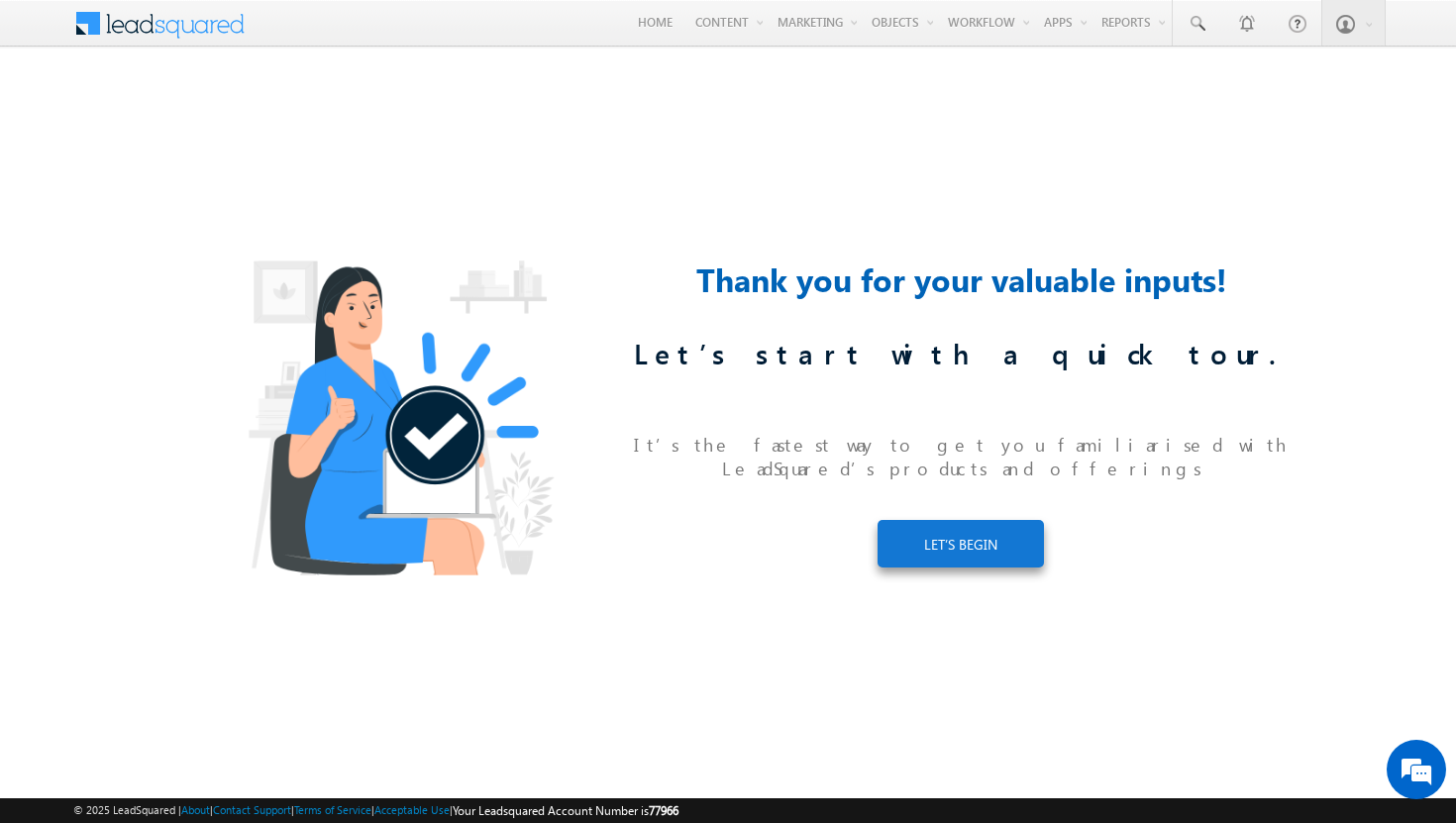 click on "Thank you for your valuable inputs!
Let’s start with a quick tour.
It’s the fastest way to get you familiarised with LeadSquared’s products and offerings
LET’S BEGIN" at bounding box center [961, 411] 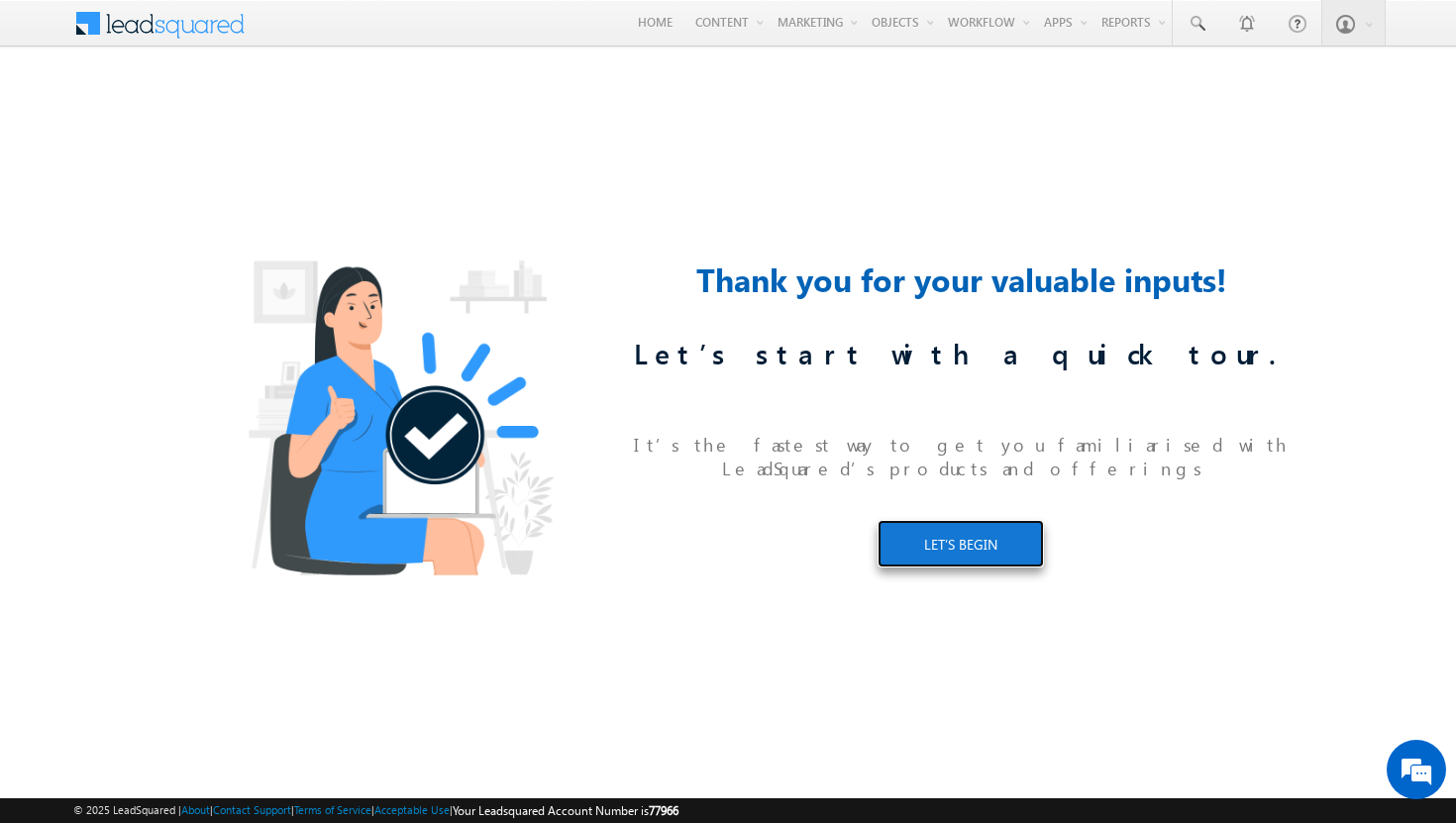 click on "LET’S BEGIN" at bounding box center [961, 544] 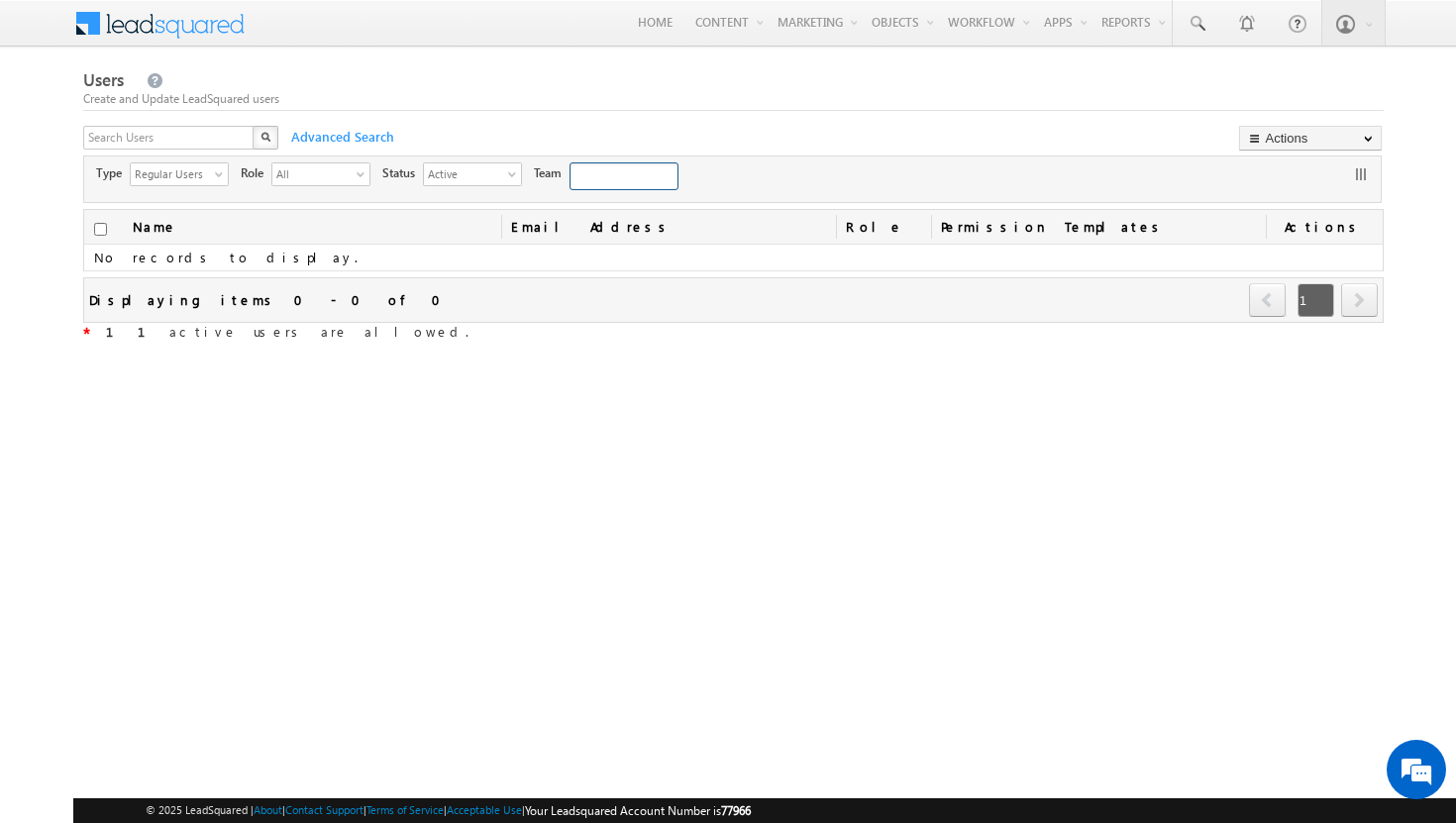 scroll, scrollTop: 0, scrollLeft: 0, axis: both 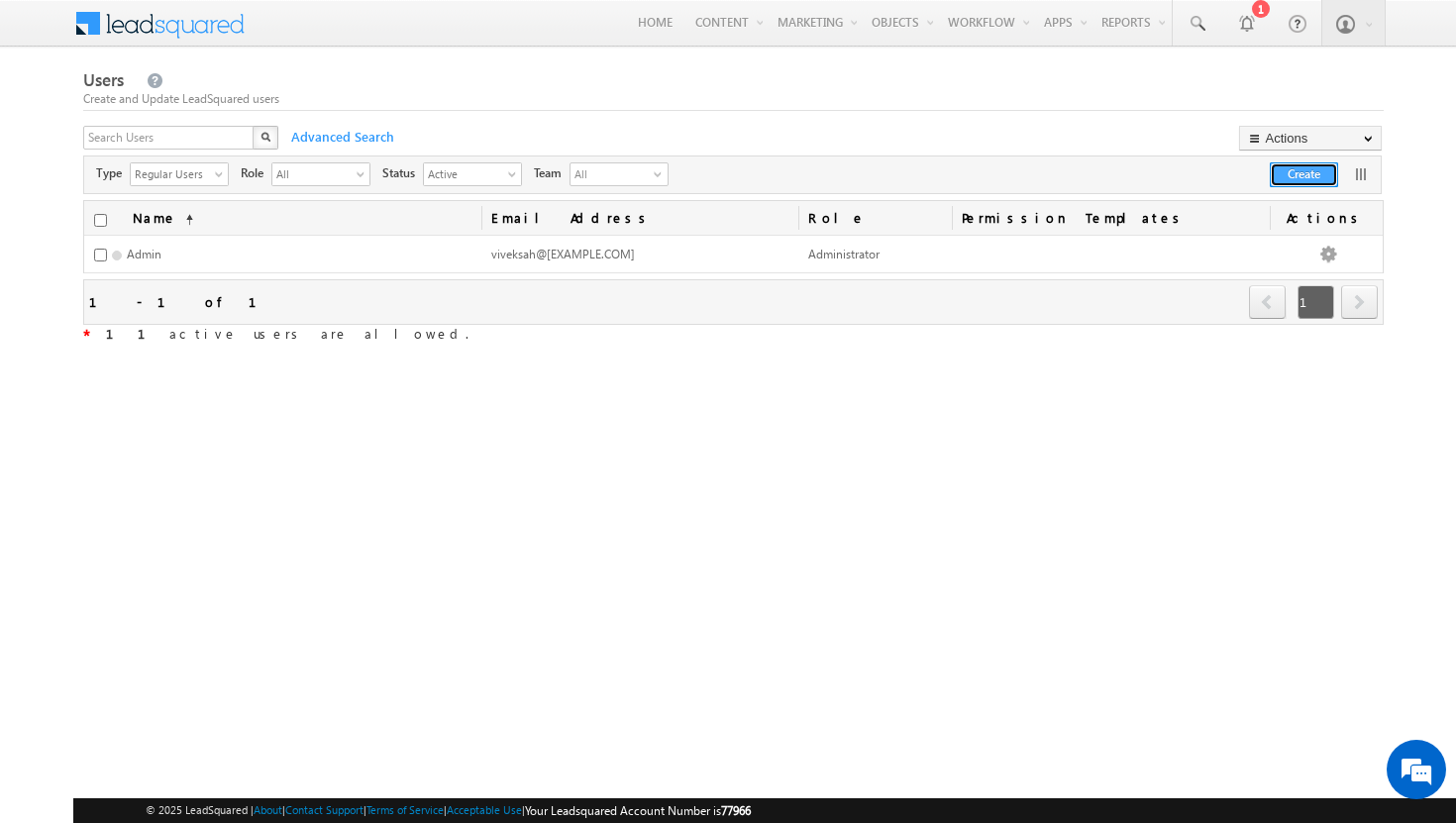 click on "Create" at bounding box center (1303, 174) 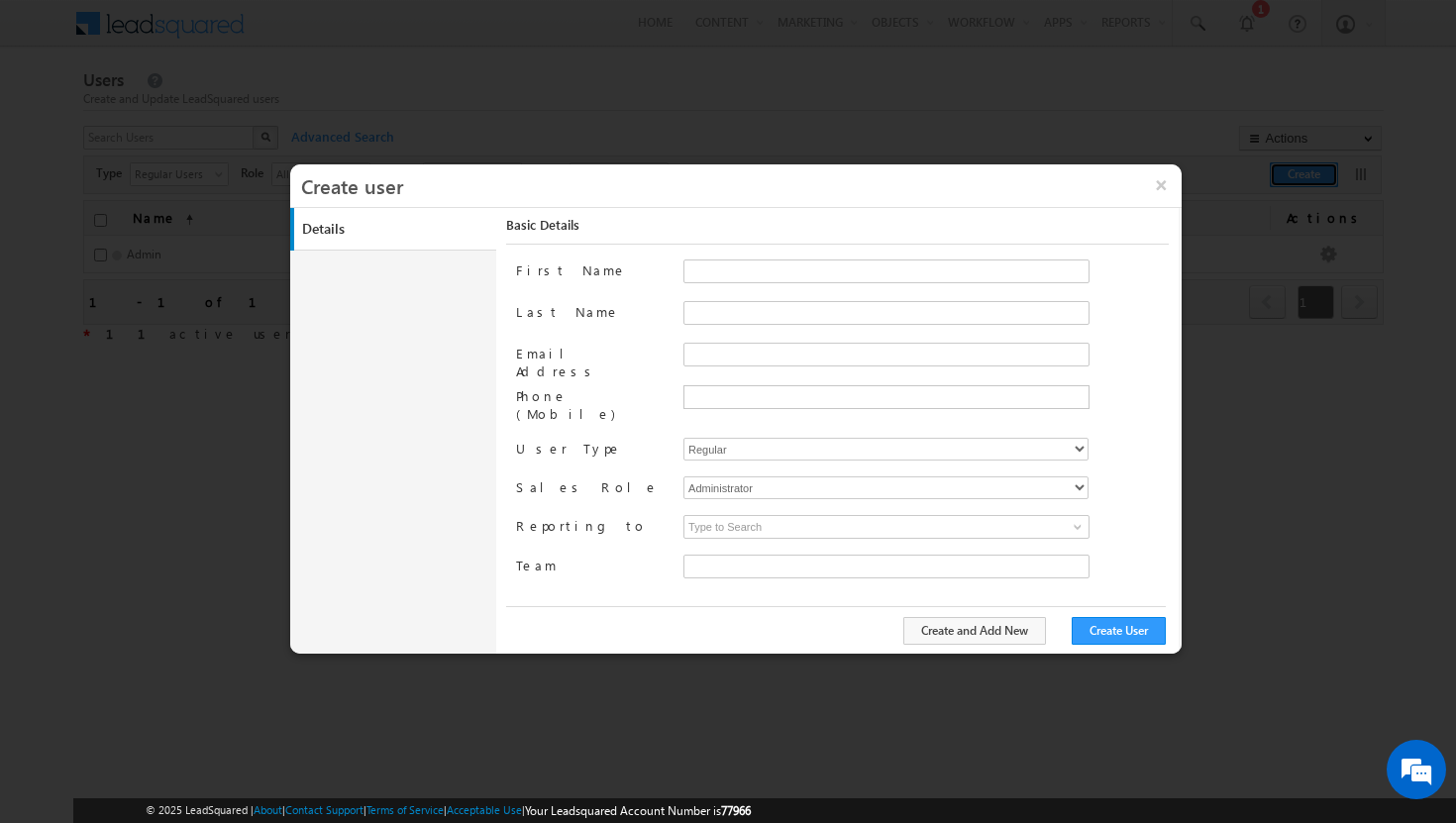 type on "f26bfe00-8d9c-11ec-8597-0681fe0b10f8" 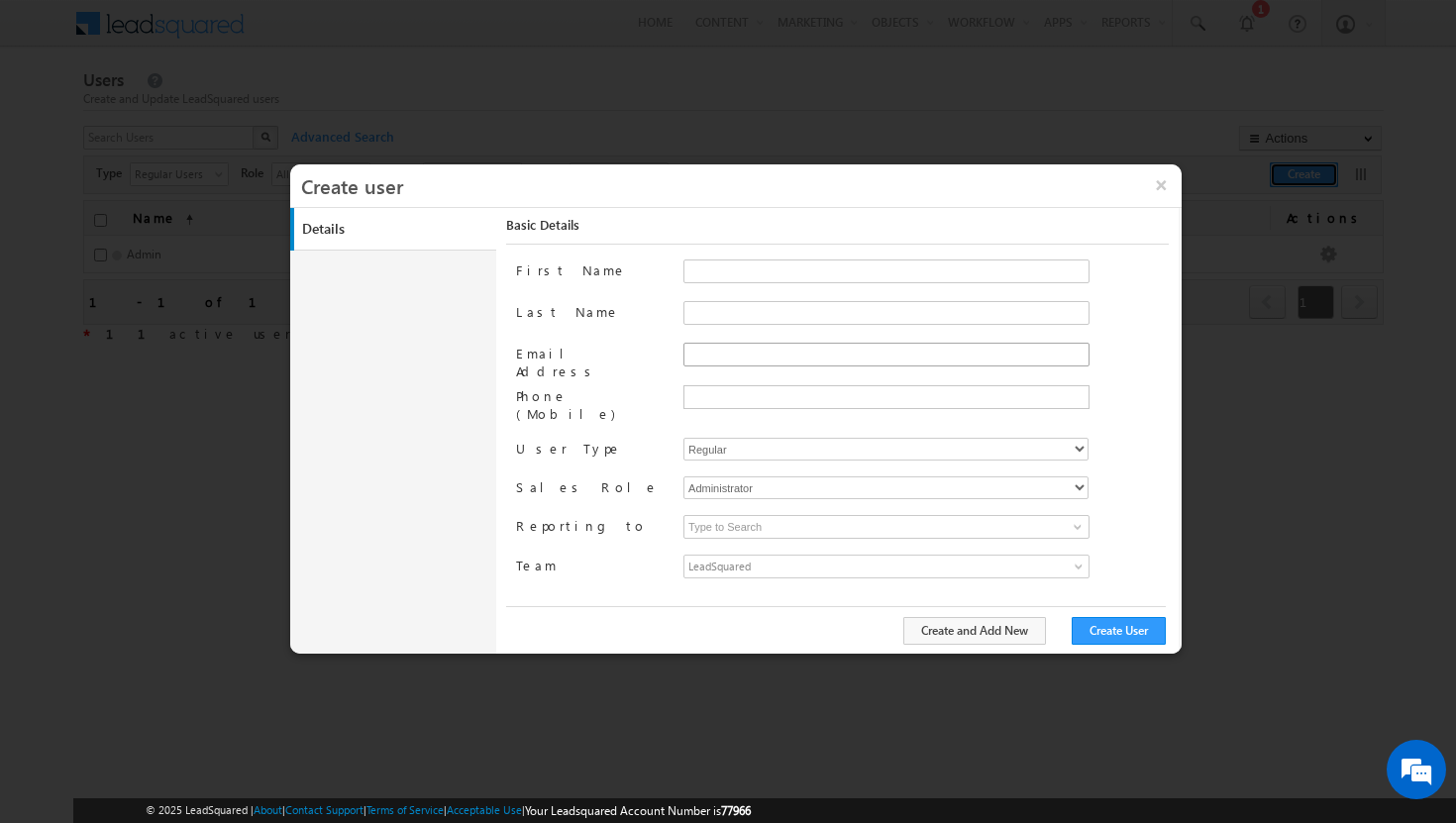 scroll, scrollTop: 0, scrollLeft: 0, axis: both 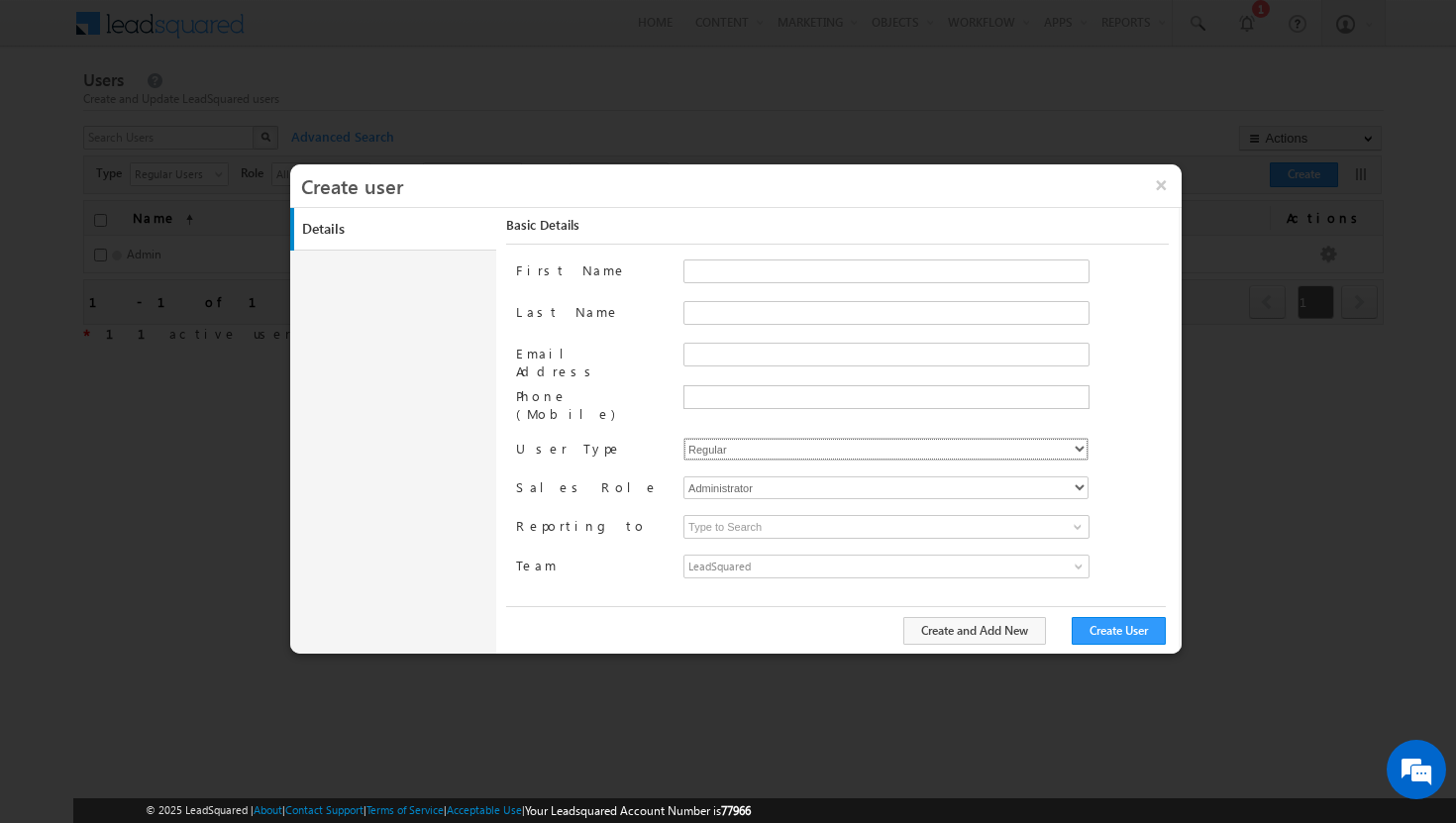 click on "Regular" at bounding box center (885, 449) 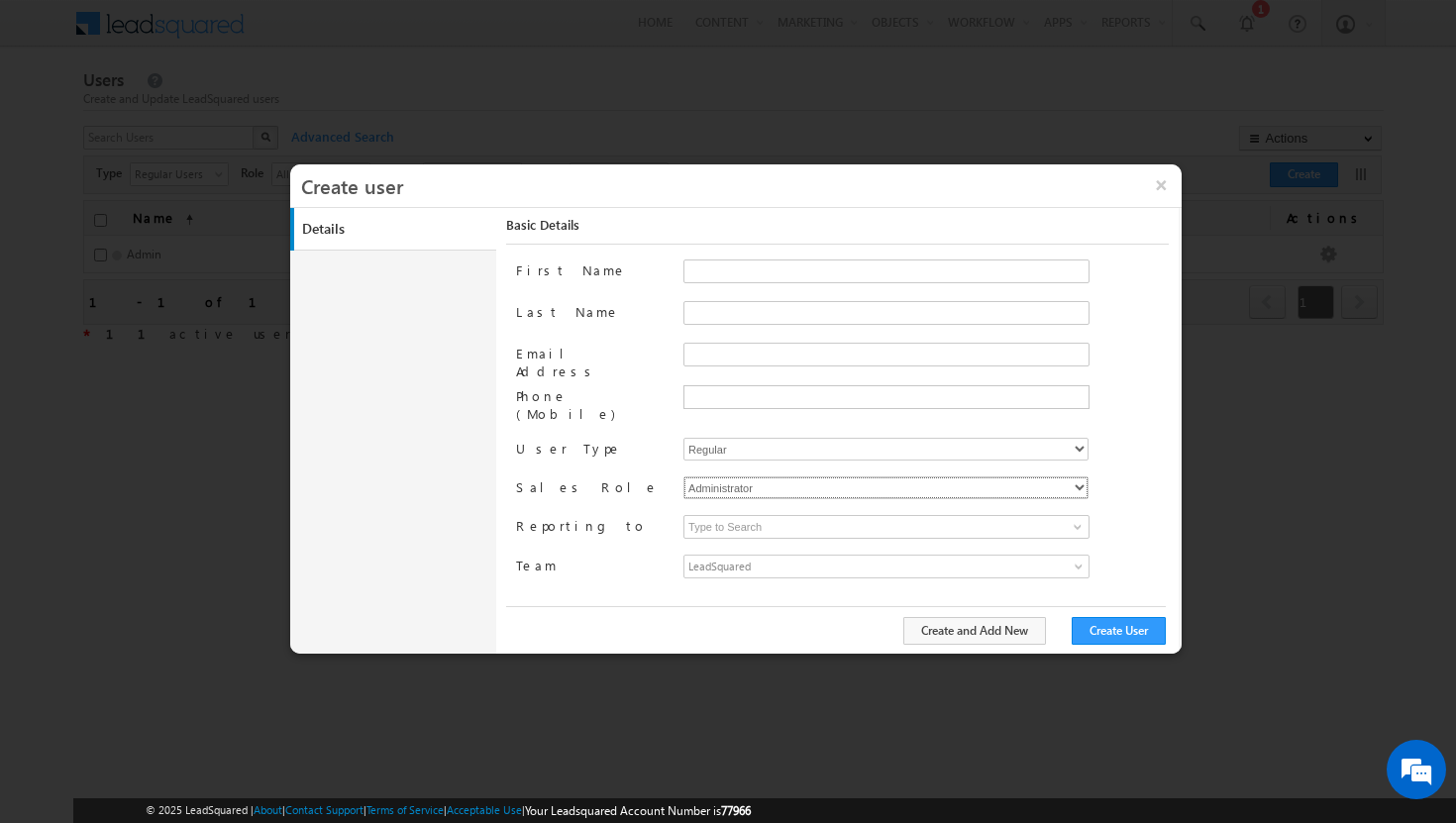 click on "Administrator Marketing User Sales Manager Sales User" at bounding box center (885, 487) 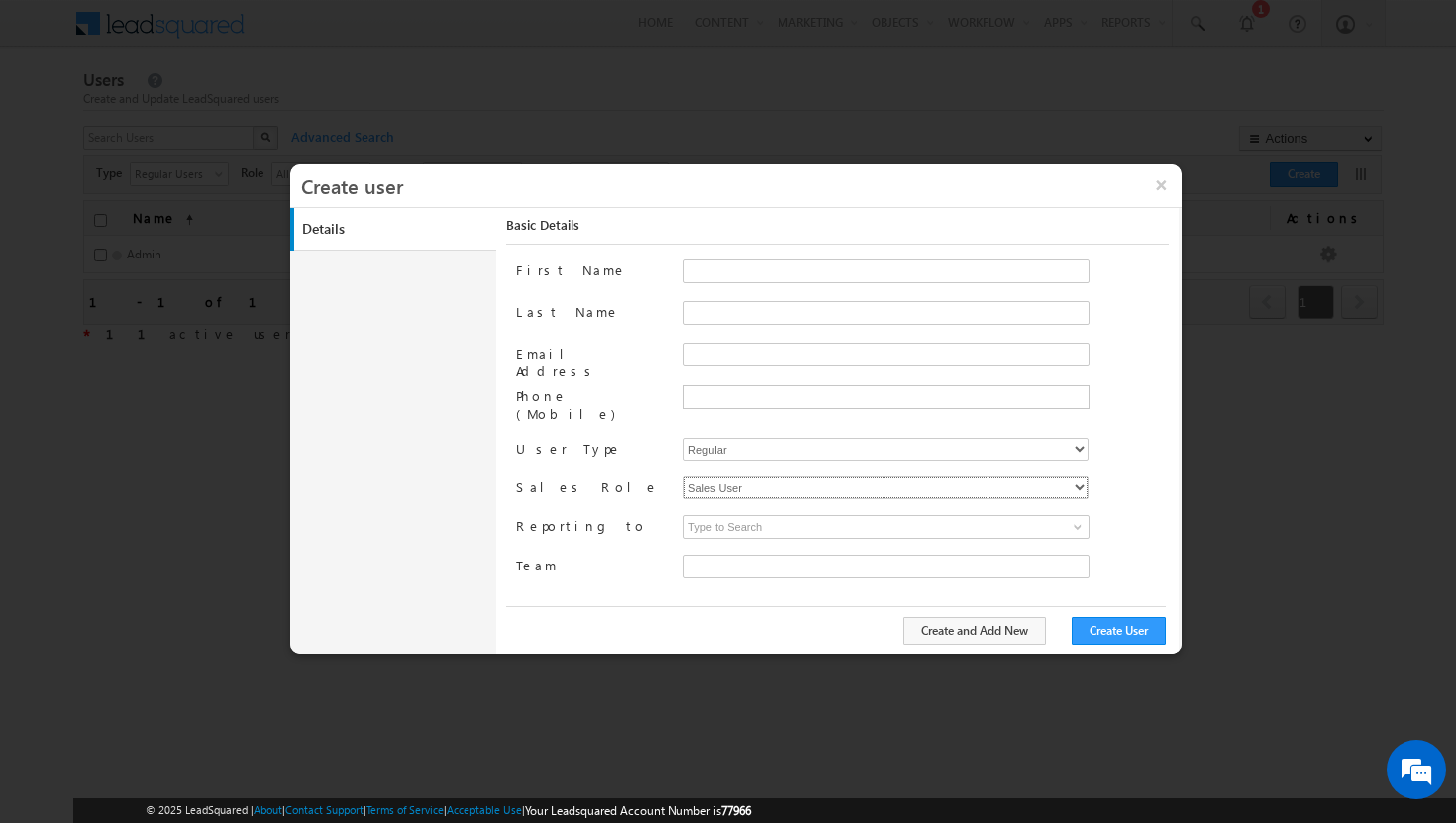 type on "f26bfe00-8d9c-11ec-8597-0681fe0b10f8" 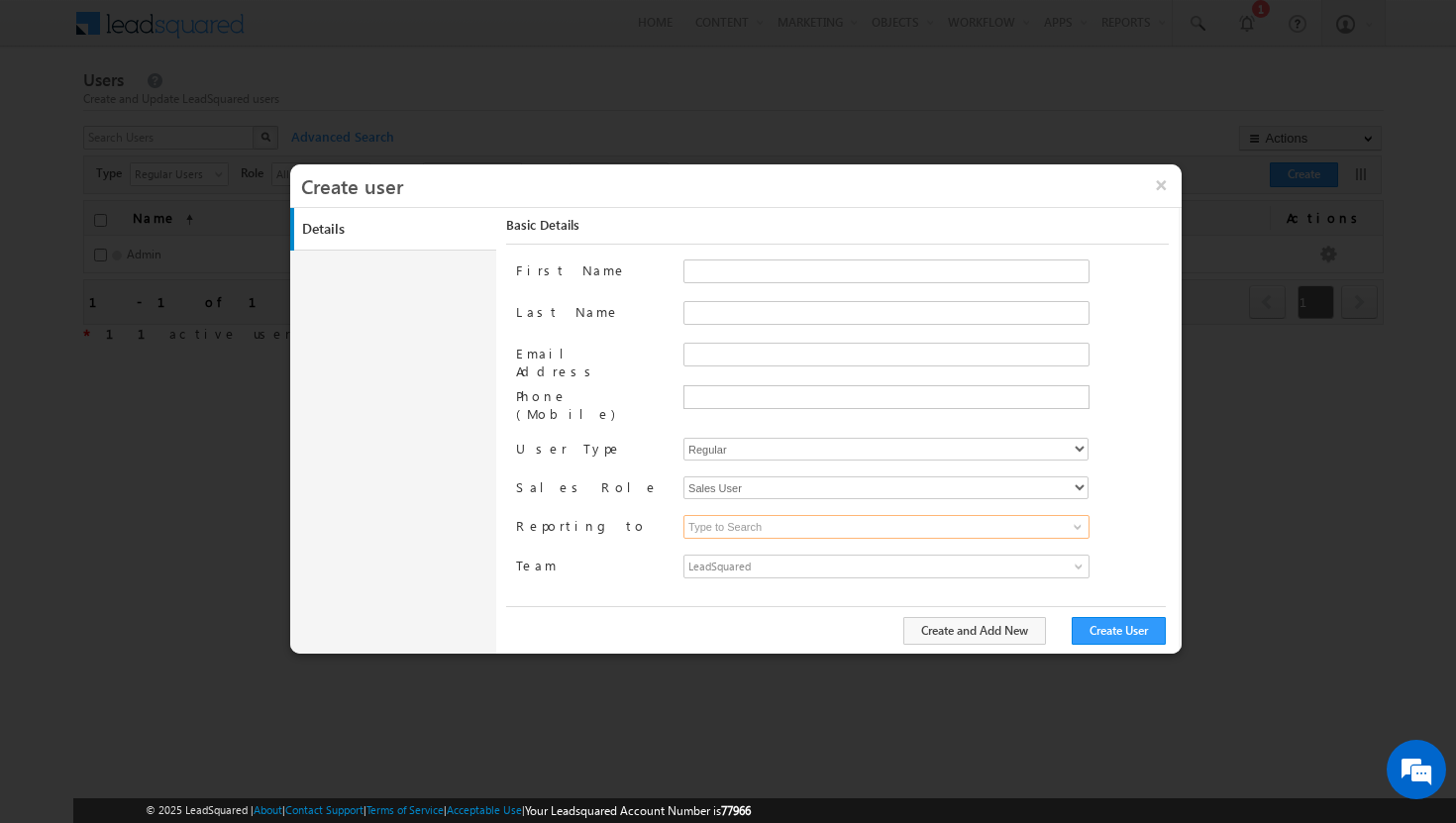 click at bounding box center [886, 527] 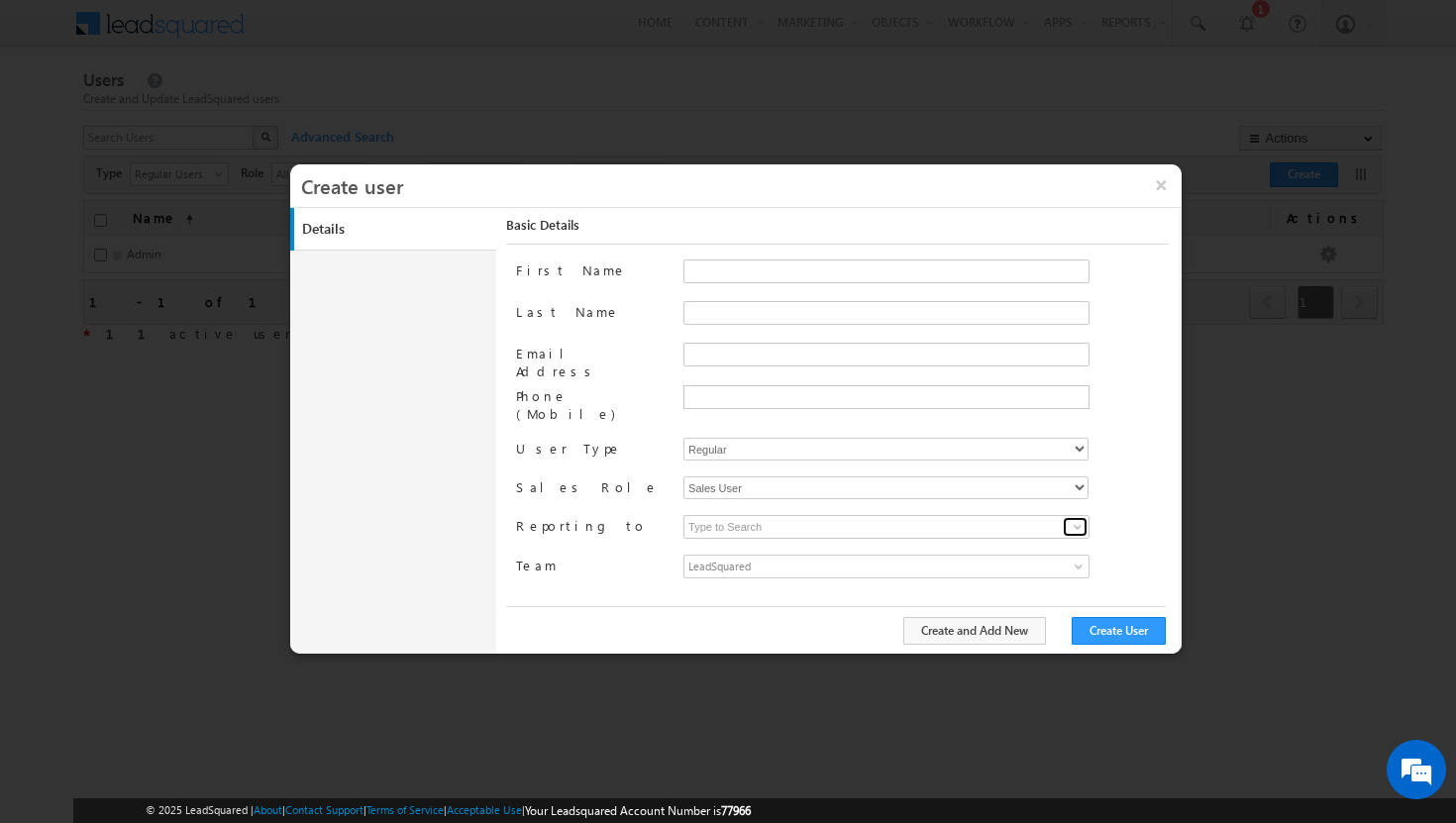 click at bounding box center (1078, 527) 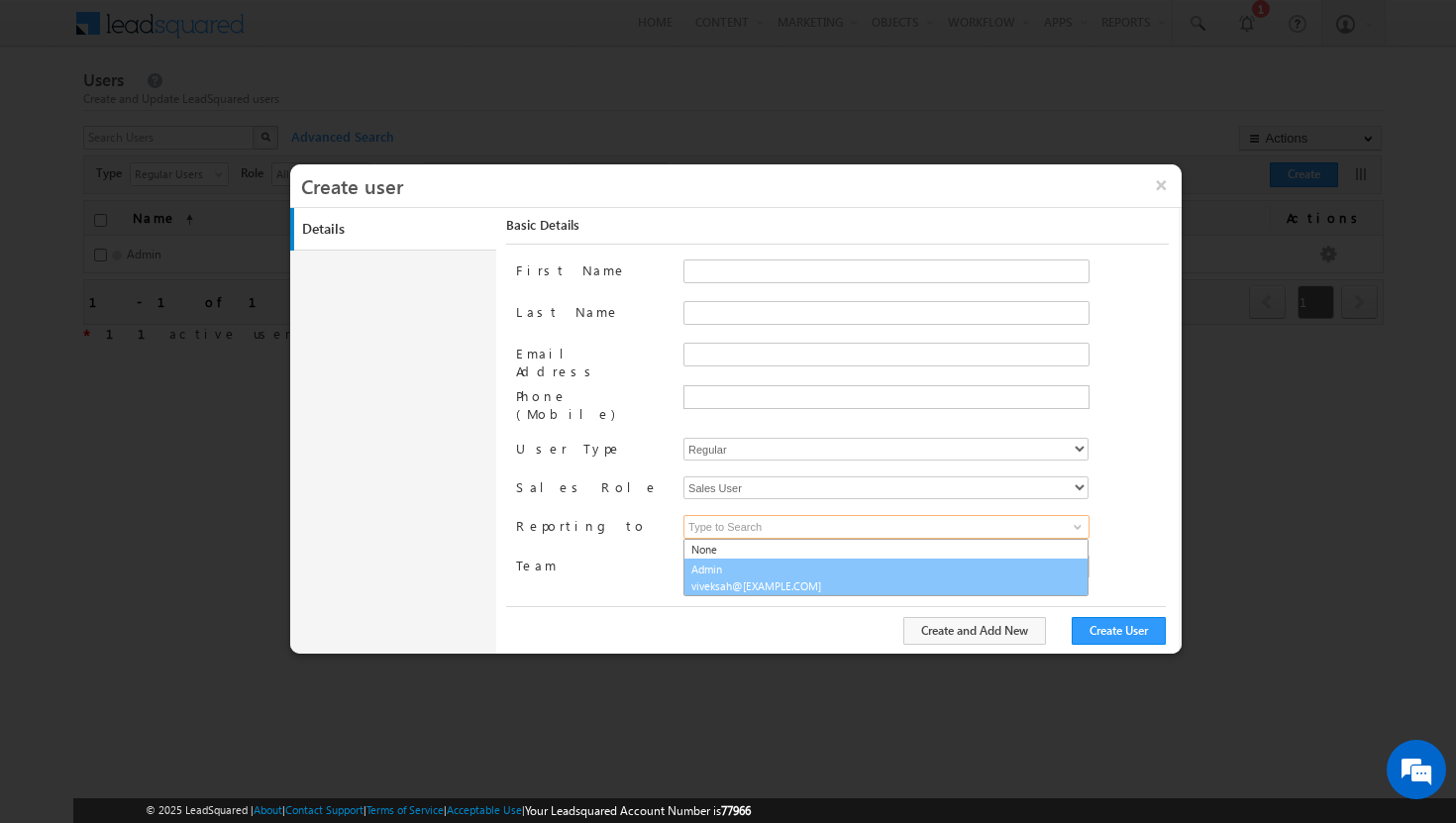 click on "viveksah@komaki.in" at bounding box center [780, 585] 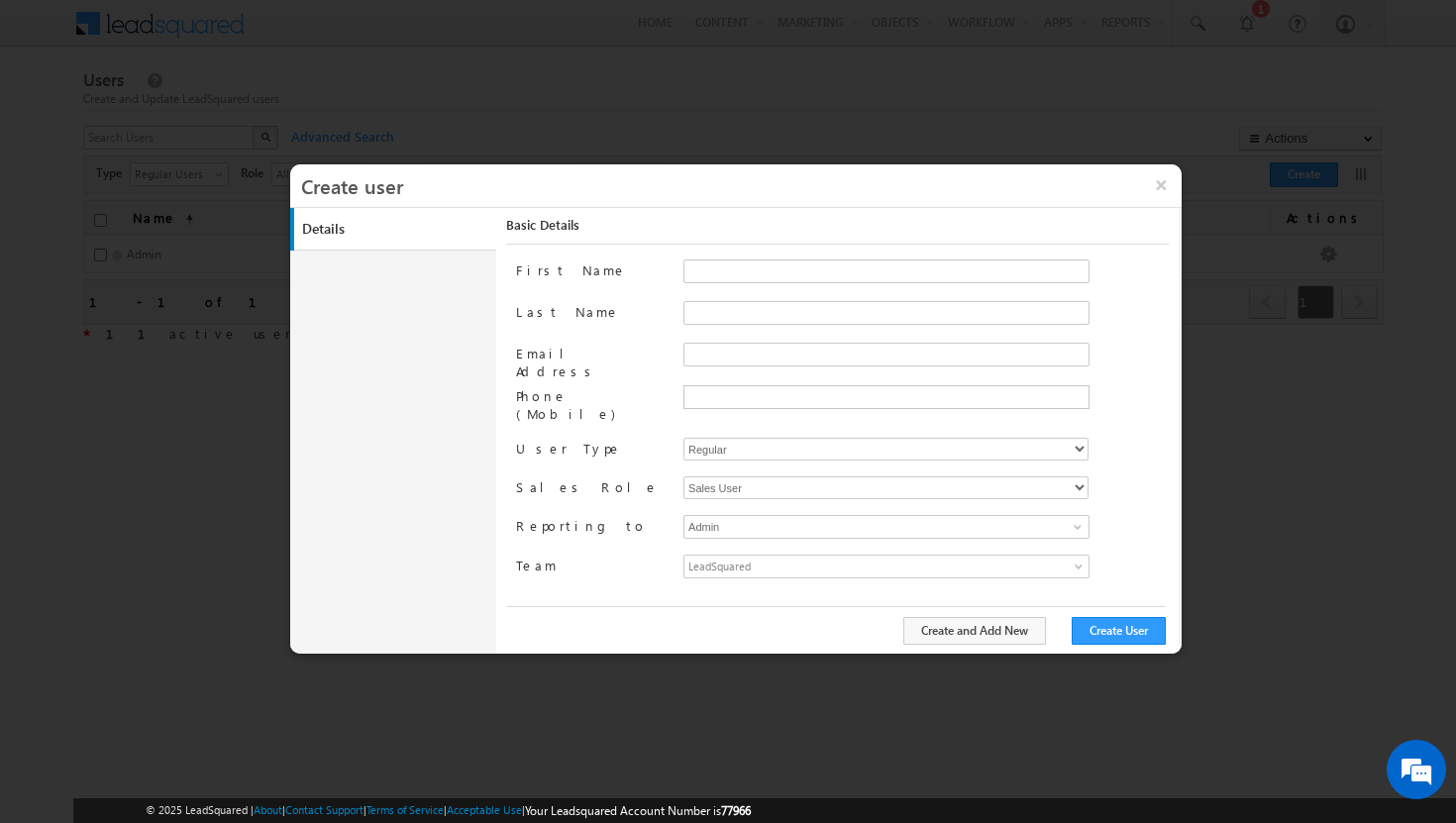 click on "Sales Role" at bounding box center (591, 486) 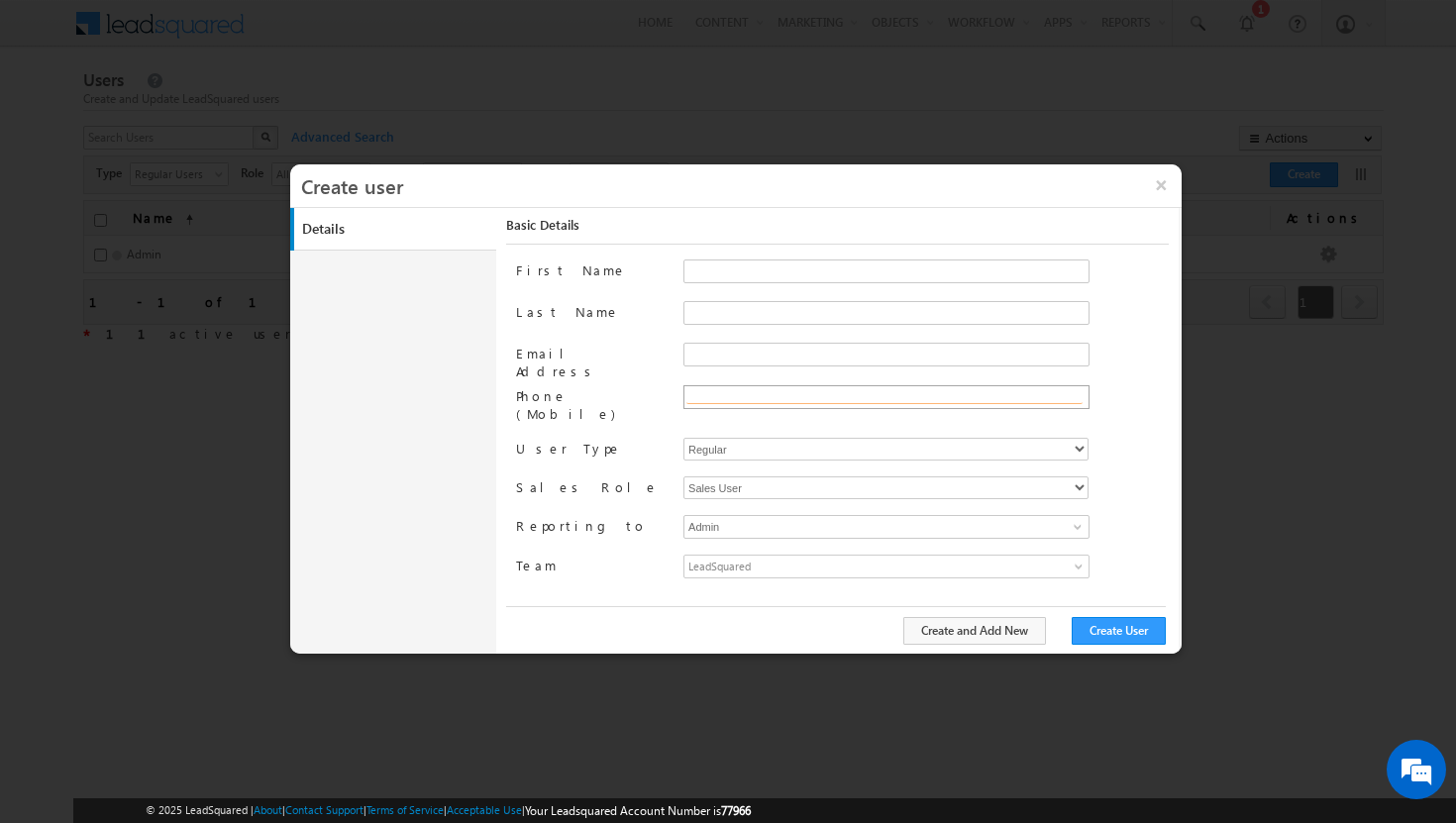 click at bounding box center [884, 396] 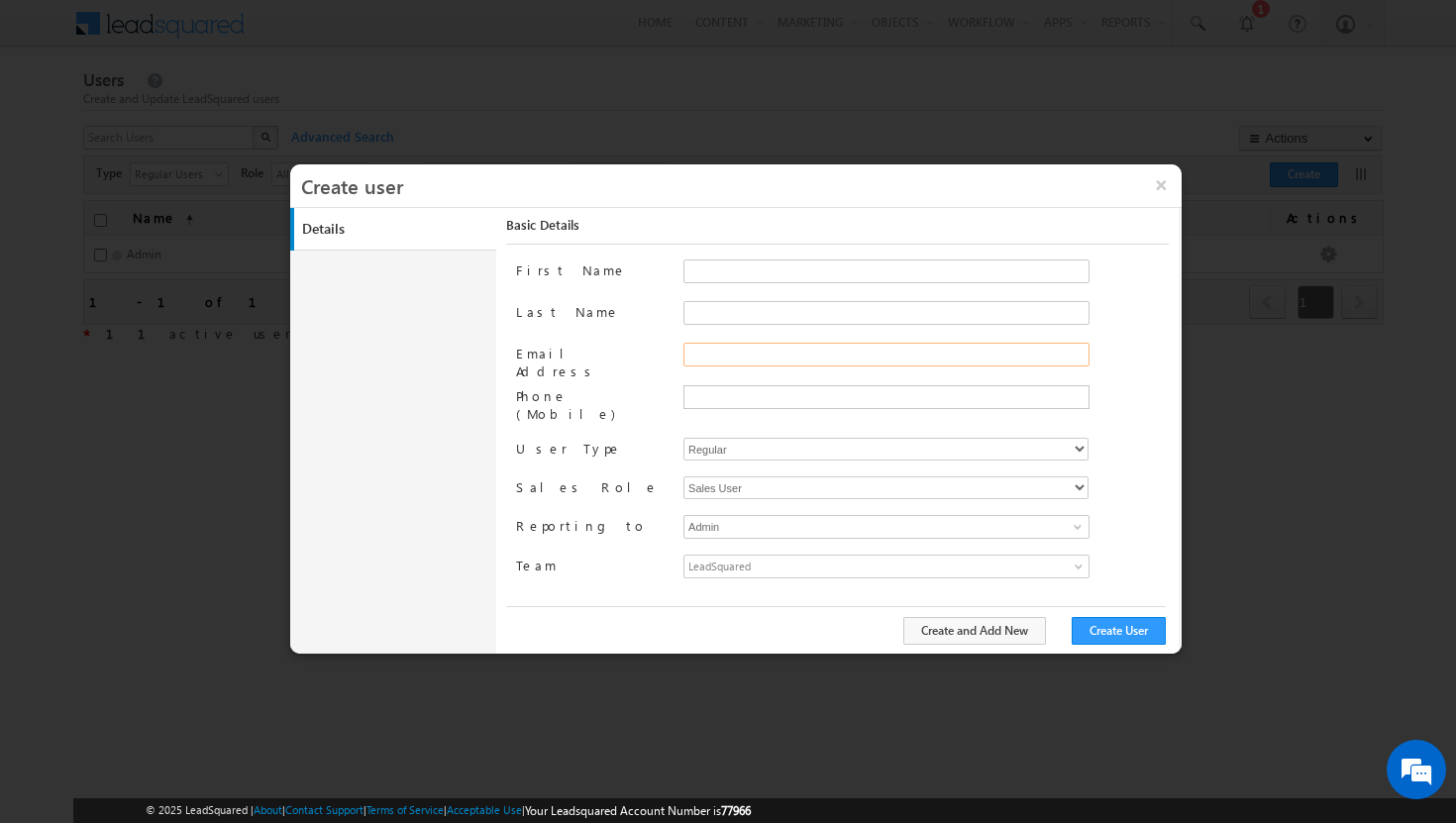 click on "Email Address" at bounding box center [886, 355] 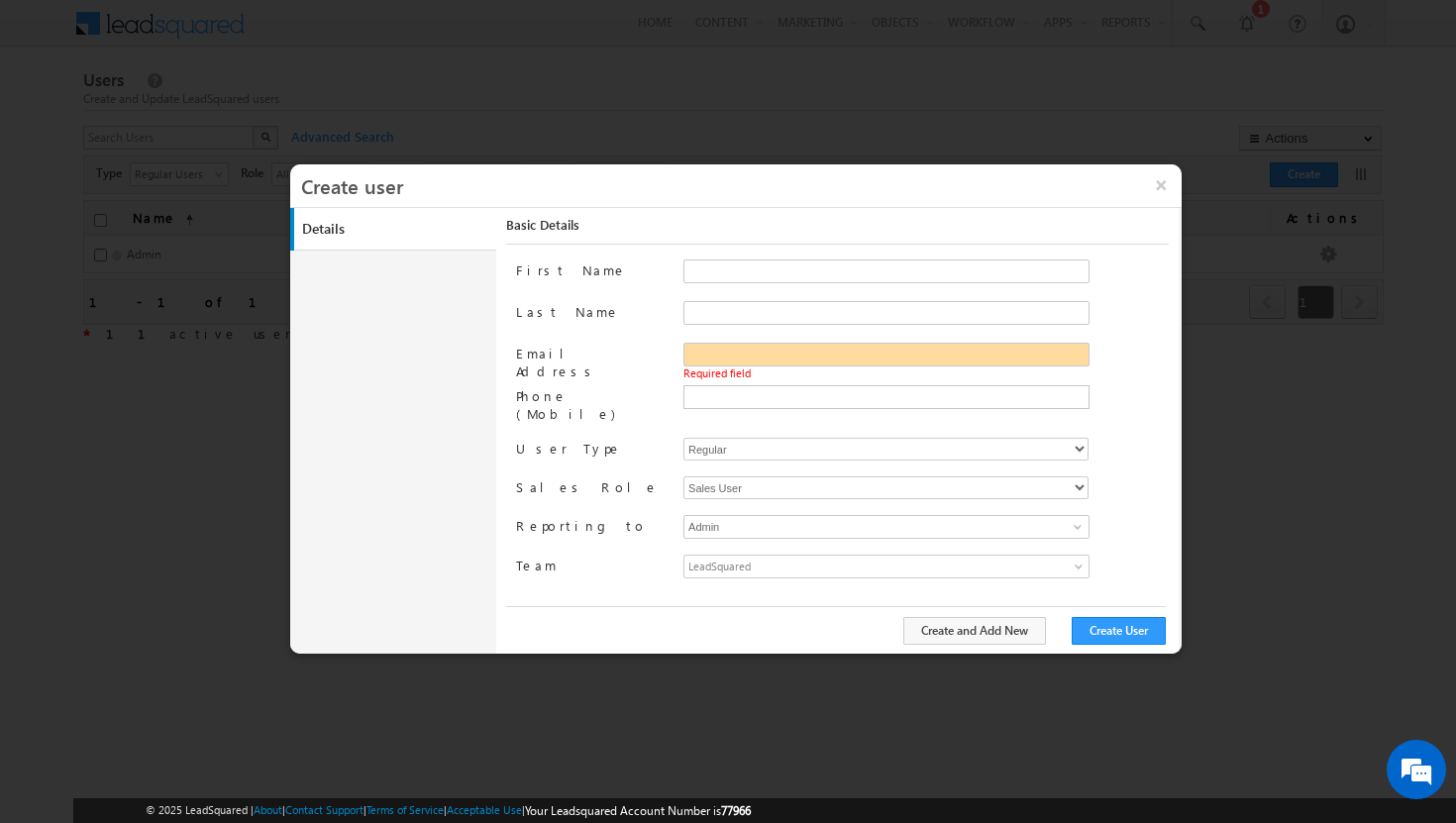 click at bounding box center (926, 290) 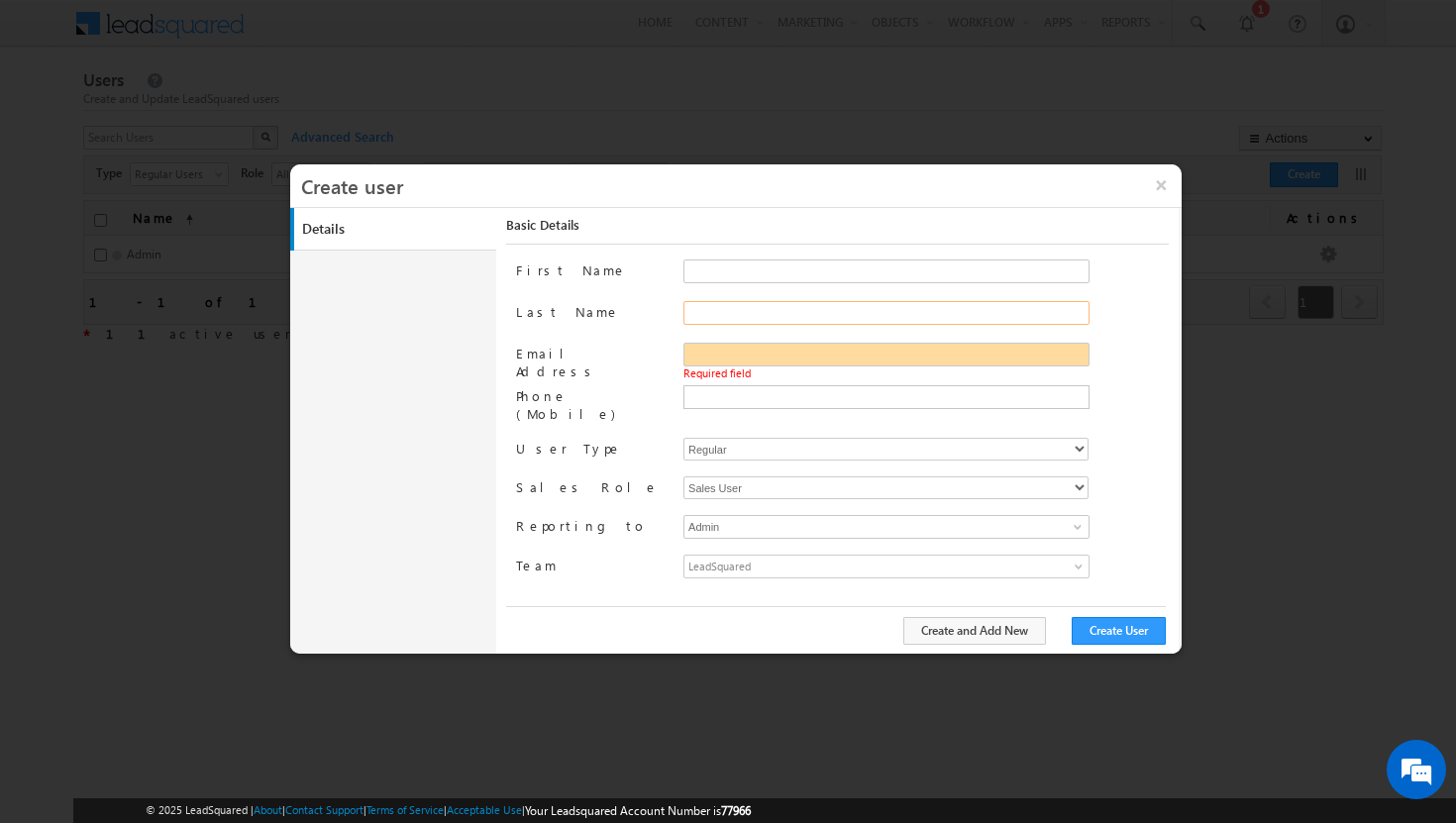 click on "Last Name" at bounding box center (886, 313) 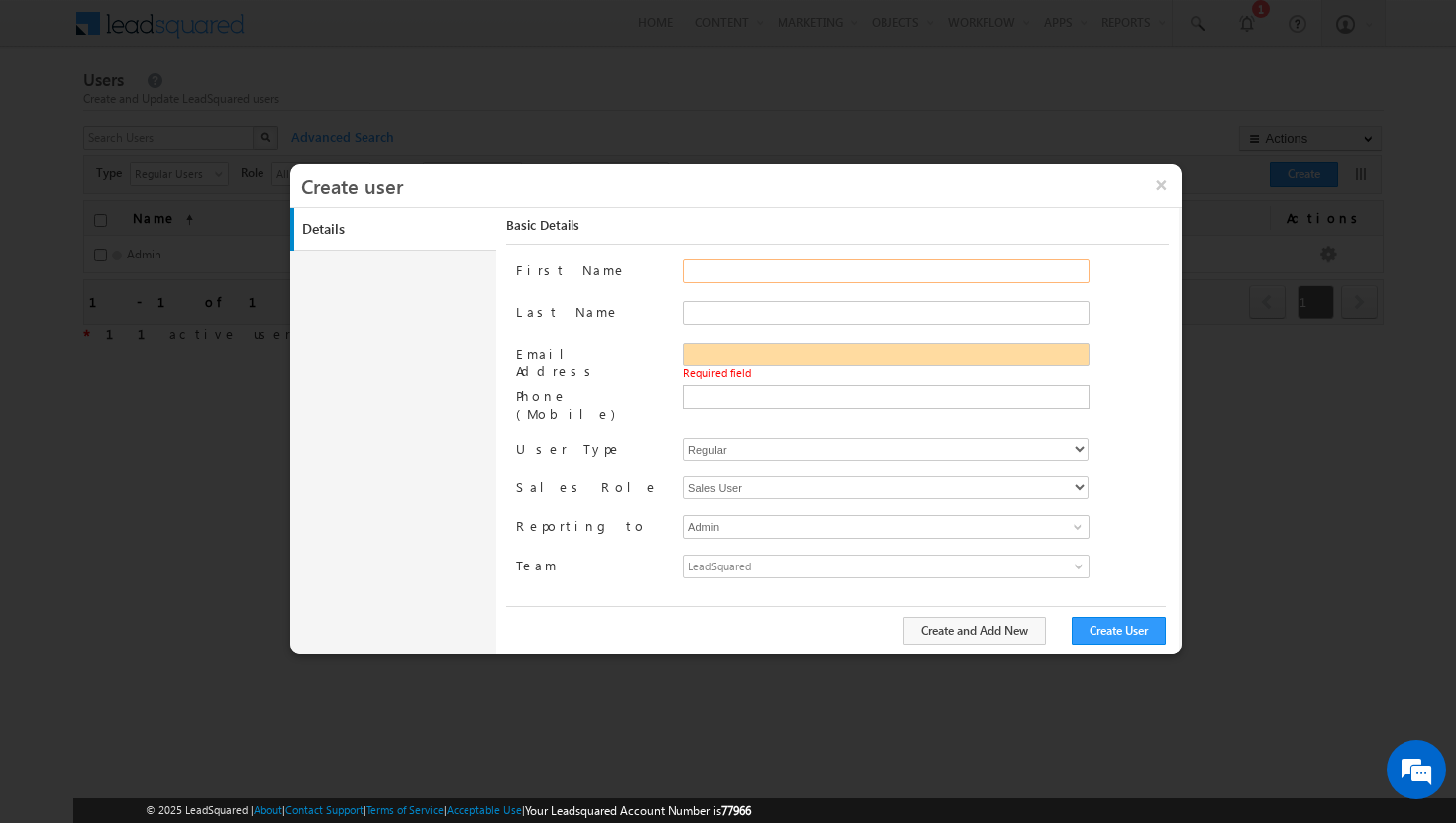 click on "First Name" at bounding box center (886, 271) 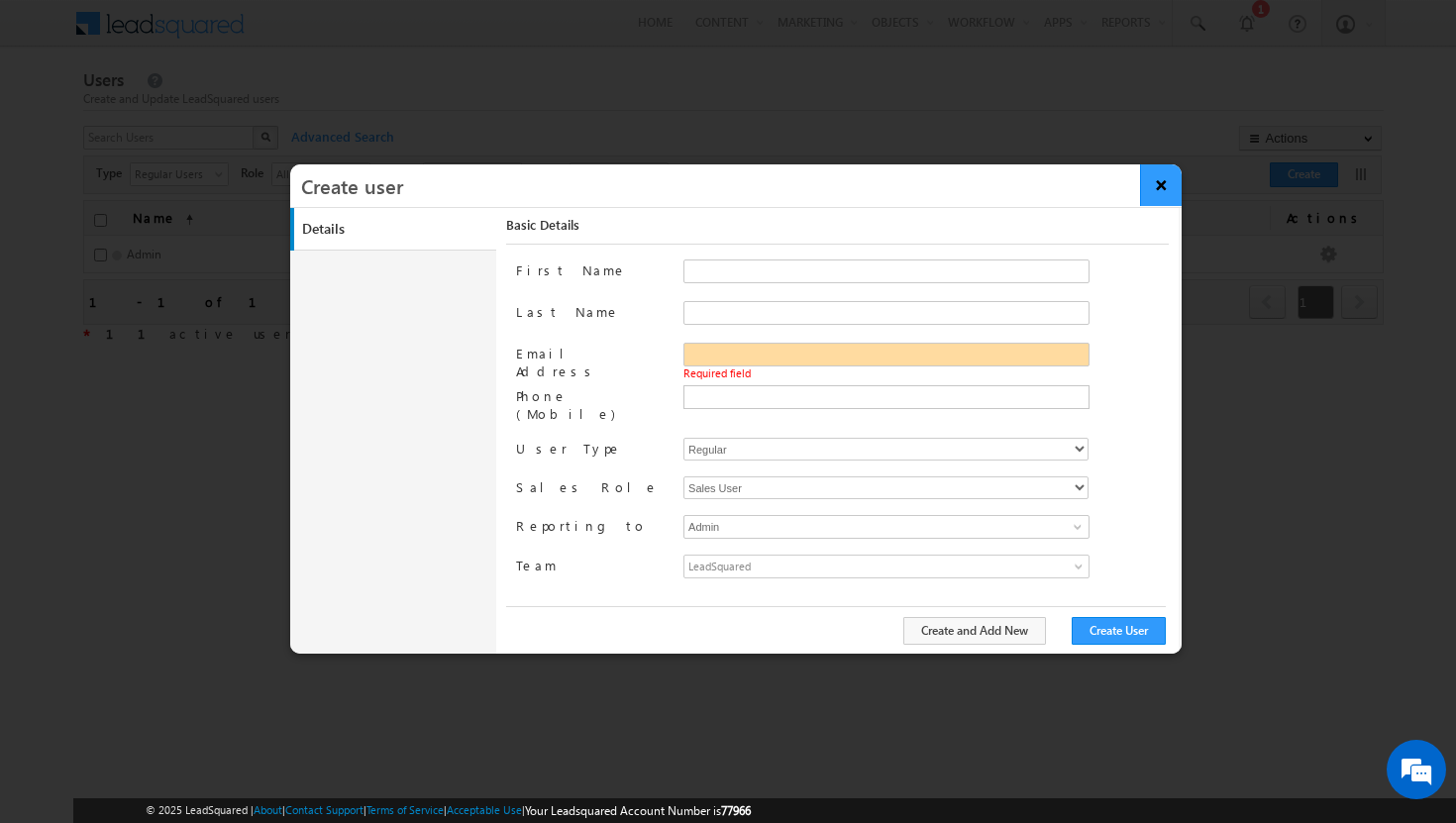 click on "×" at bounding box center (1161, 185) 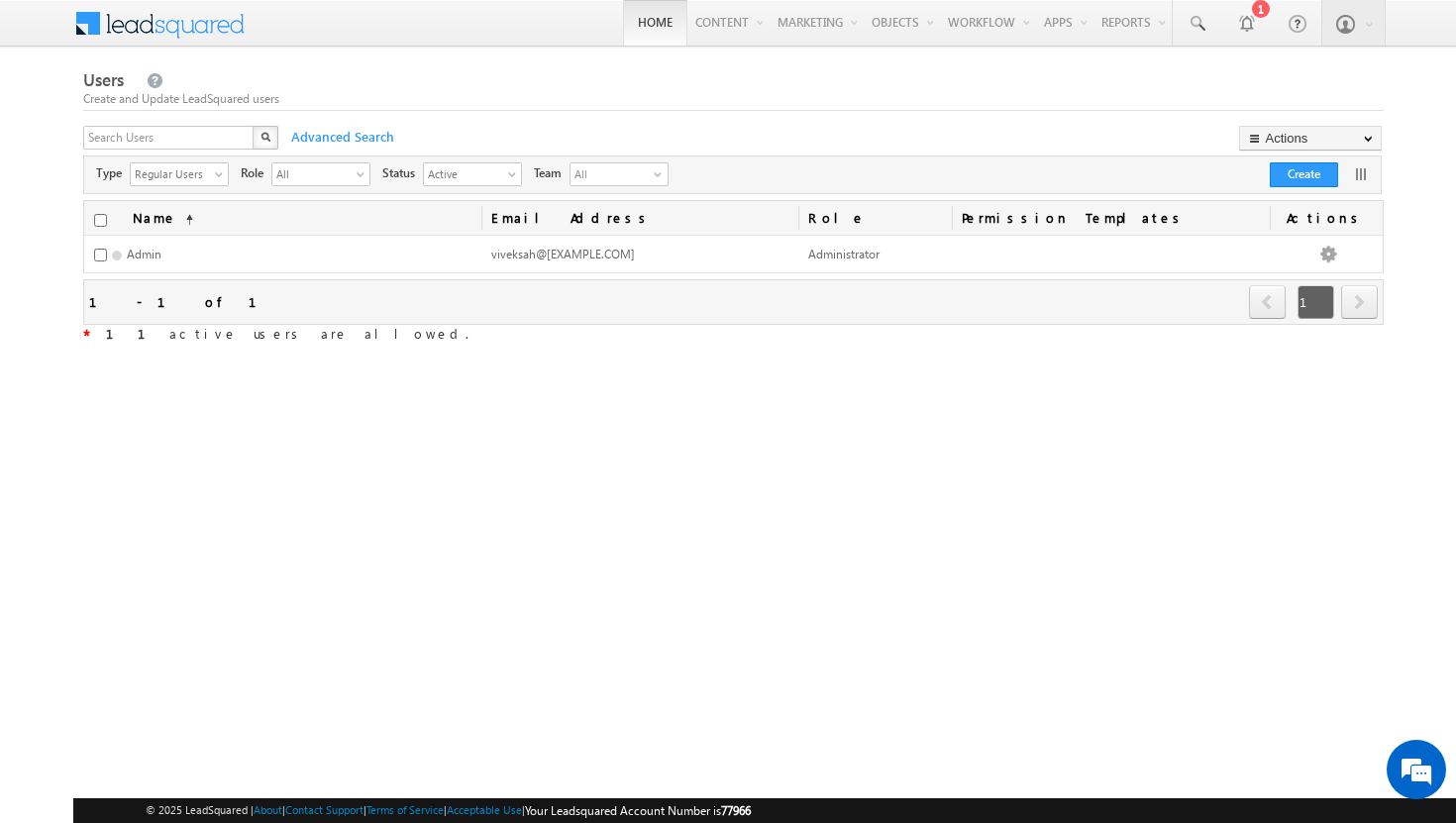 click on "Home" at bounding box center [655, 23] 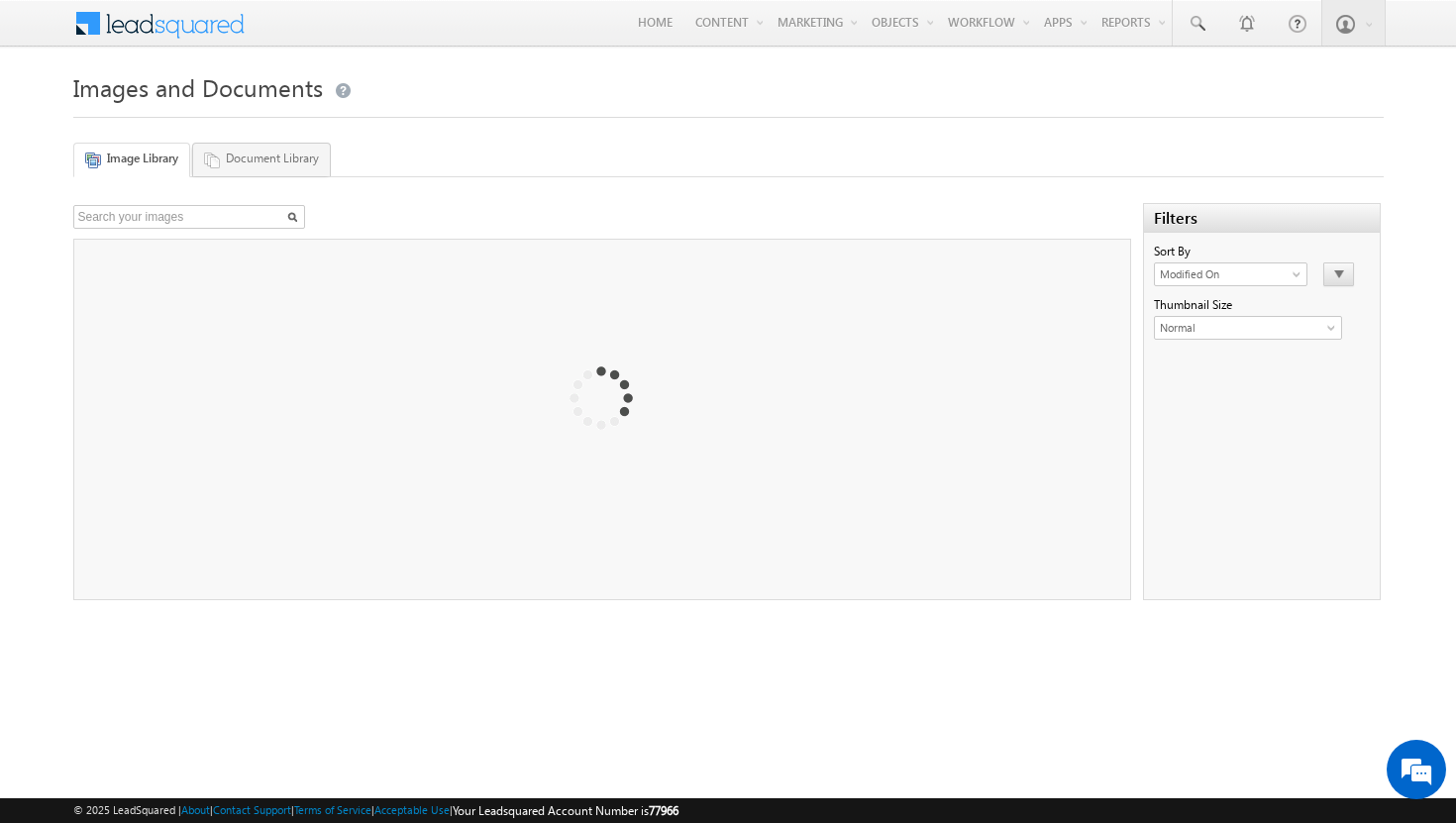 scroll, scrollTop: 0, scrollLeft: 0, axis: both 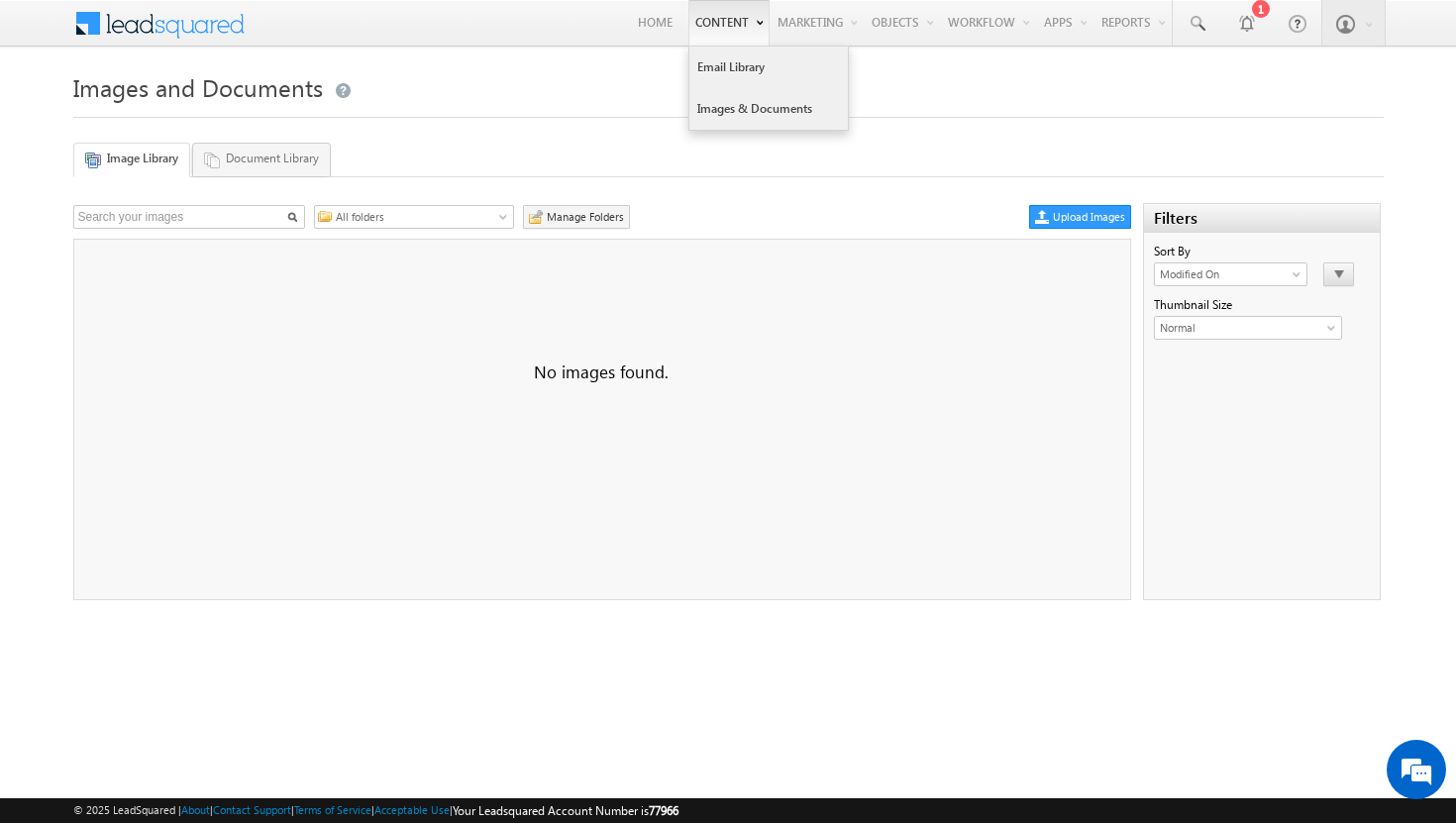 click on "Email Library" at bounding box center (769, 67) 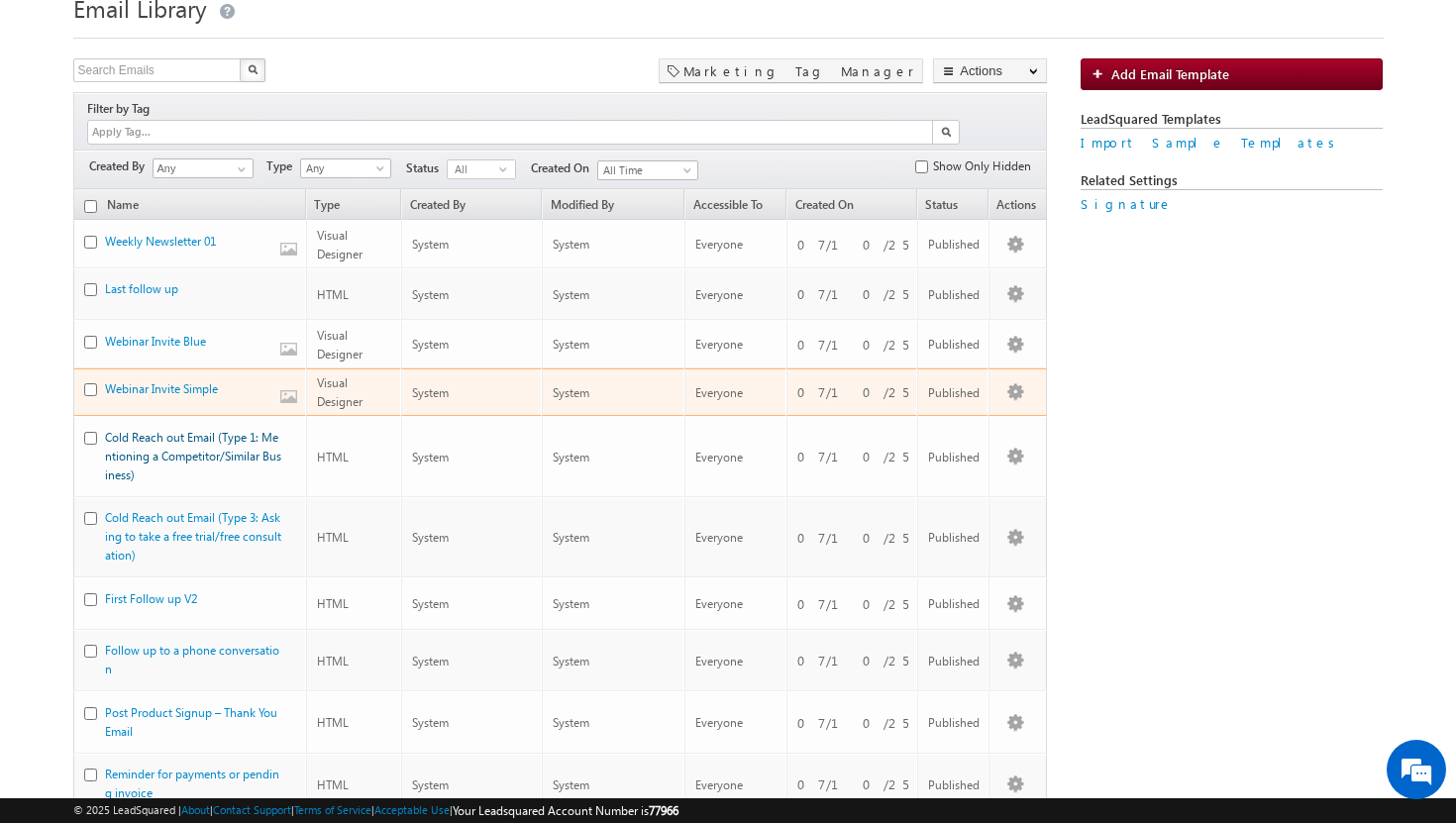 scroll, scrollTop: 0, scrollLeft: 0, axis: both 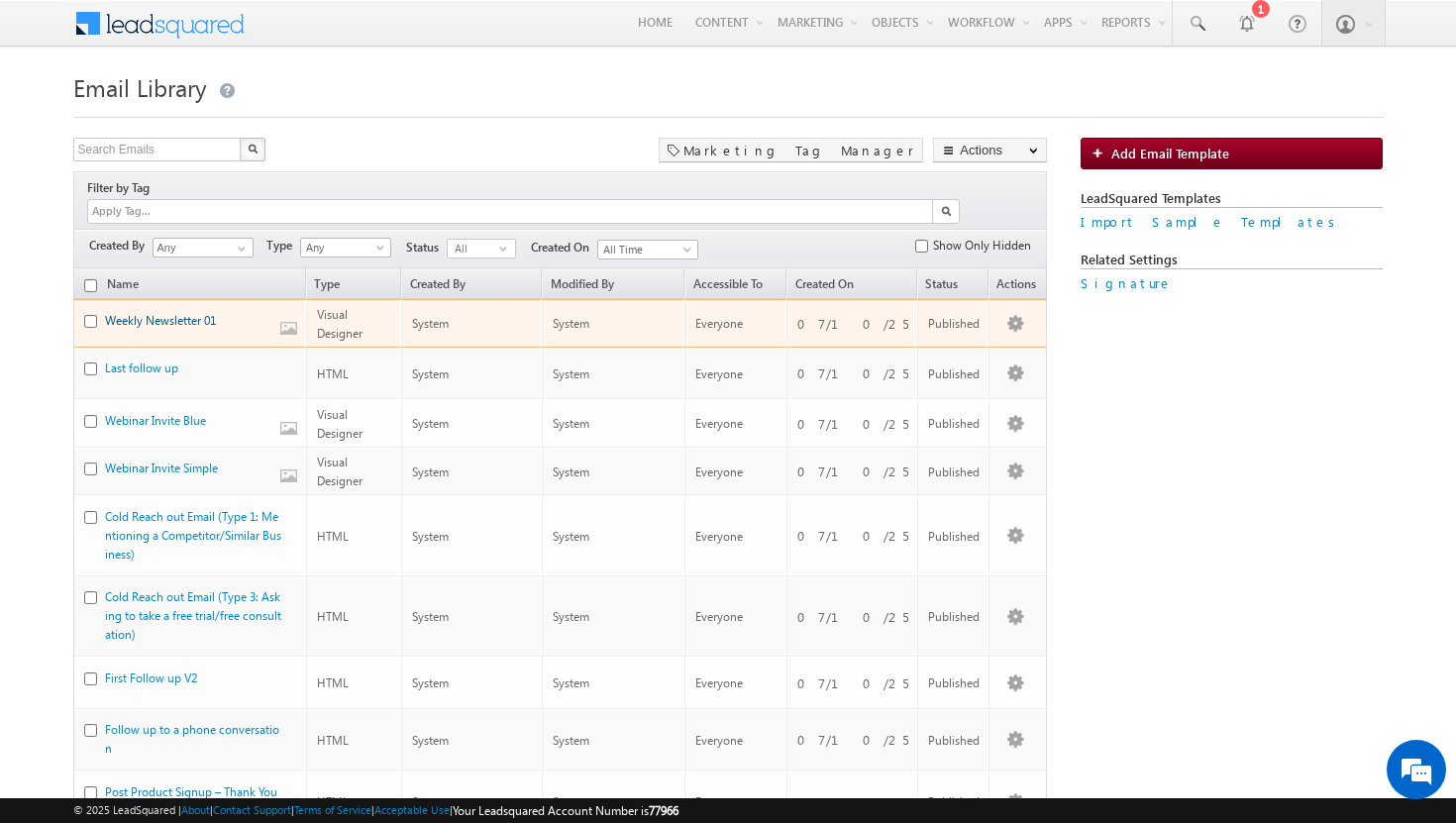 click on "Weekly Newsletter 01" at bounding box center (160, 320) 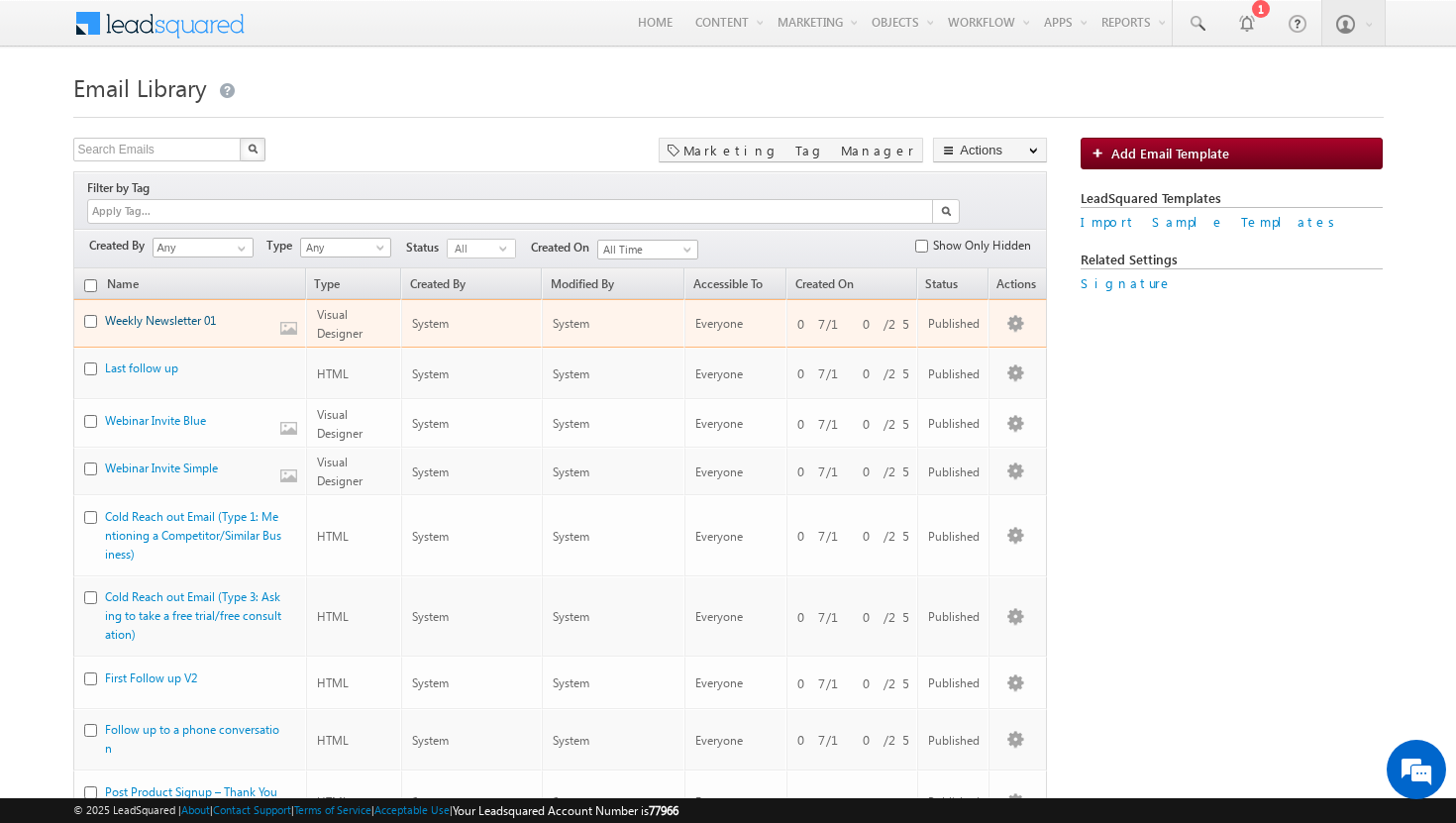 scroll, scrollTop: 0, scrollLeft: 0, axis: both 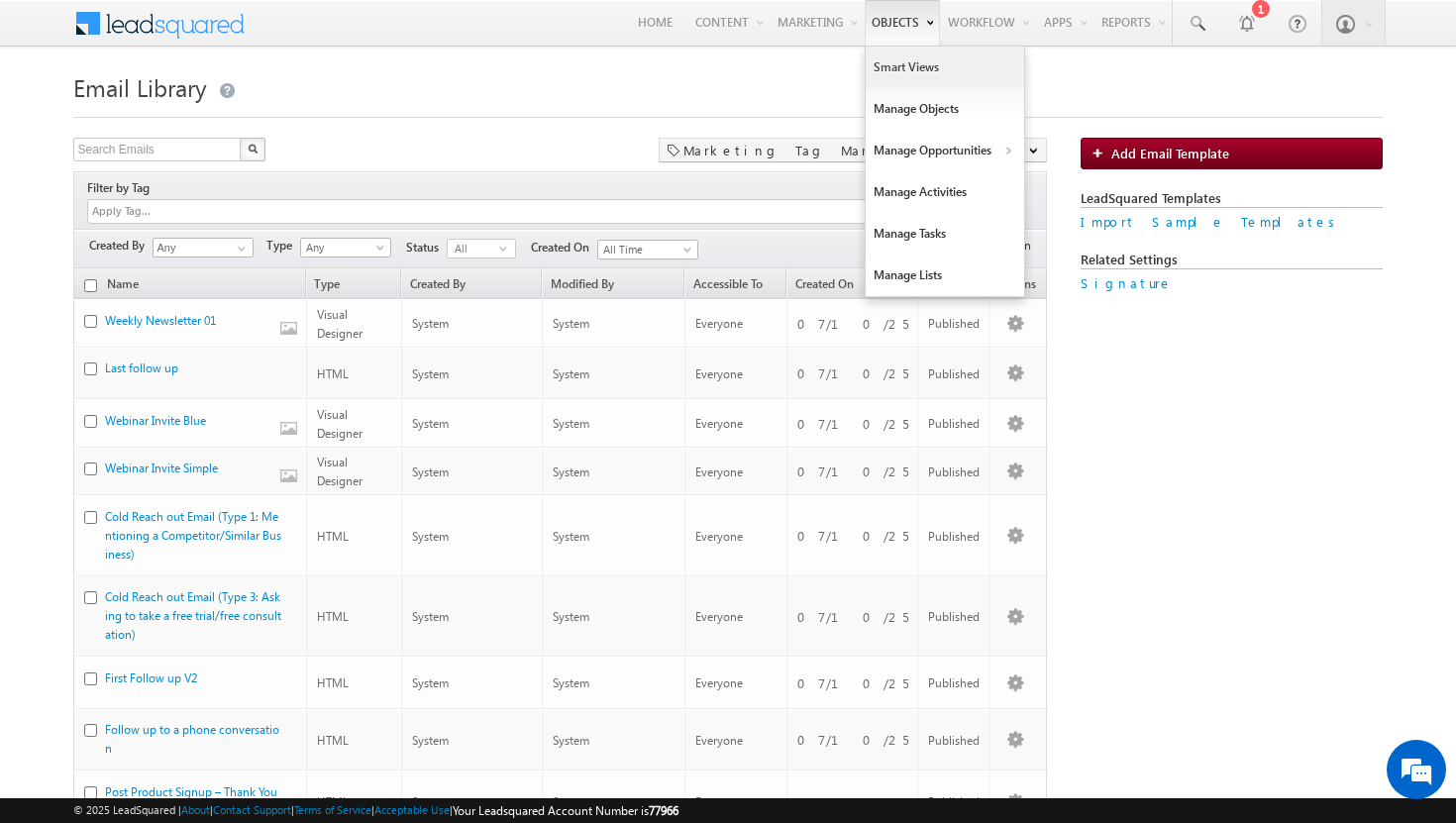 click on "Smart Views" at bounding box center (945, 67) 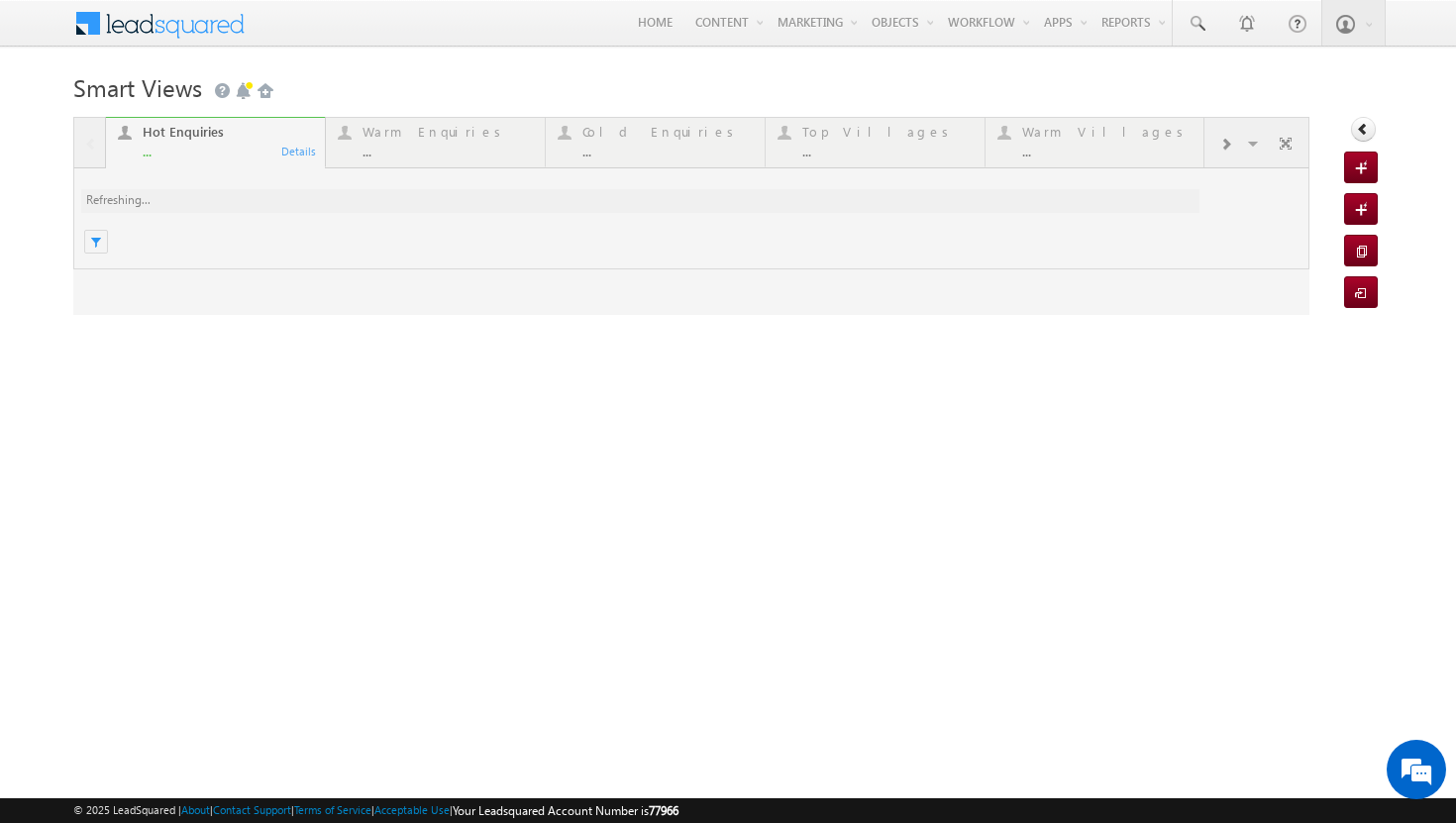 scroll, scrollTop: 0, scrollLeft: 0, axis: both 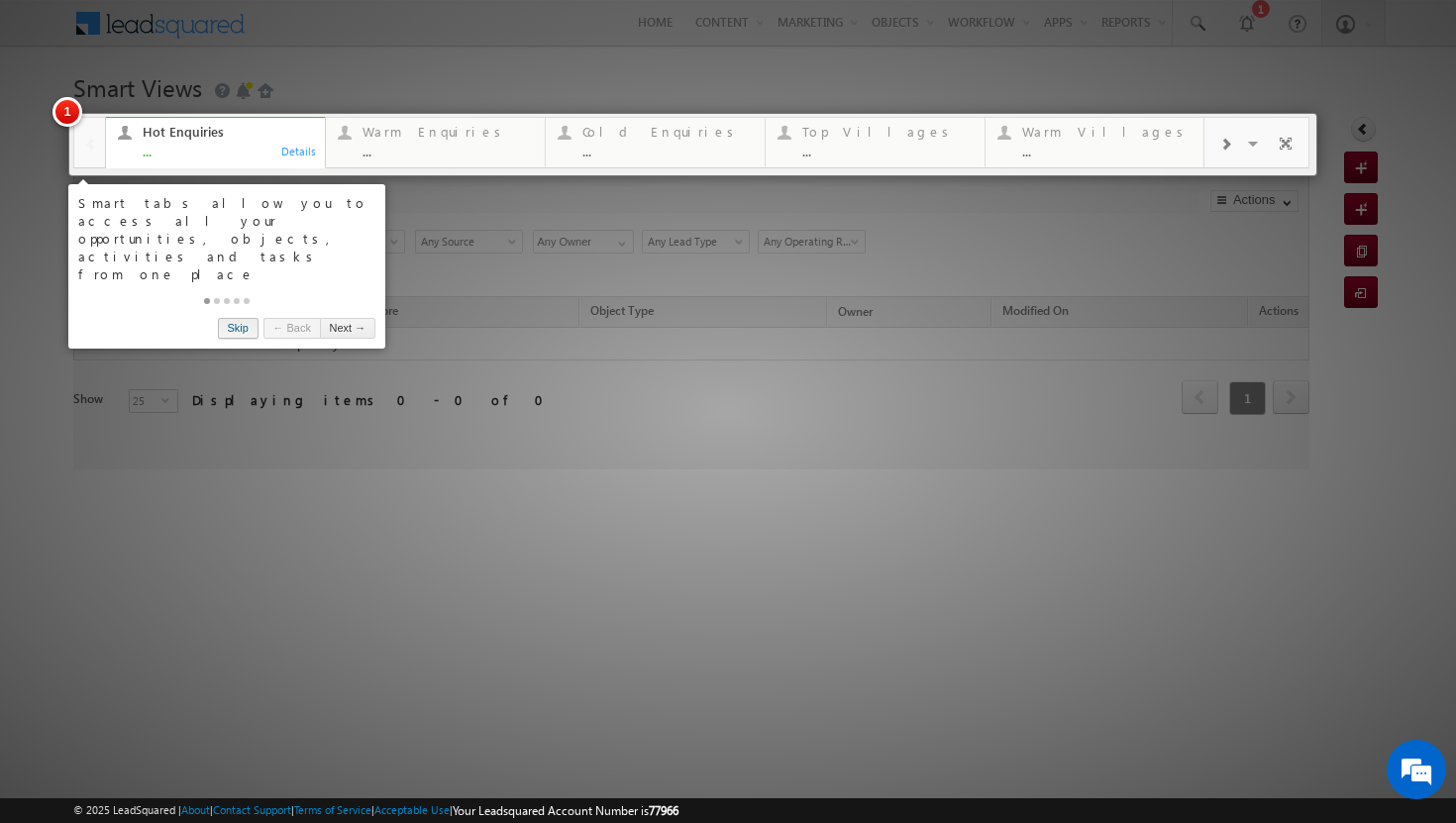 click on "Skip" at bounding box center [238, 328] 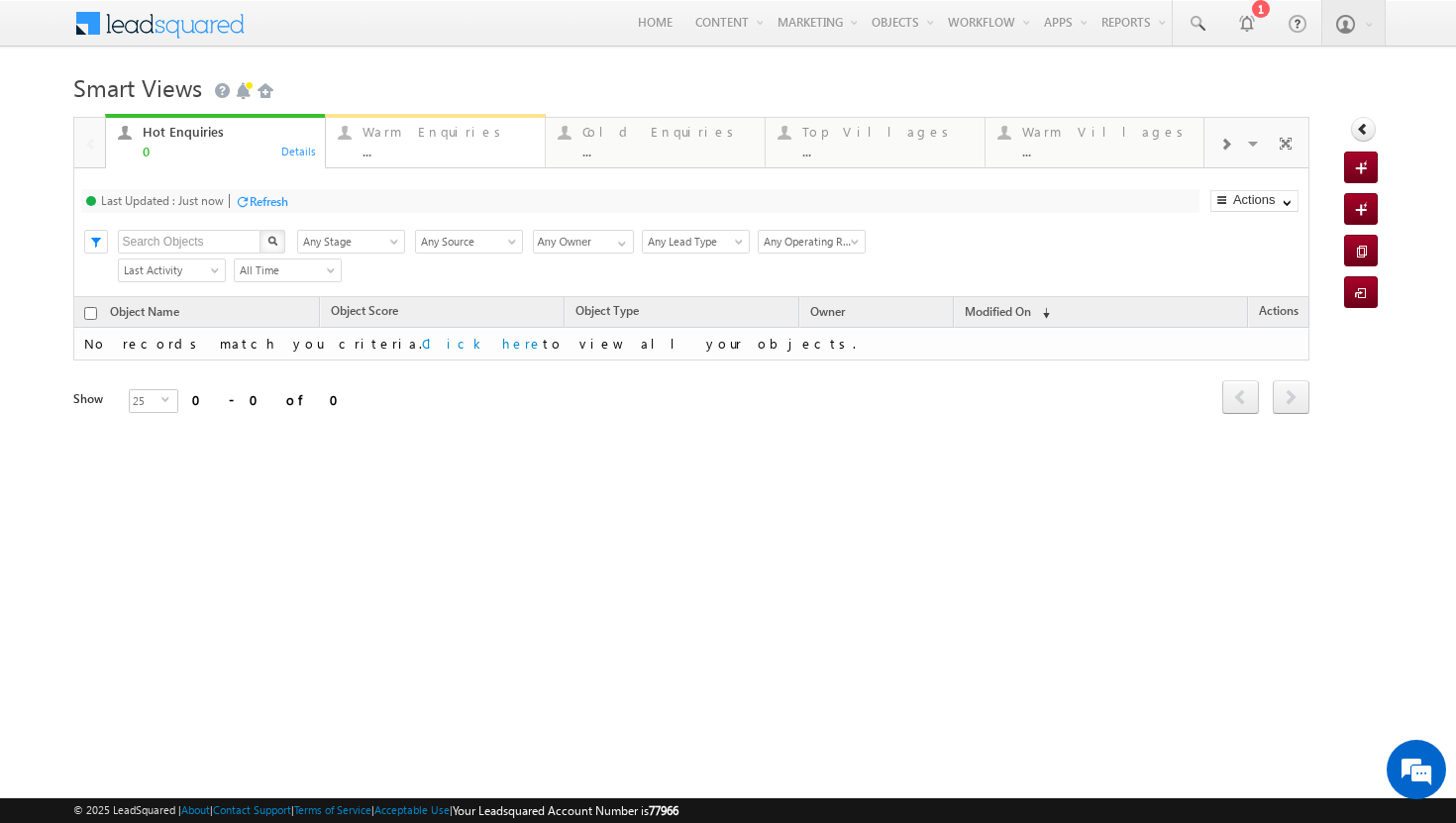 click on "Warm Enquiries ..." at bounding box center [448, 139] 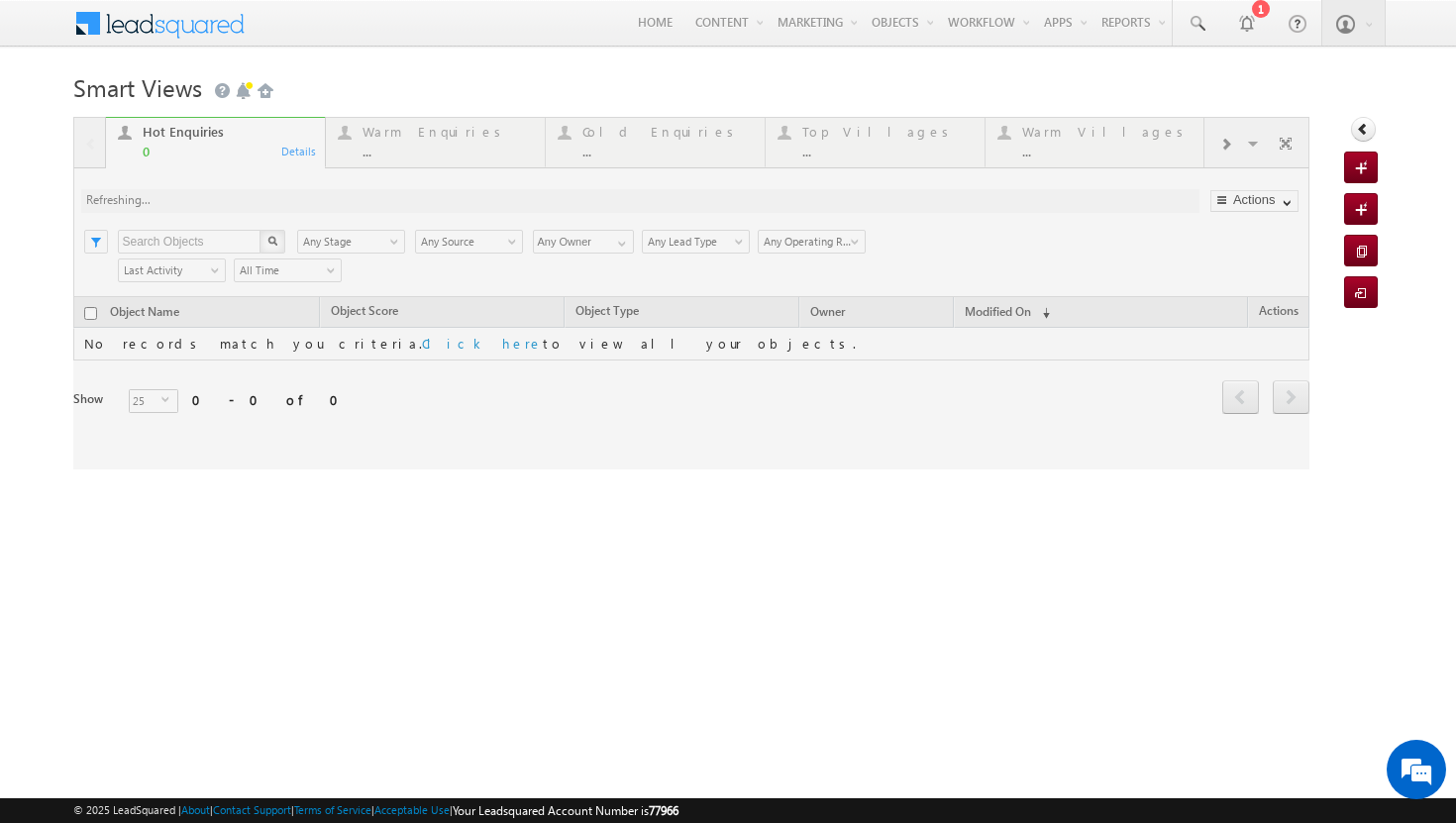 scroll, scrollTop: 0, scrollLeft: 0, axis: both 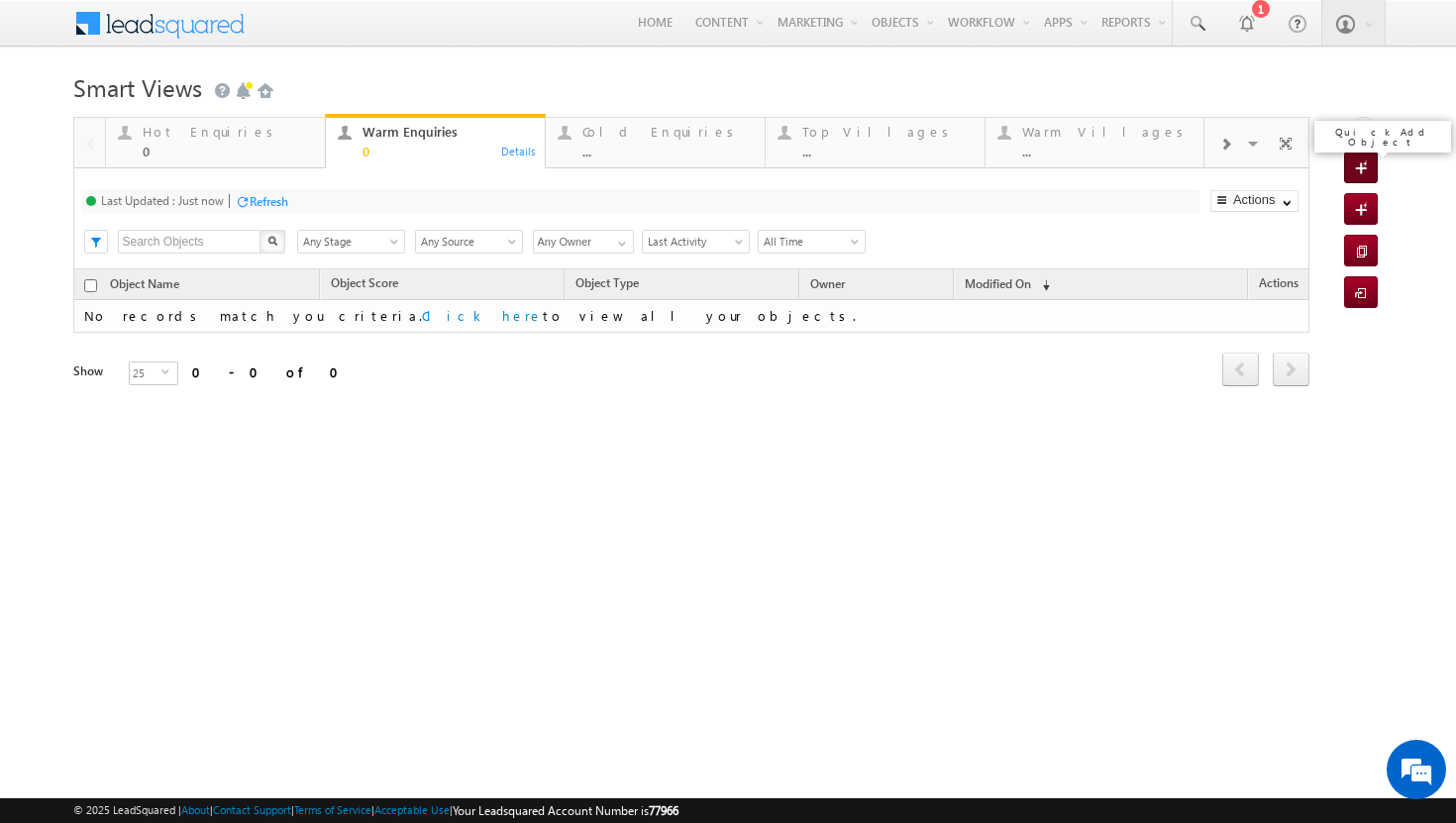 click on "Quick Add Object" at bounding box center [1361, 167] 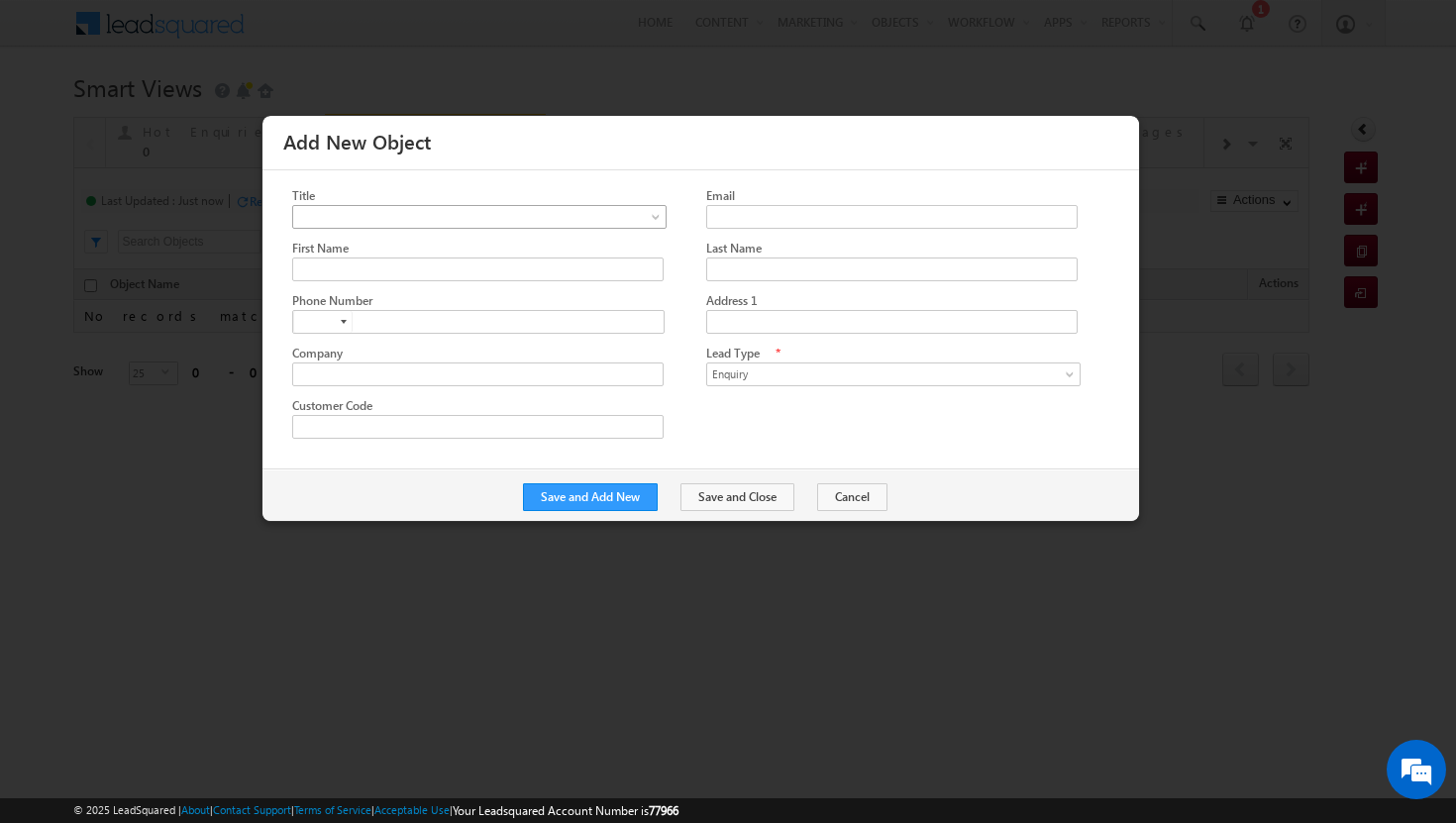 click at bounding box center (473, 217) 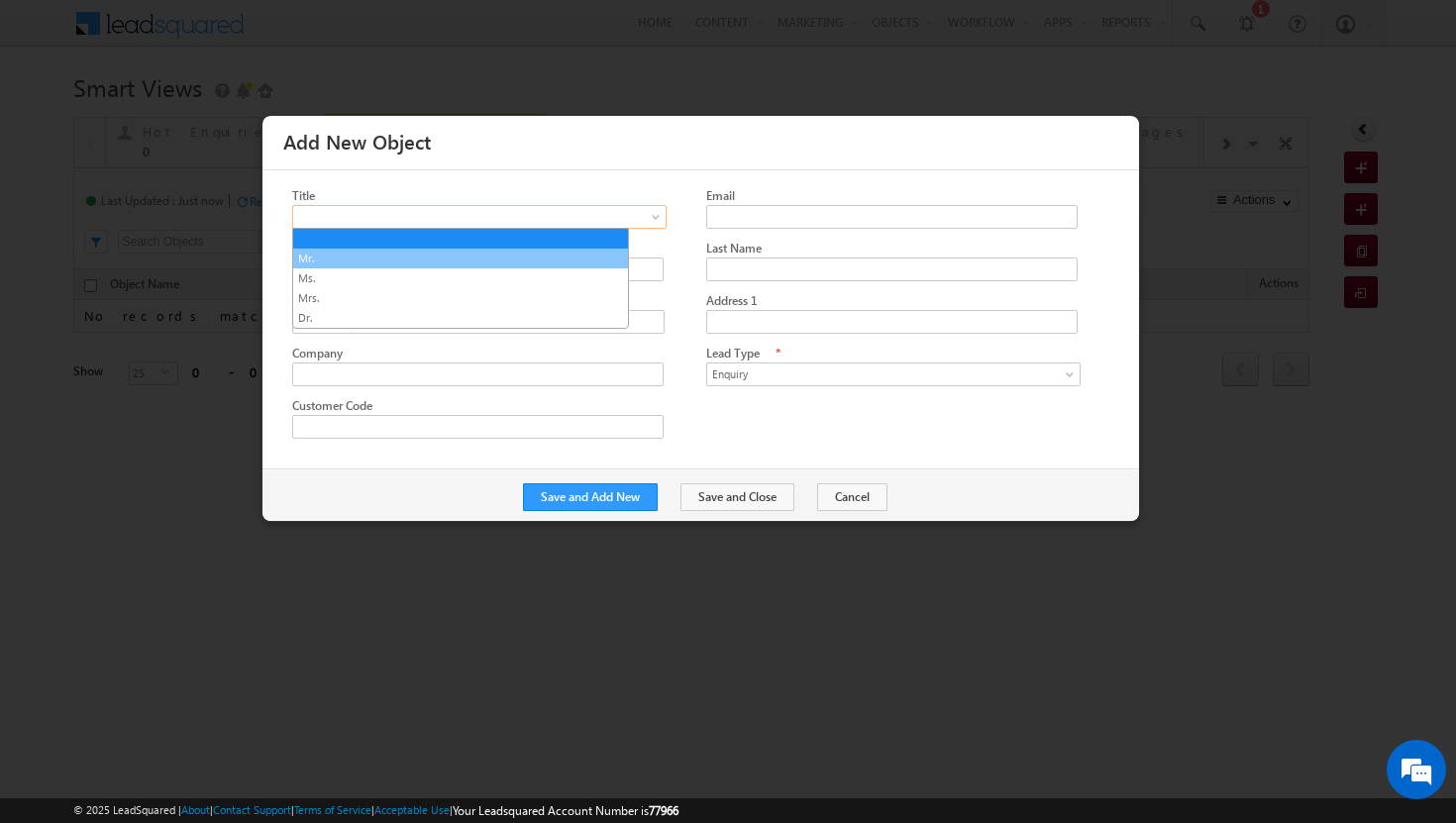 click on "Mr." at bounding box center [461, 258] 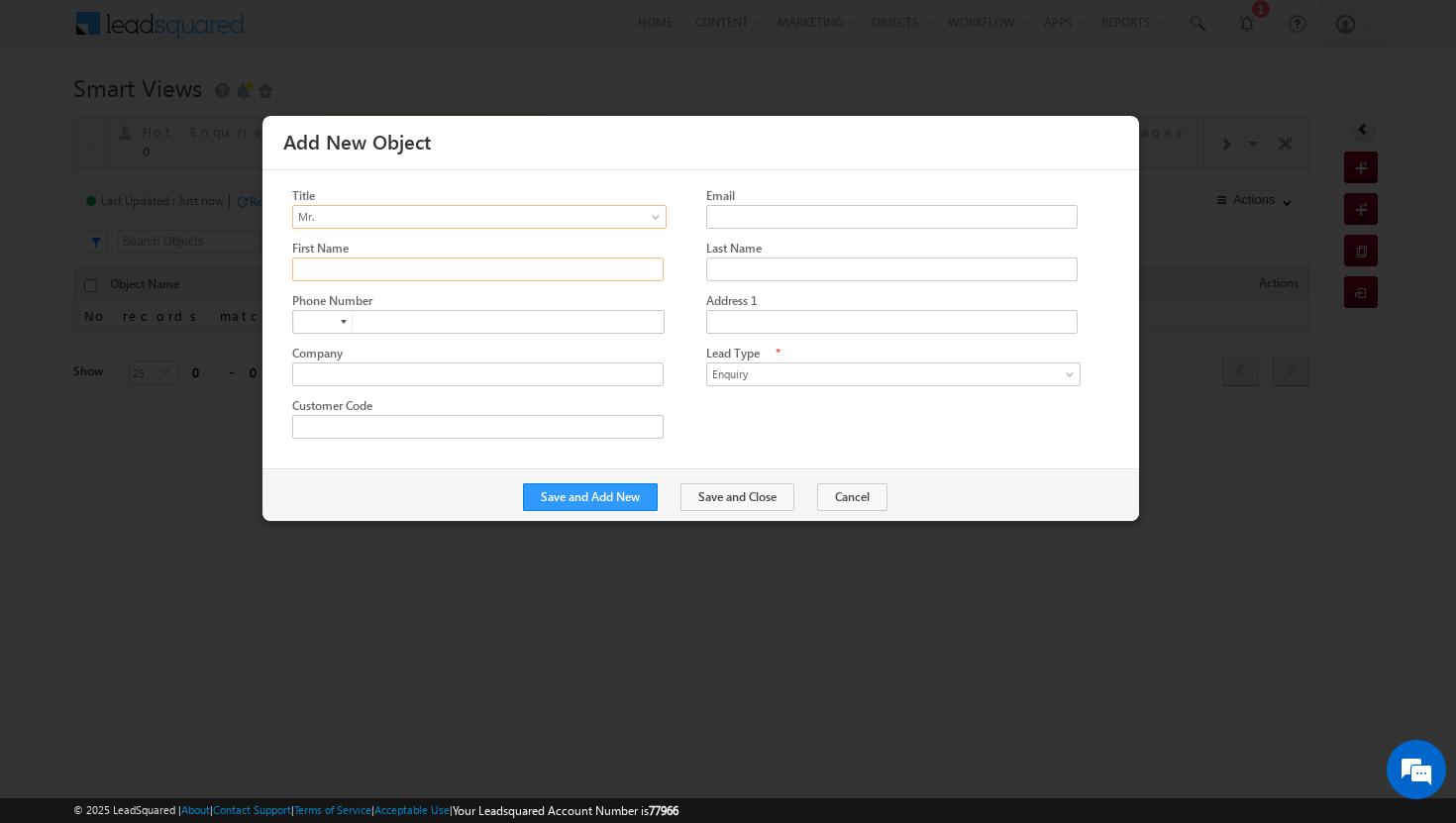 click on "First Name" at bounding box center (477, 269) 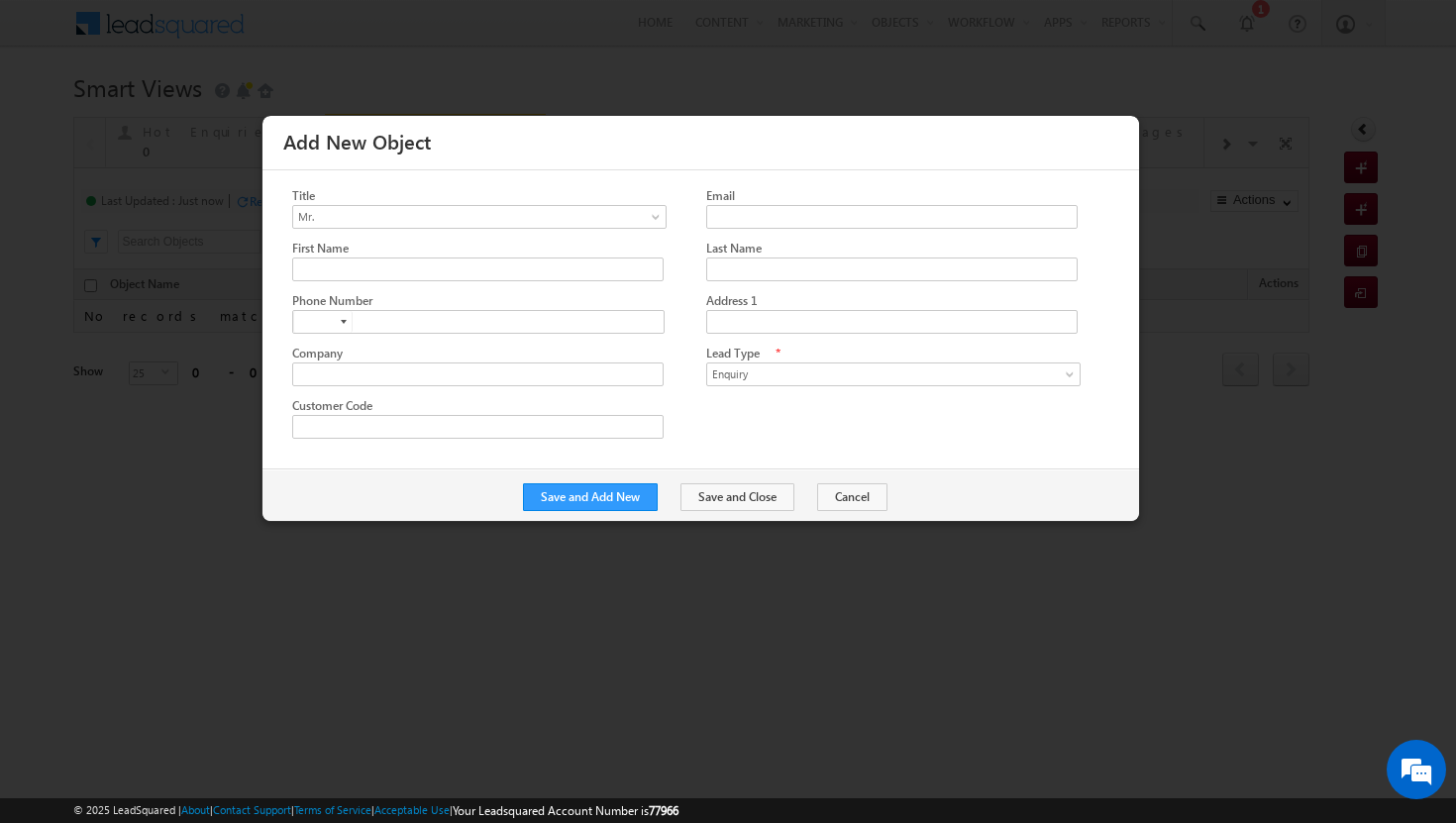 click on "Title
Mr. Ms. Mrs. Dr. Mr.
Email
First Name
Last Name" at bounding box center (715, 319) 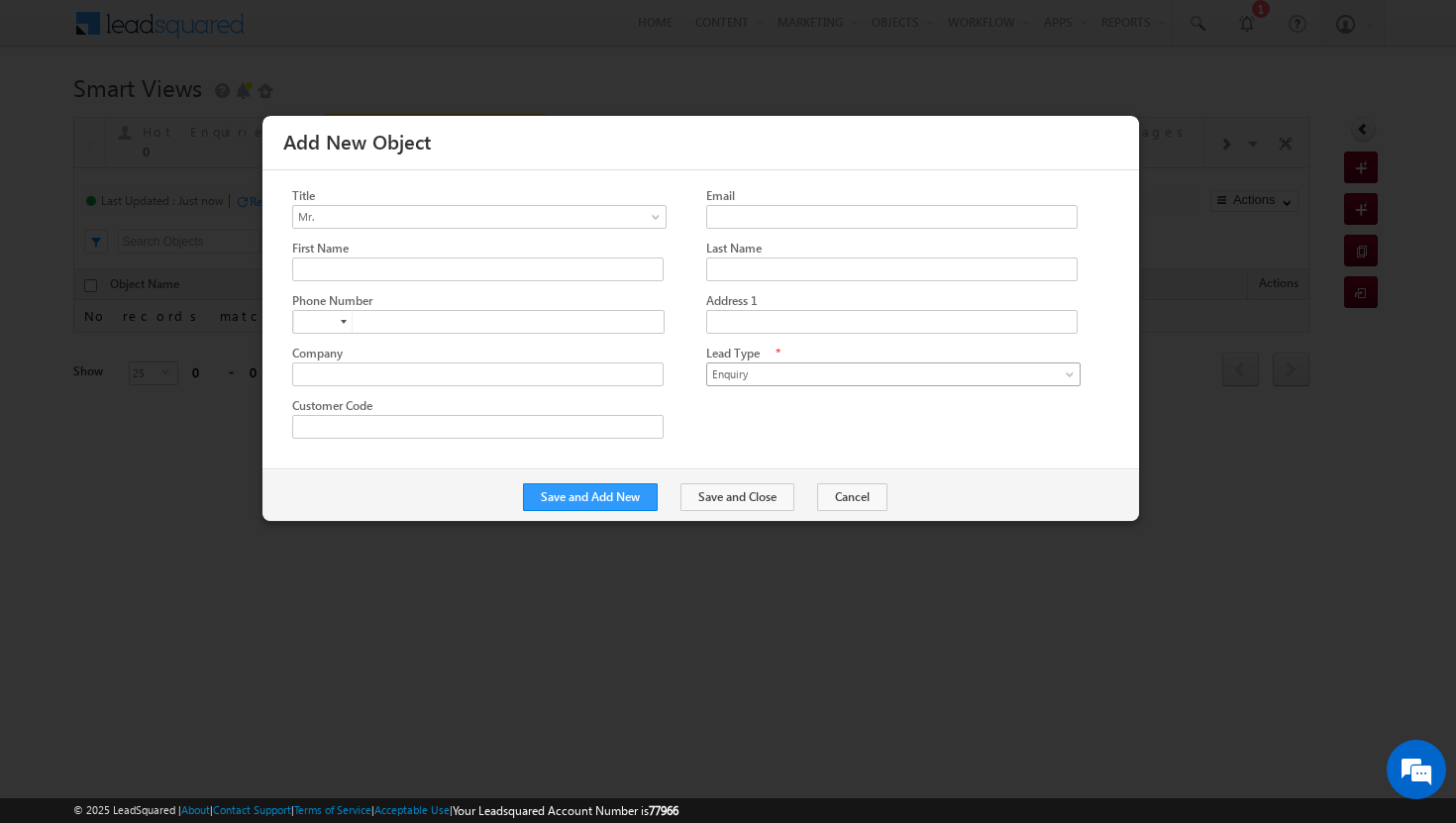 click on "Enquiry" at bounding box center [887, 374] 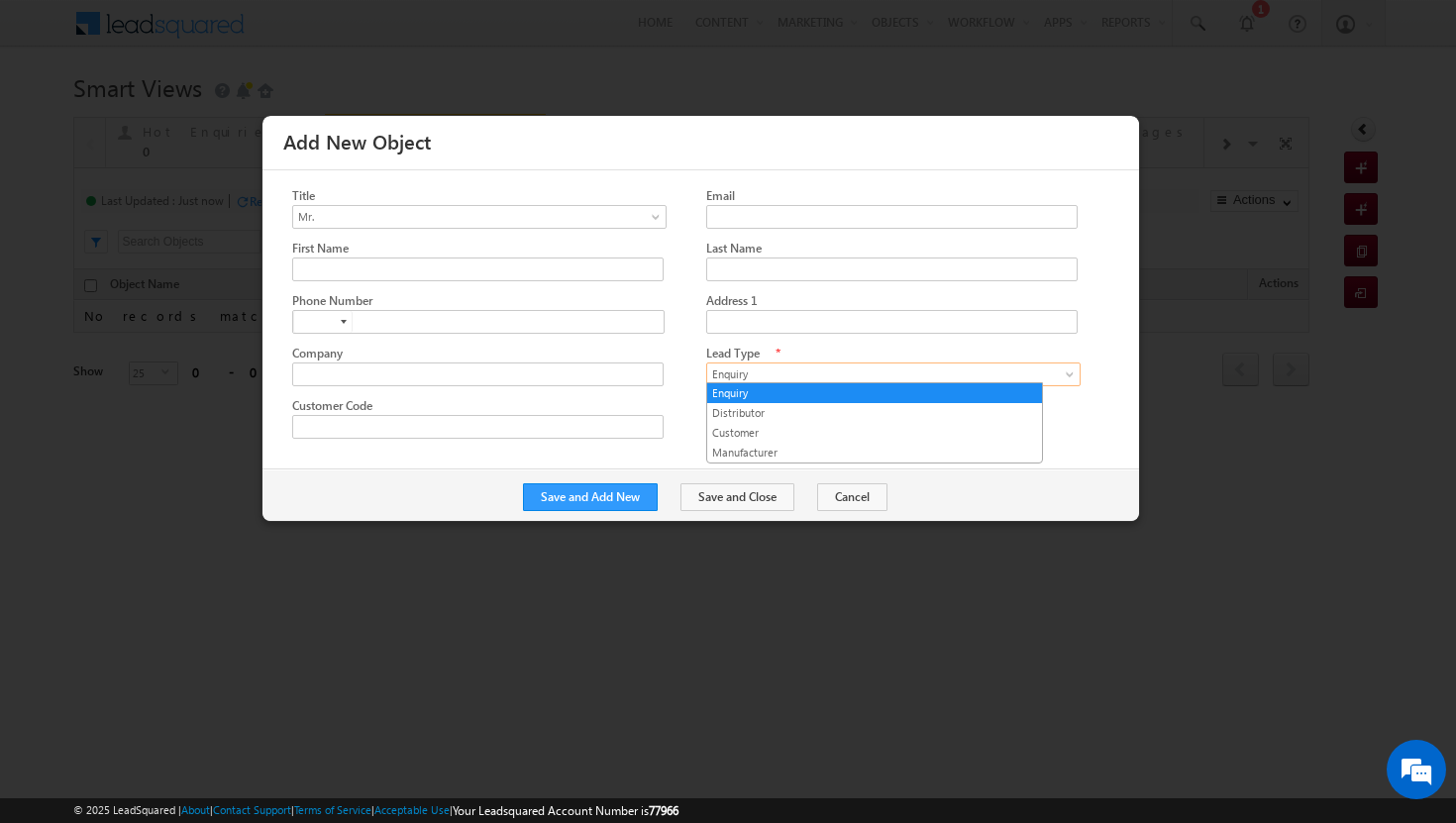click on "Customer Code" at bounding box center [499, 417] 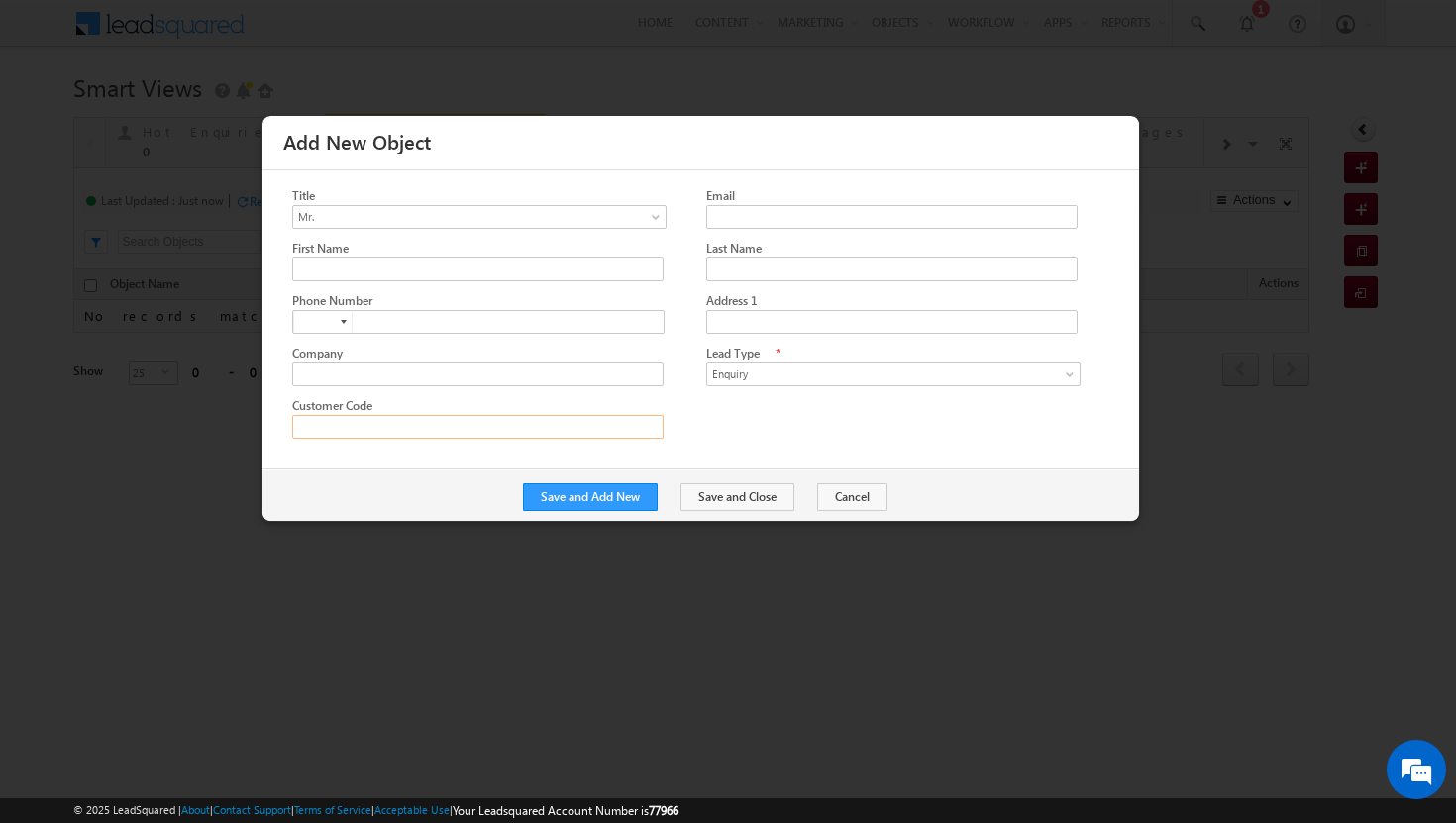 click on "Customer Code" at bounding box center [477, 427] 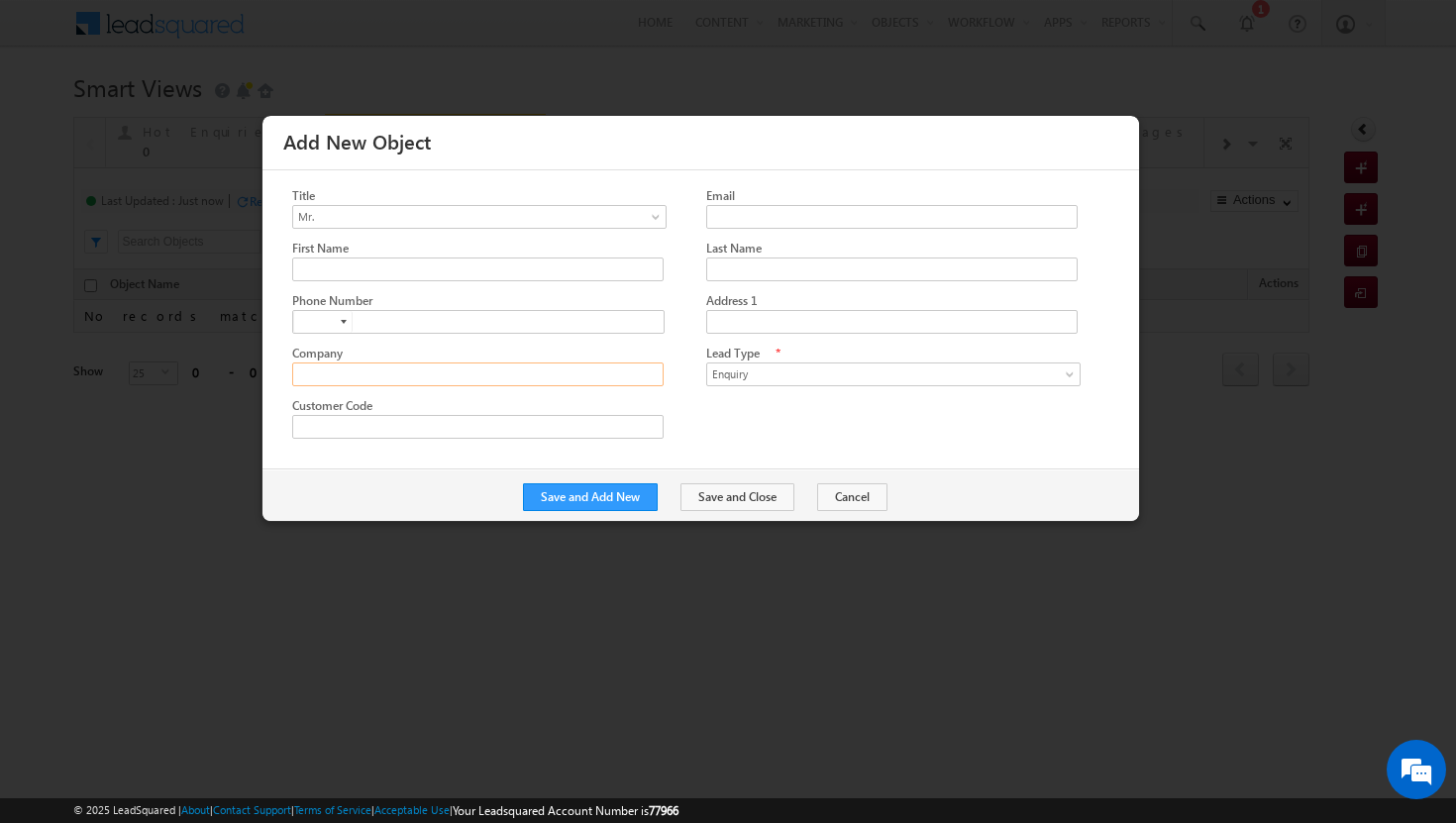 click on "Title
Mr. Ms. Mrs. Dr. Mr.
Email
First Name" at bounding box center (715, 291) 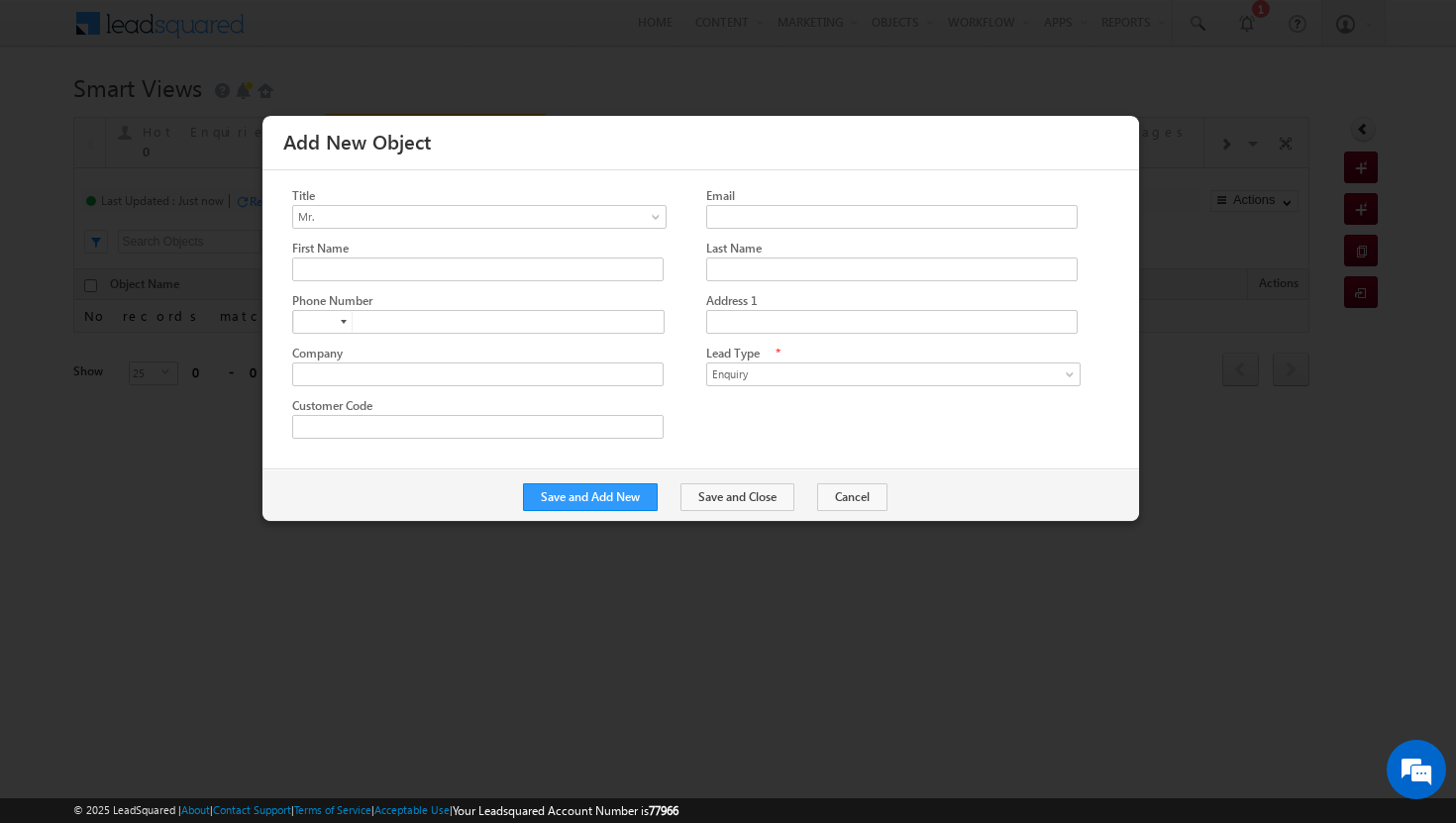 click at bounding box center [715, 212] 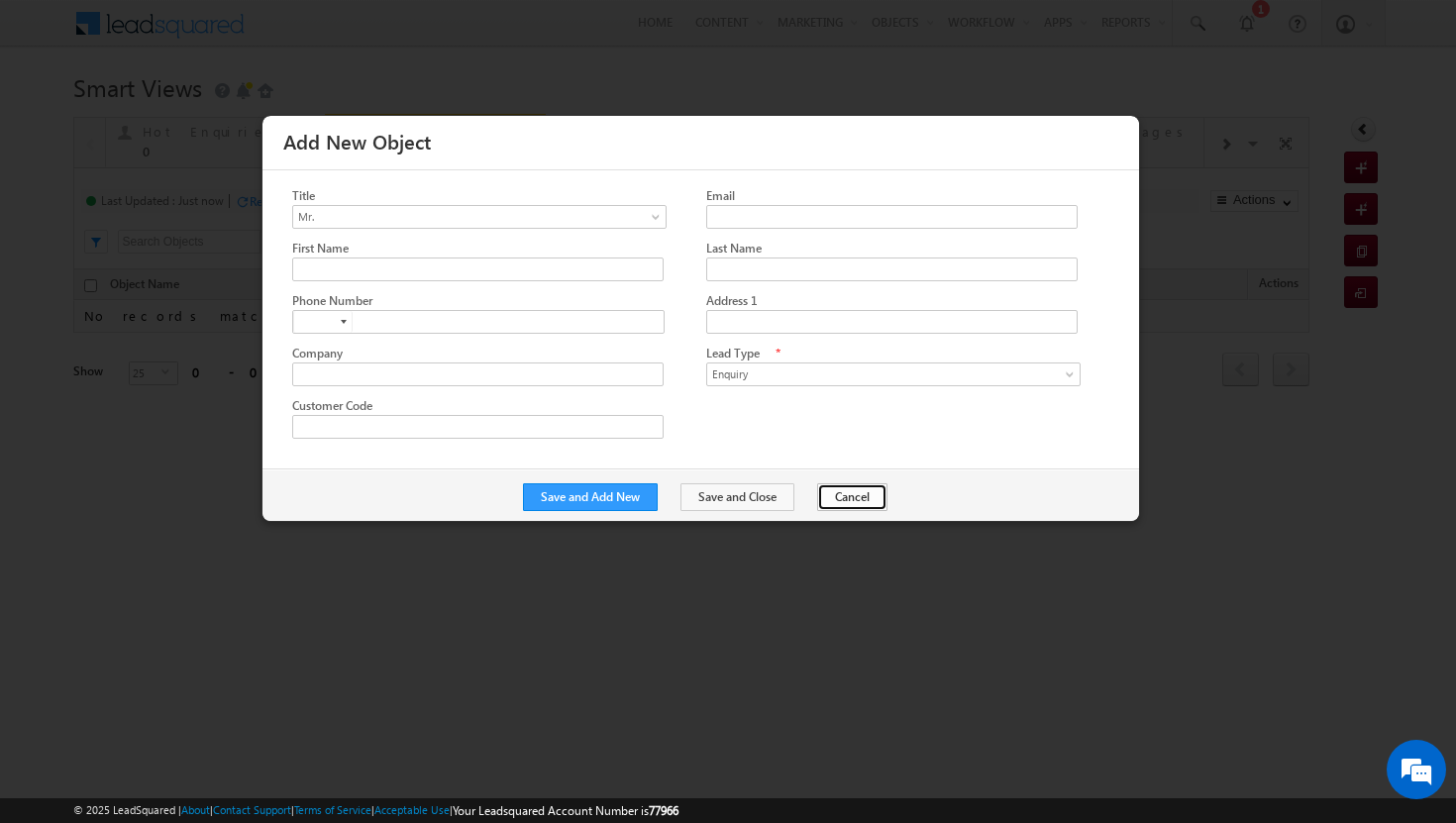 click on "Cancel" at bounding box center (852, 497) 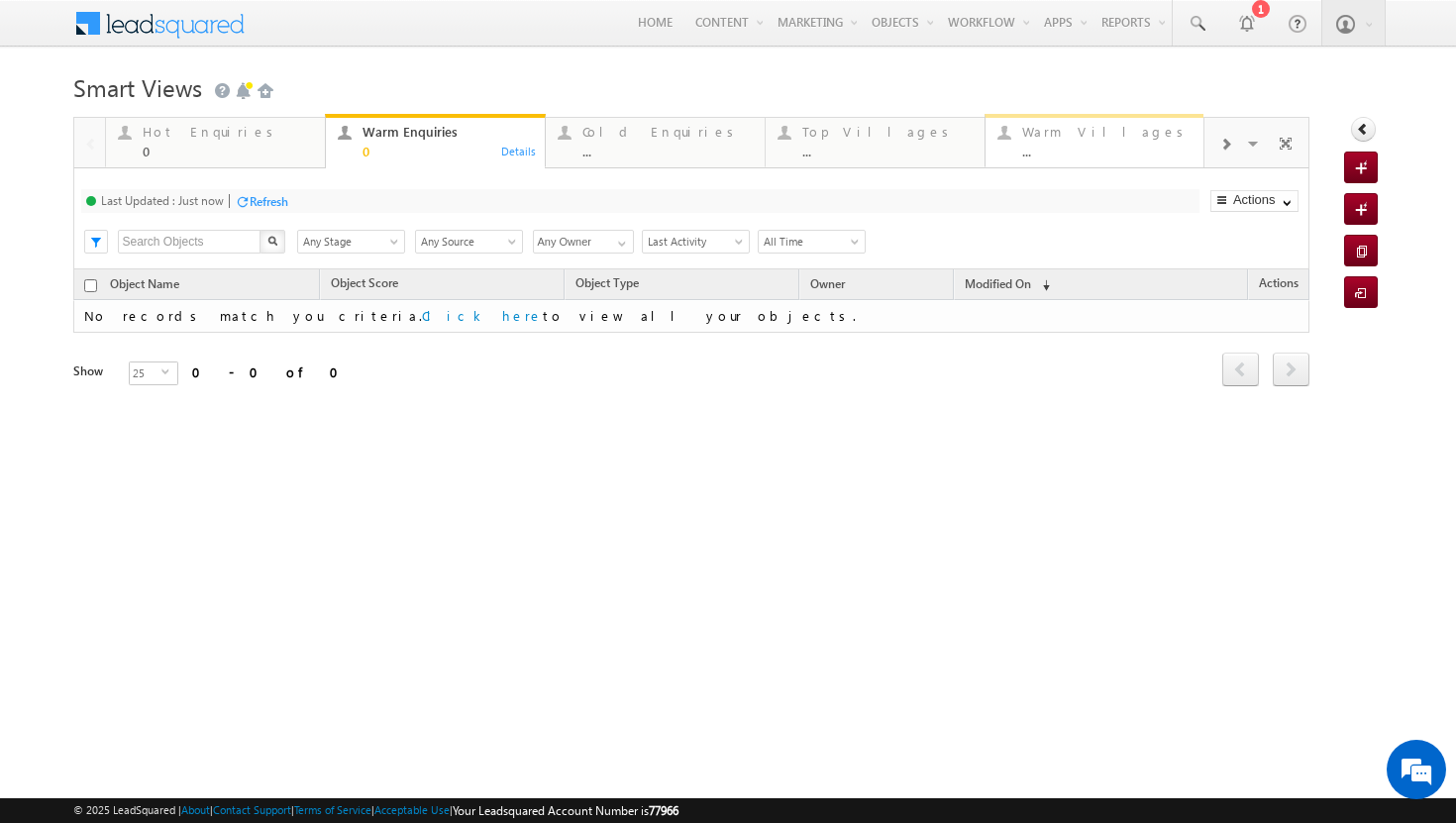 click on "..." at bounding box center (1107, 151) 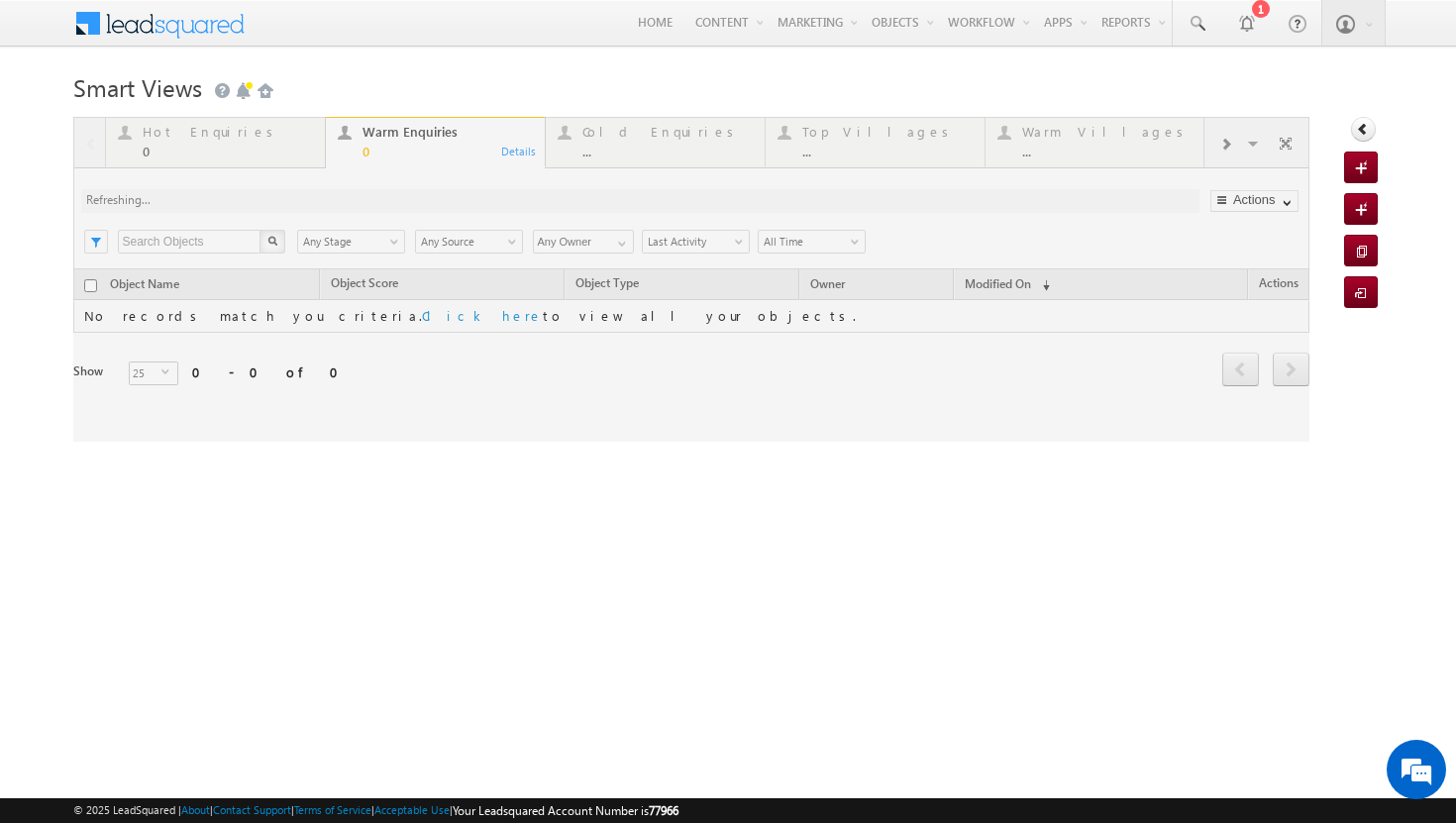 scroll, scrollTop: 0, scrollLeft: 0, axis: both 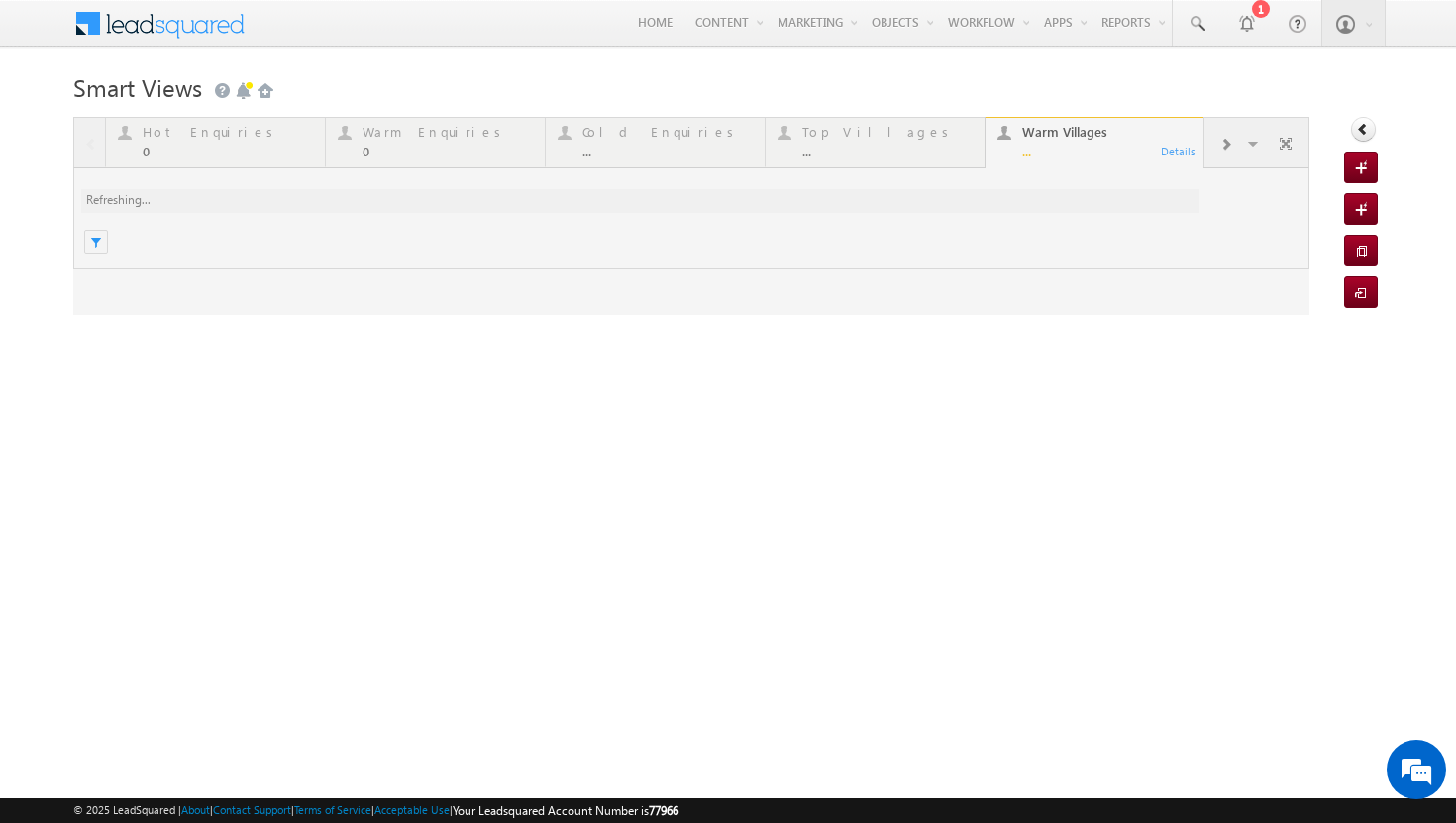 click at bounding box center [691, 216] 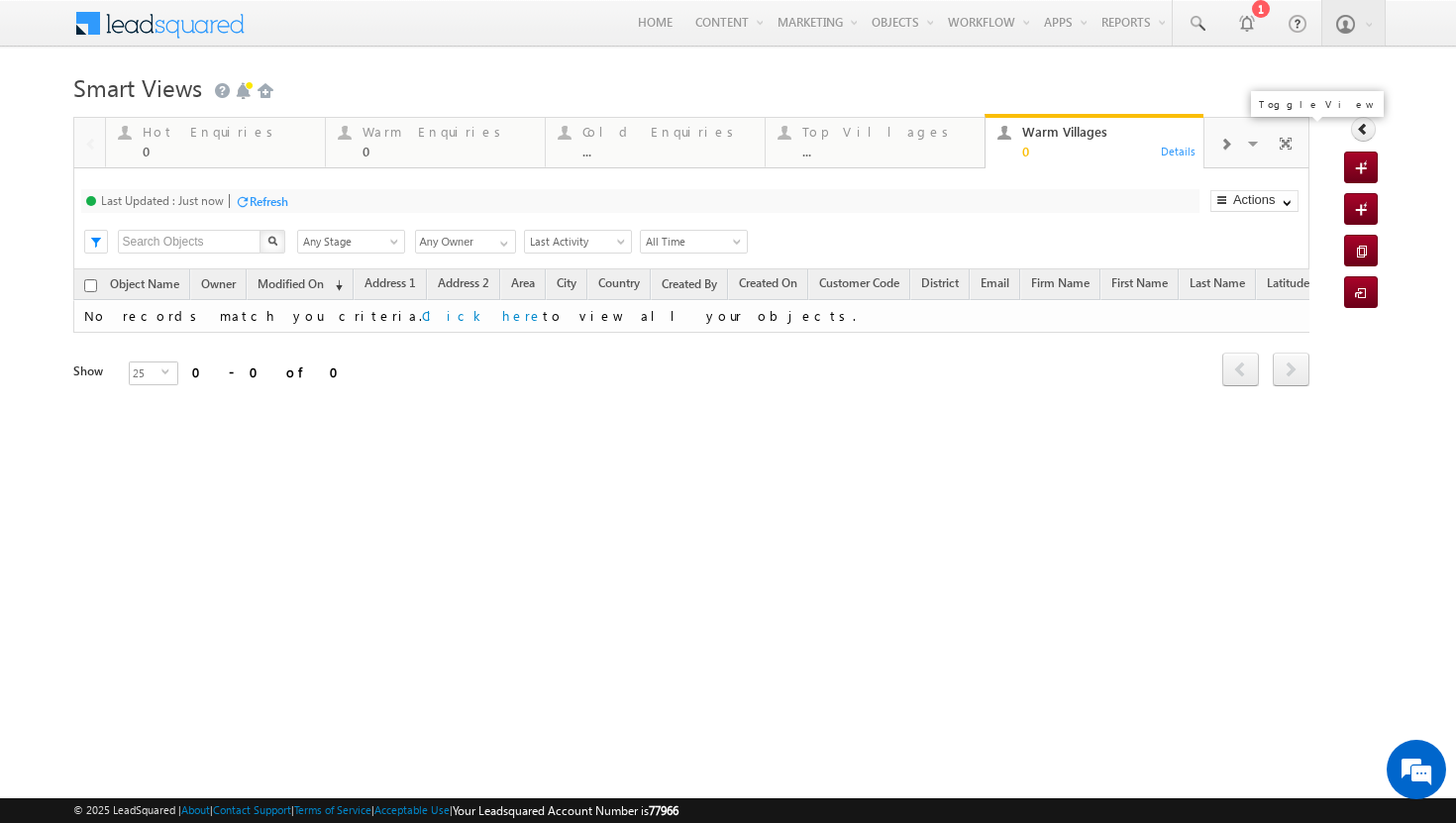 click at bounding box center (1286, 147) 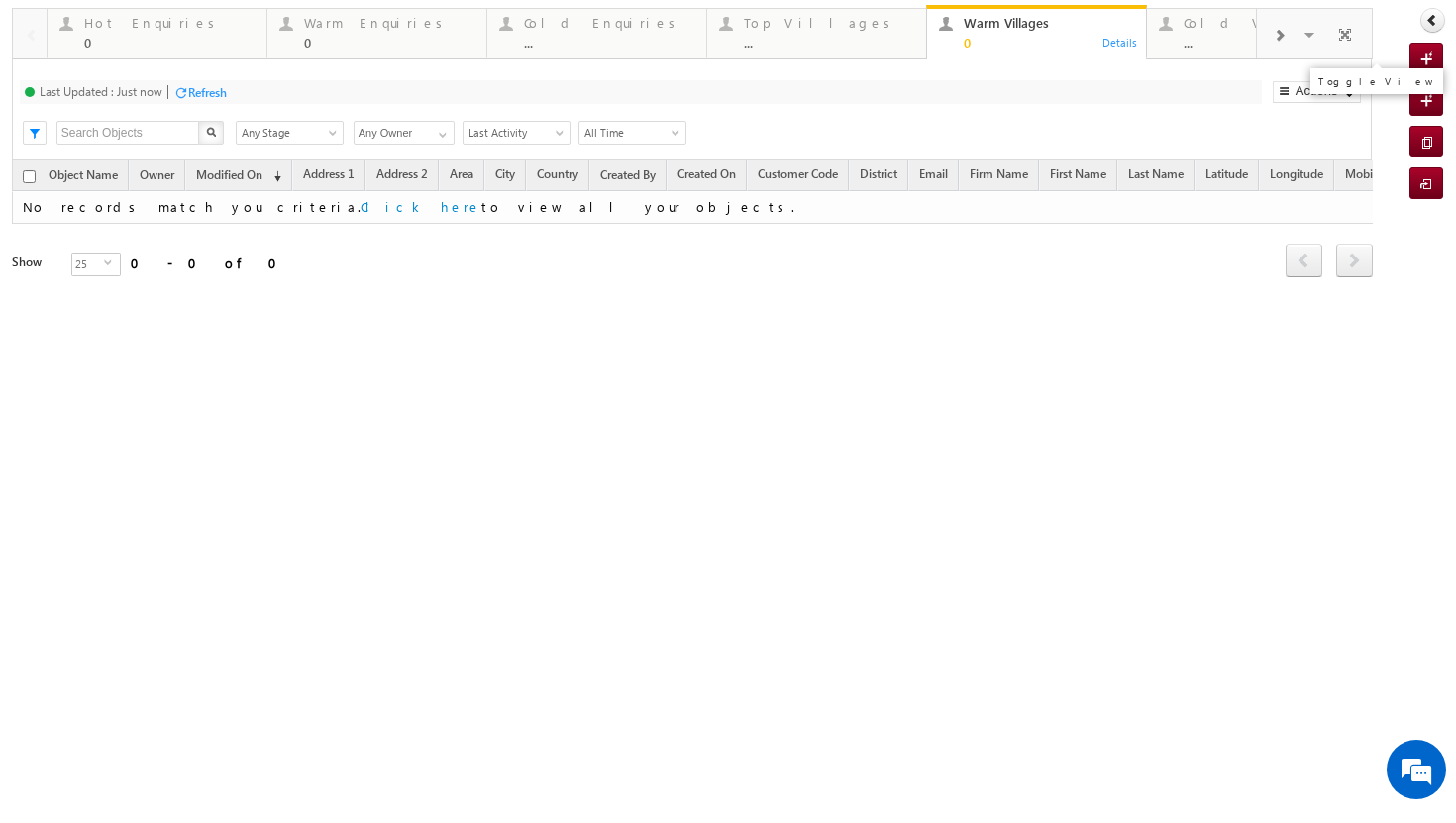 click at bounding box center [1345, 38] 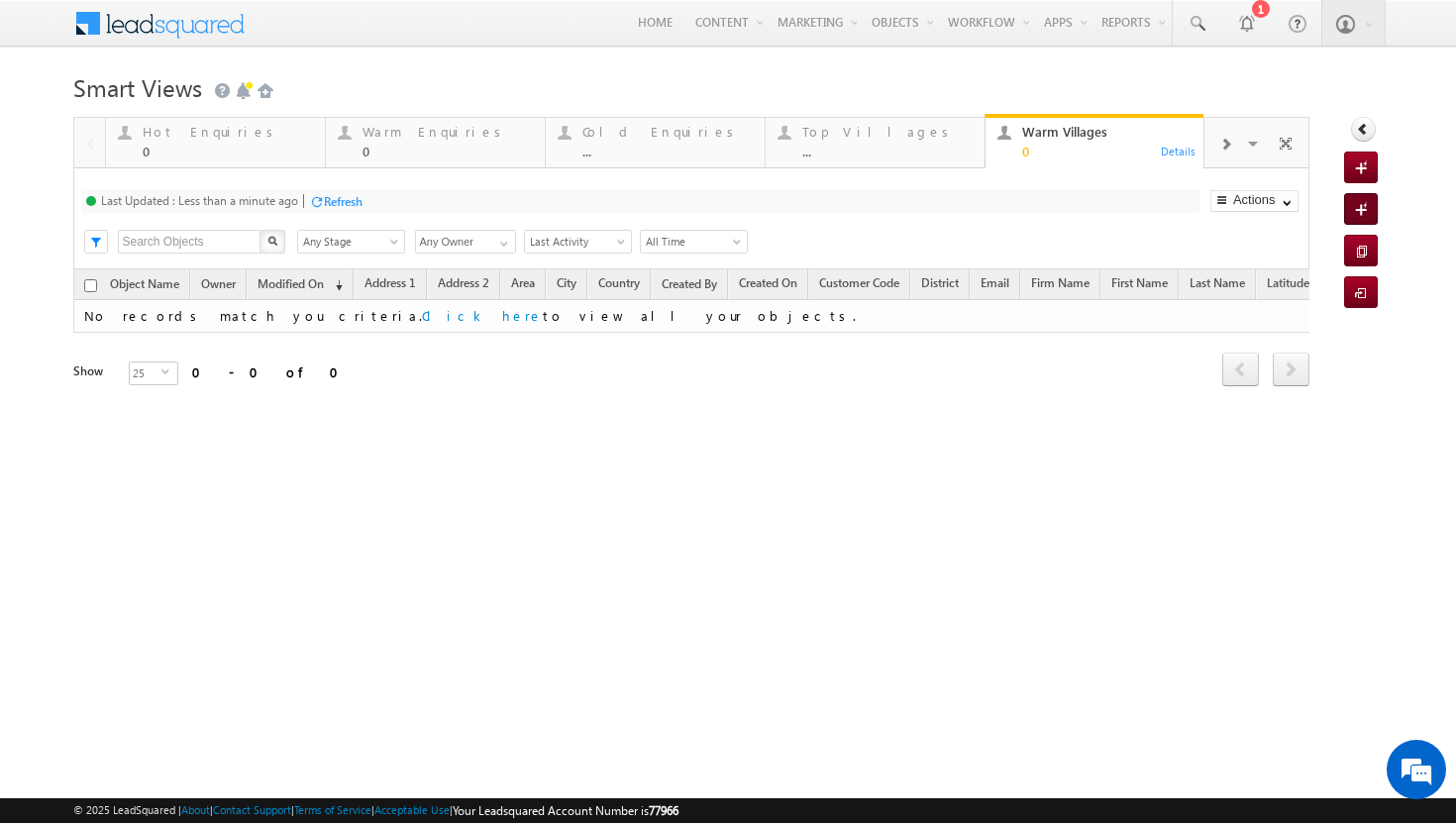 click on "Add New Object" at bounding box center (1361, 209) 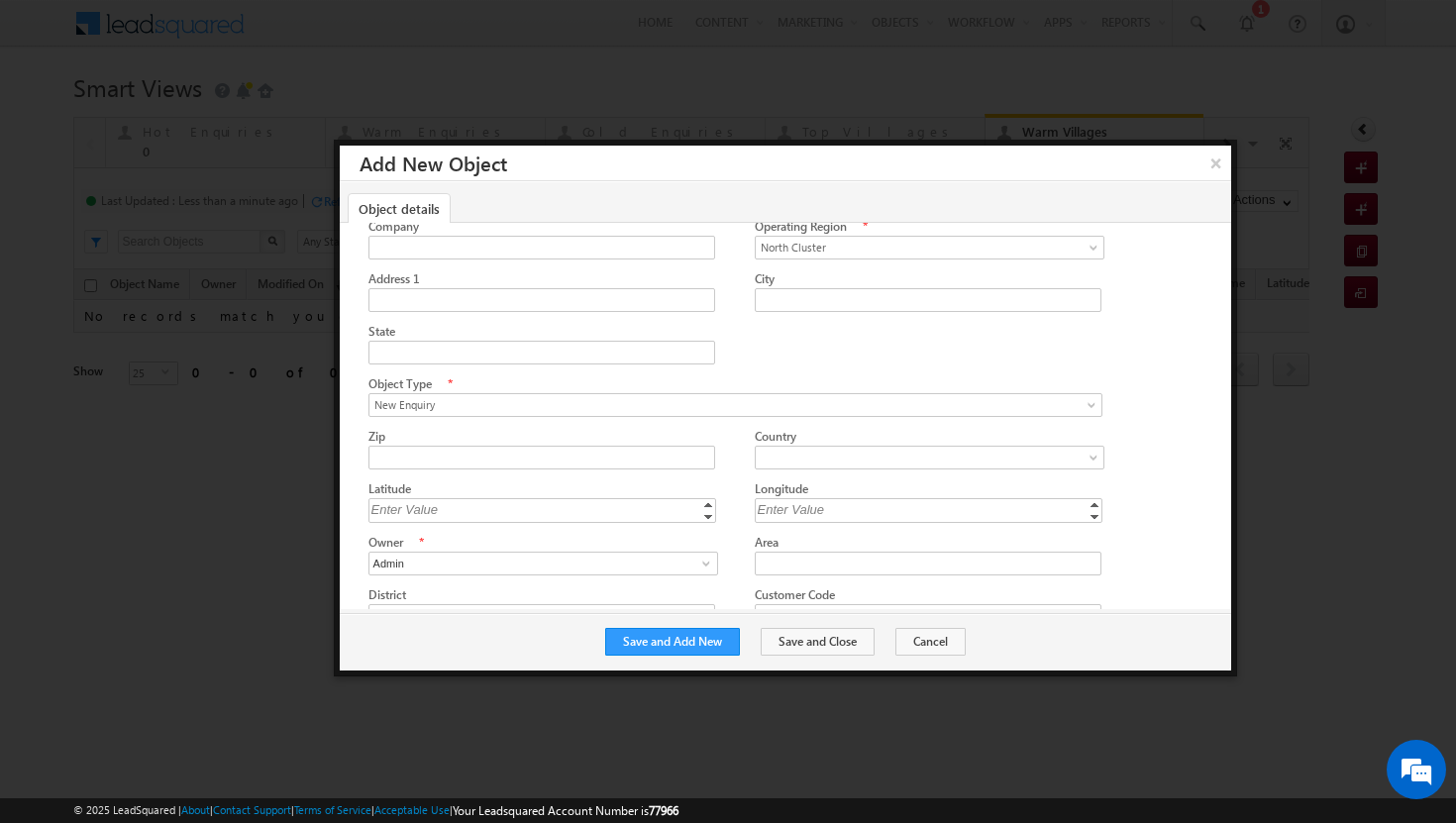 scroll, scrollTop: 0, scrollLeft: 0, axis: both 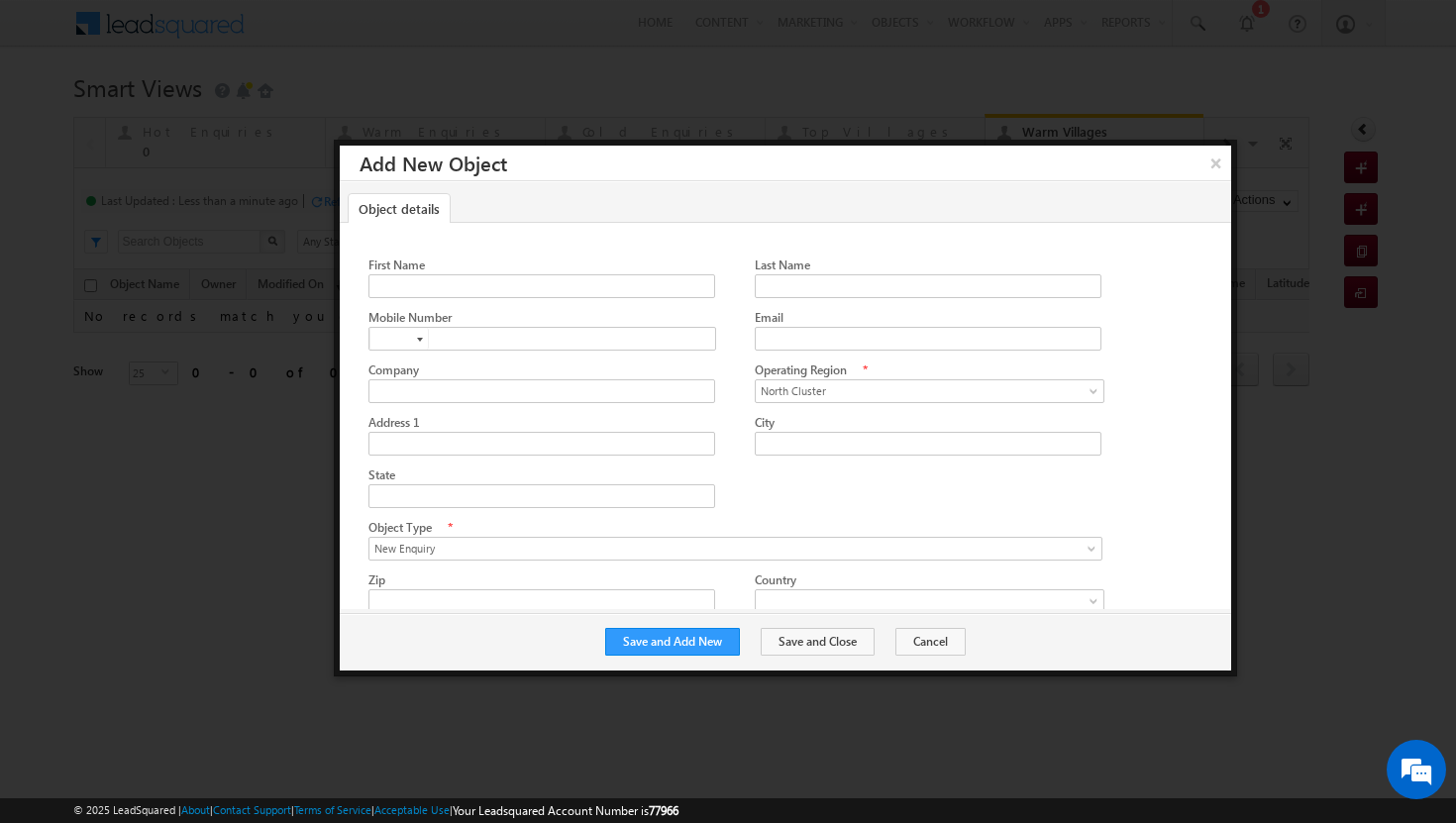click at bounding box center [791, 281] 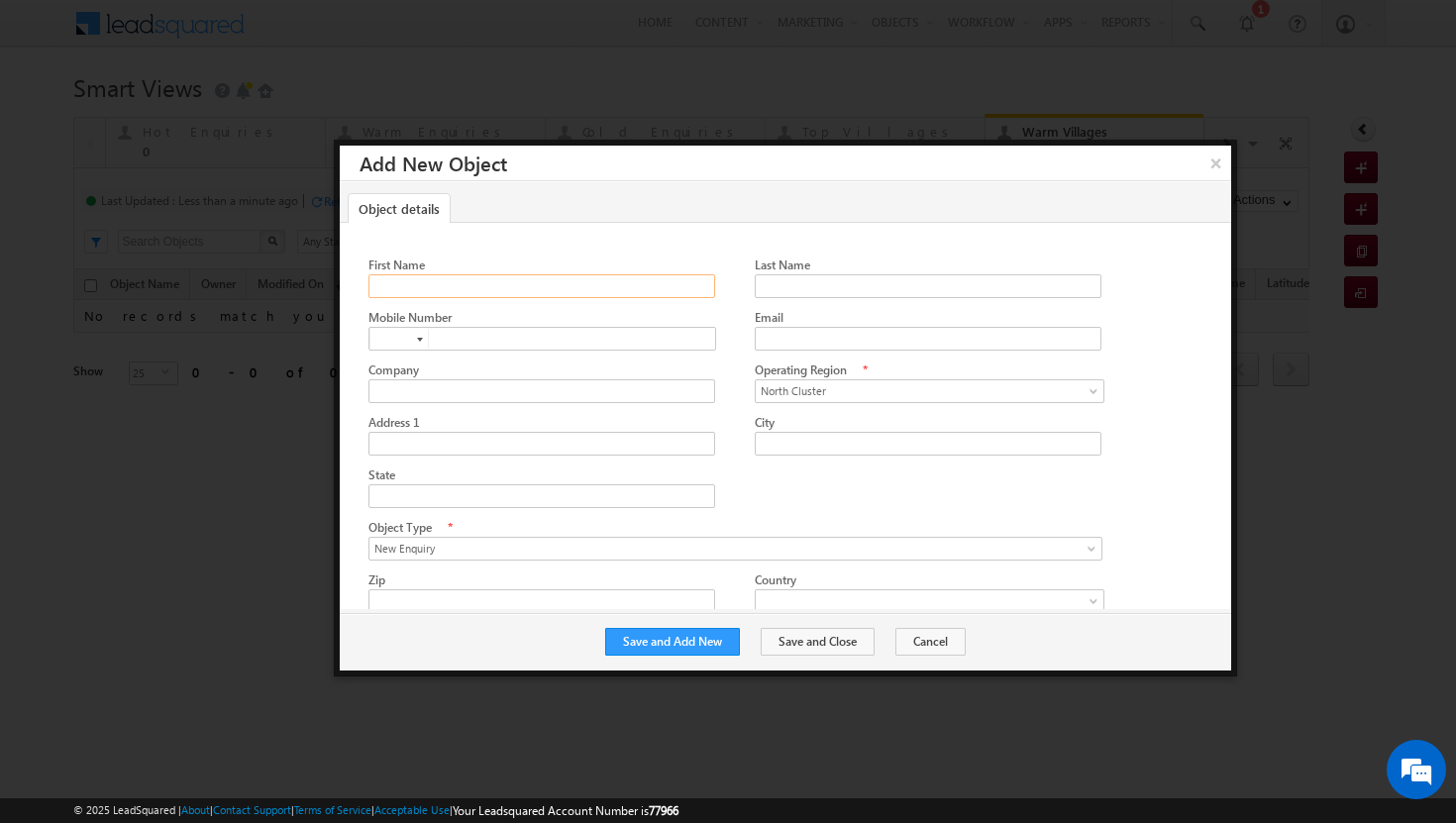click on "First Name" at bounding box center (542, 286) 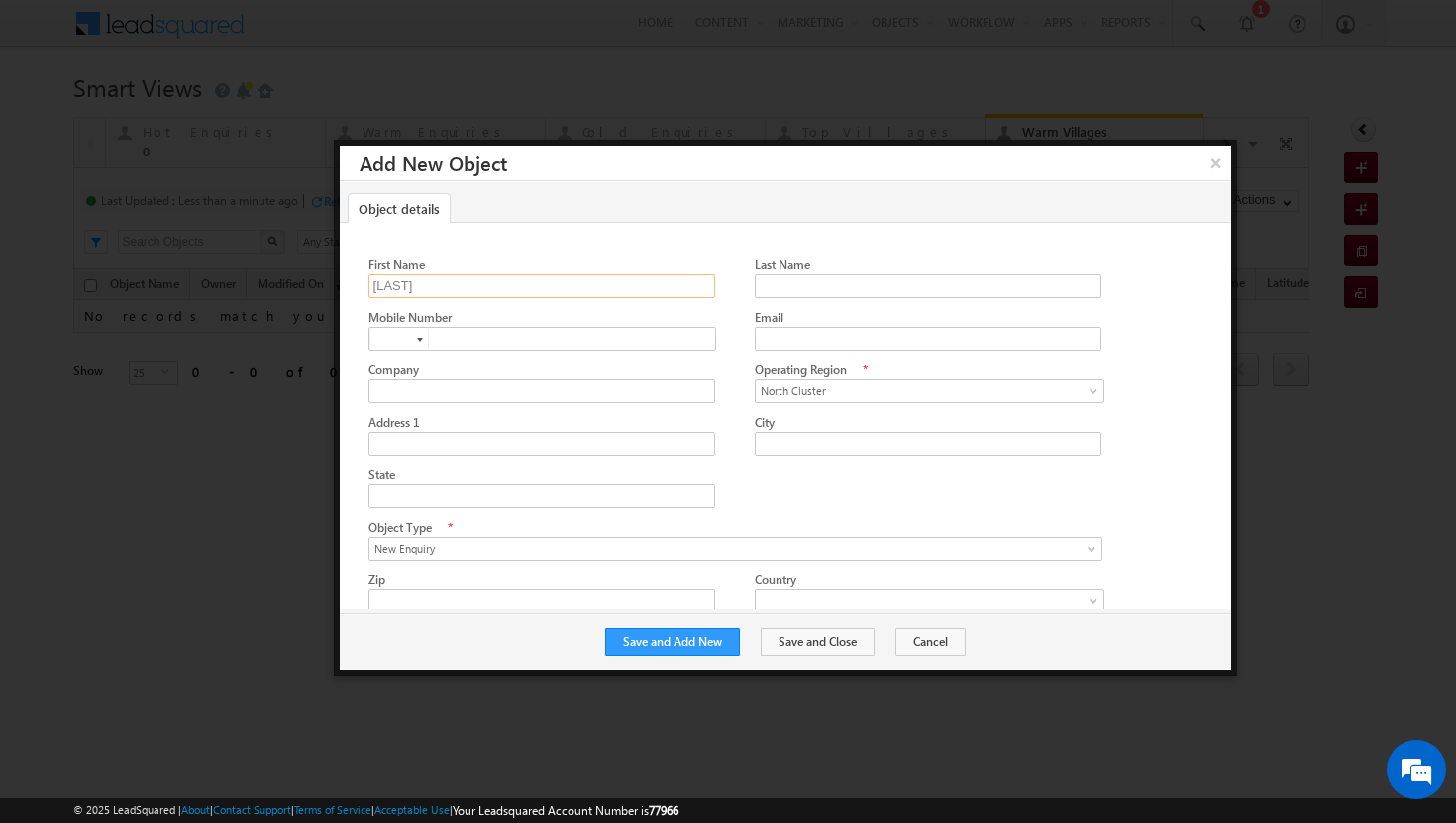 type on "K" 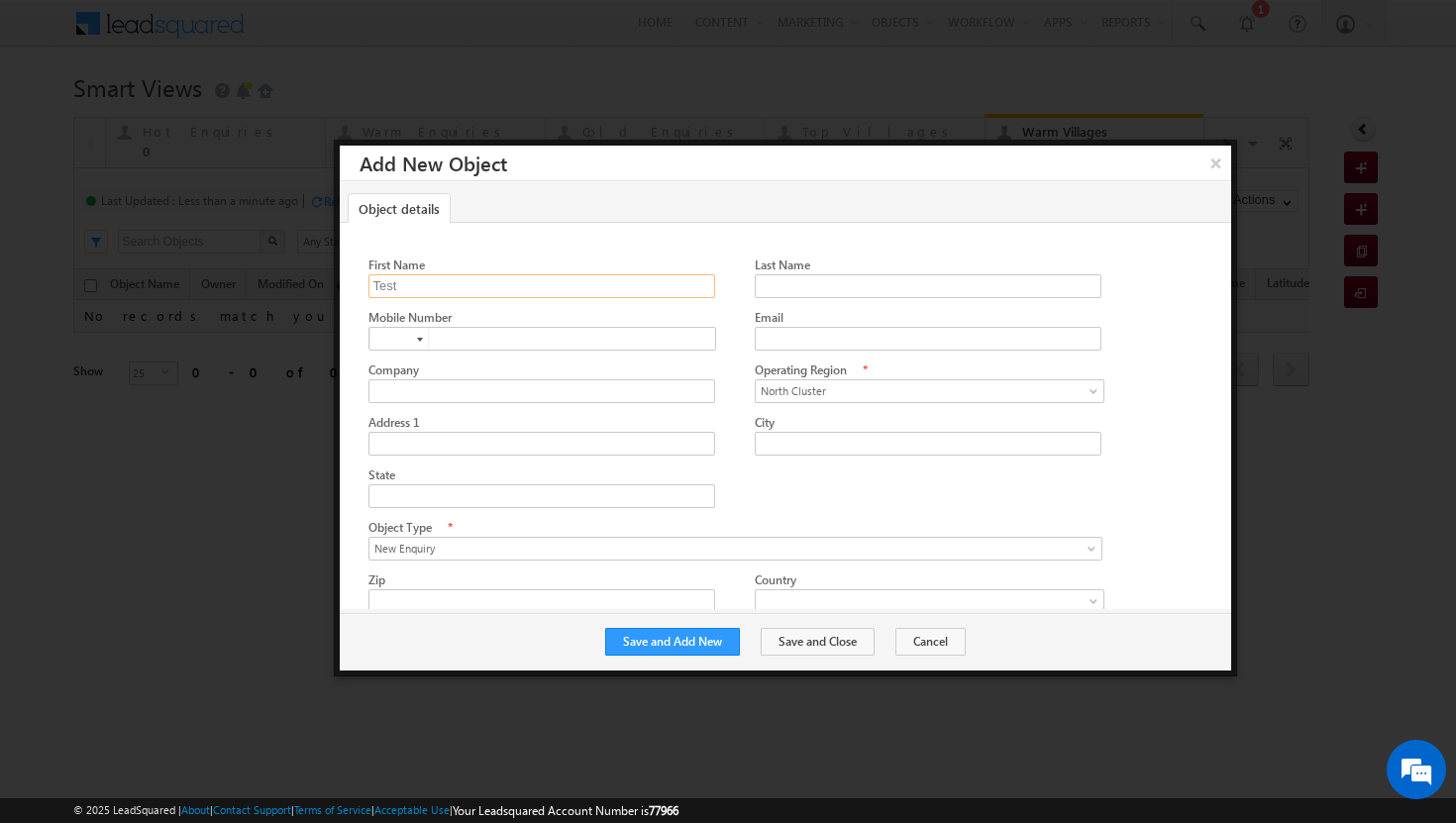 type on "Test" 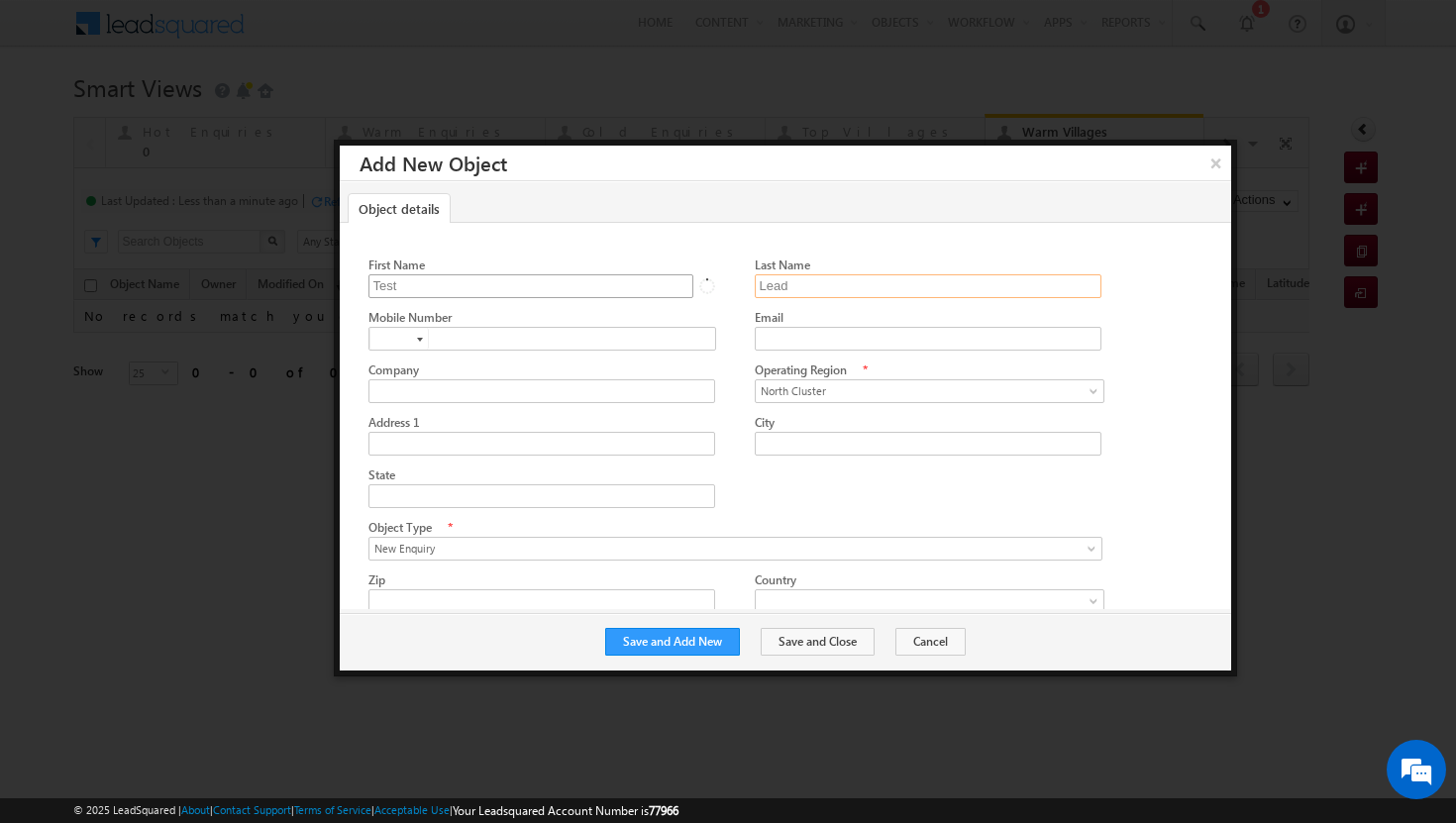 type on "Lead" 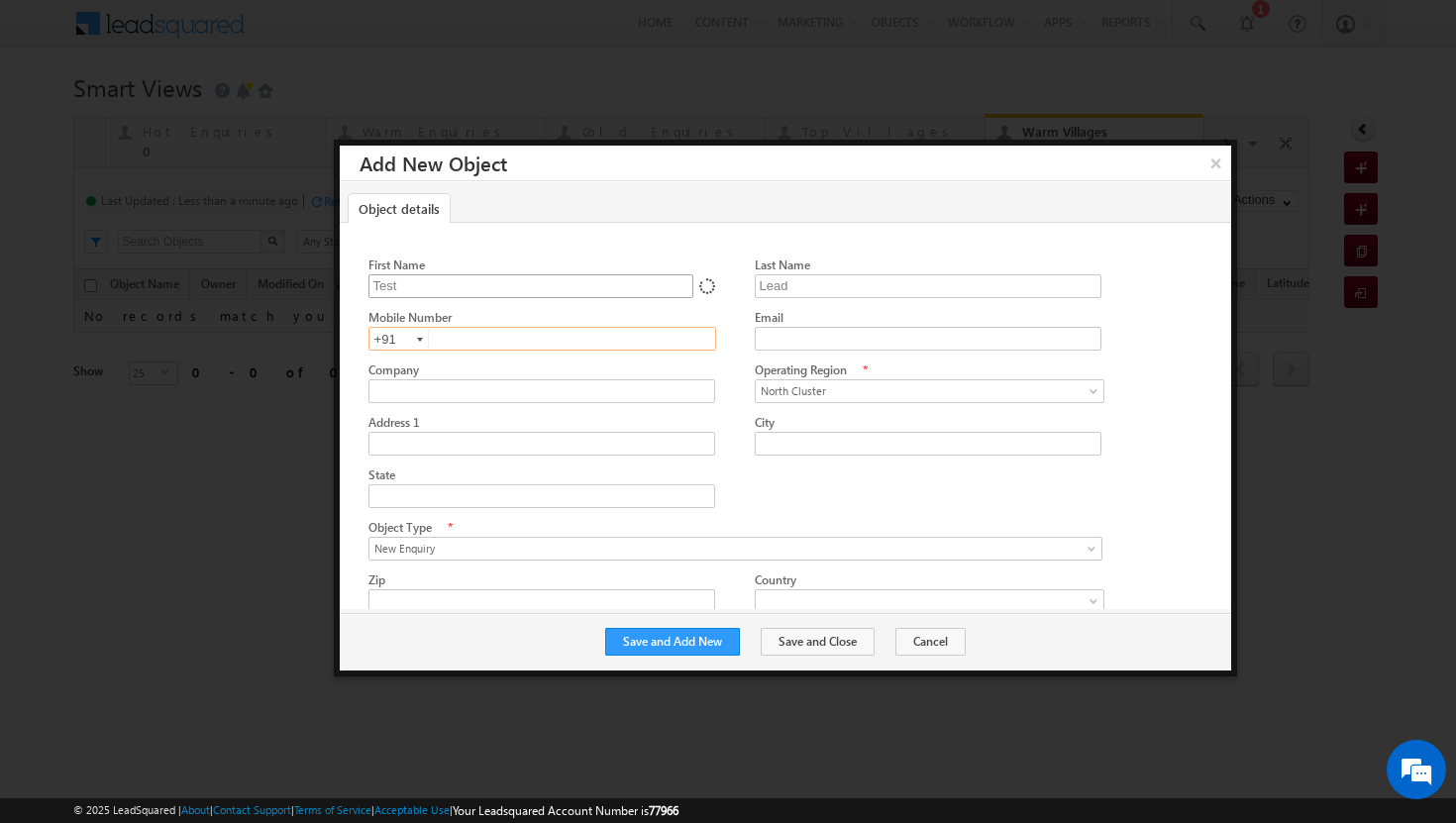 type on "+91" 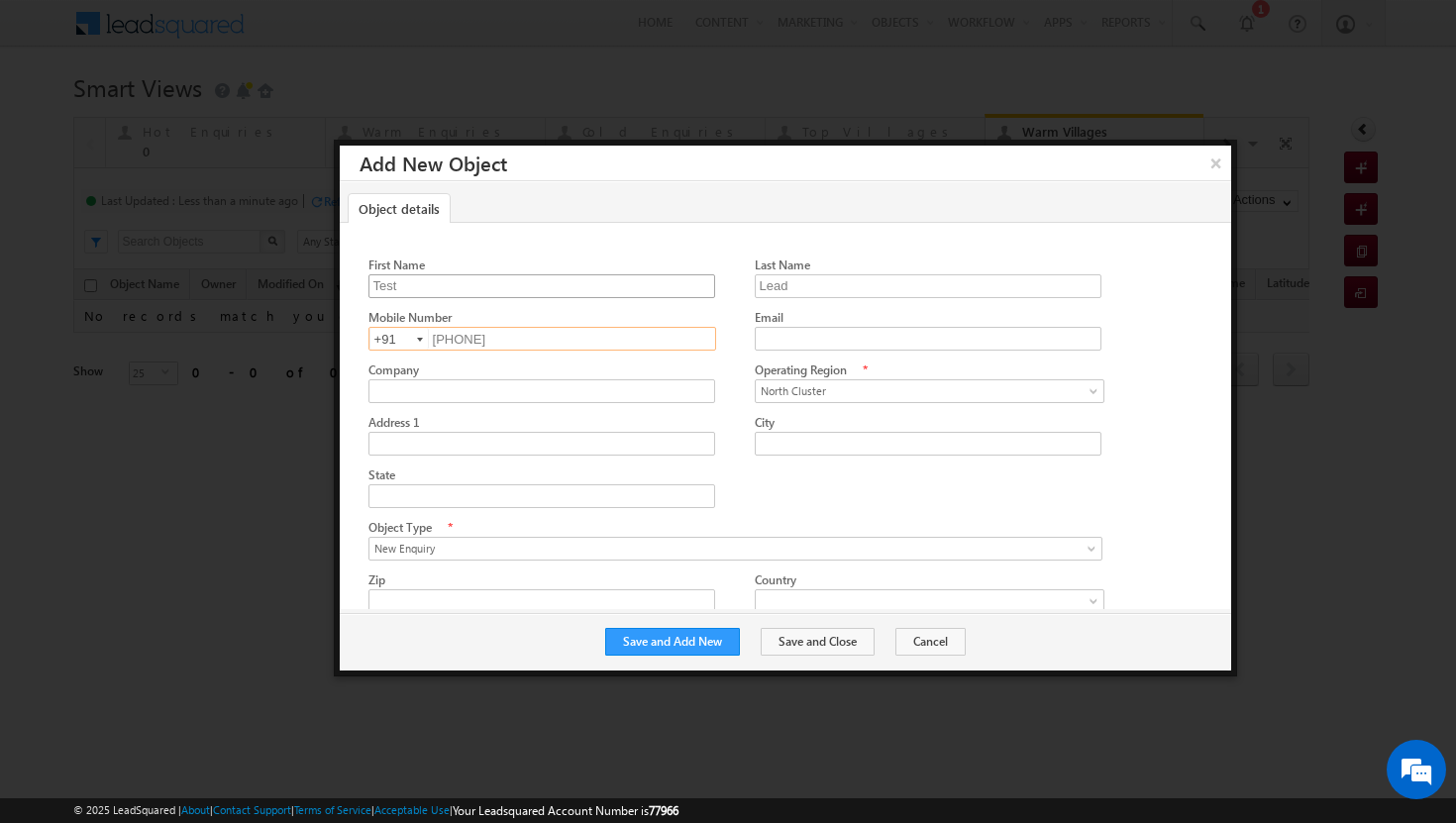 type on "9289977421" 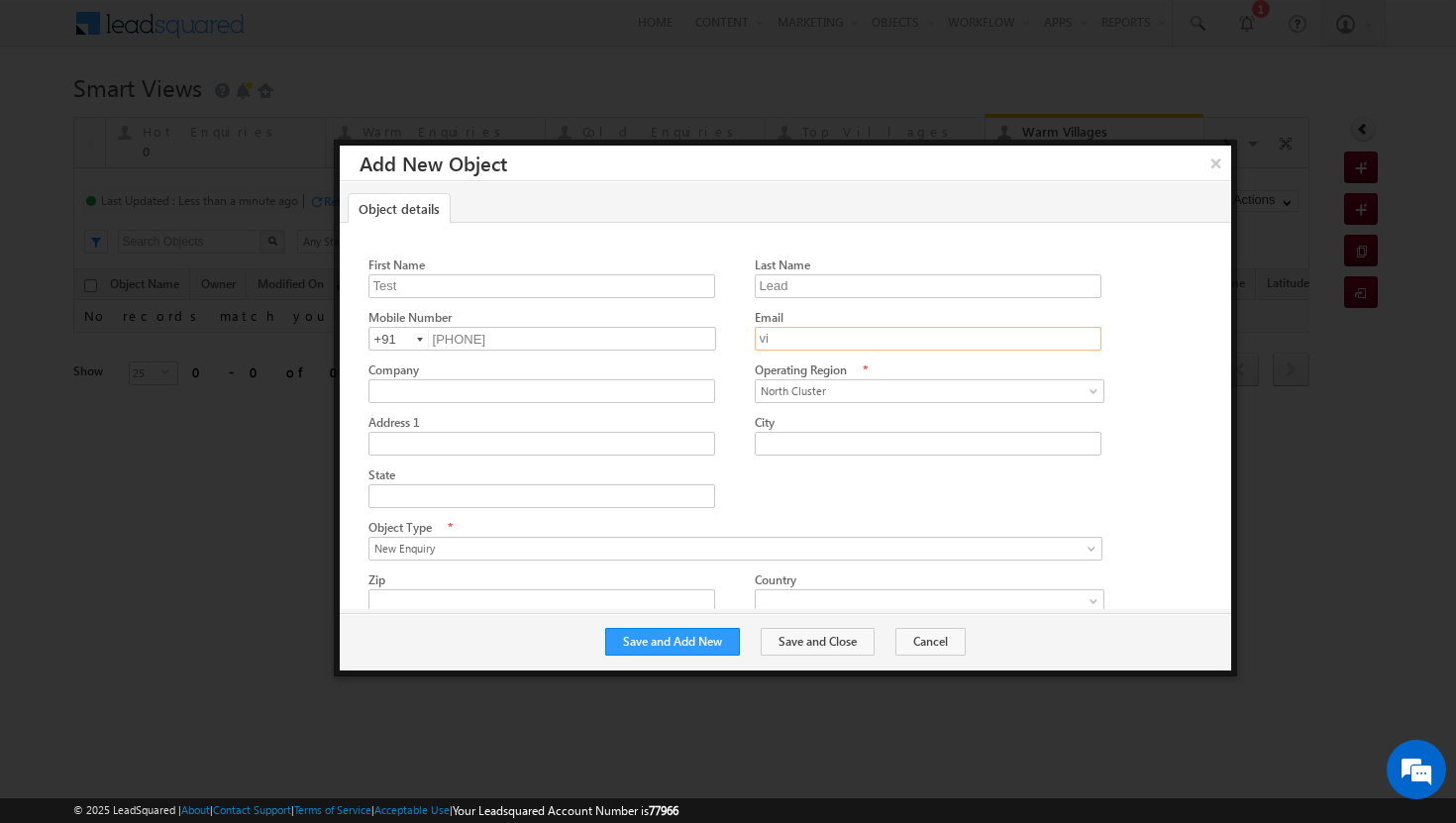 type on "v" 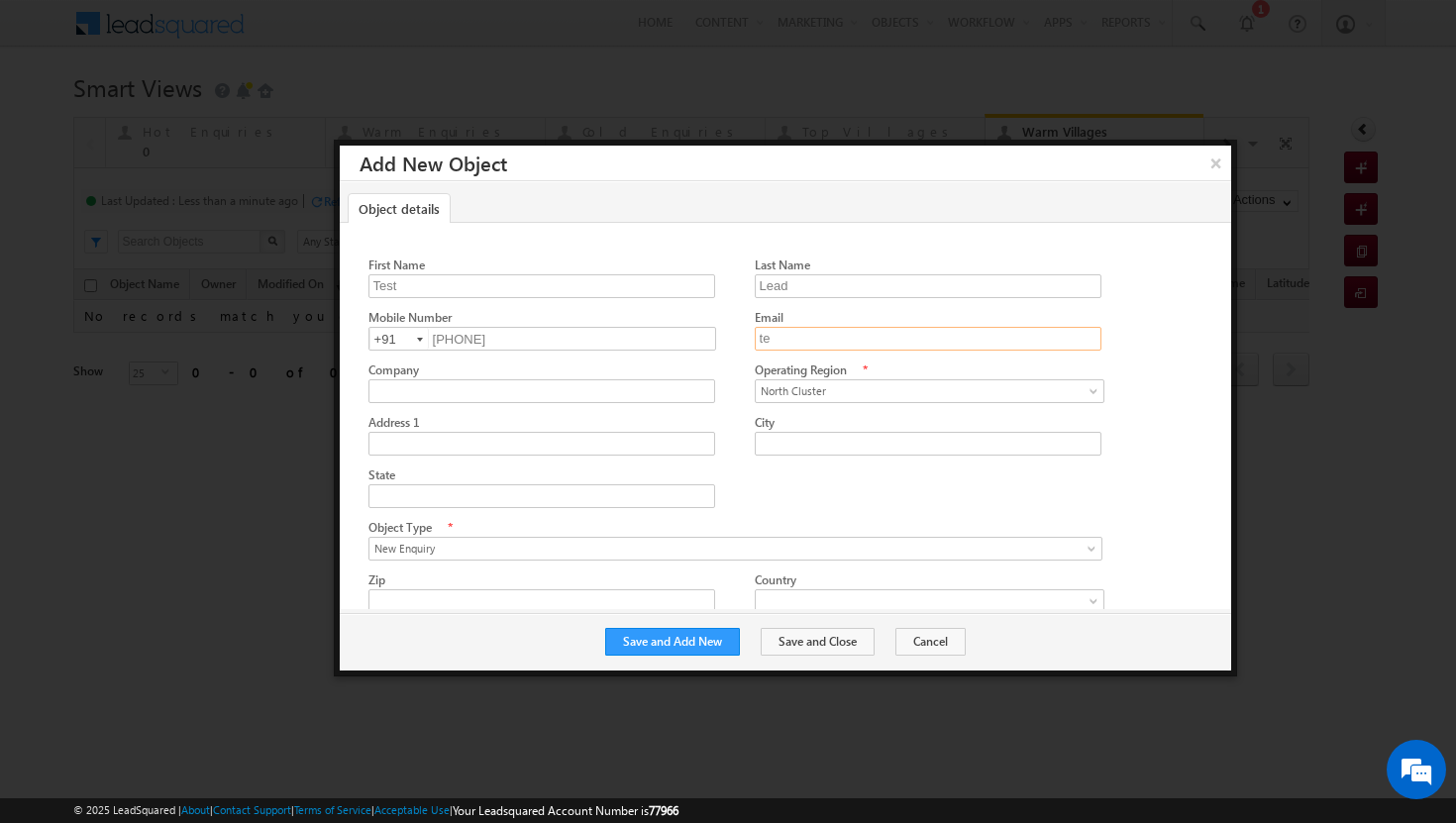 type on "t" 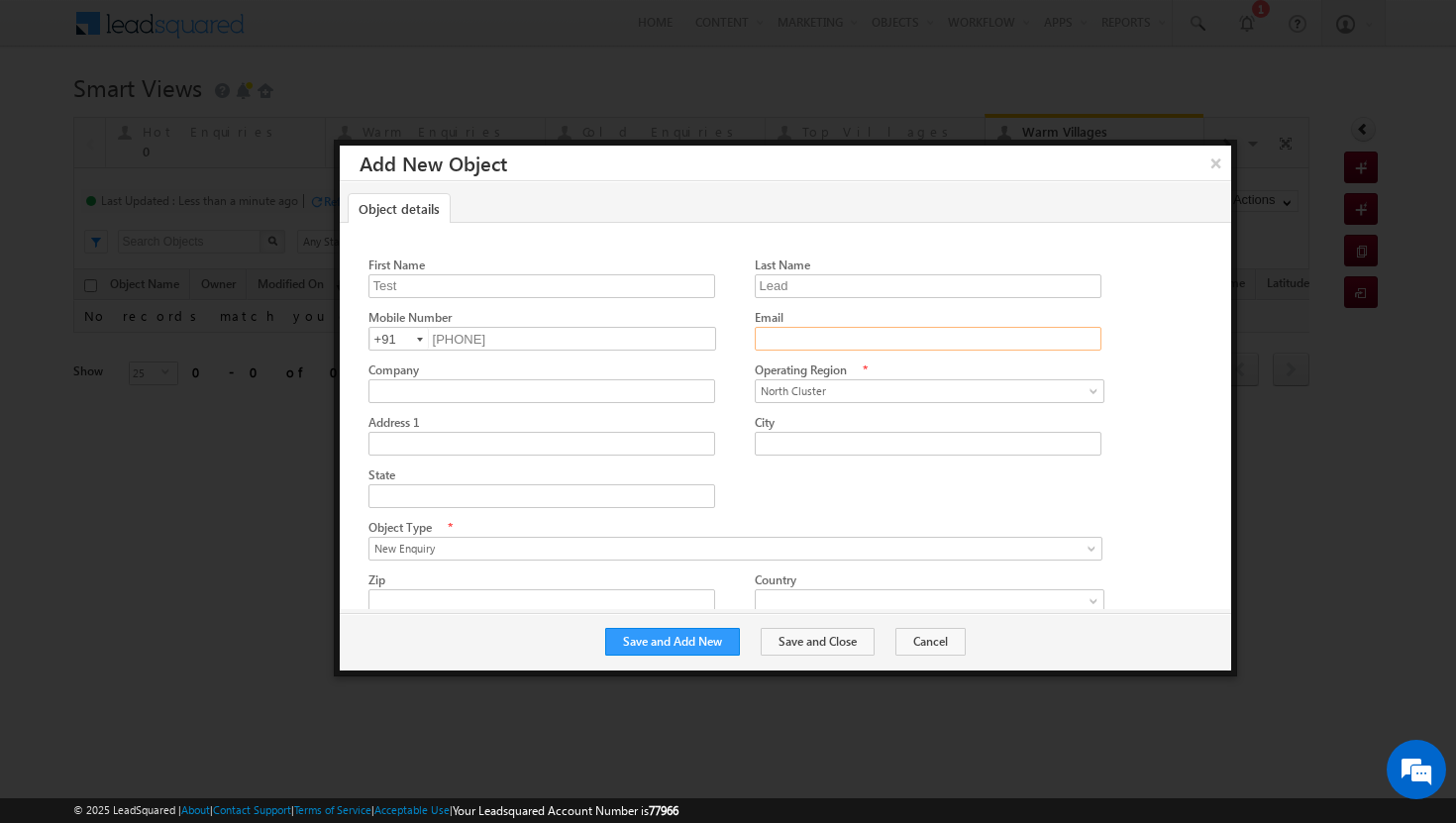 click on "Email" 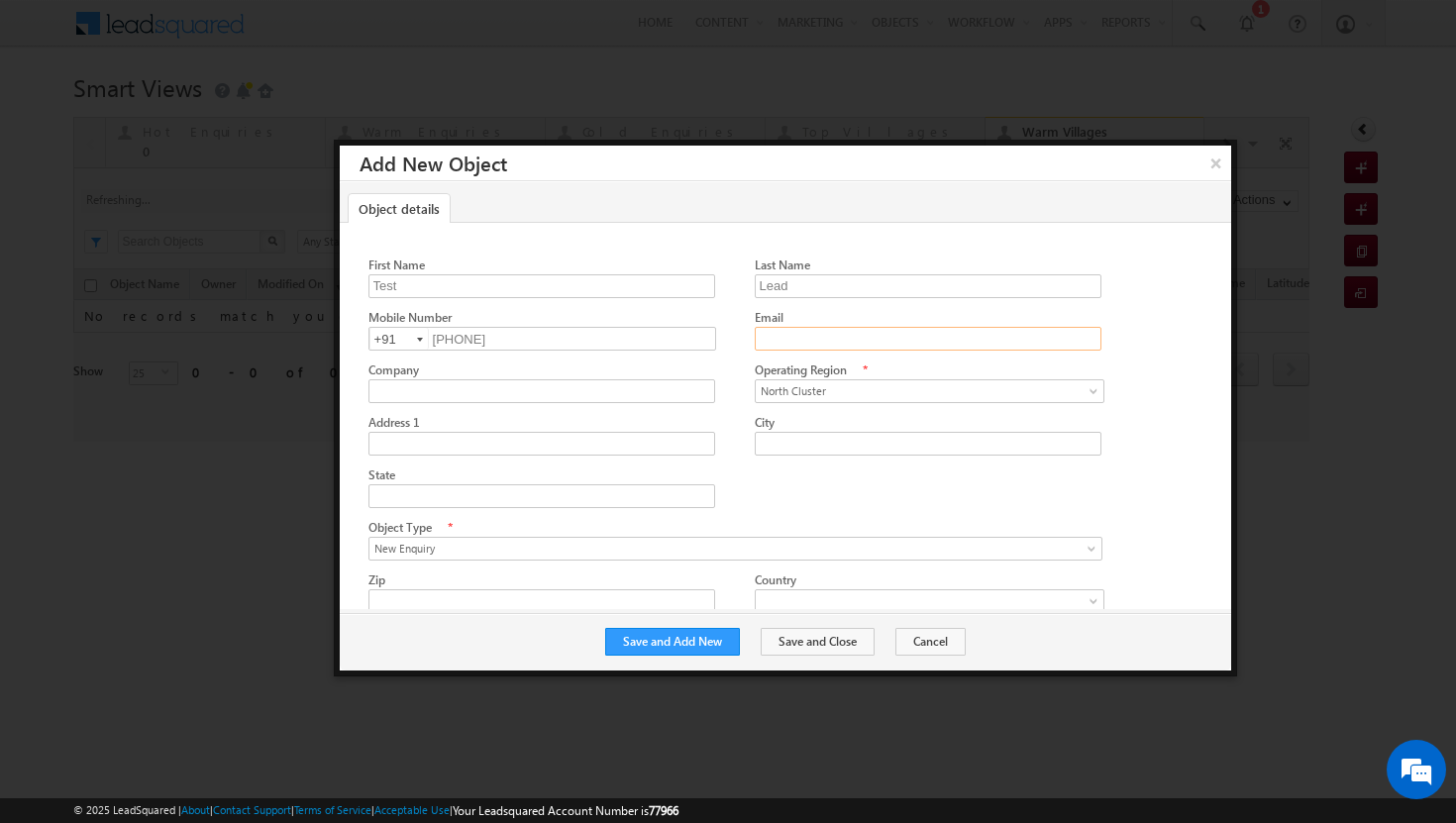 paste on "Test.komaki@gmail.com" 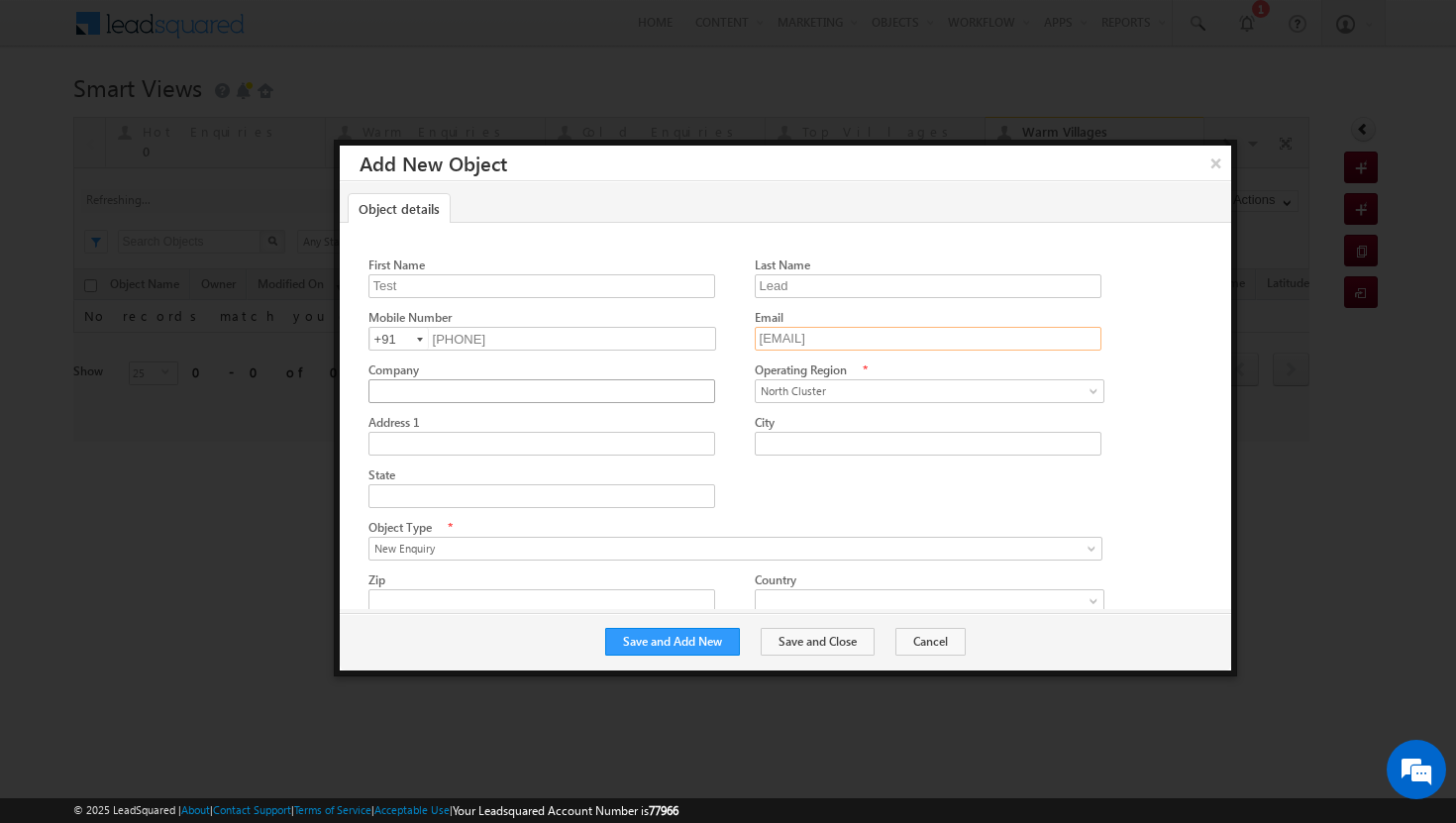 type on "Test.komaki@gmail.com" 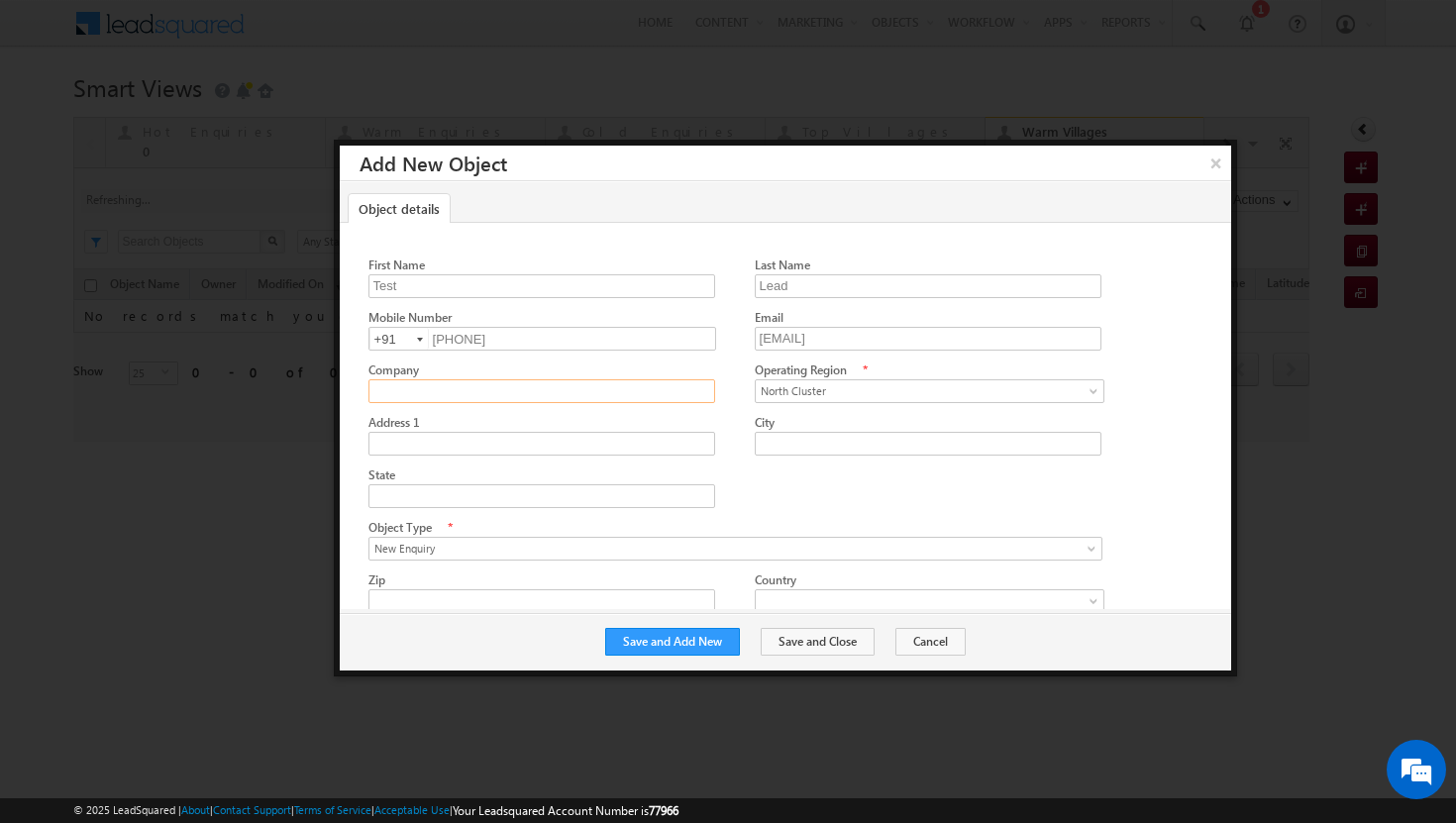 click on "Company" at bounding box center (542, 391) 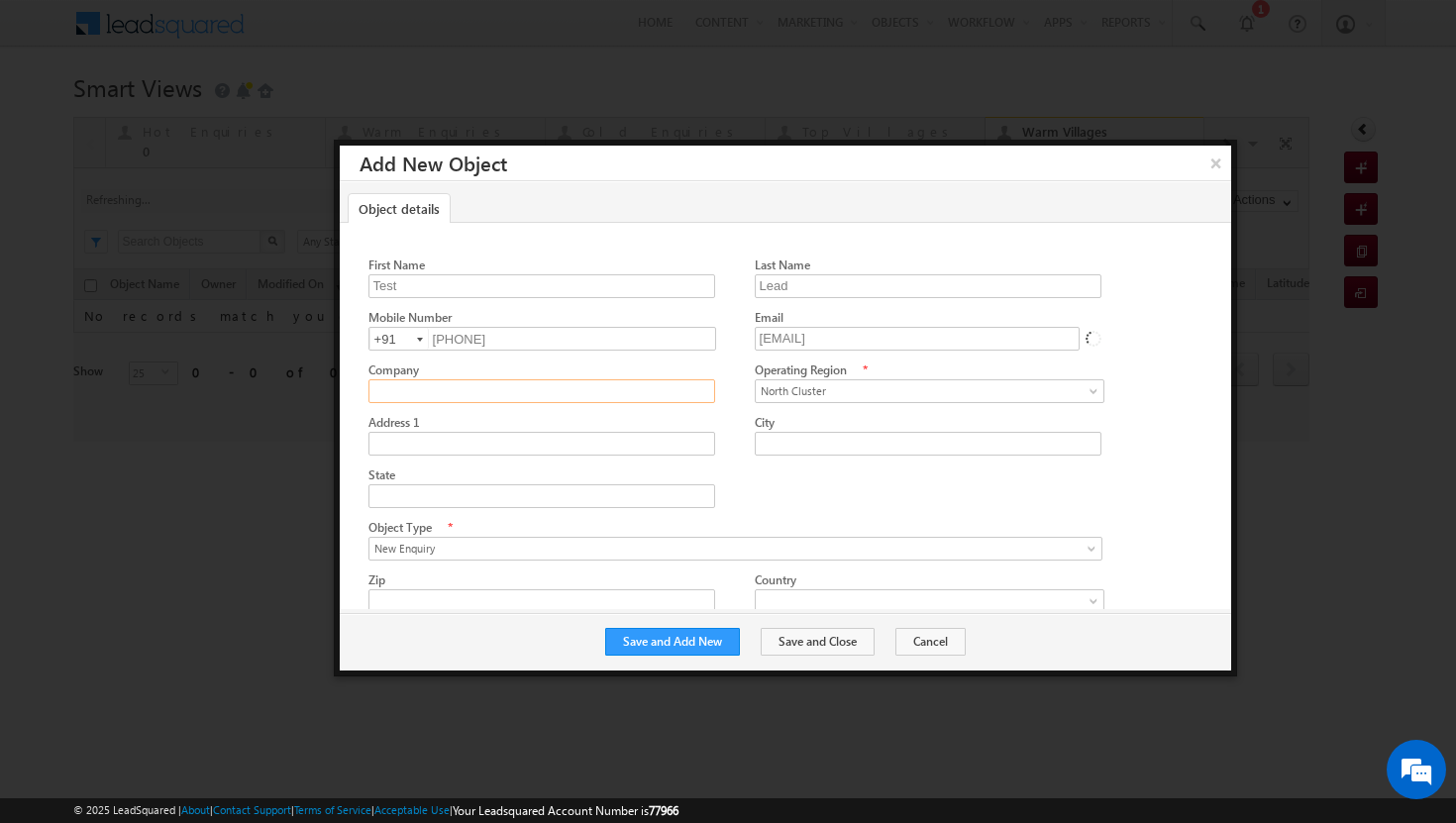 click on "Company" at bounding box center [542, 391] 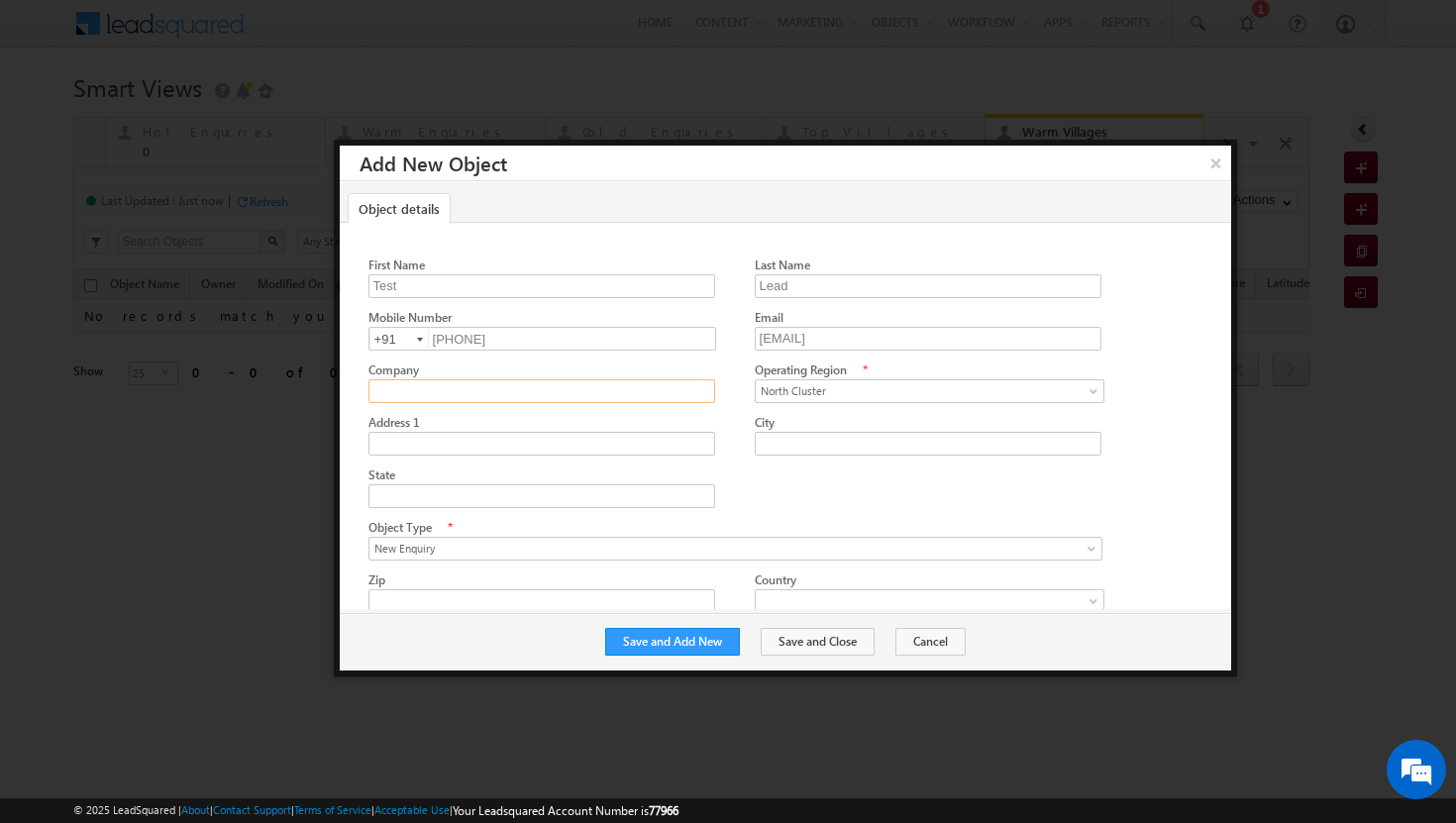 type on "Komaki" 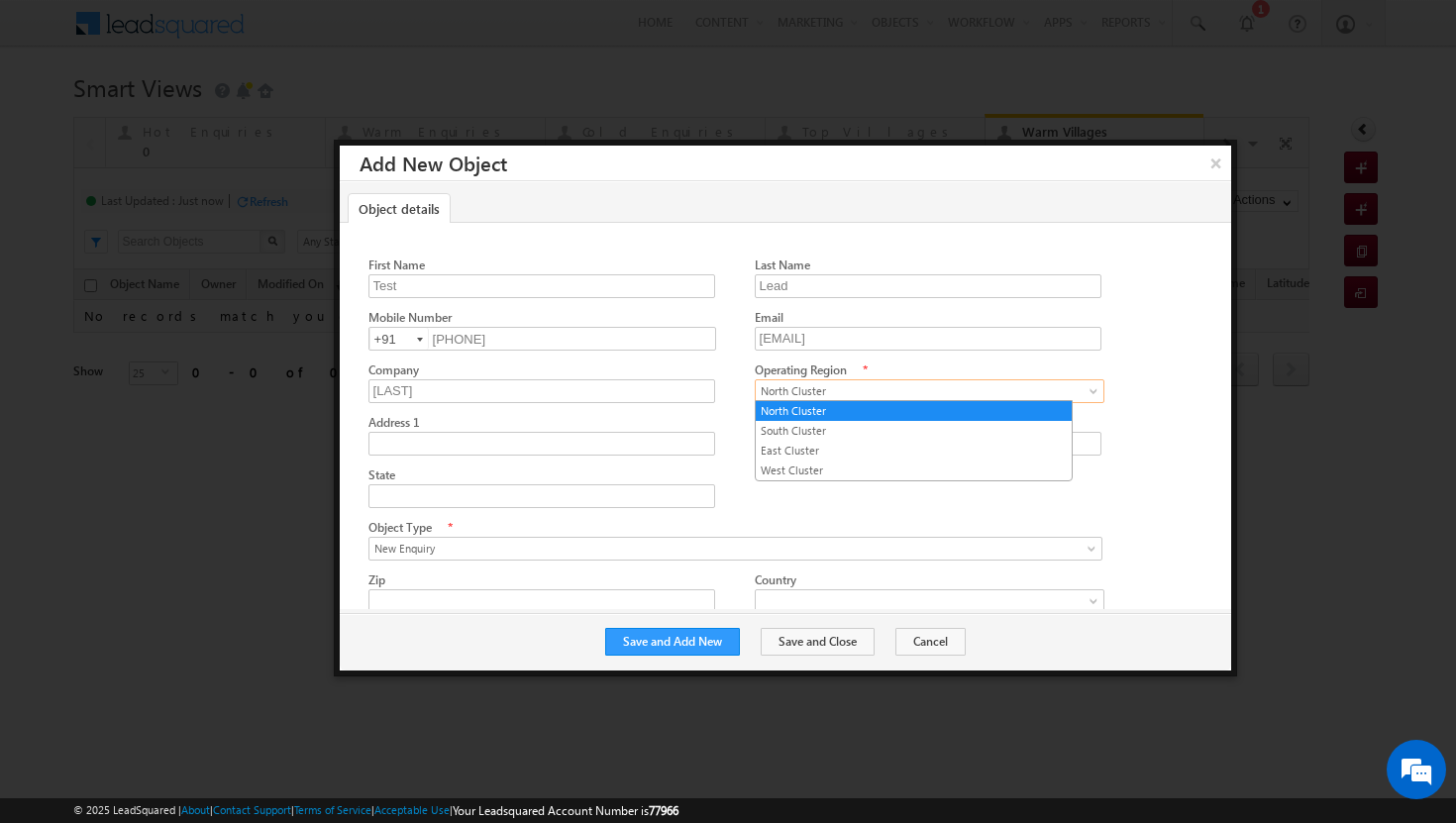 click on "North Cluster" at bounding box center (924, 391) 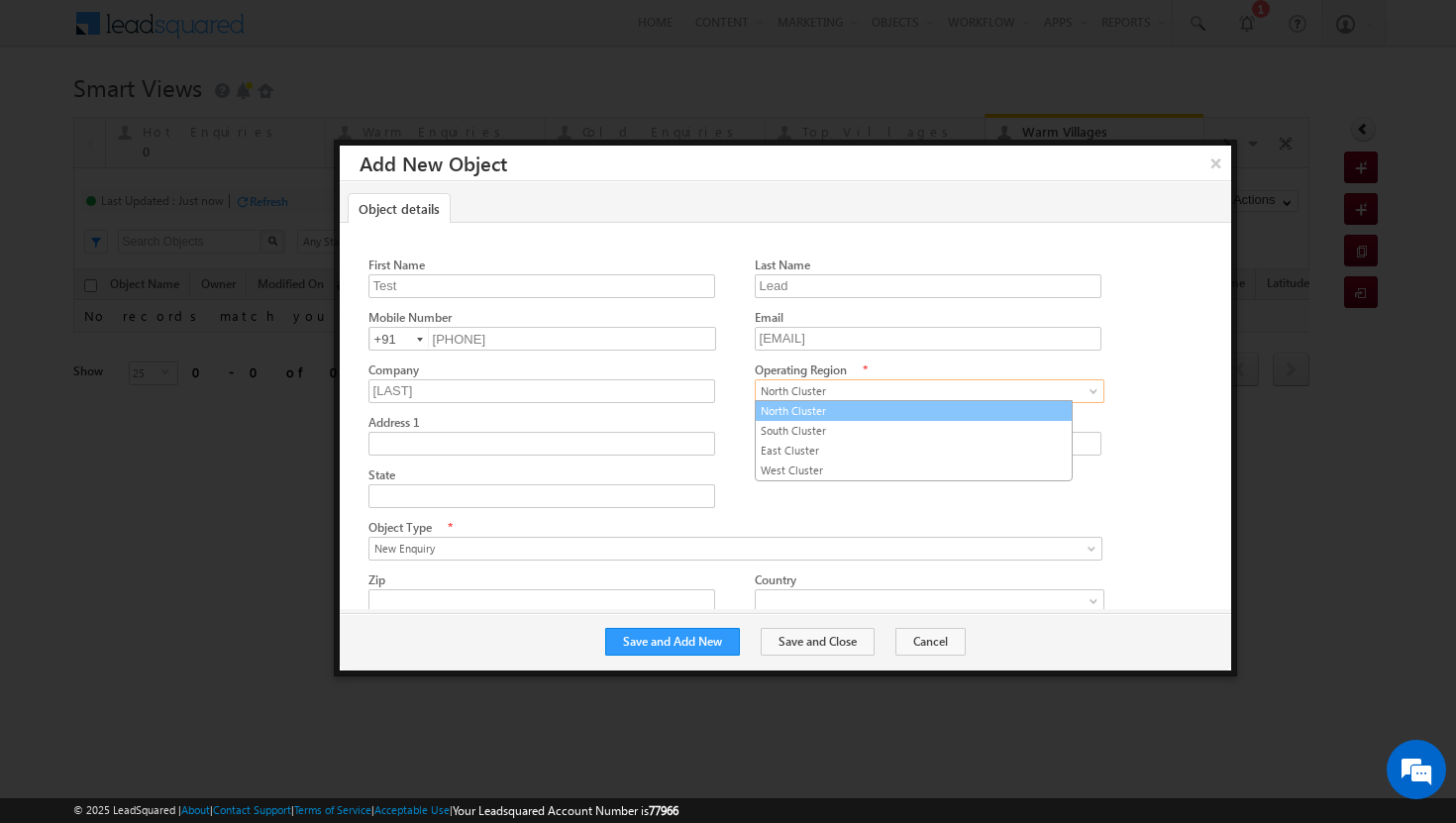 click on "North Cluster" at bounding box center [913, 411] 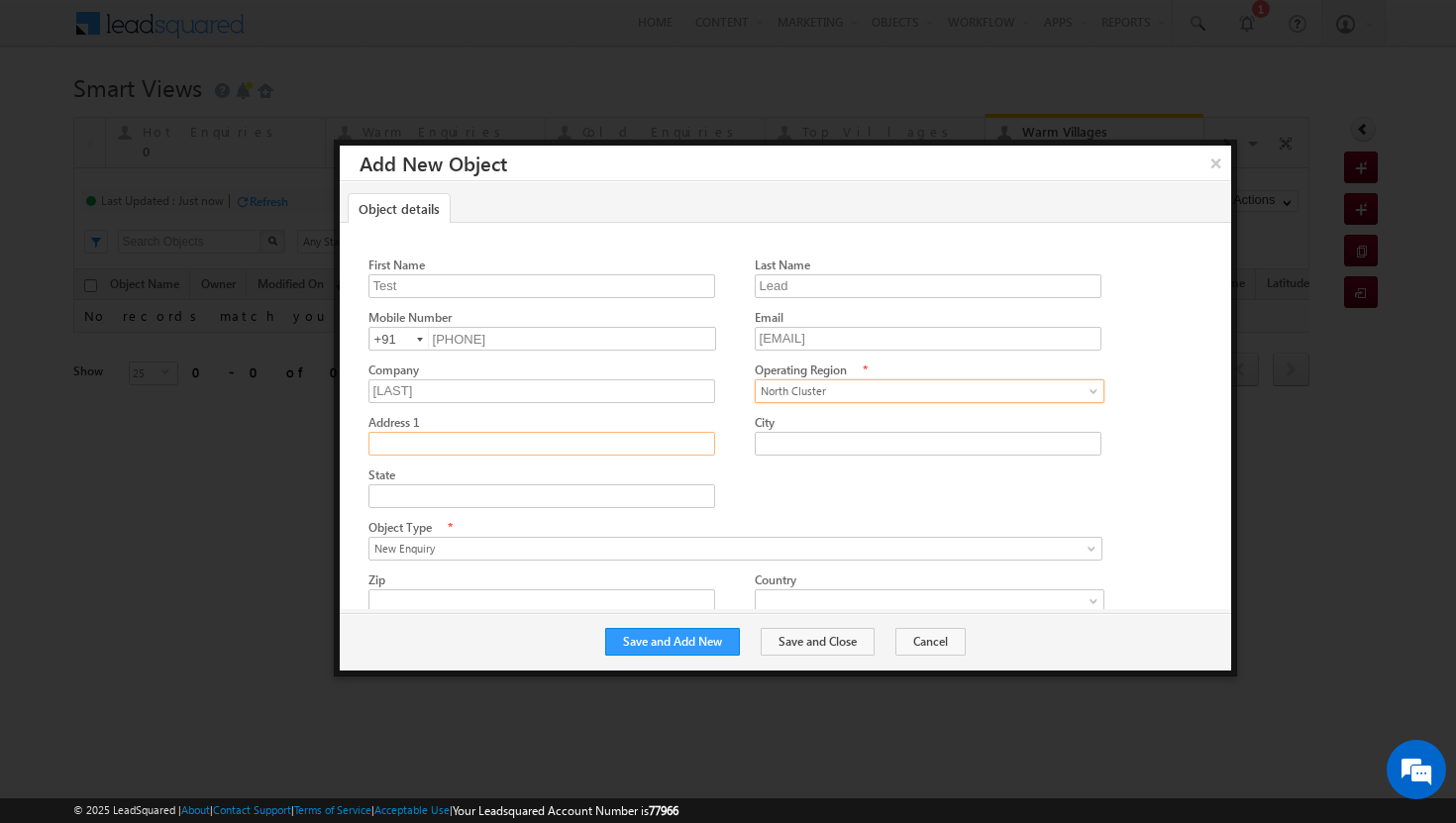 click on "Address 1" at bounding box center [542, 444] 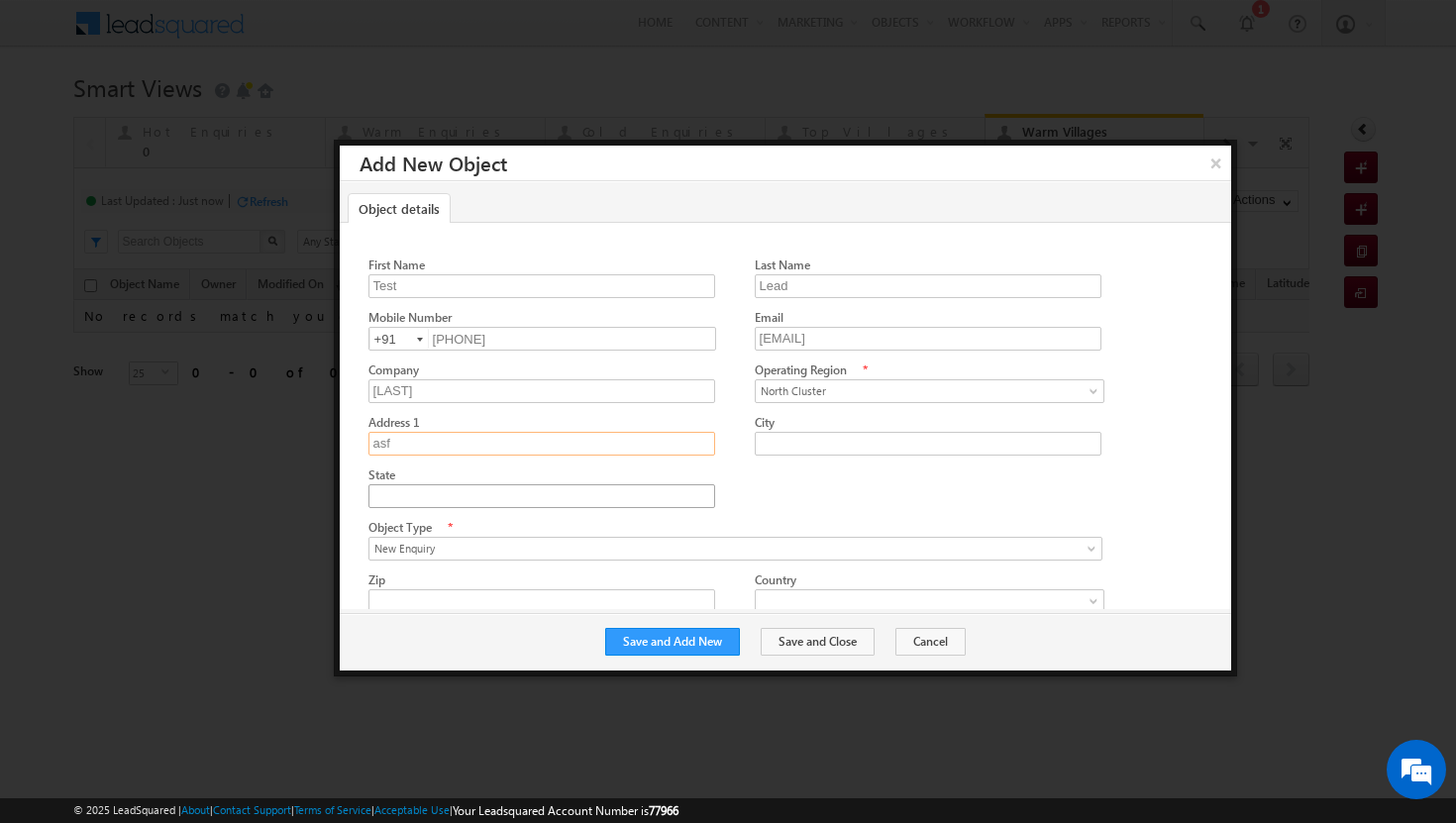 type on "asf" 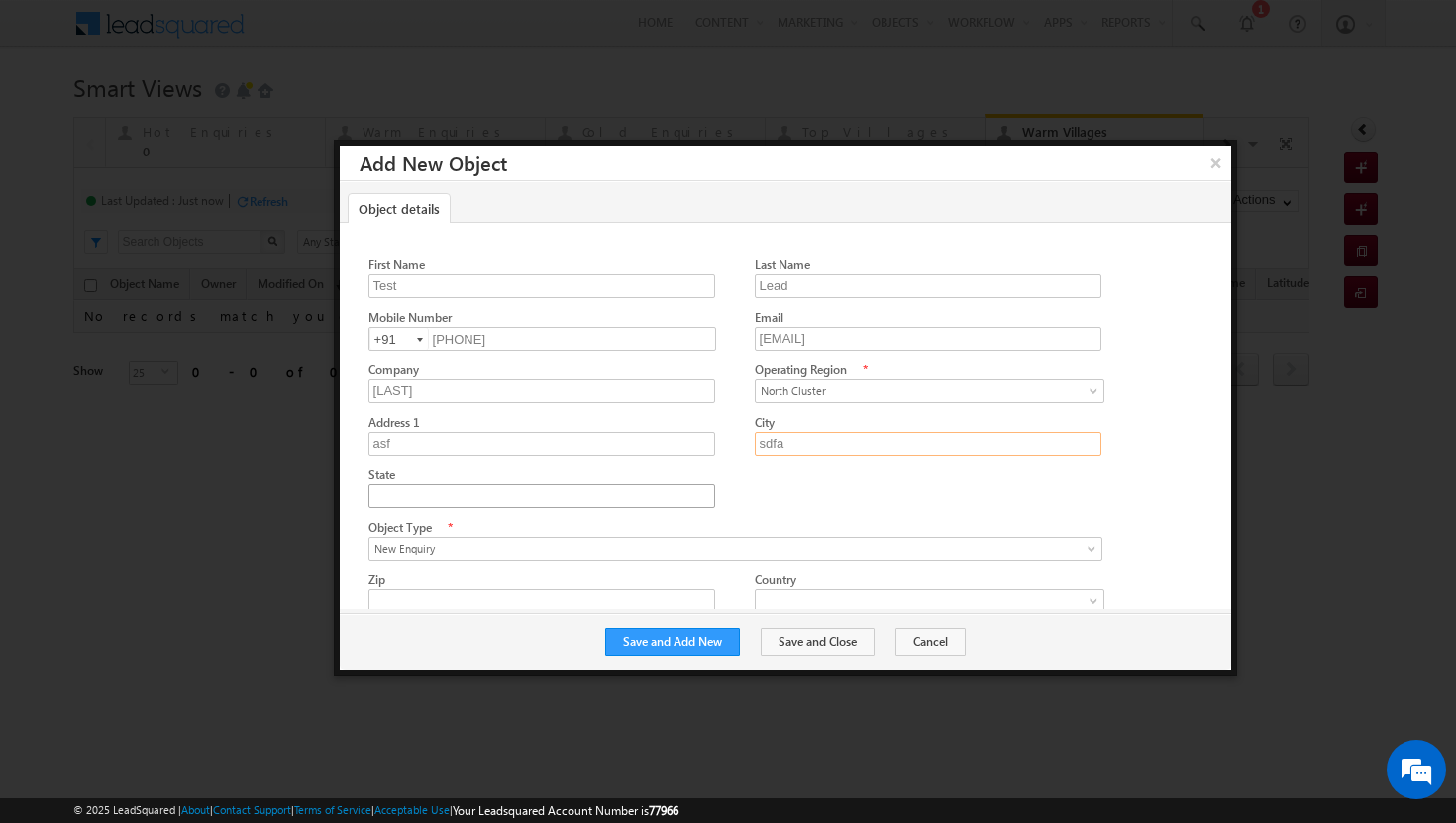 type on "sdfa" 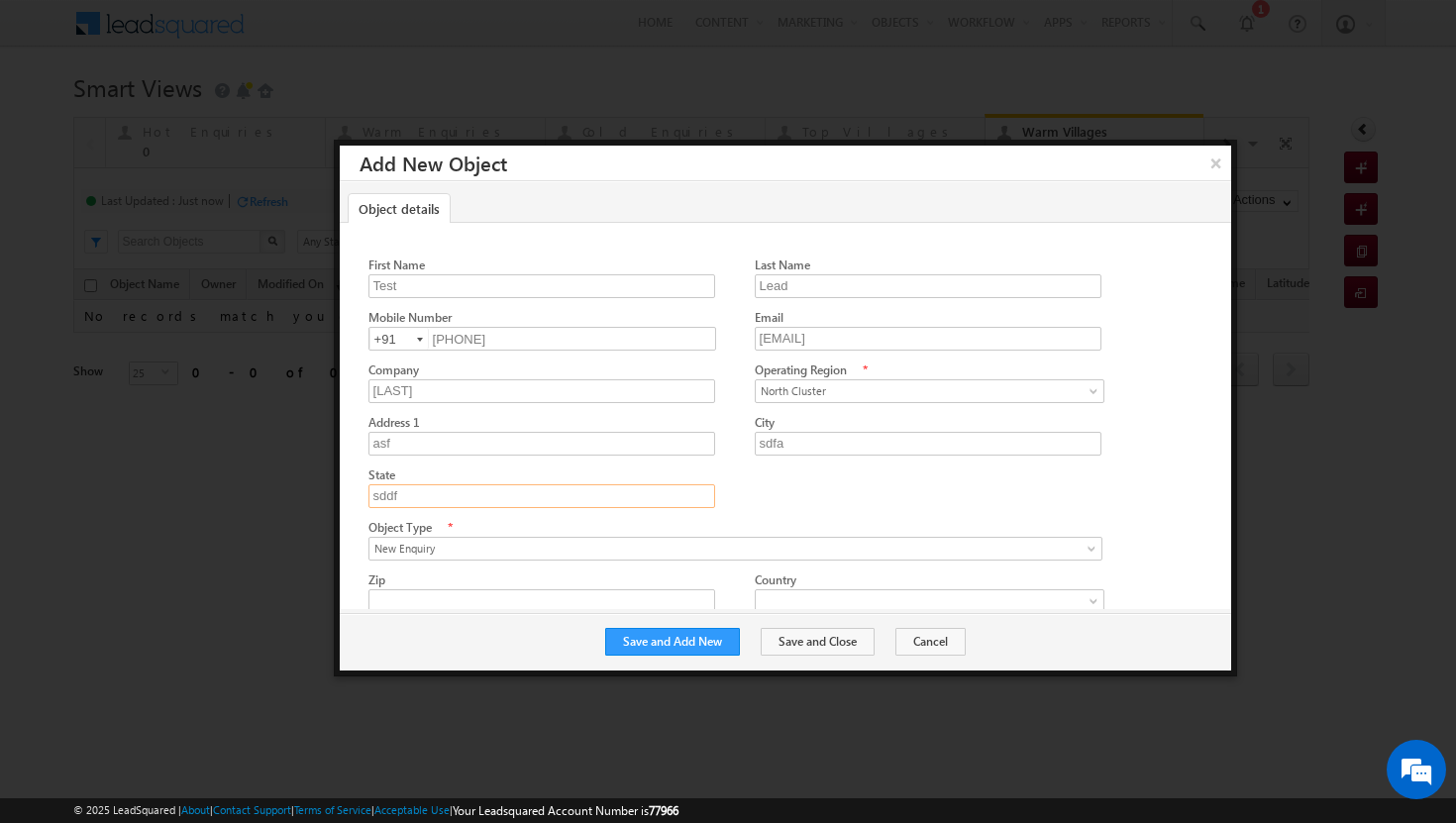 type on "sddf" 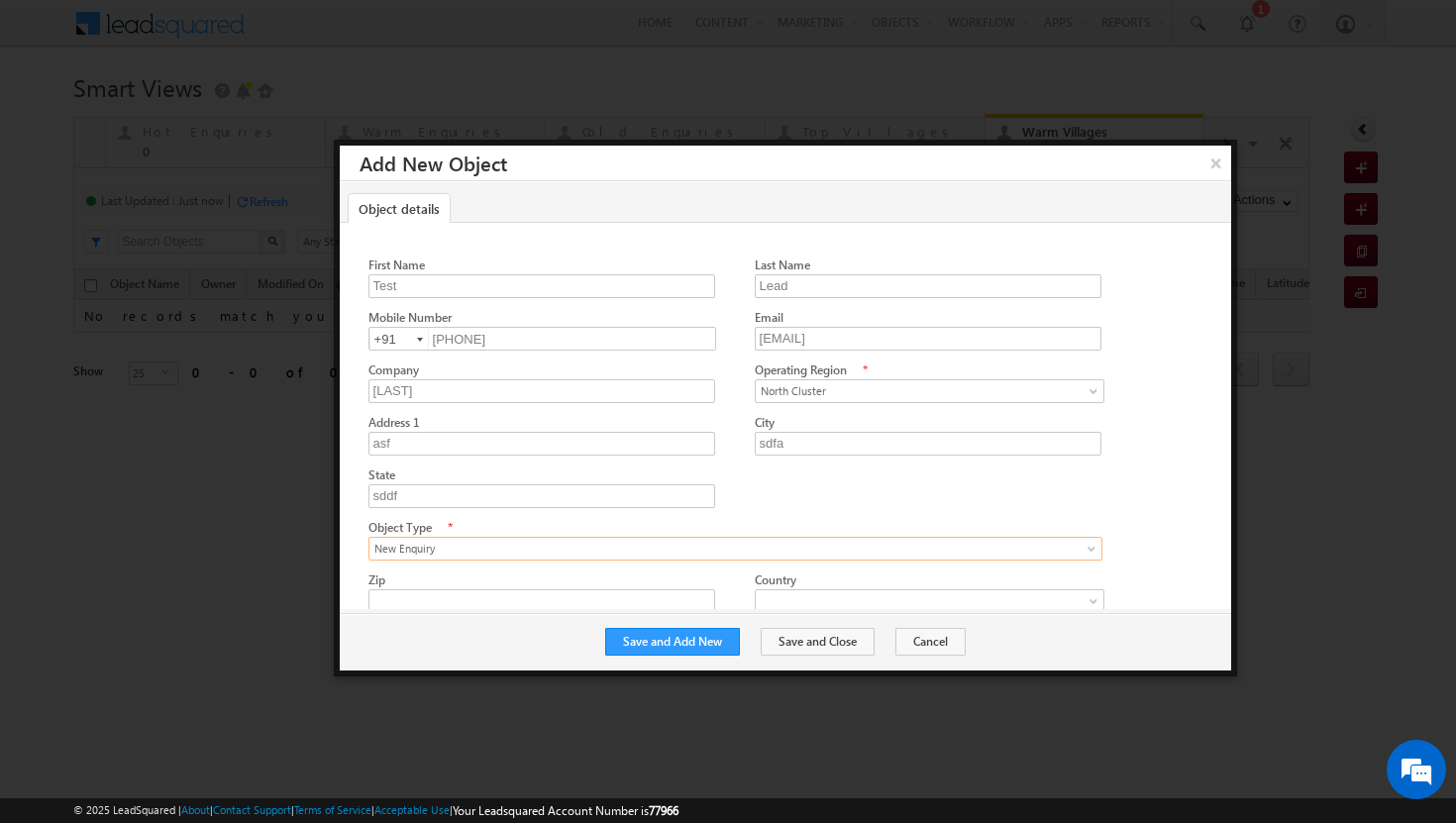 click on "New Enquiry" at bounding box center [718, 549] 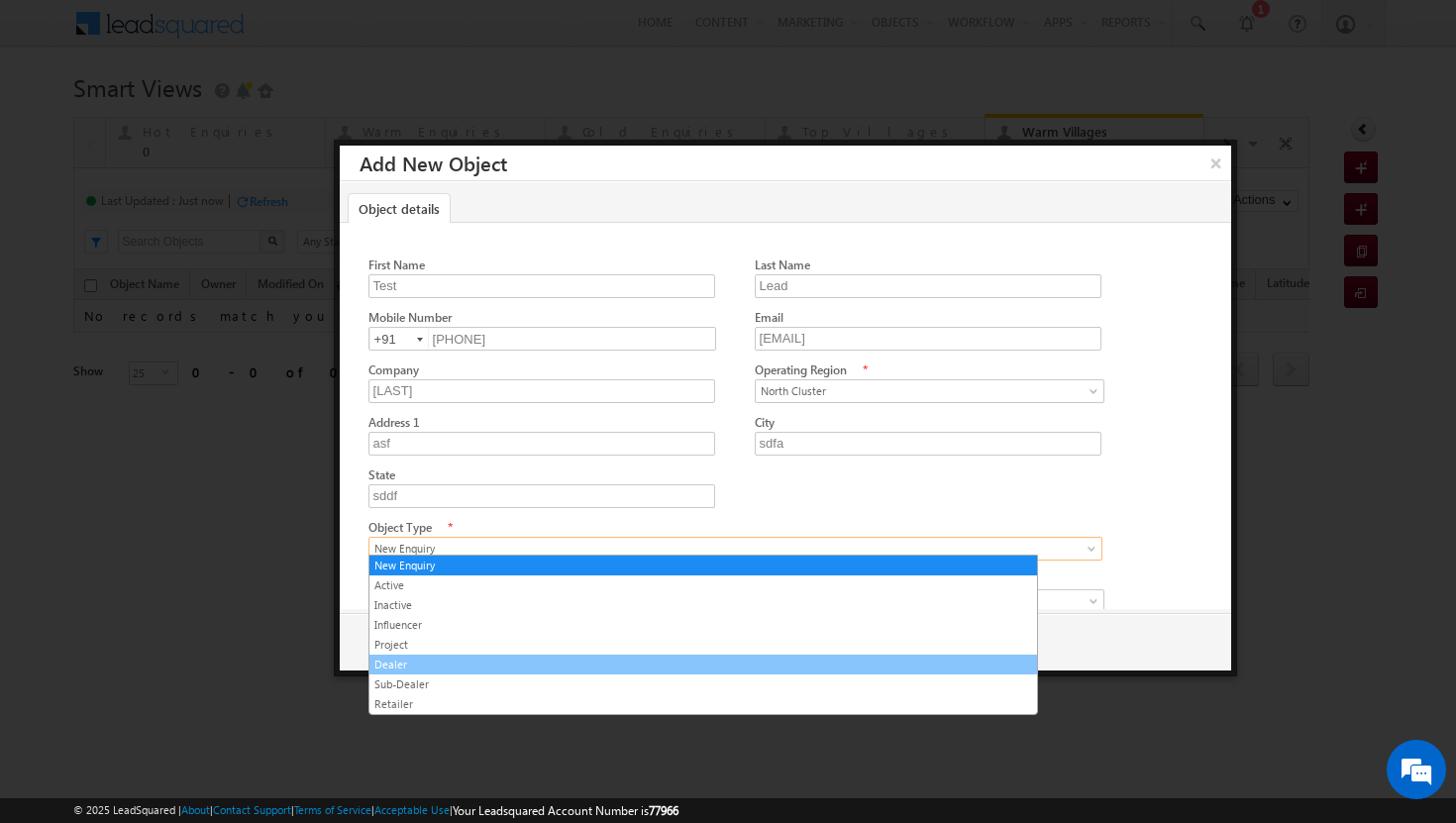 click on "Dealer" at bounding box center (703, 665) 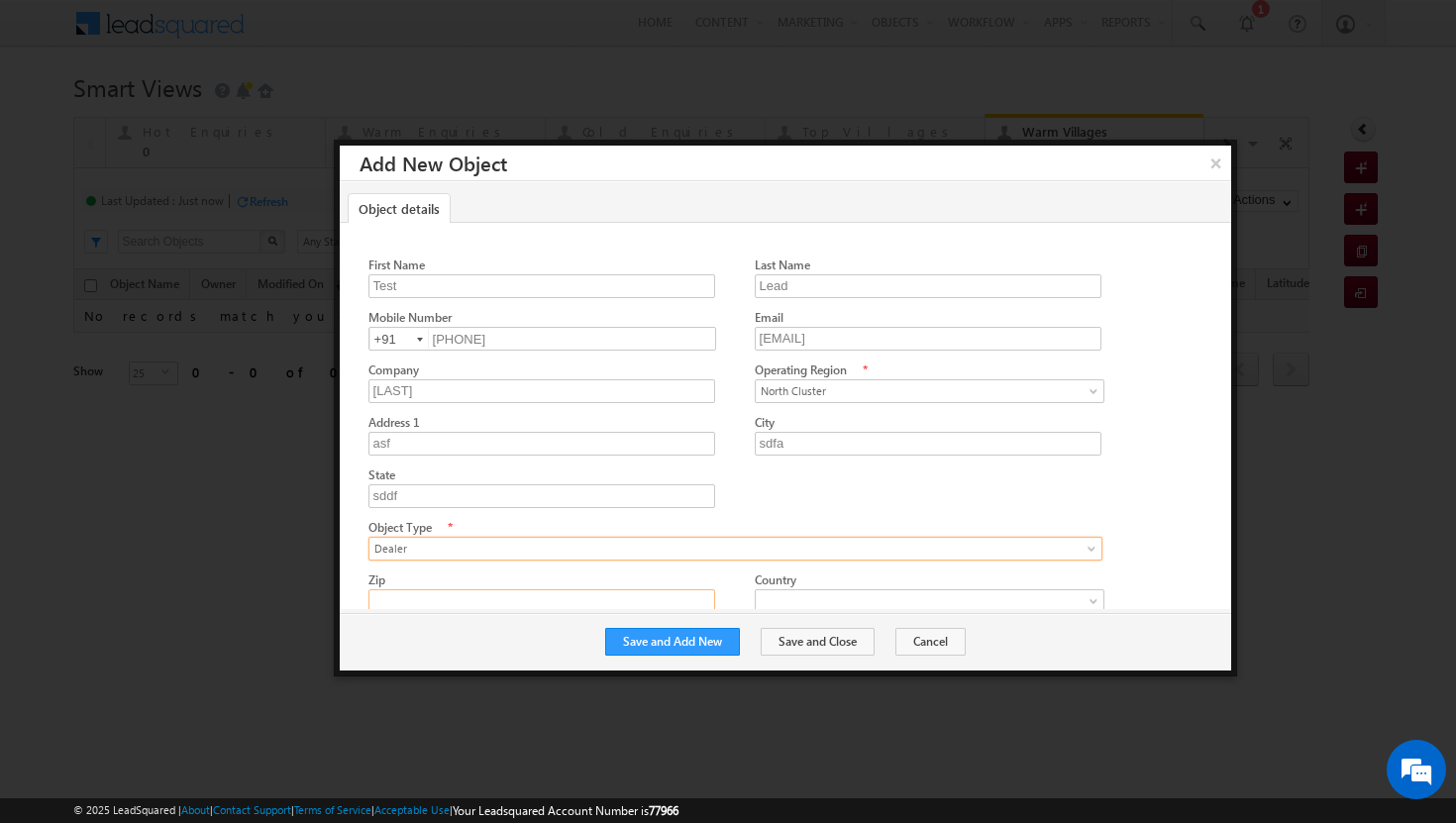 click on "Zip" at bounding box center (542, 601) 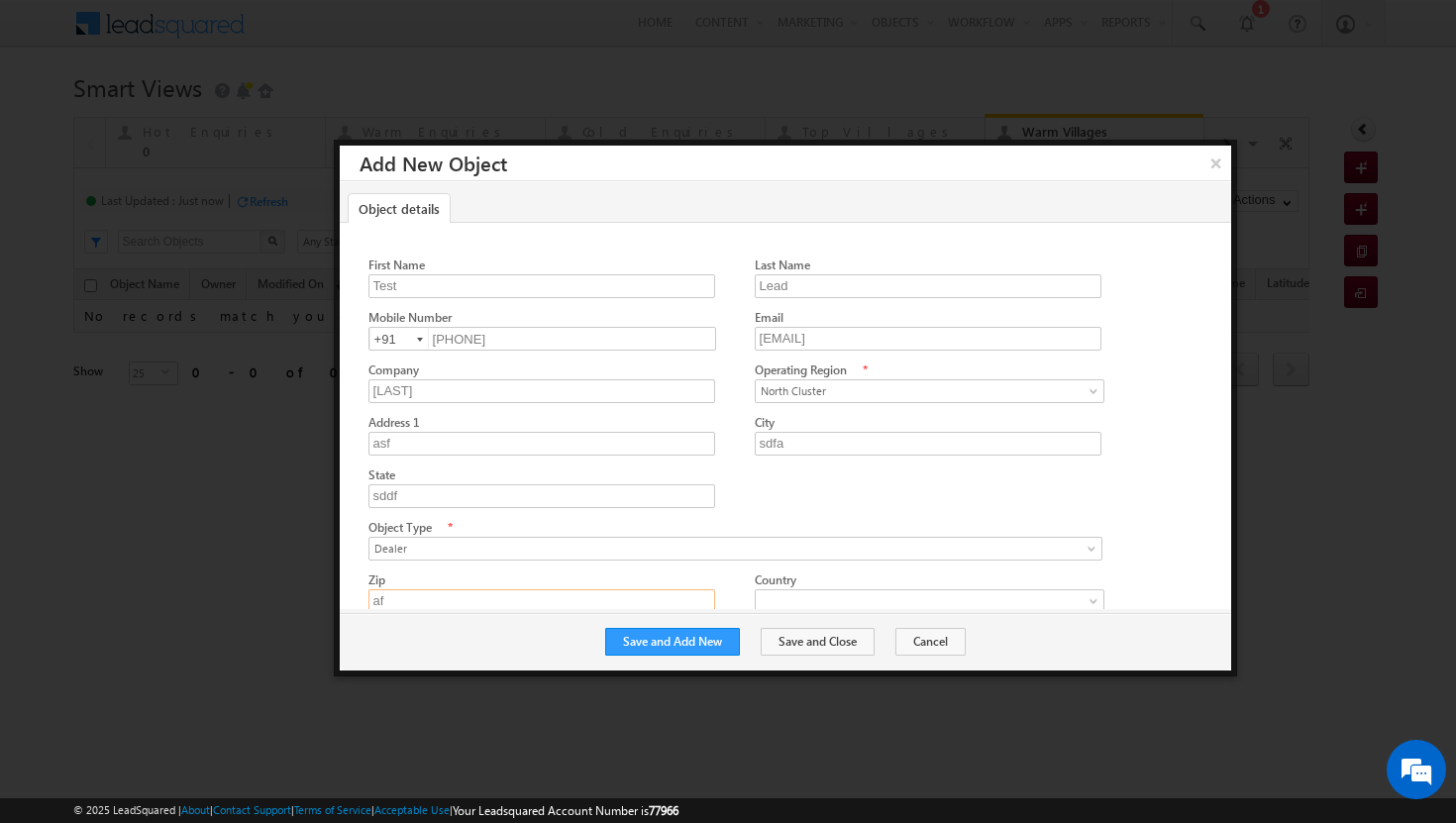 type on "a" 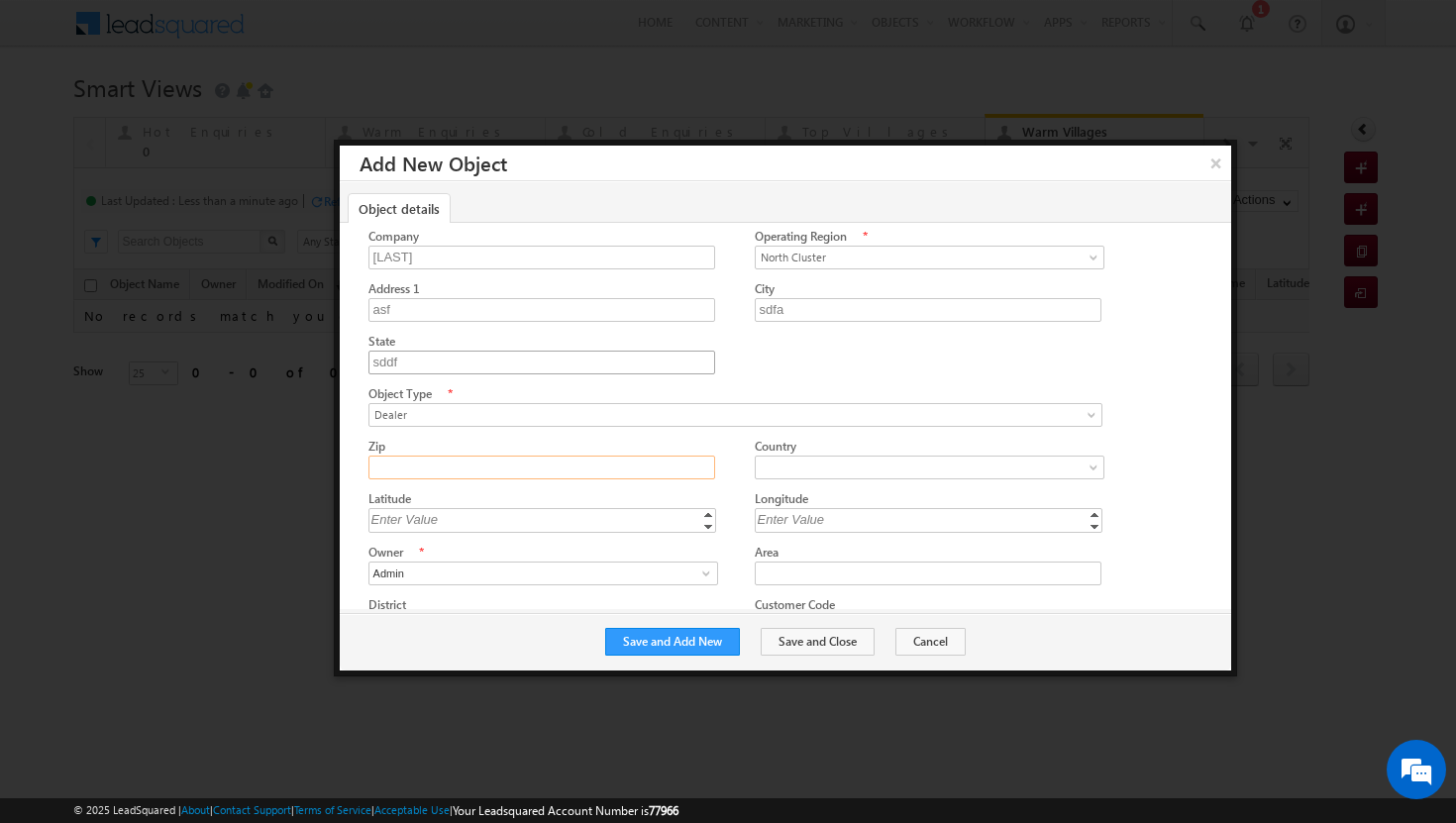 scroll, scrollTop: 135, scrollLeft: 0, axis: vertical 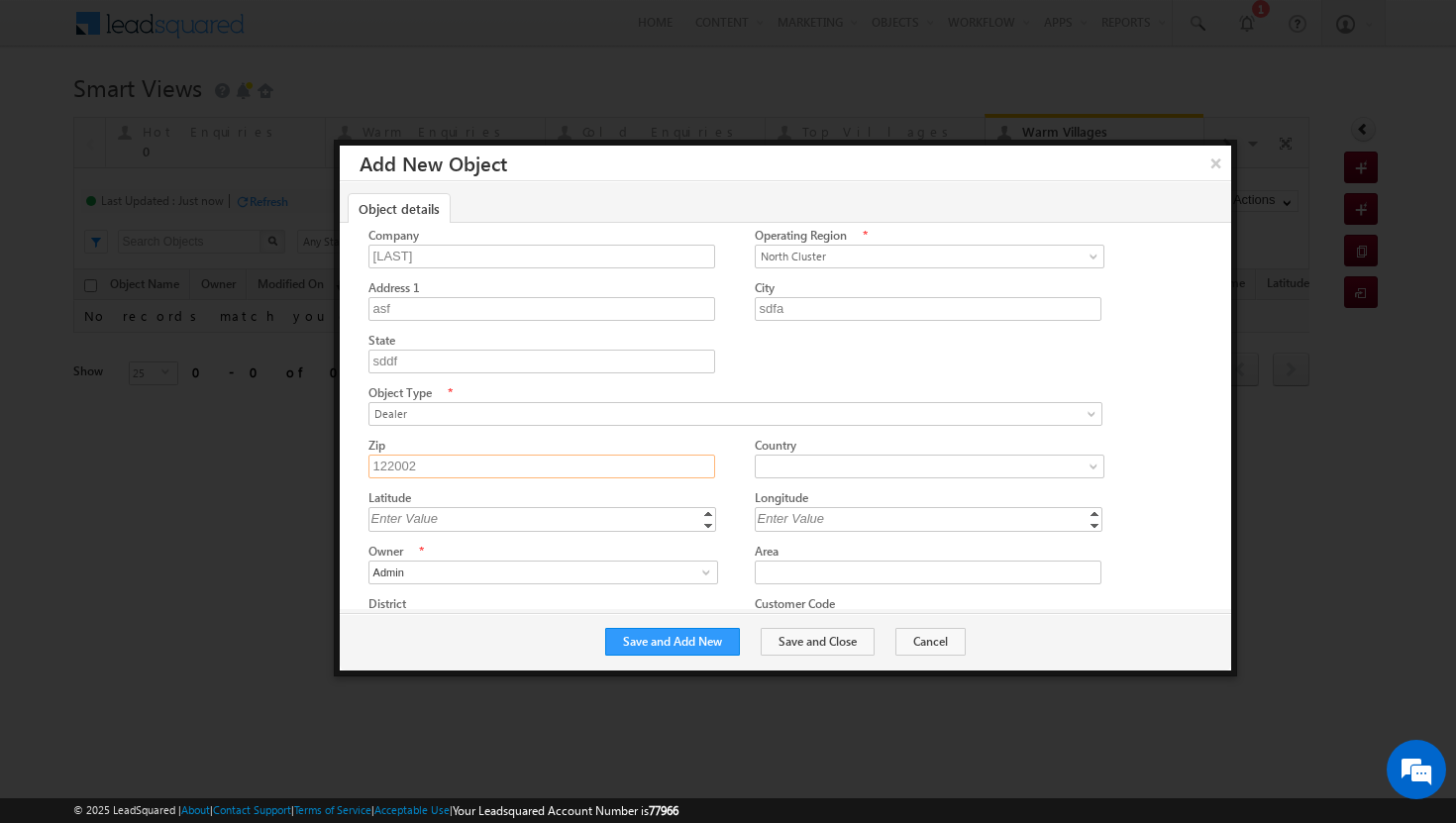 type on "122002" 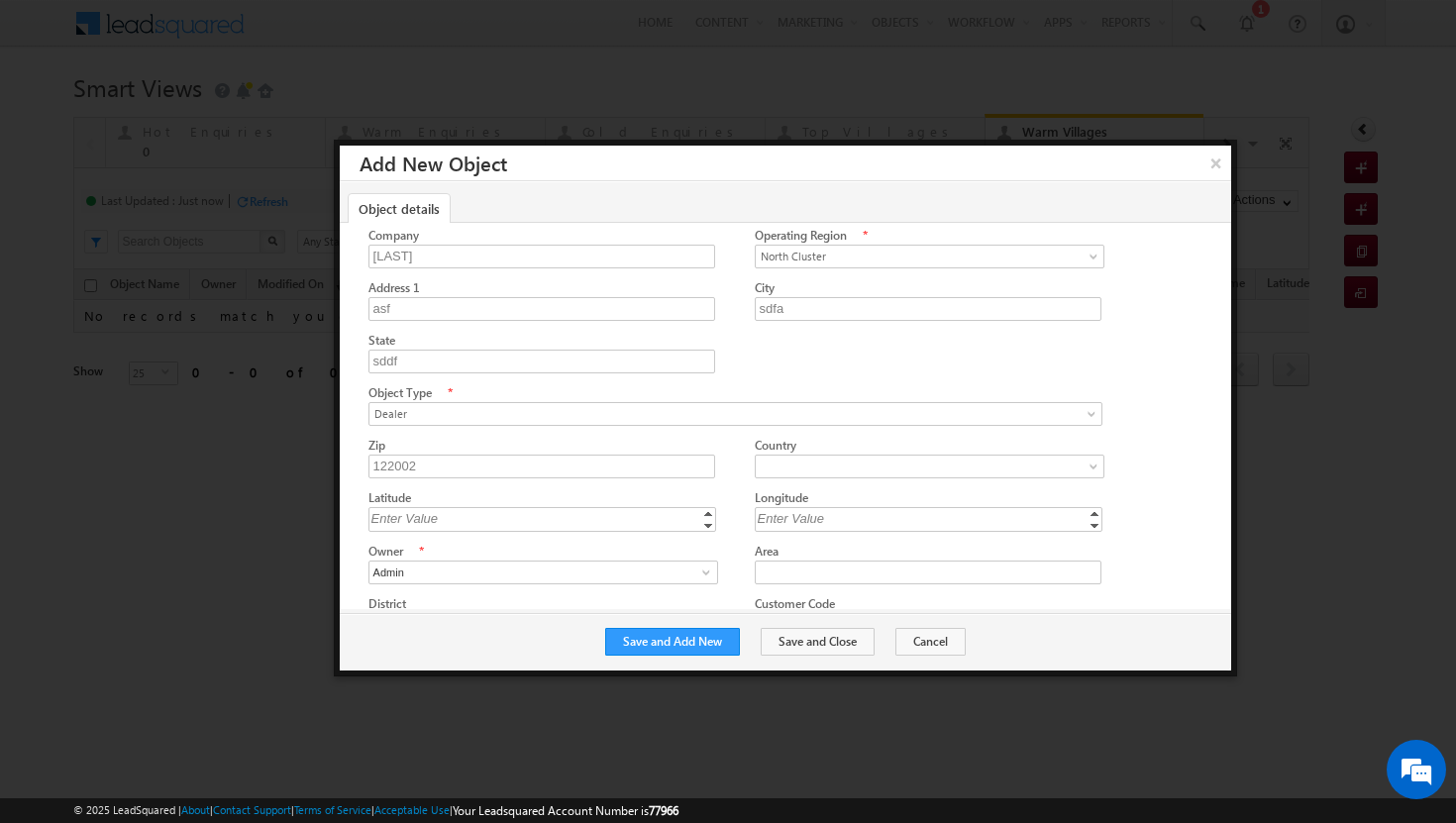 click at bounding box center [924, 466] 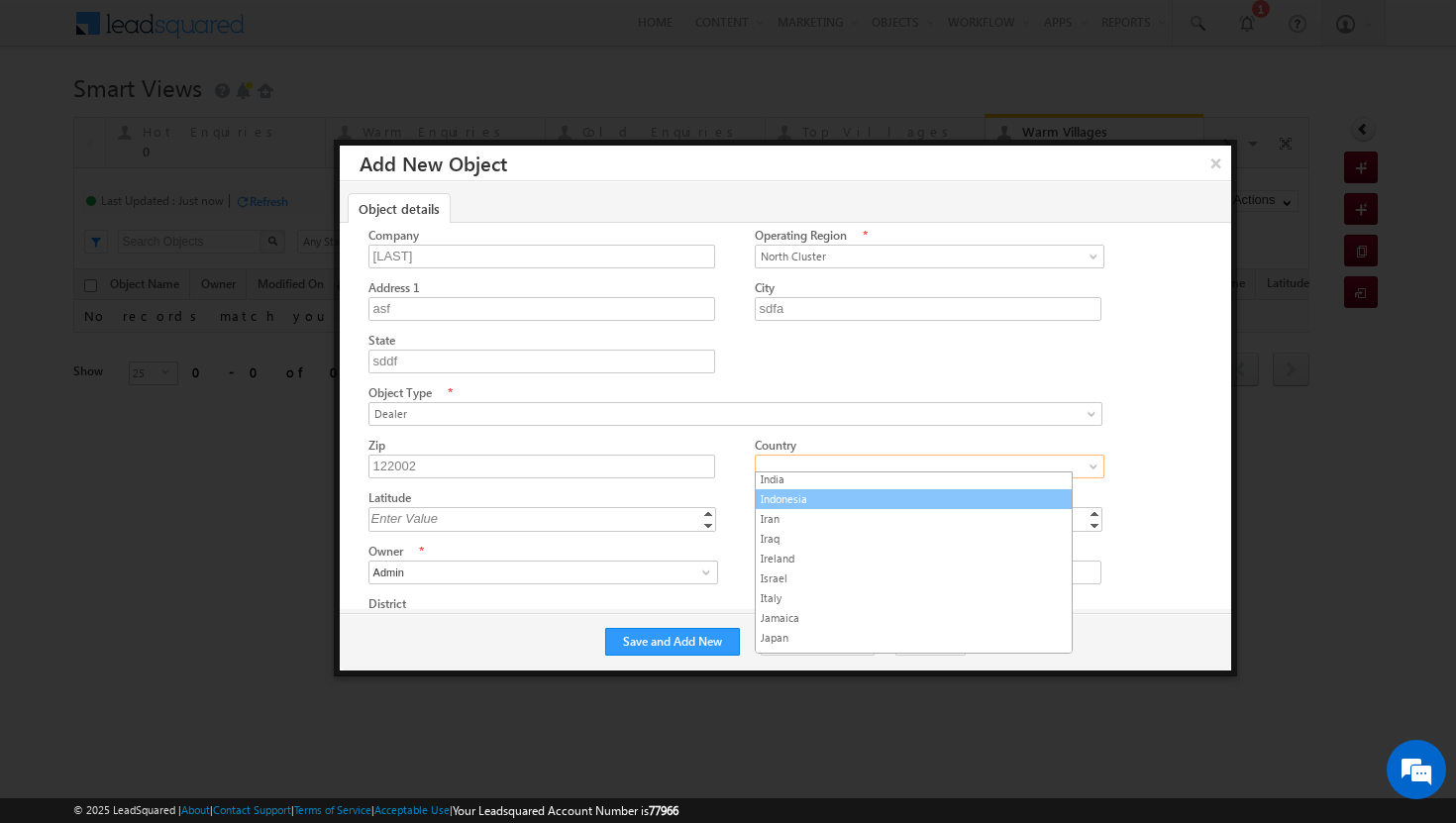 scroll, scrollTop: 1587, scrollLeft: 0, axis: vertical 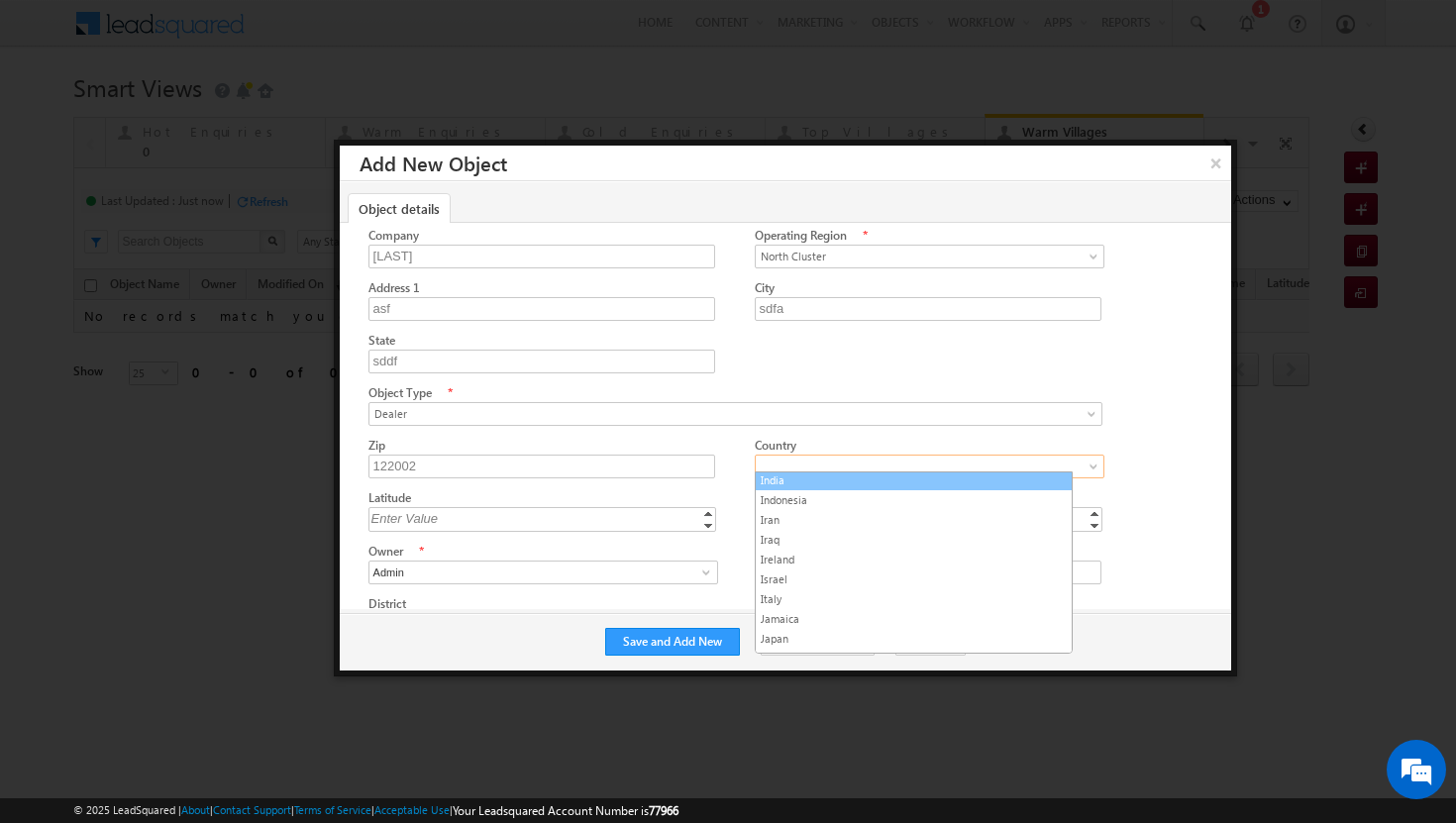 click on "India" at bounding box center (913, 480) 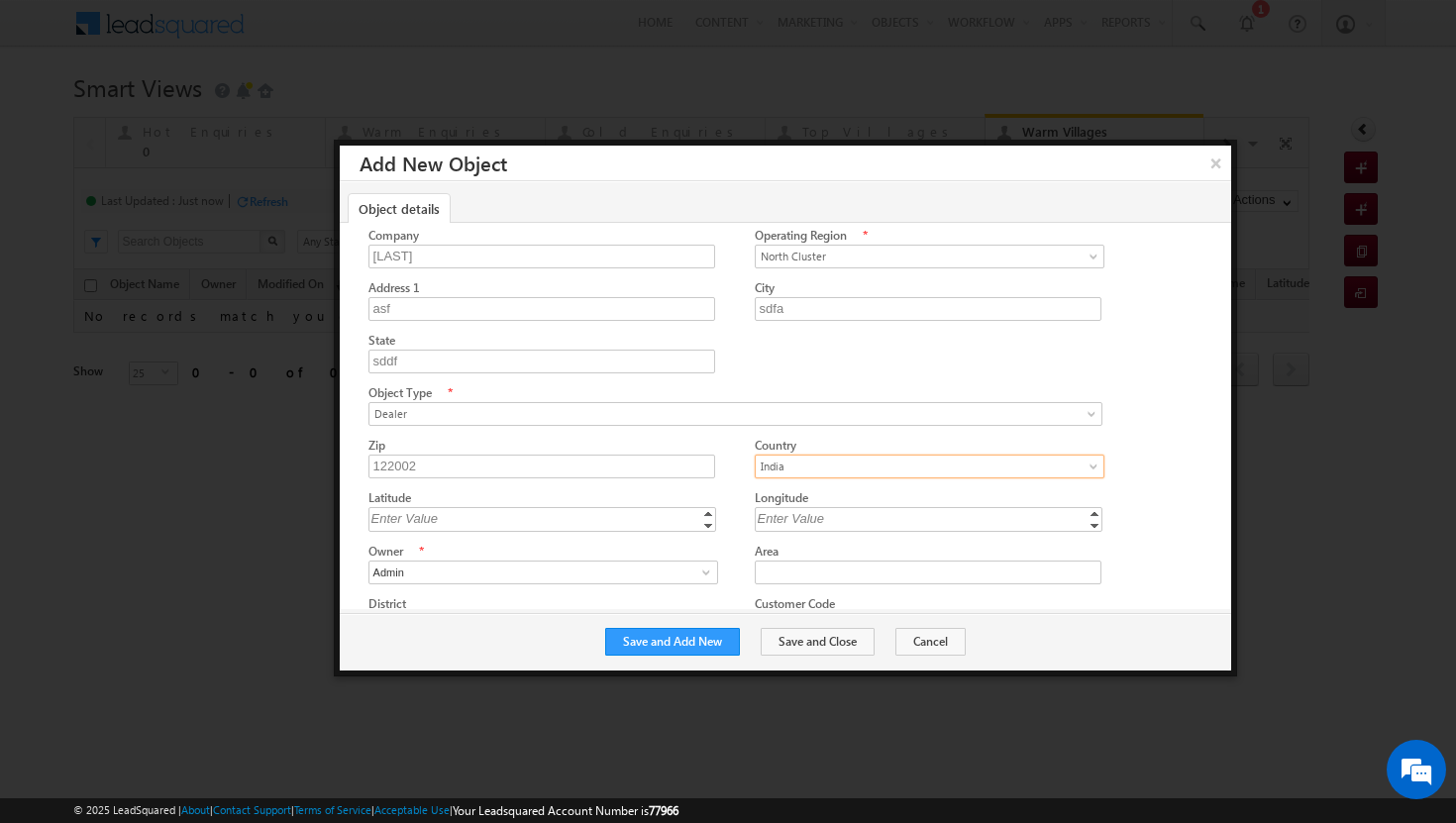 click on "Enter Value" at bounding box center [544, 518] 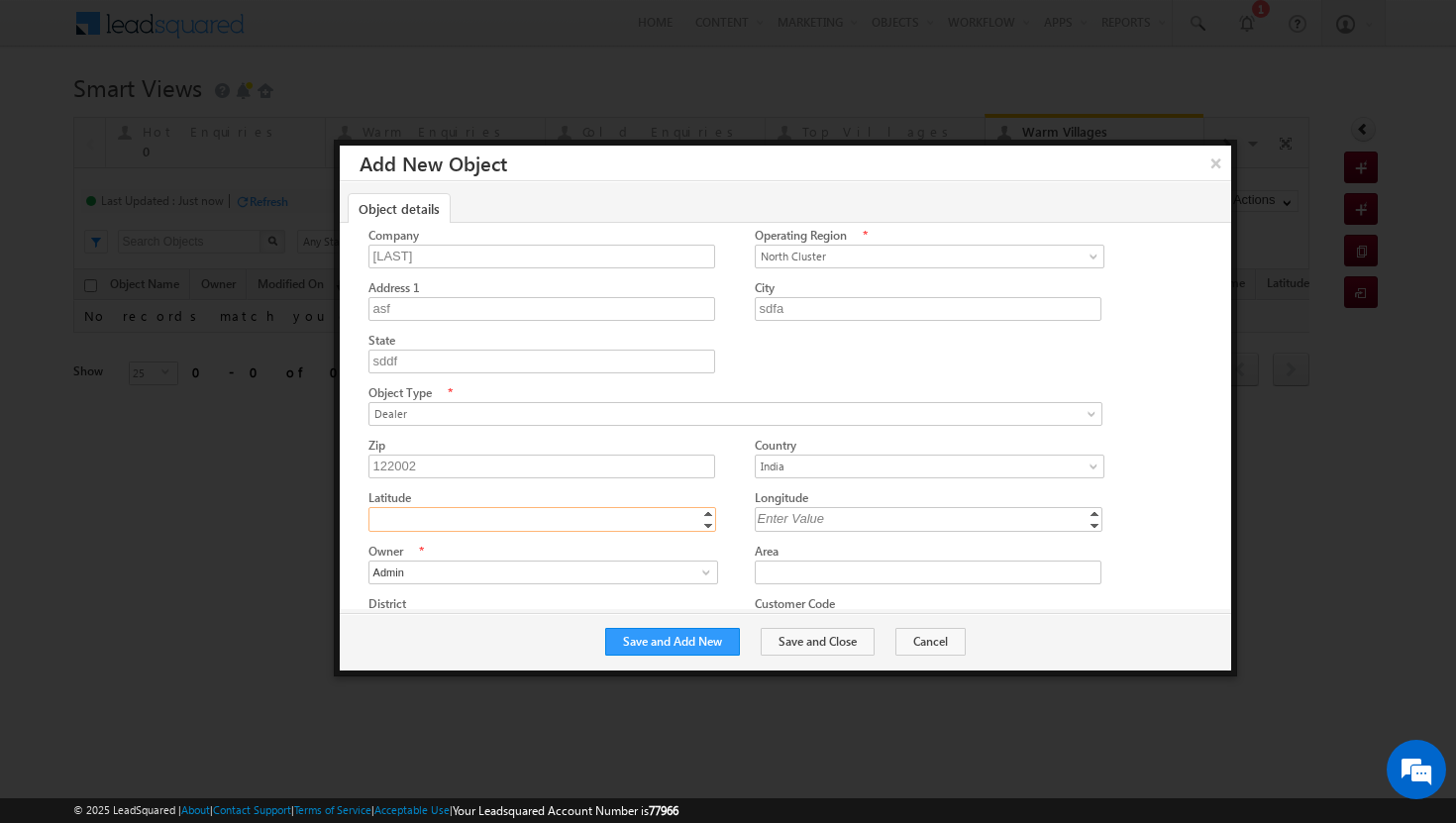 scroll, scrollTop: 175, scrollLeft: 0, axis: vertical 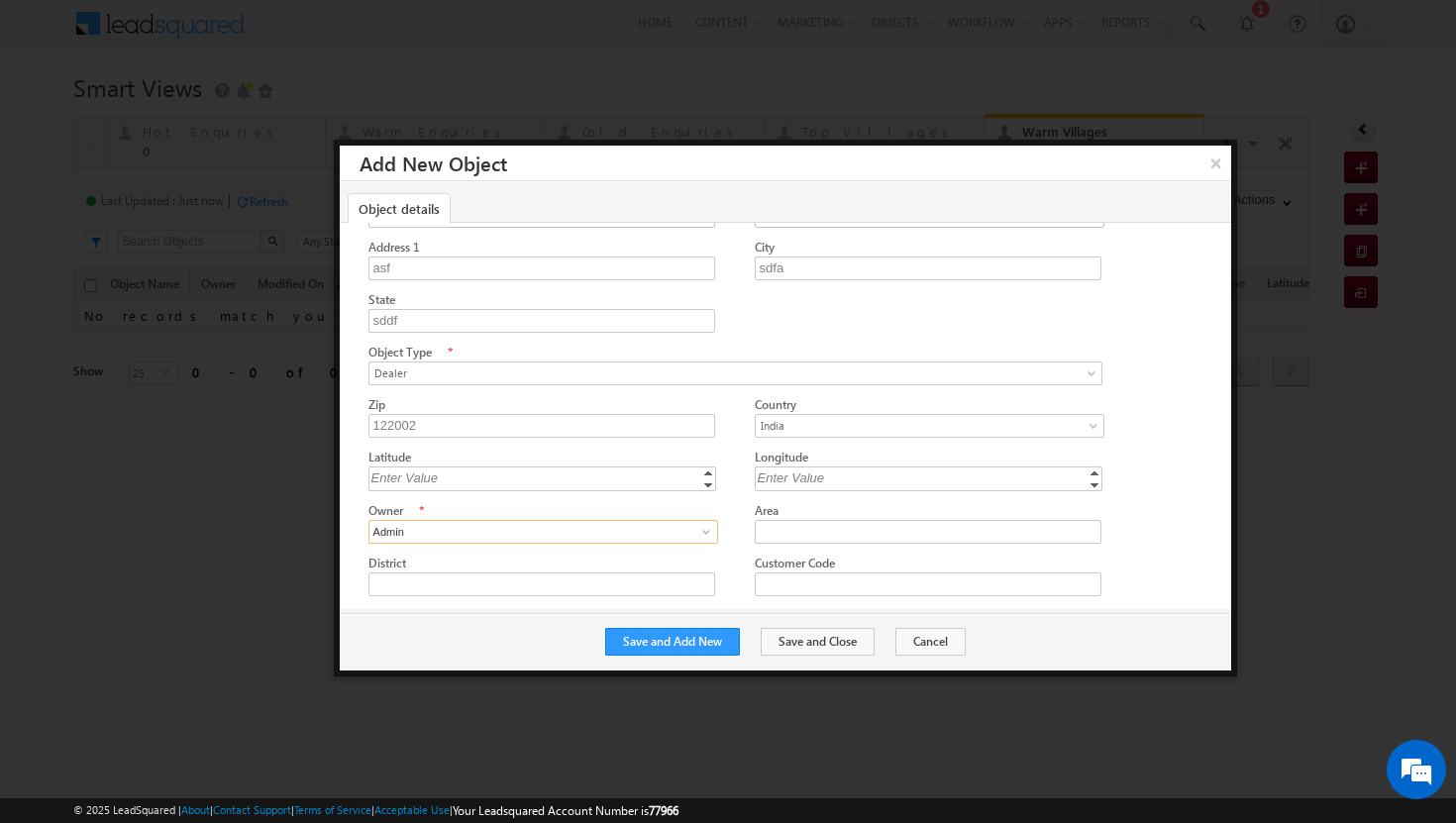 click on "Admin" at bounding box center [543, 532] 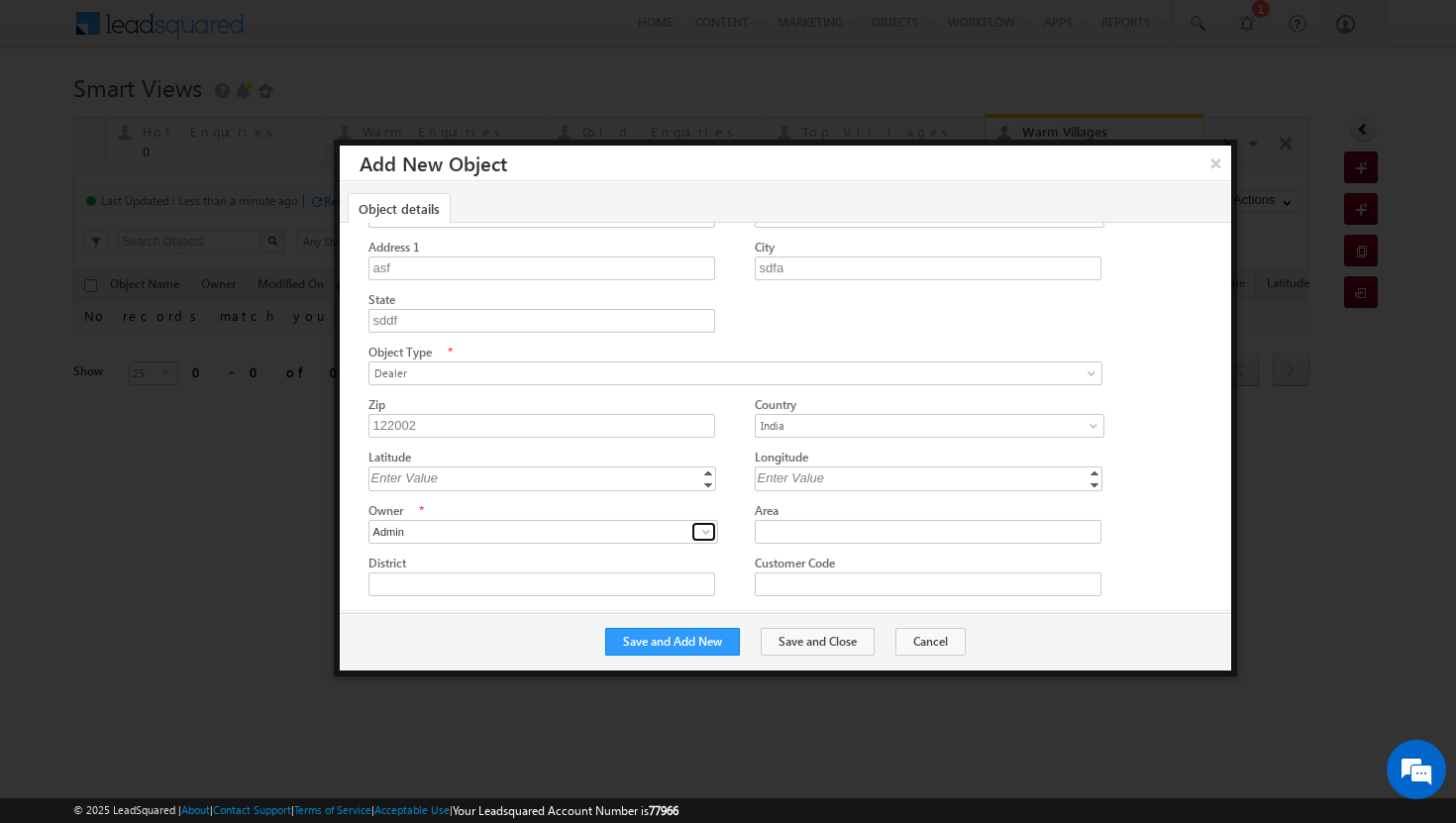 click at bounding box center (703, 532) 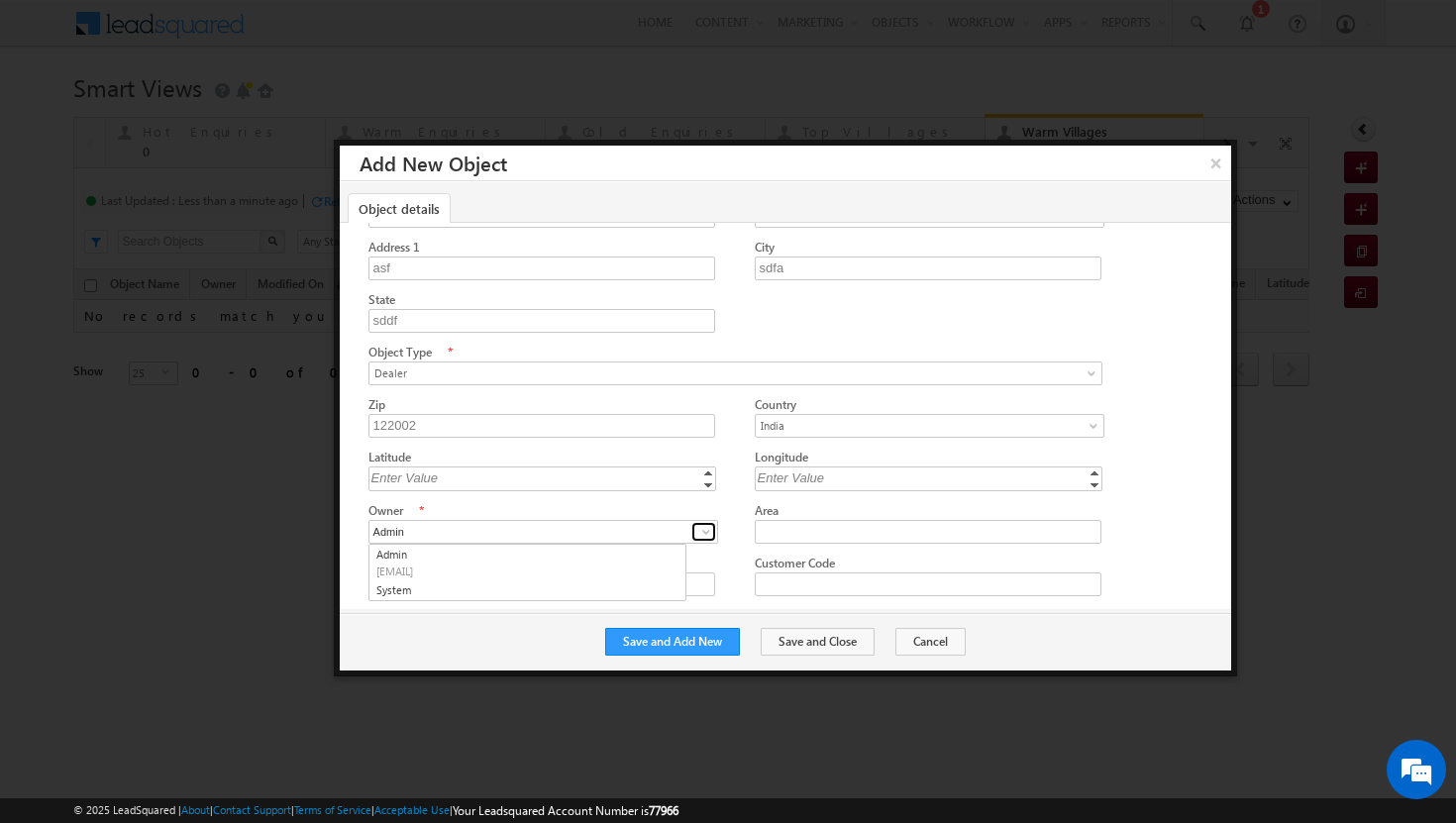 click at bounding box center (706, 532) 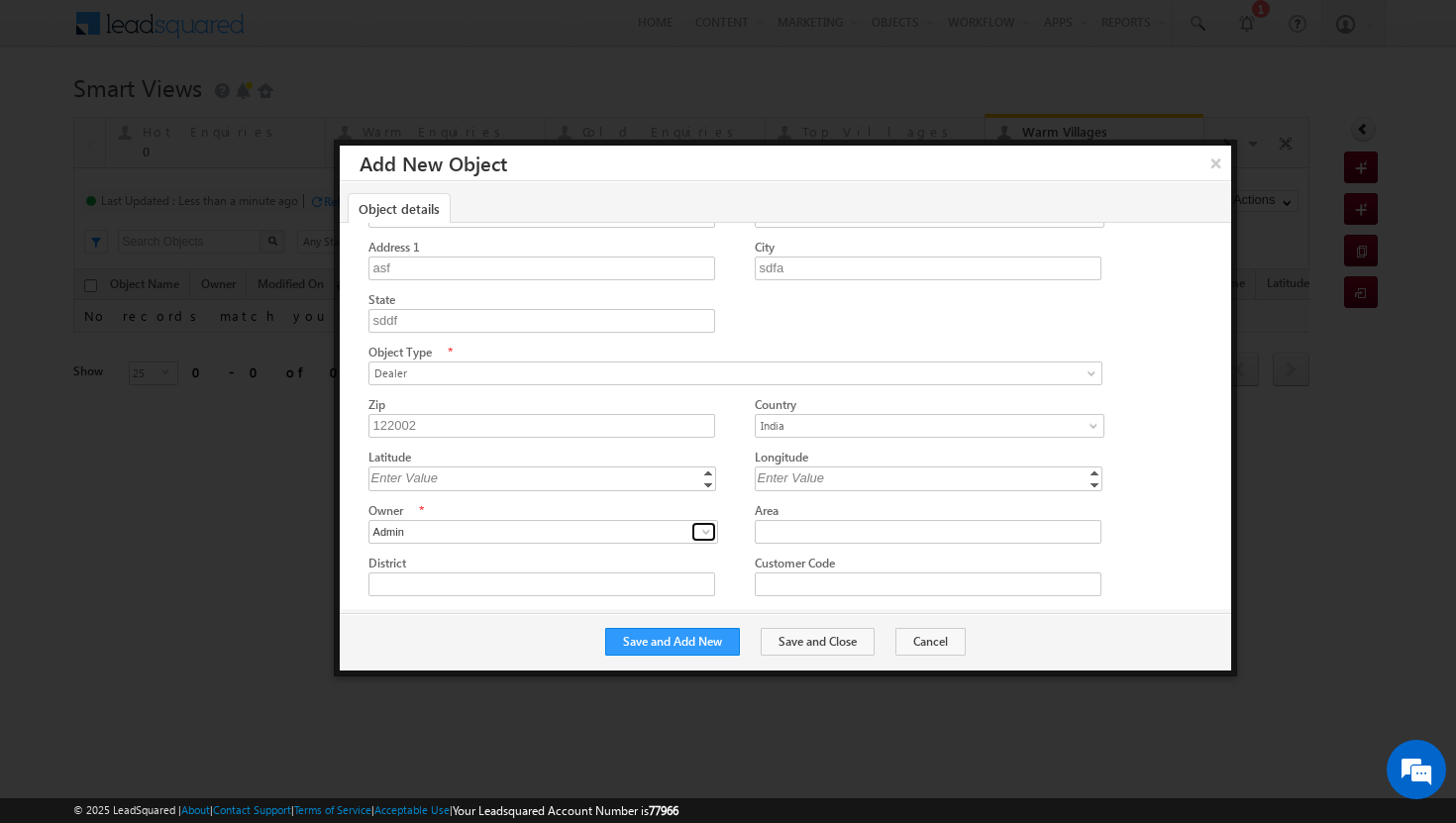 click at bounding box center (706, 532) 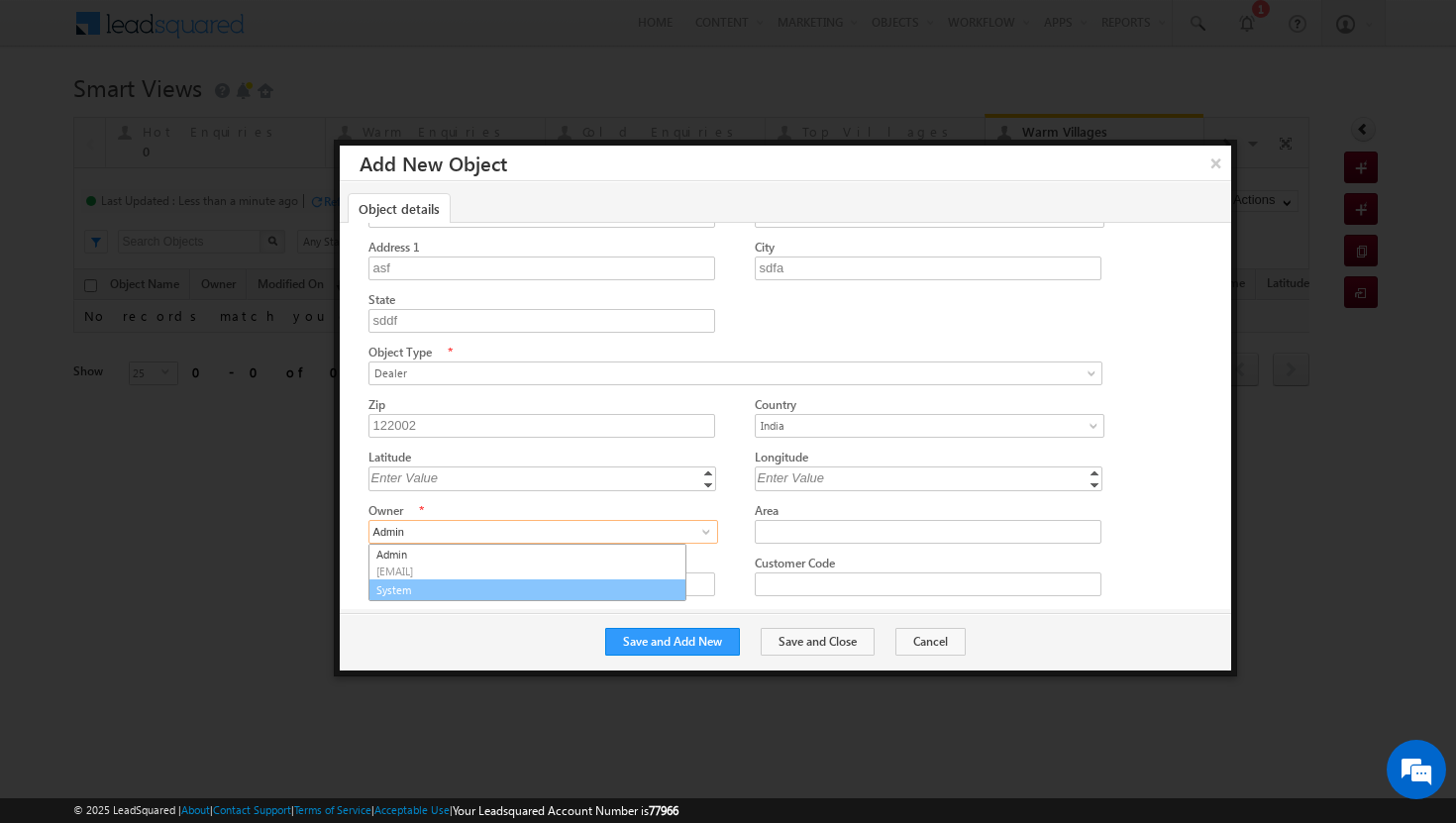 click on "System" at bounding box center (527, 590) 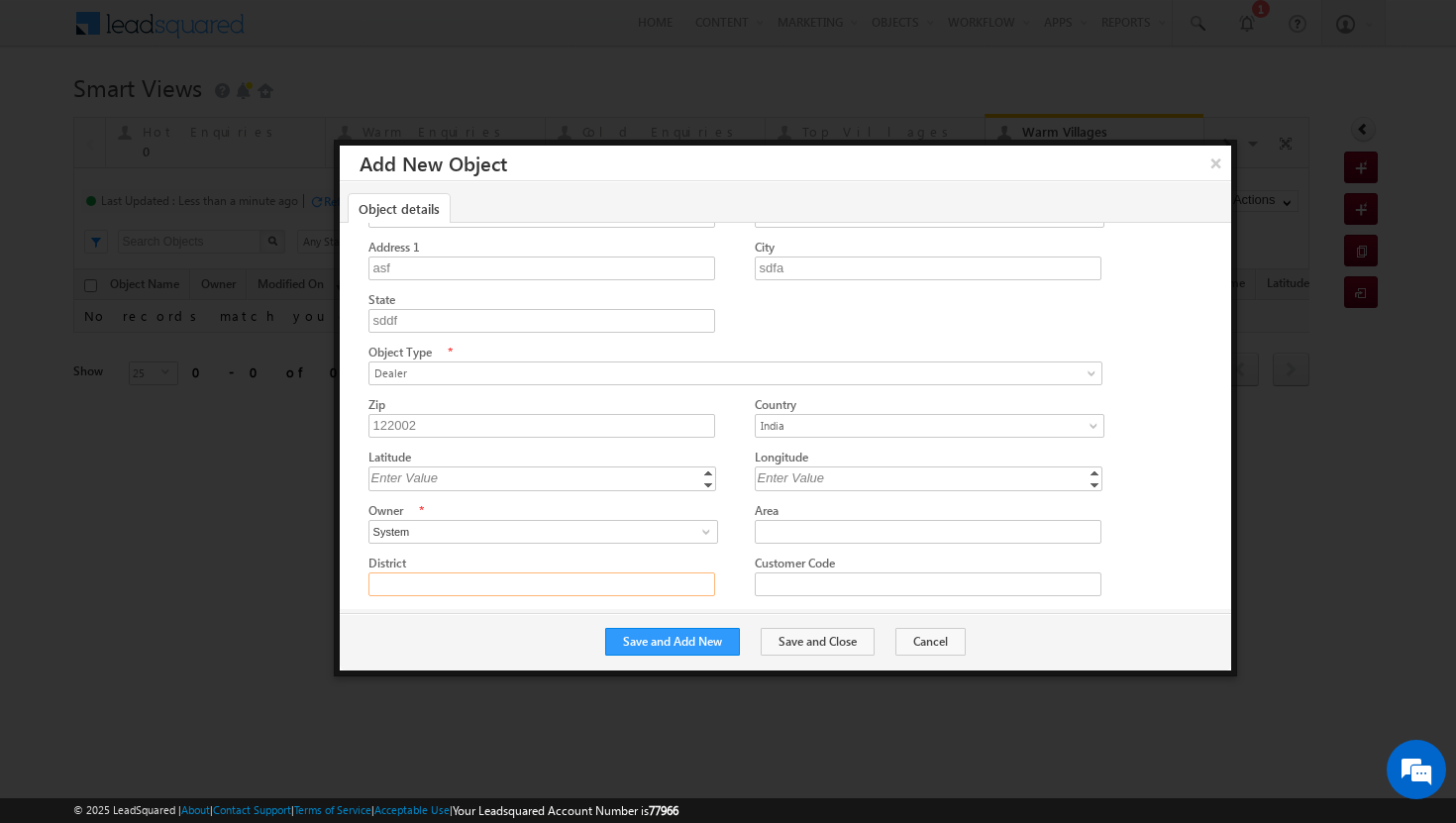 click on "District" at bounding box center (542, 584) 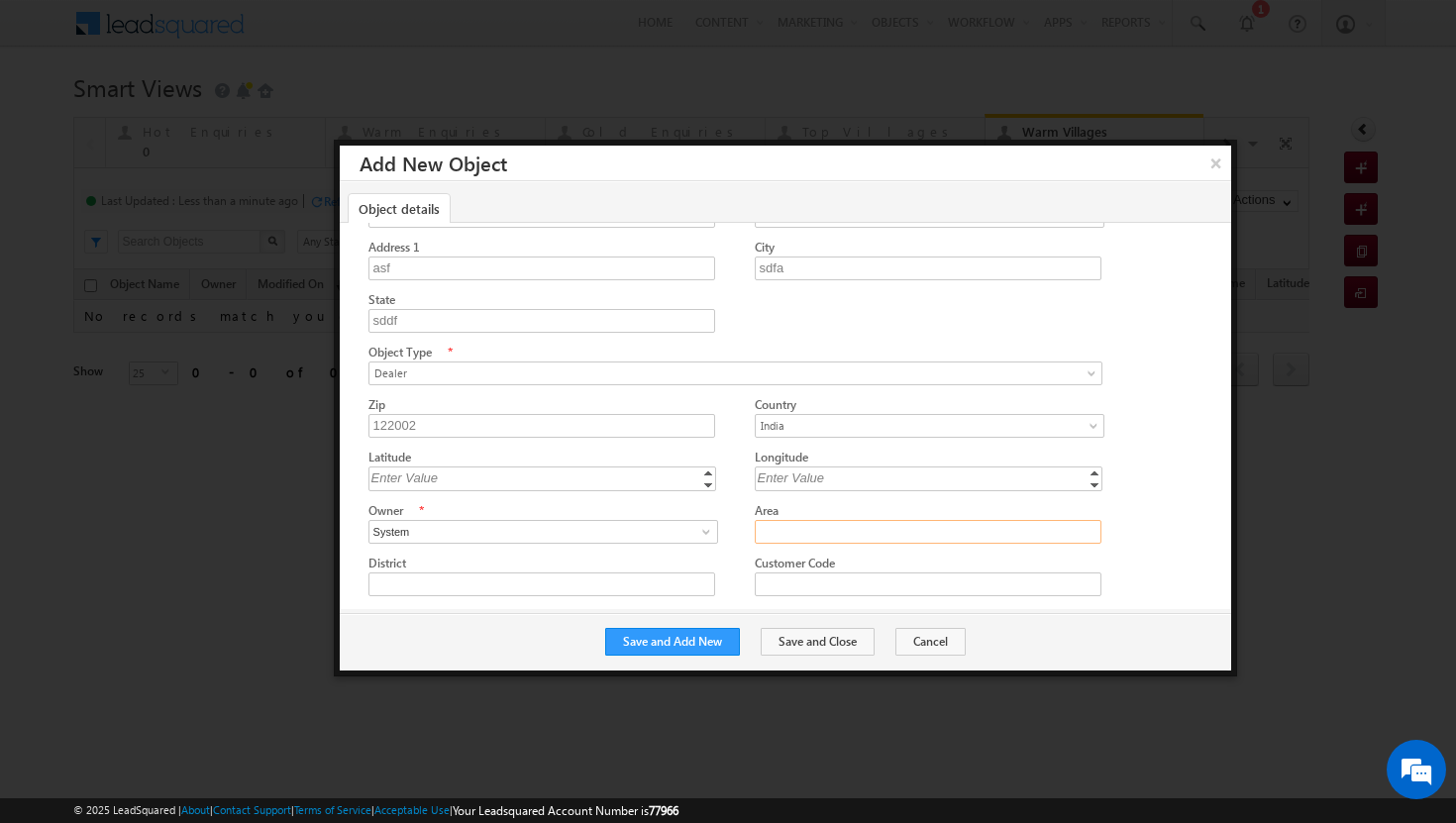 click on "Area" at bounding box center [928, 532] 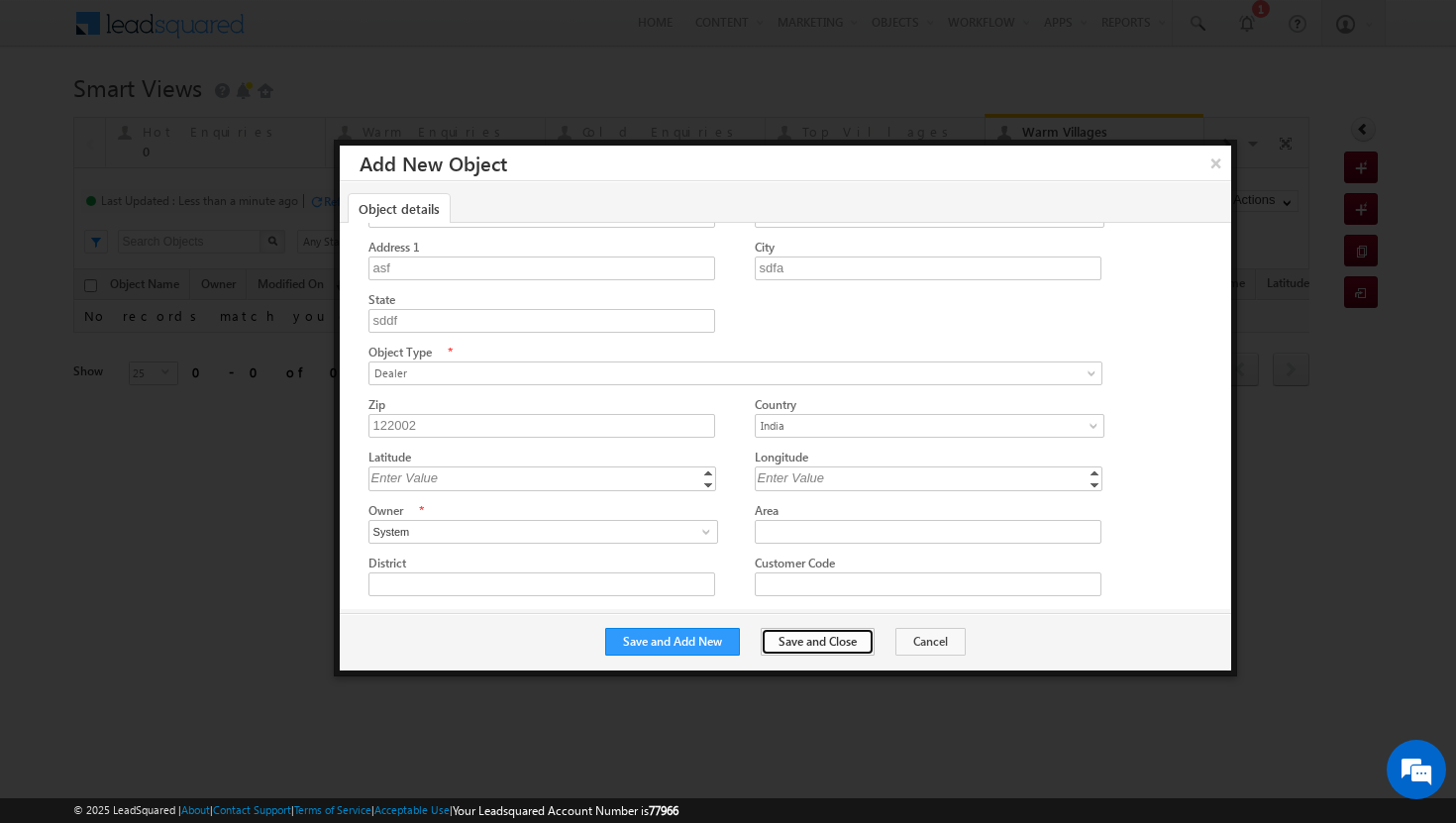 click on "Save and Close" at bounding box center (817, 642) 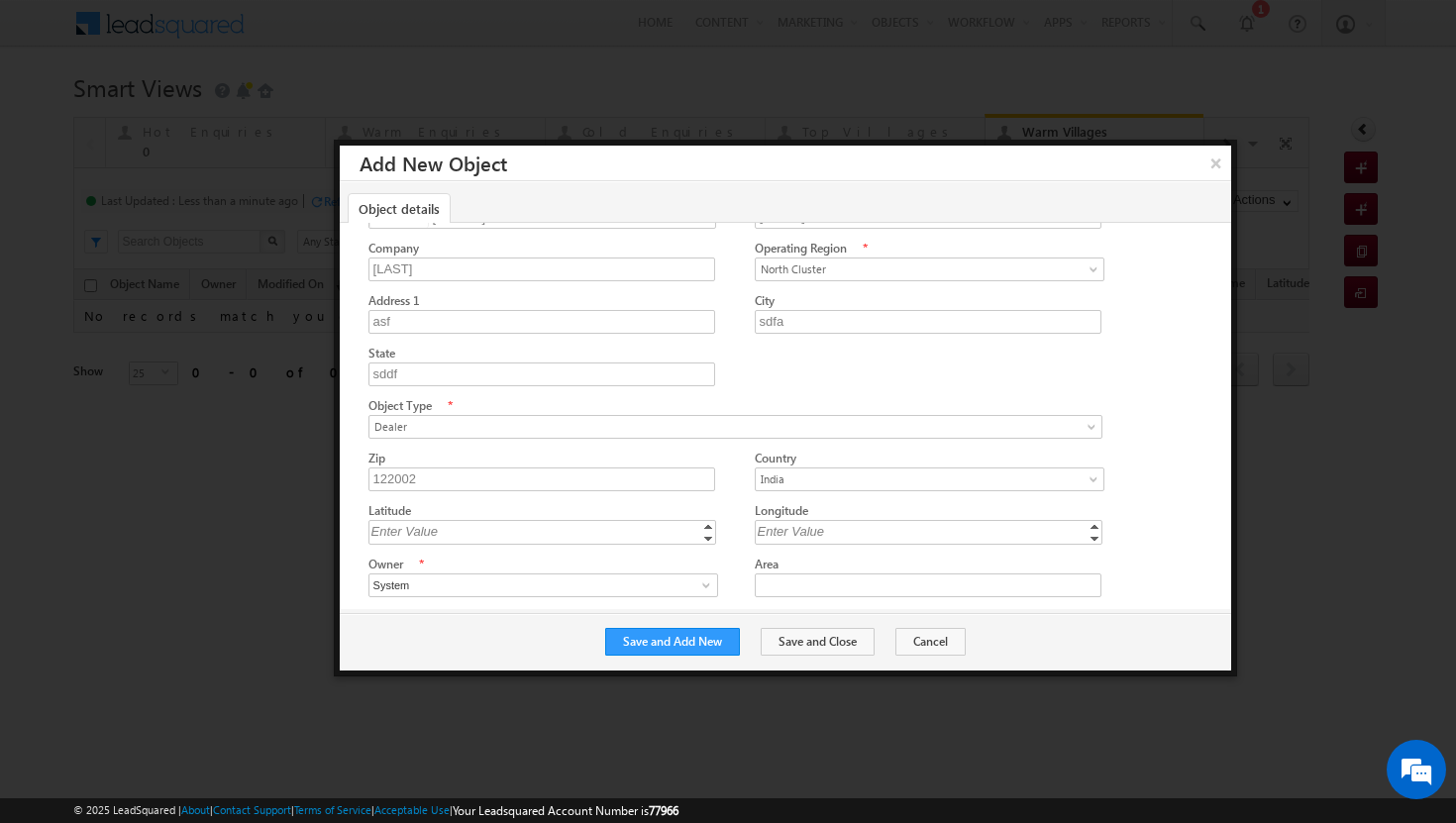 scroll, scrollTop: 0, scrollLeft: 0, axis: both 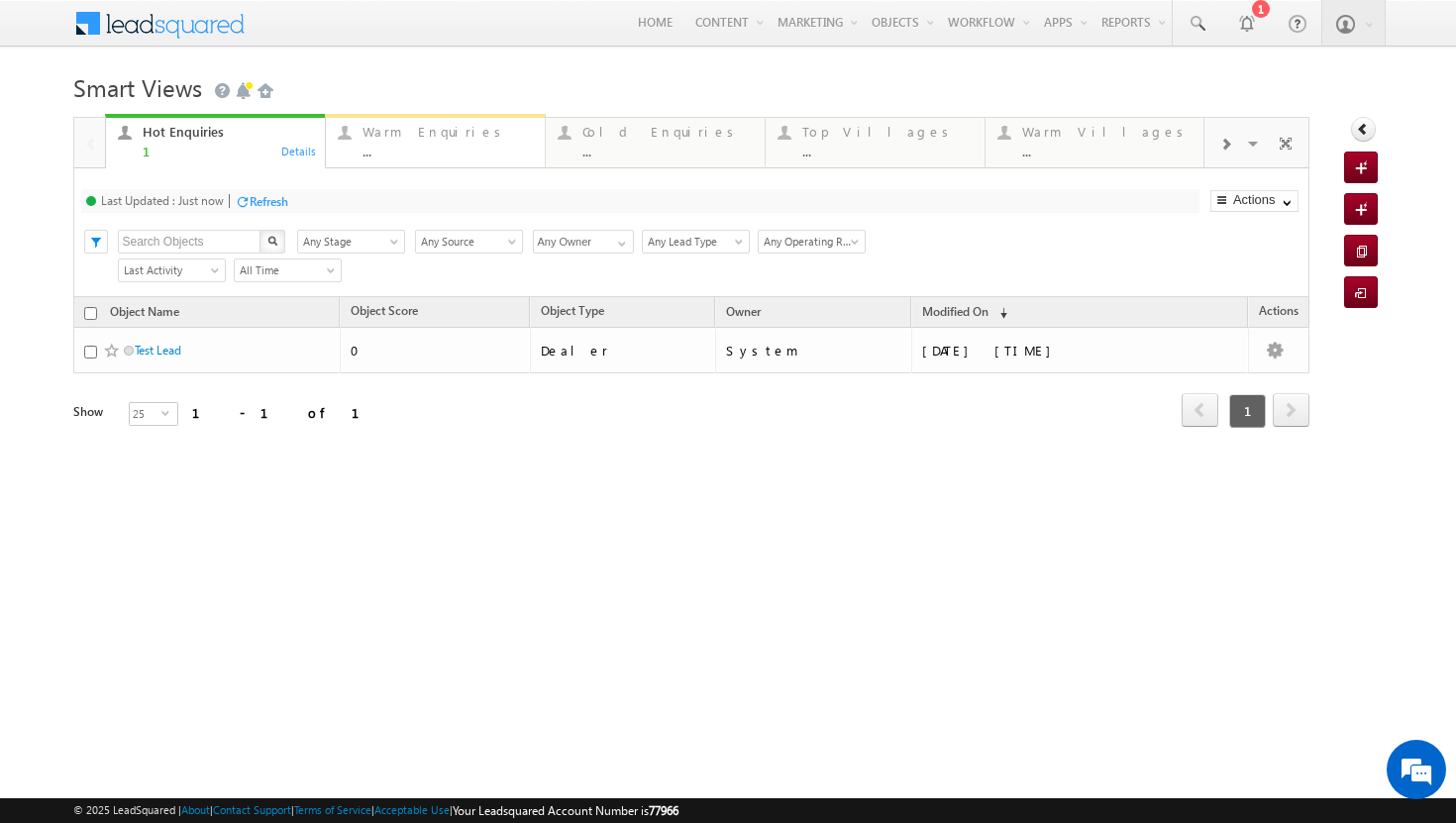 click on "..." at bounding box center (448, 151) 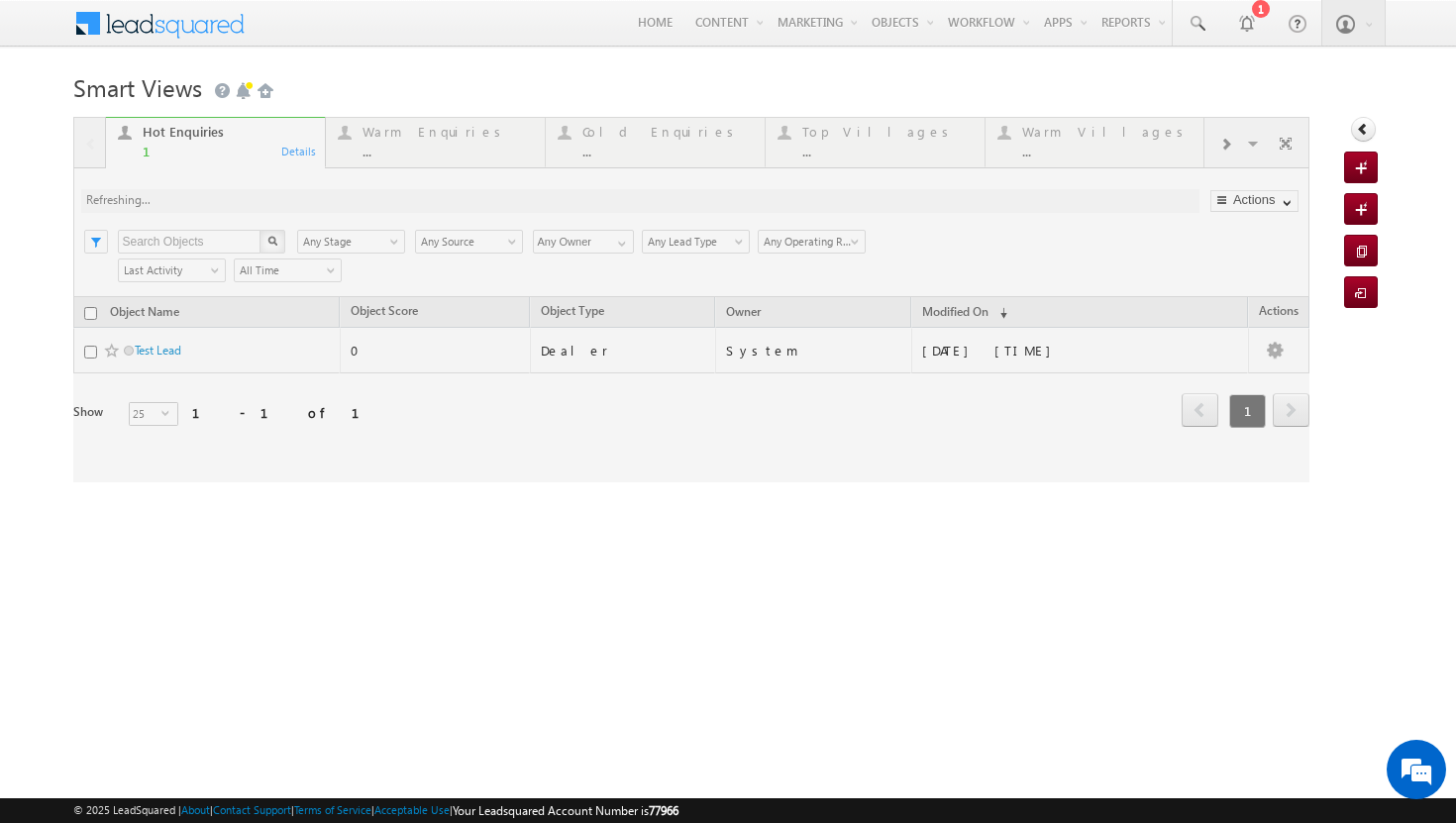 scroll, scrollTop: 0, scrollLeft: 0, axis: both 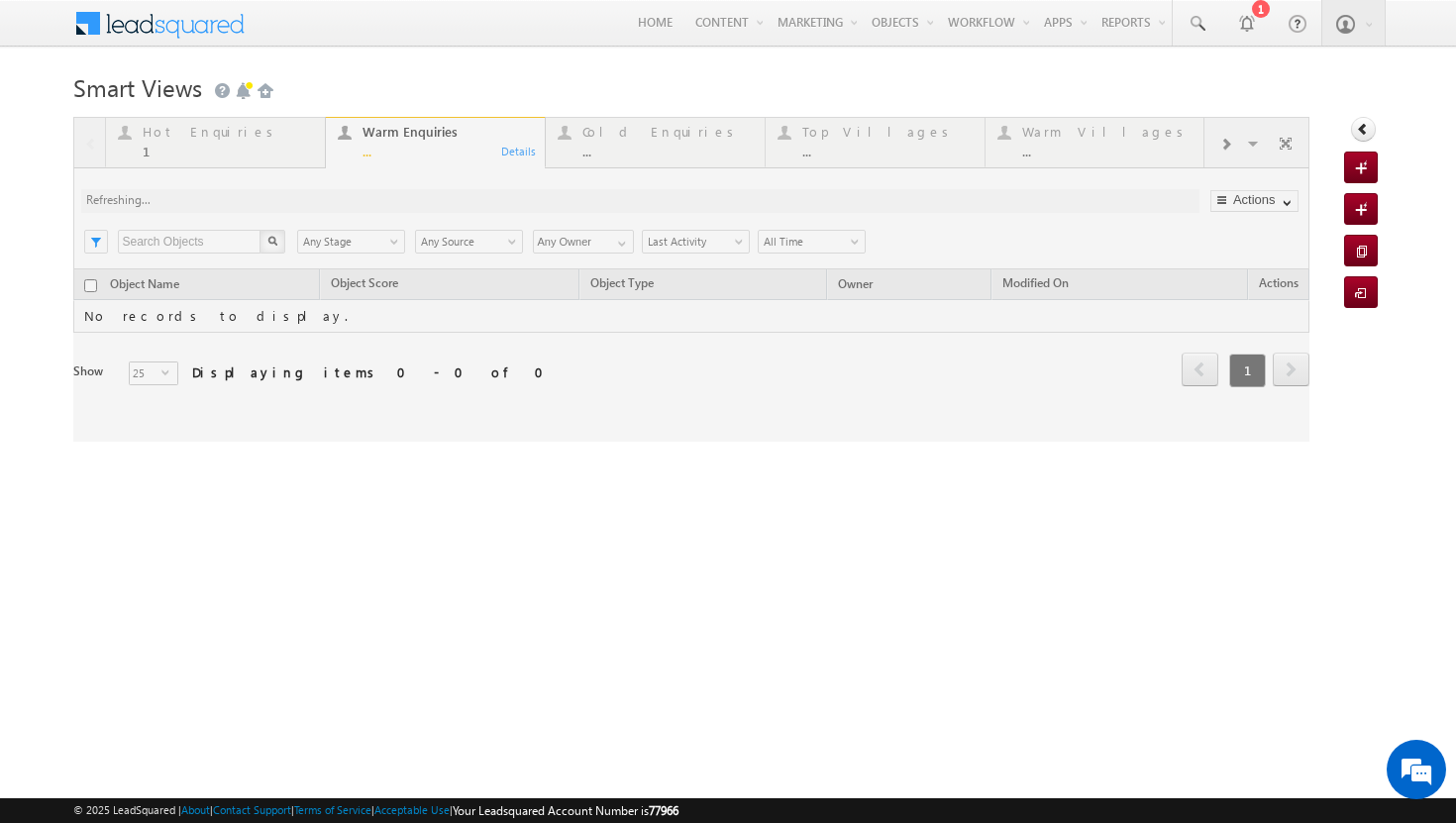 click at bounding box center (691, 279) 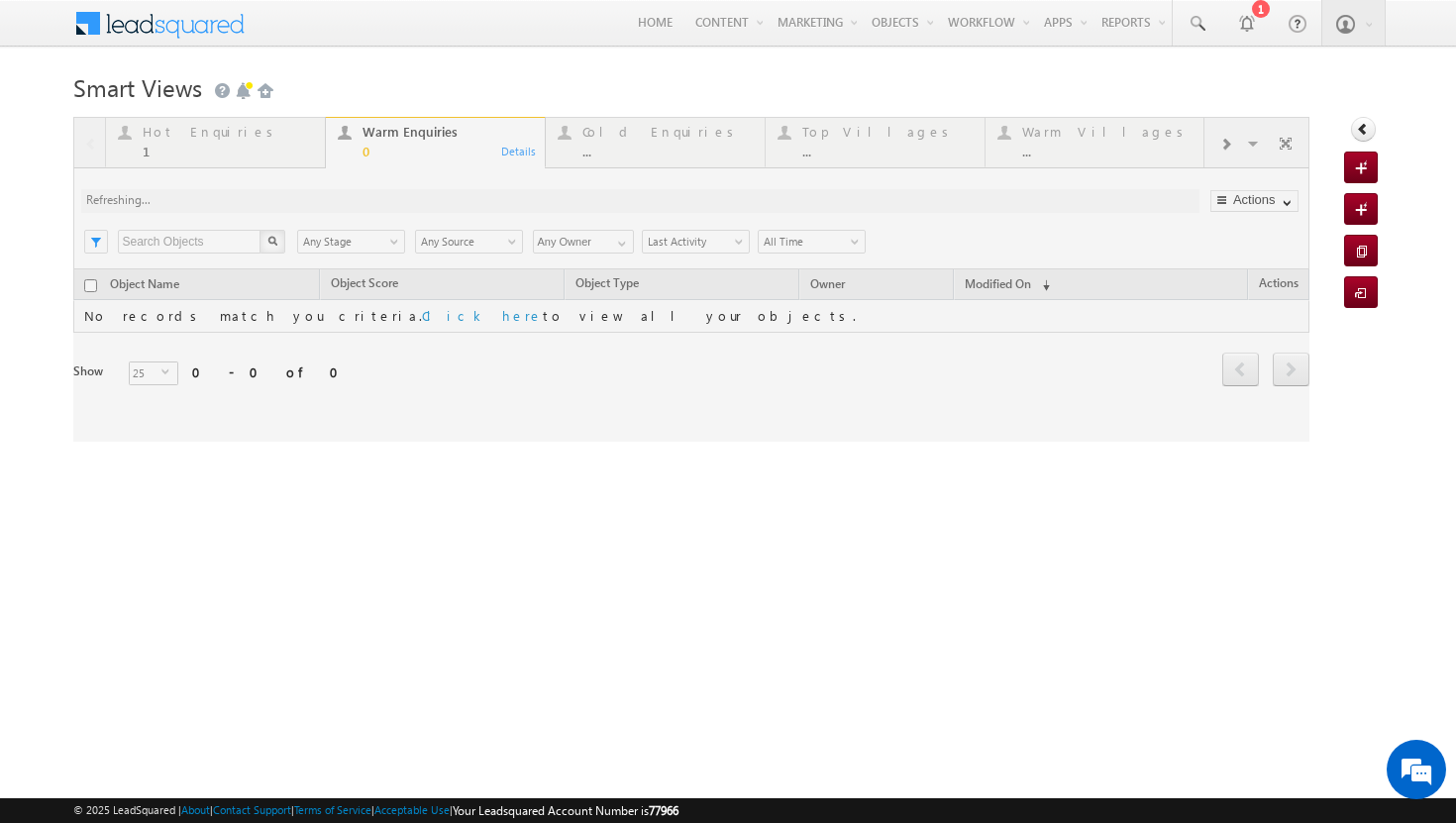click at bounding box center [691, 279] 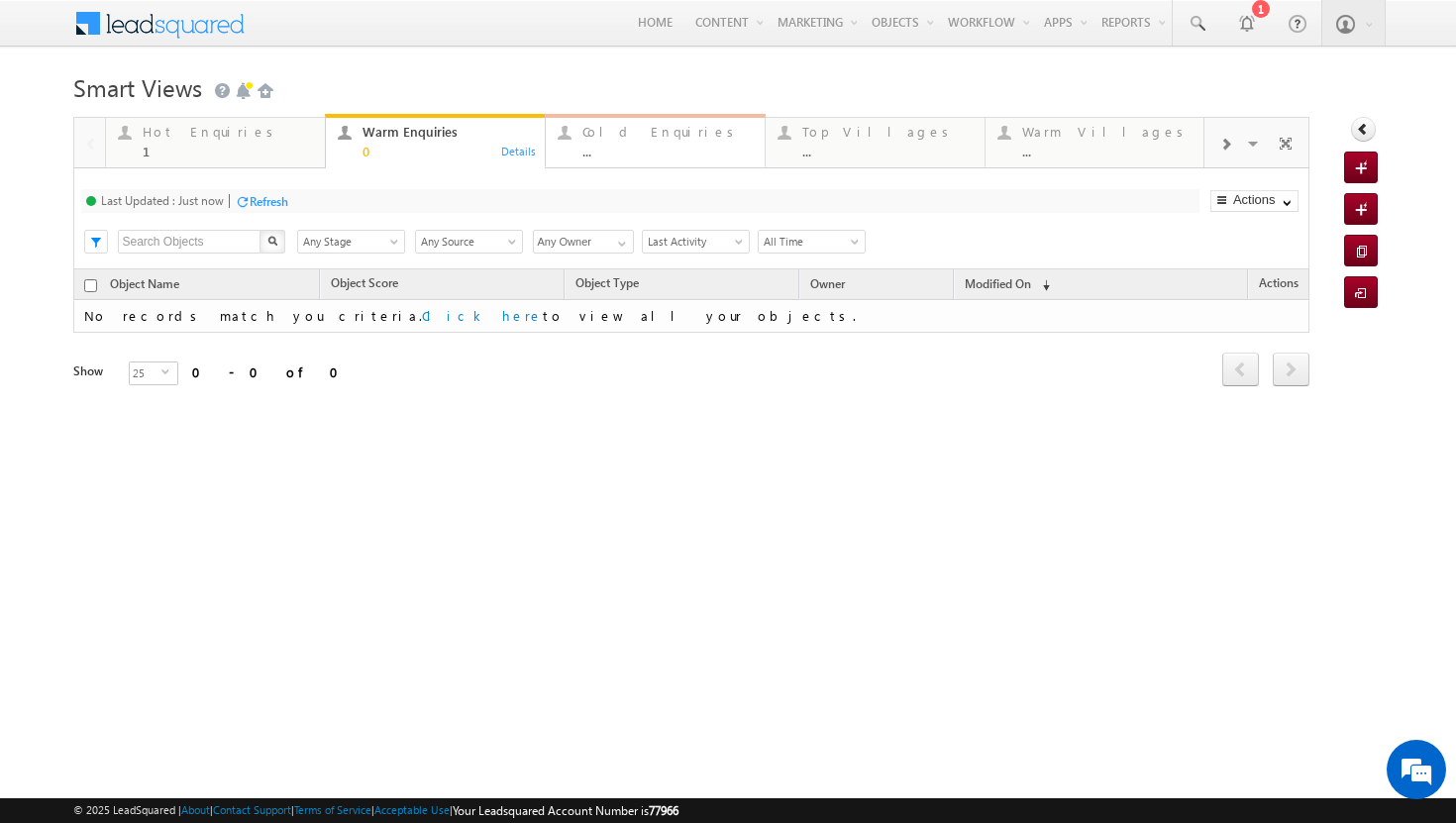 click on "Cold Enquiries ..." at bounding box center [668, 139] 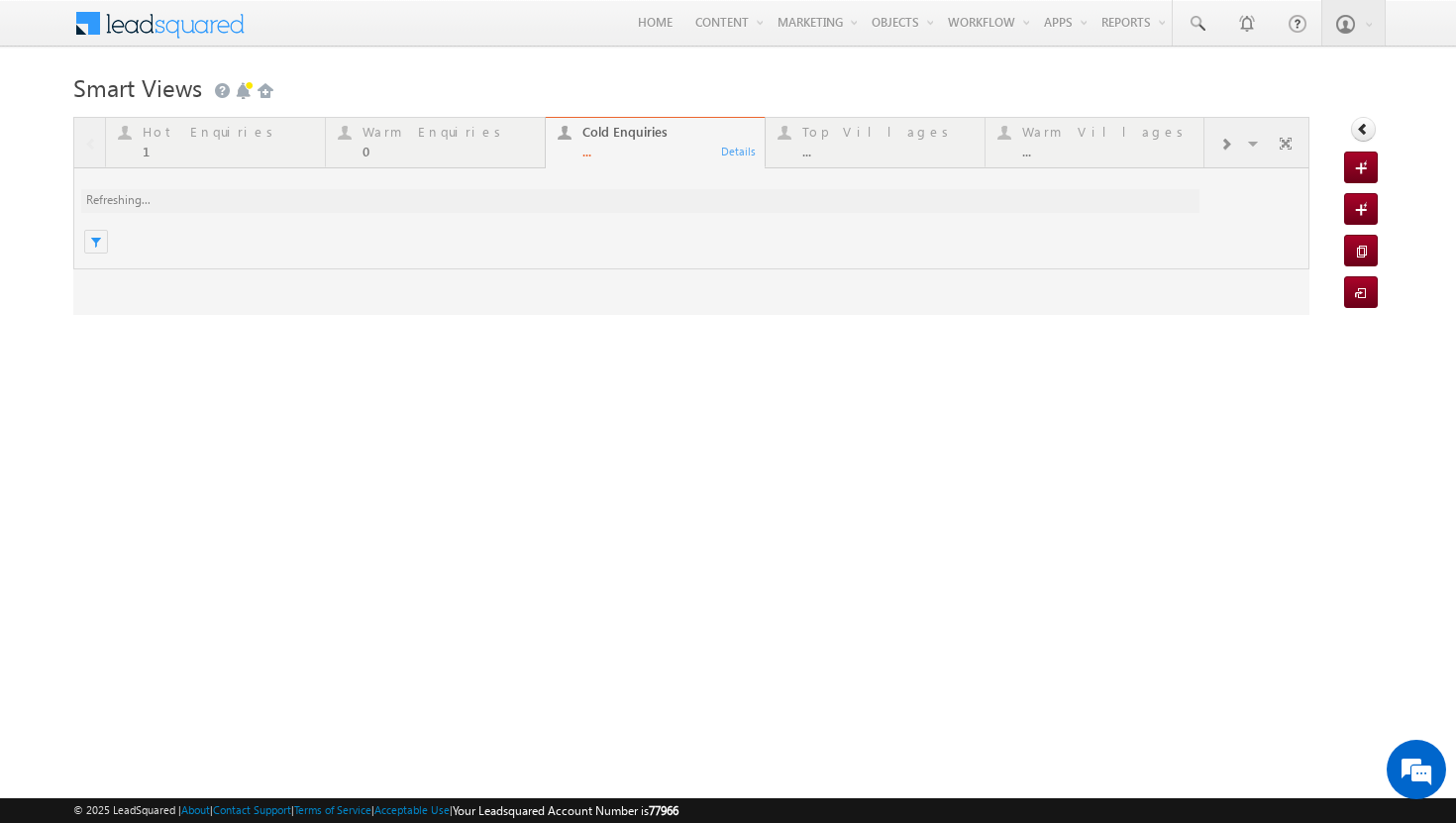 scroll, scrollTop: 0, scrollLeft: 0, axis: both 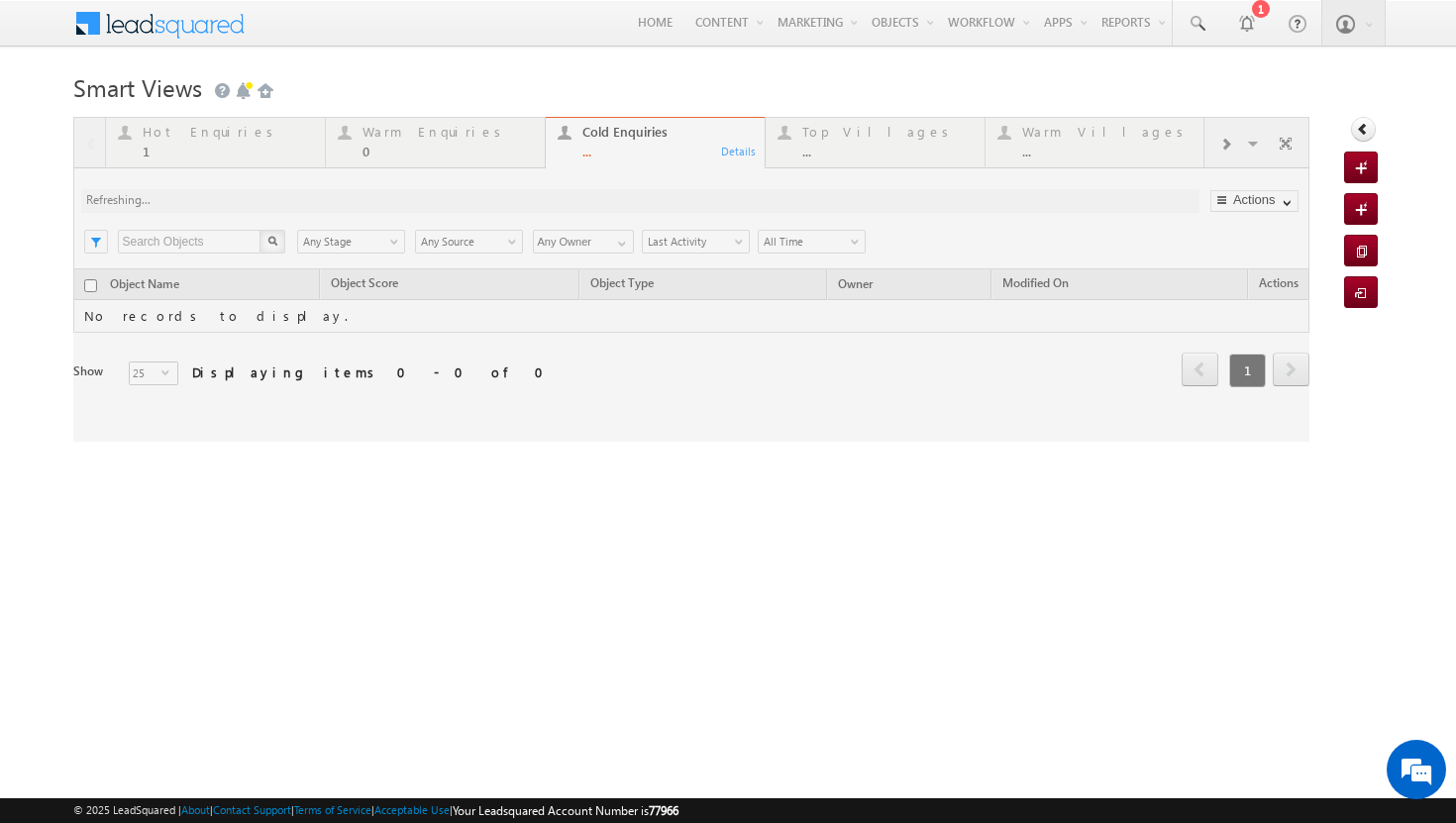 click at bounding box center (691, 279) 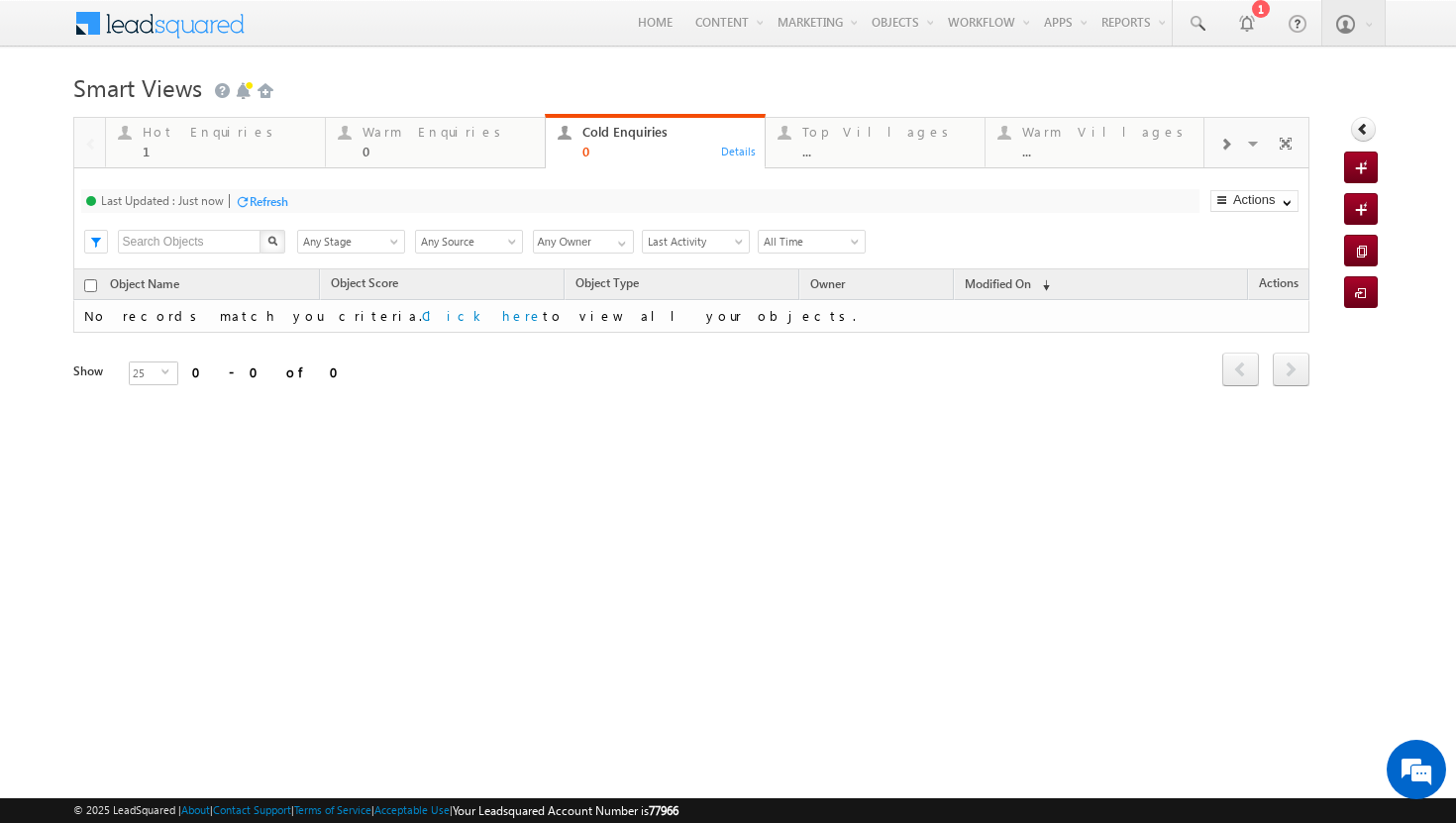 click on "Top Villages" at bounding box center [887, 132] 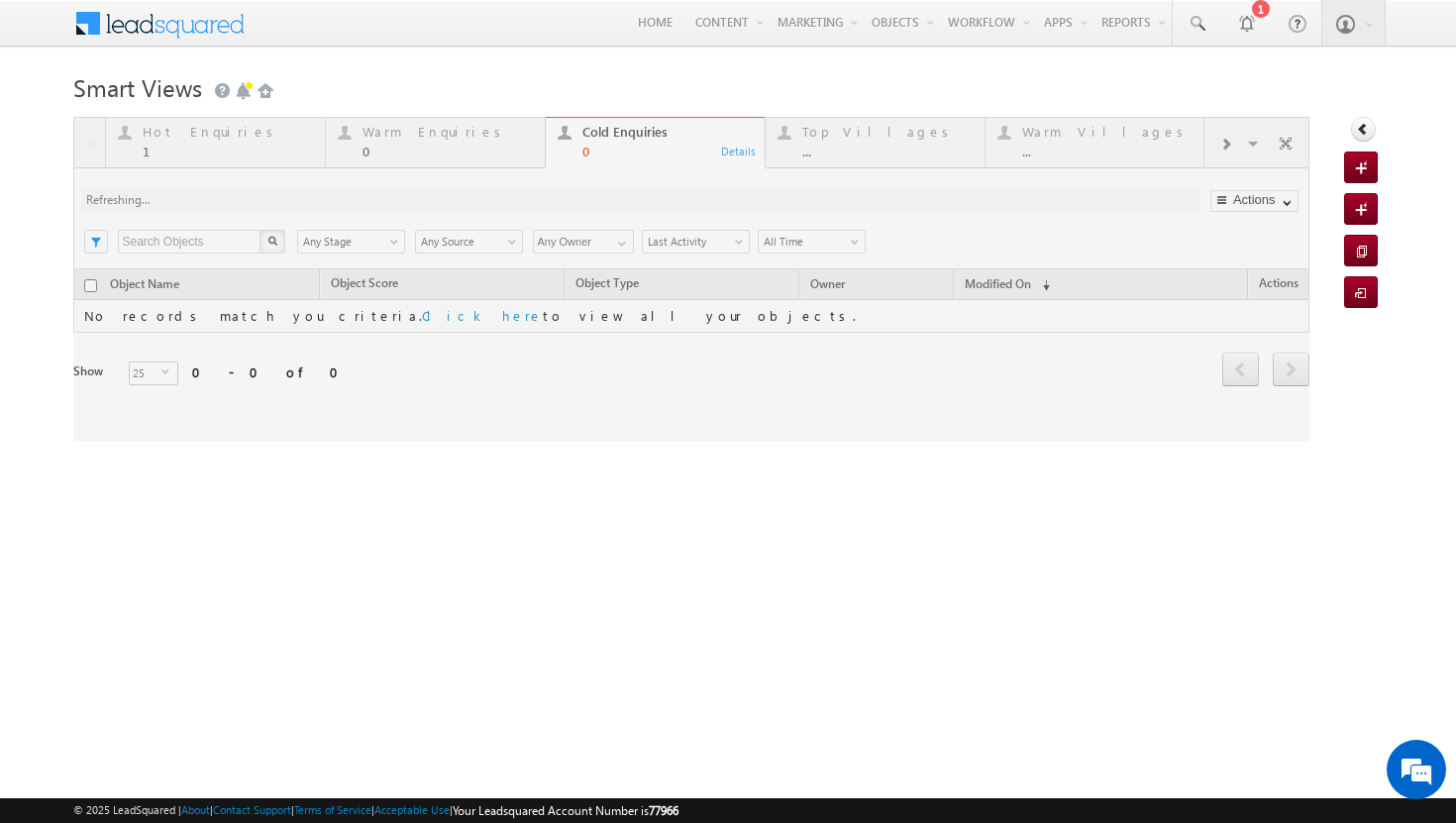scroll, scrollTop: 0, scrollLeft: 0, axis: both 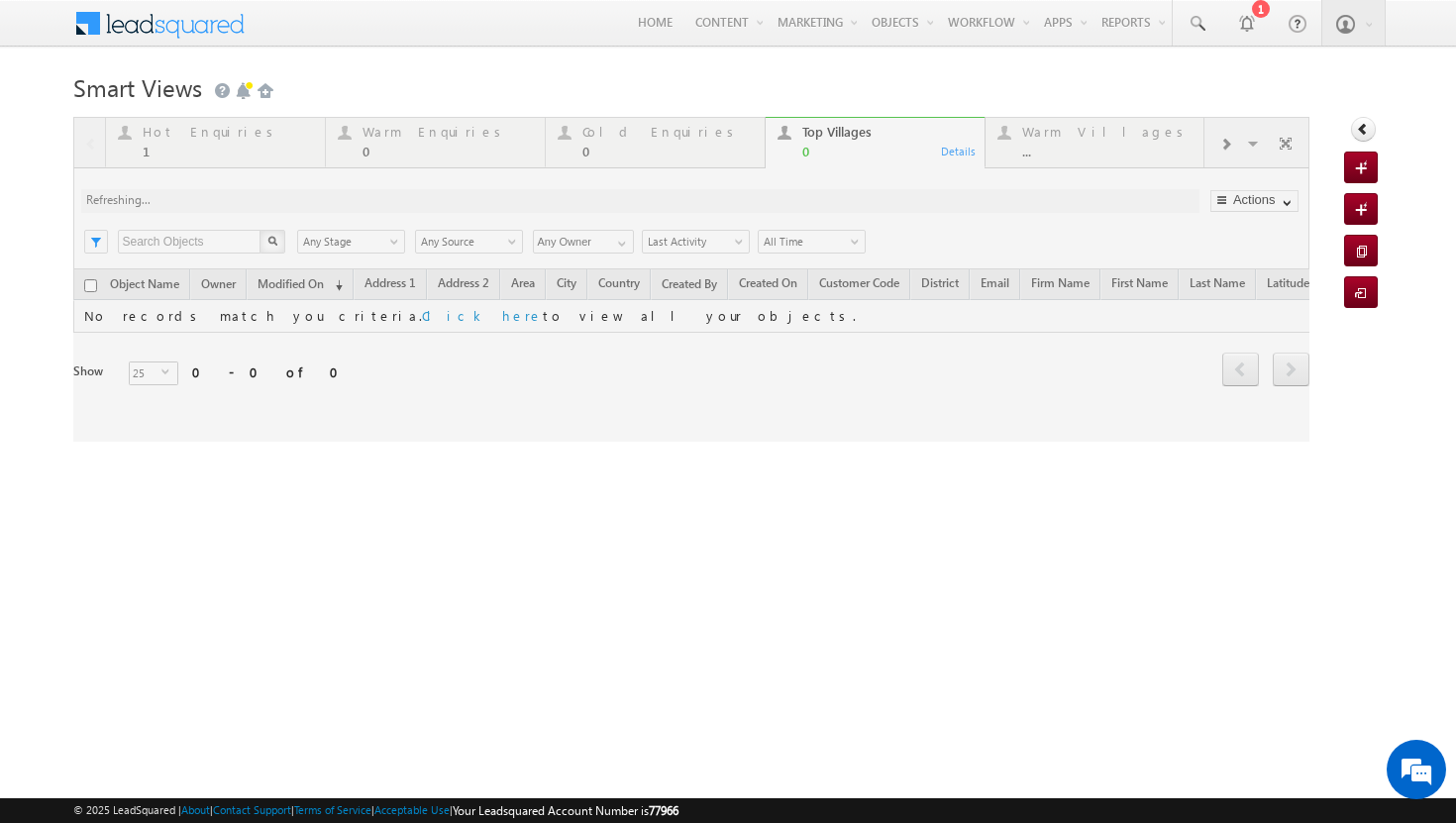 click on "Hot Enquiries 1" at bounding box center [228, 139] 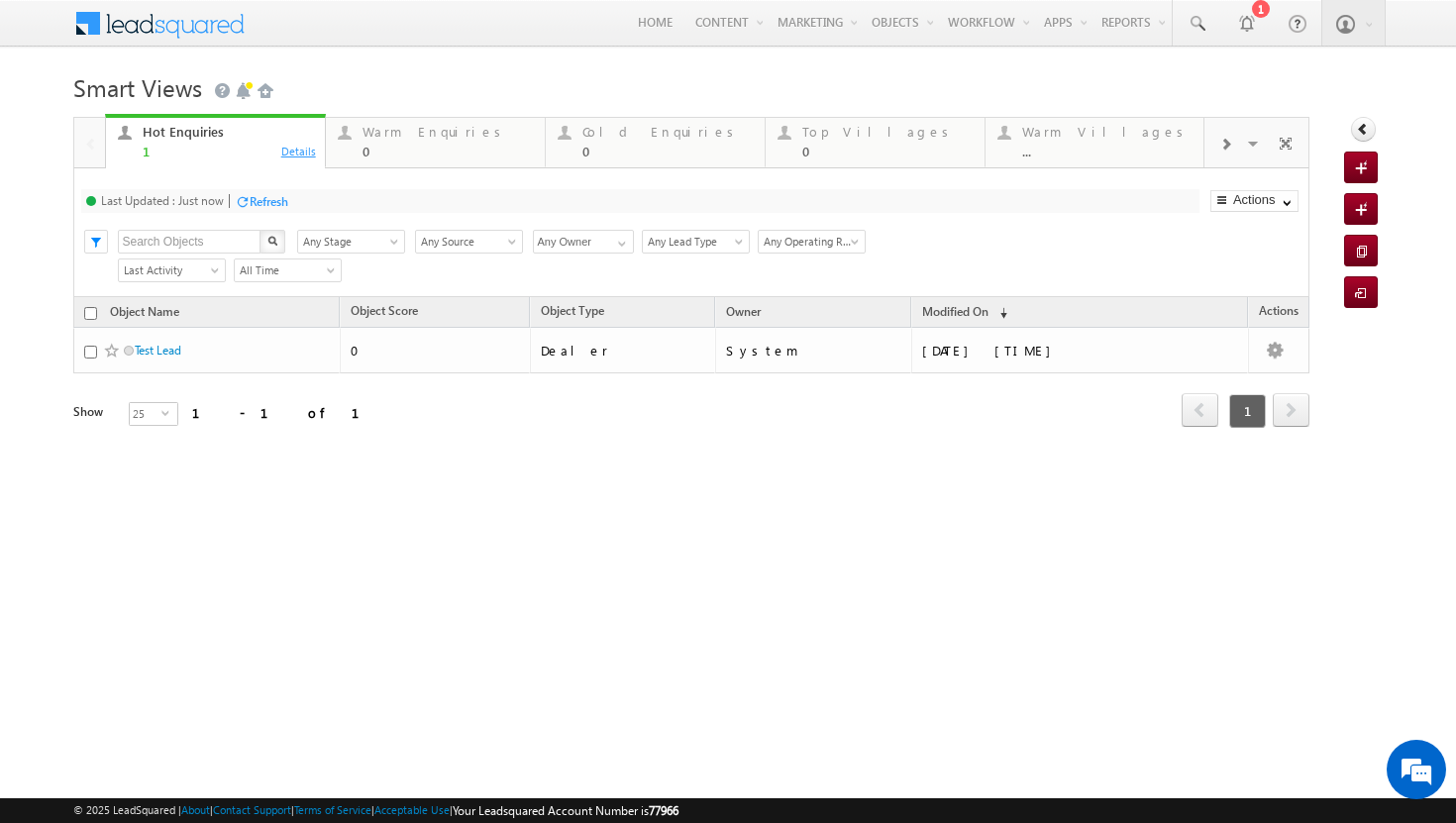 click on "Details" at bounding box center [299, 151] 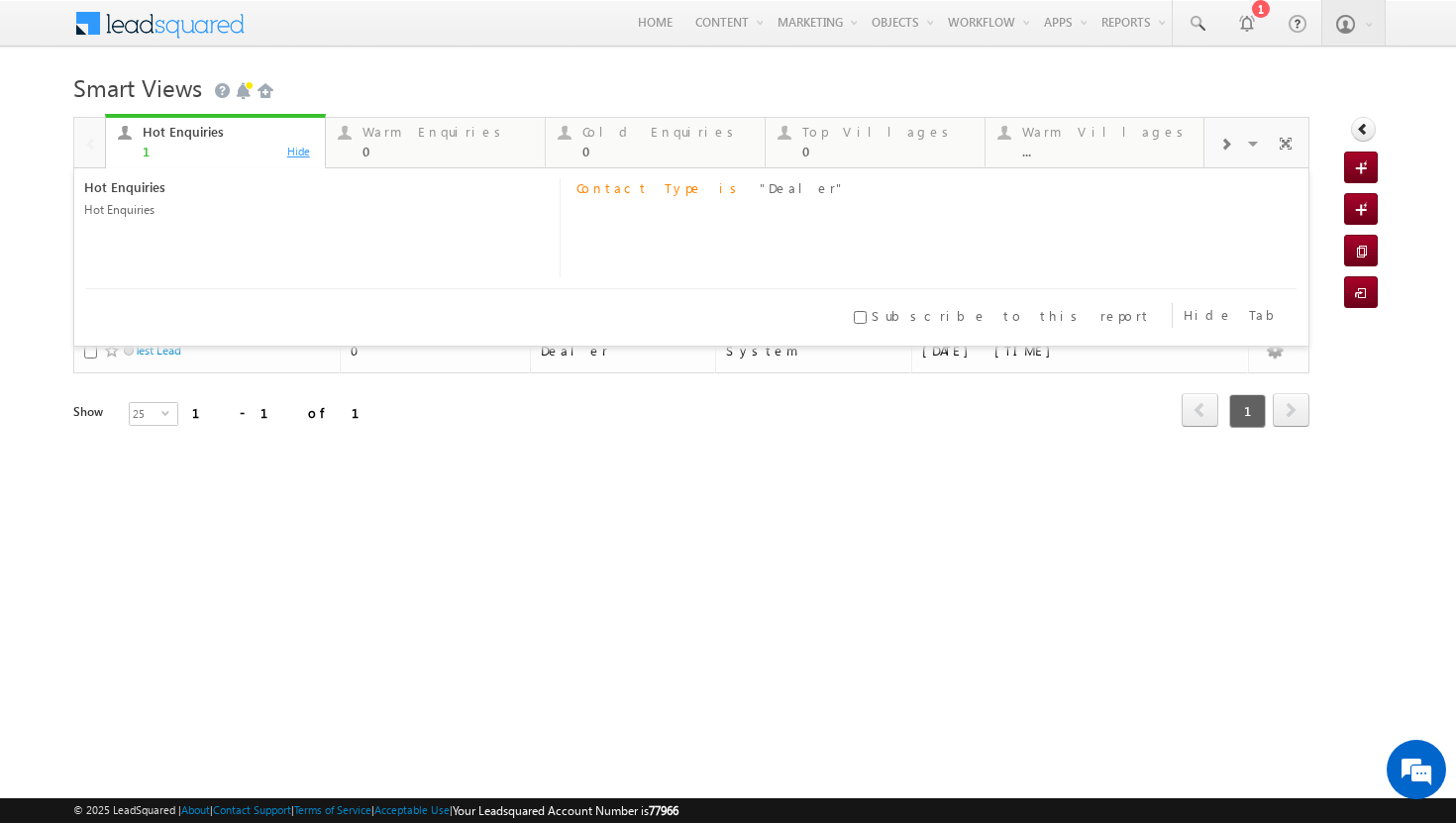 click on "Hide" at bounding box center [299, 151] 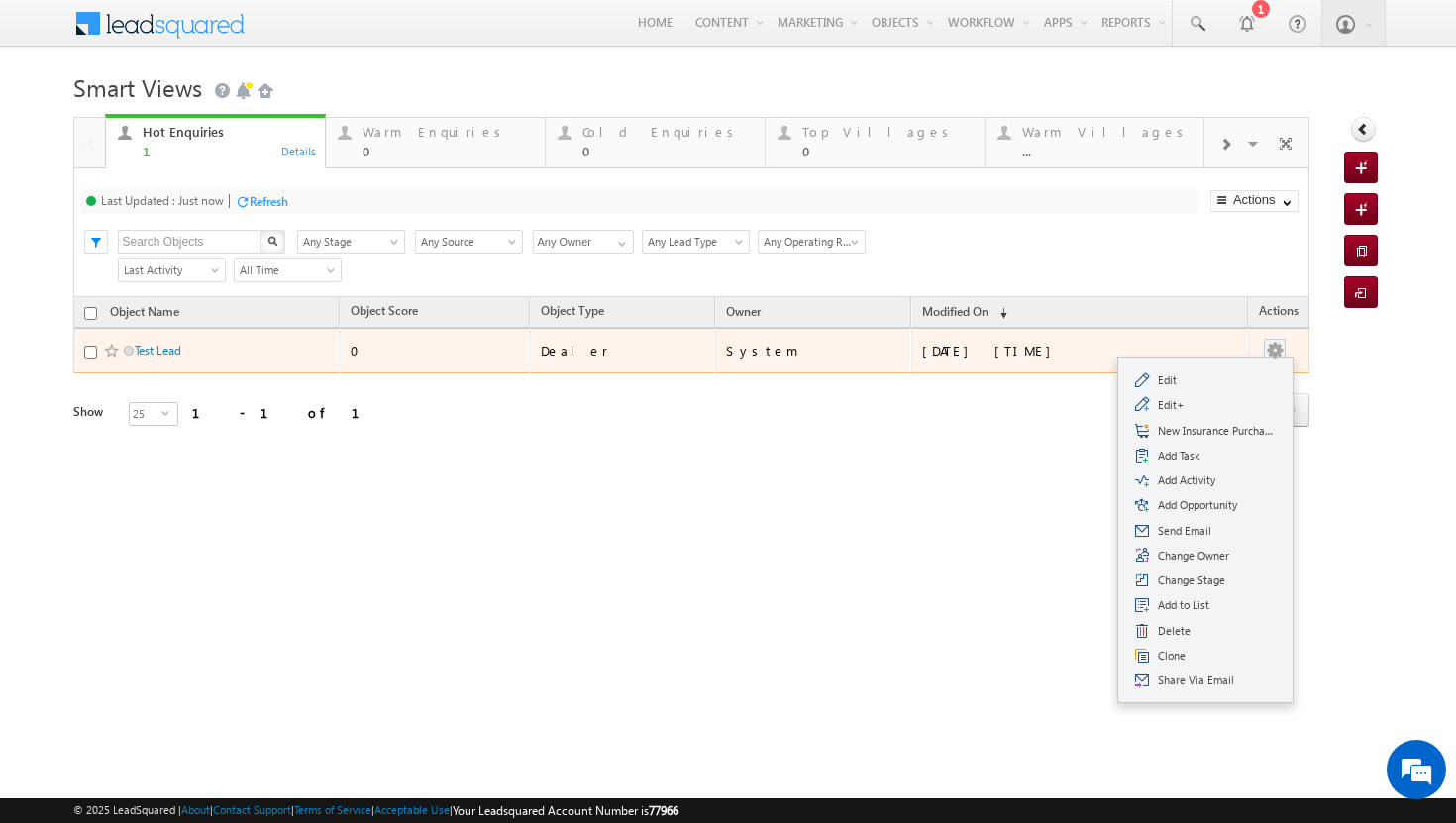 click at bounding box center (1275, 351) 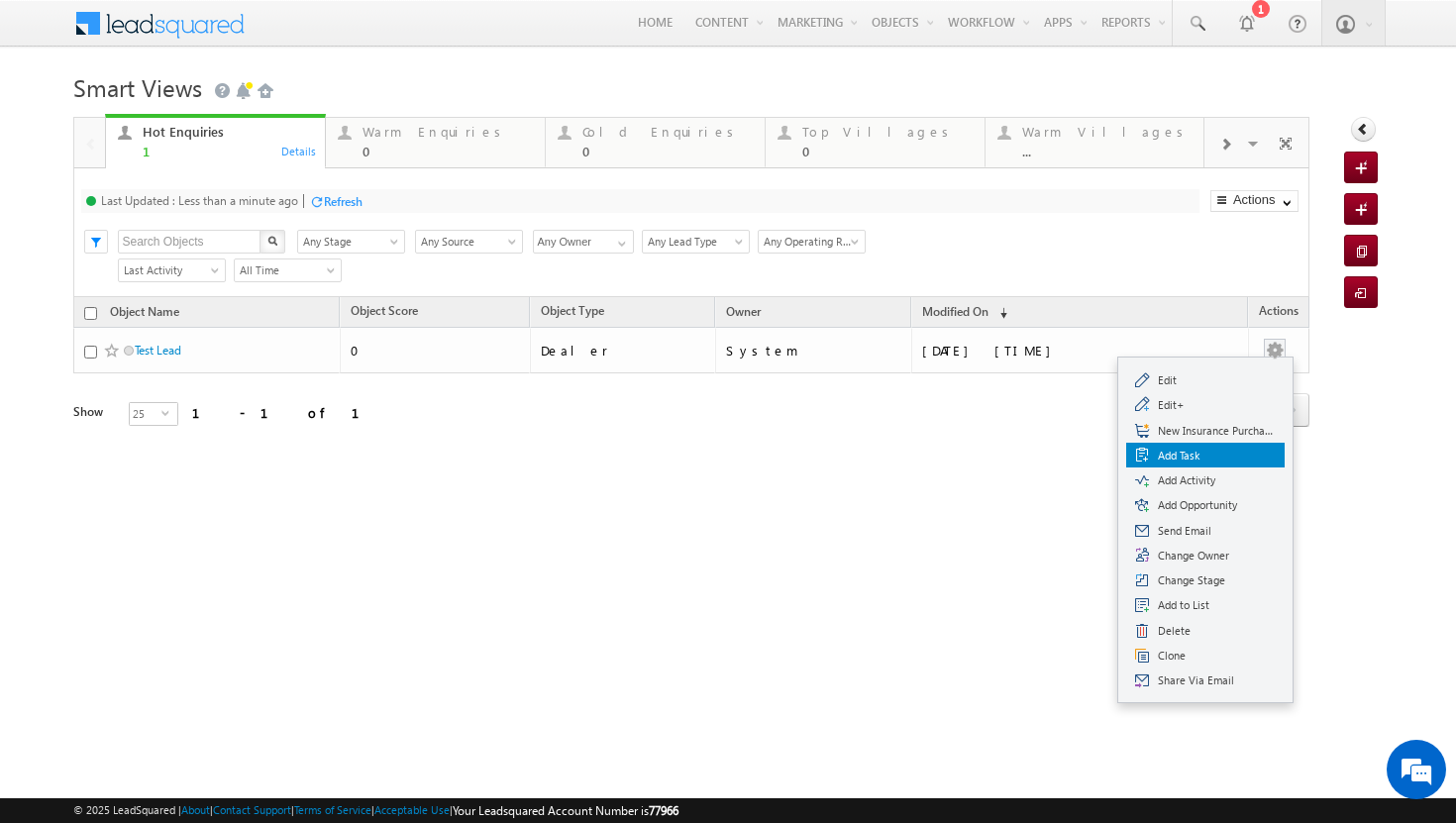 click on "Add Task" at bounding box center (1217, 456) 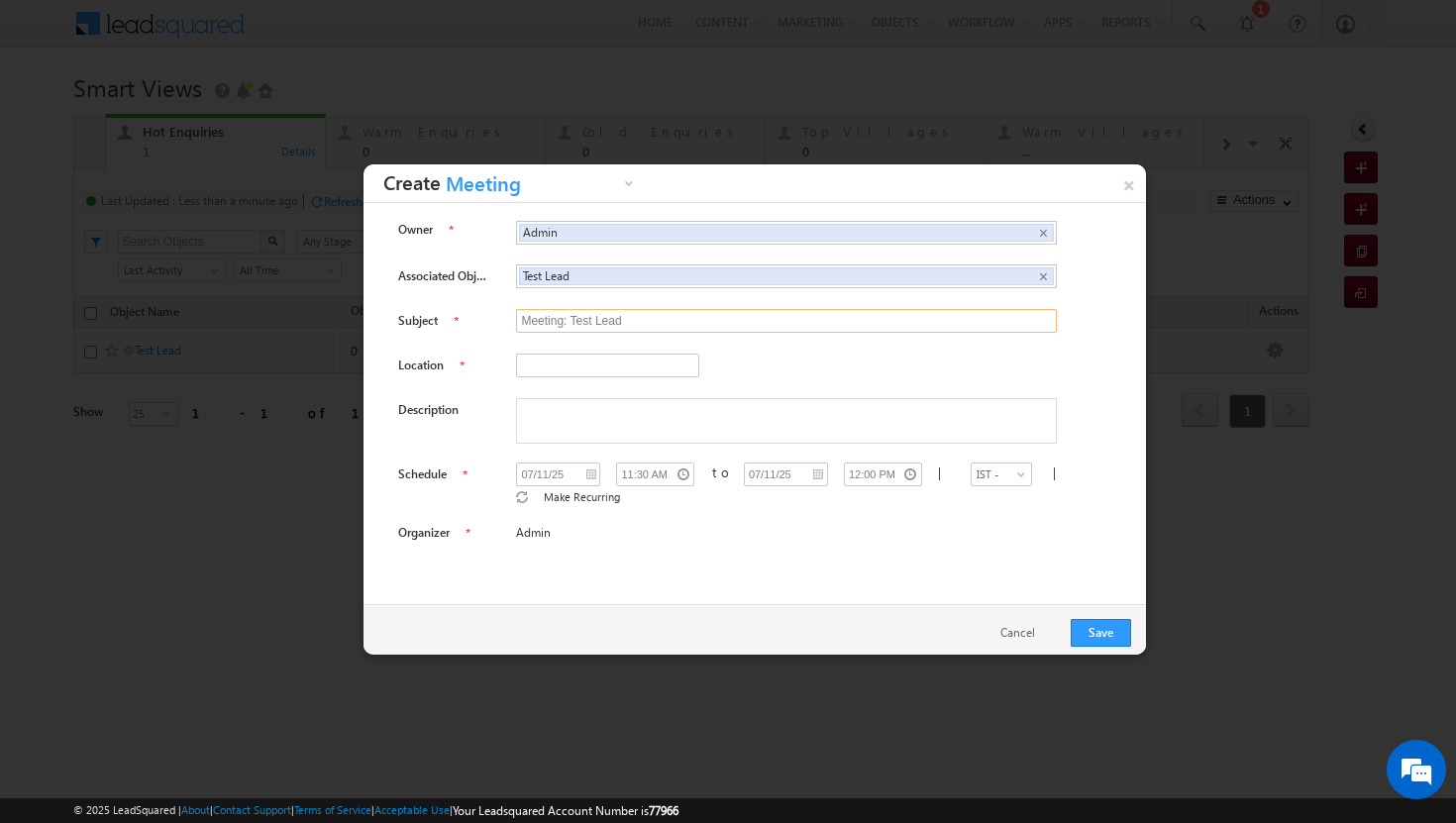 click on "Meeting: Test Lead" at bounding box center [786, 321] 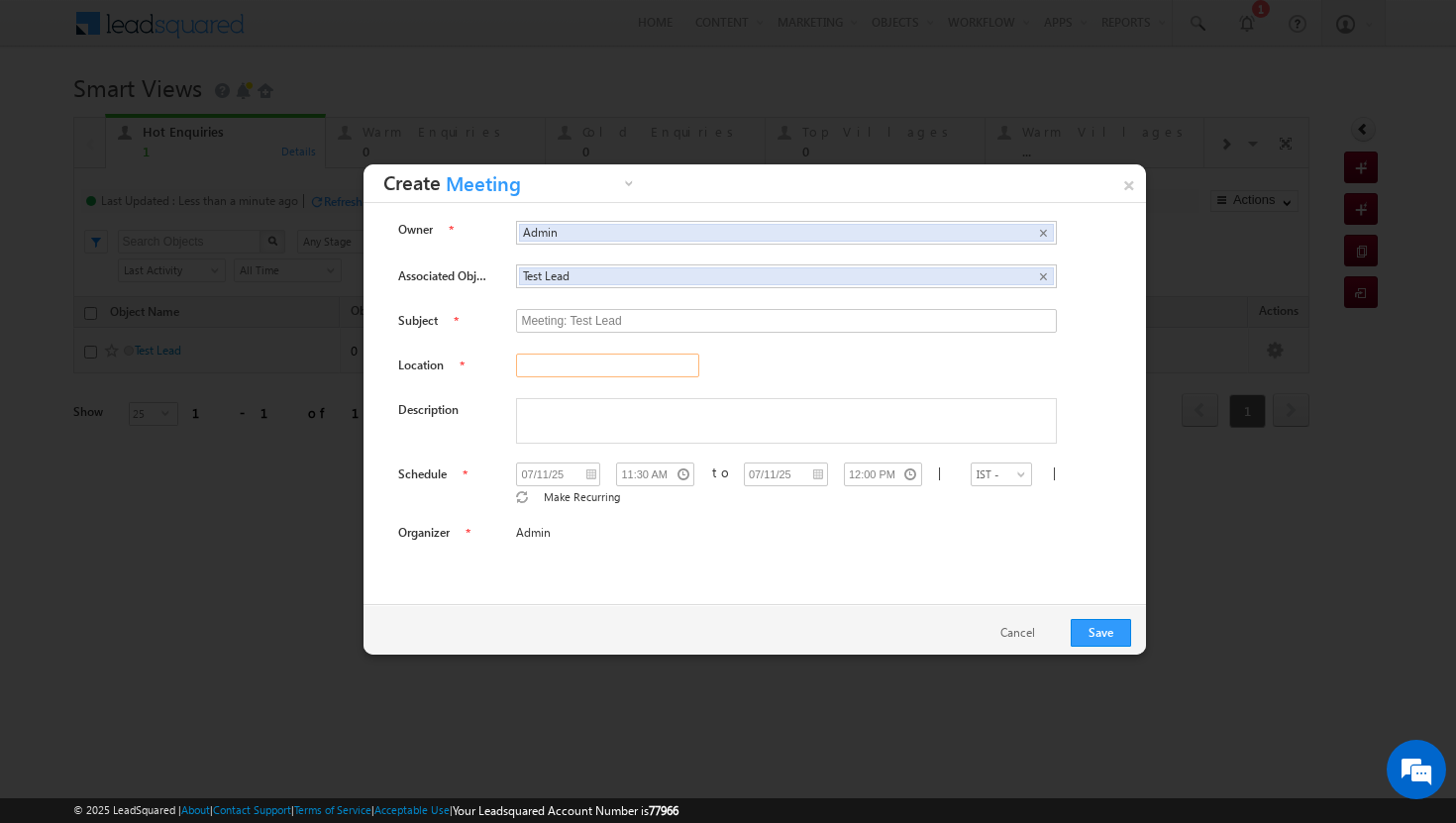 click at bounding box center [607, 365] 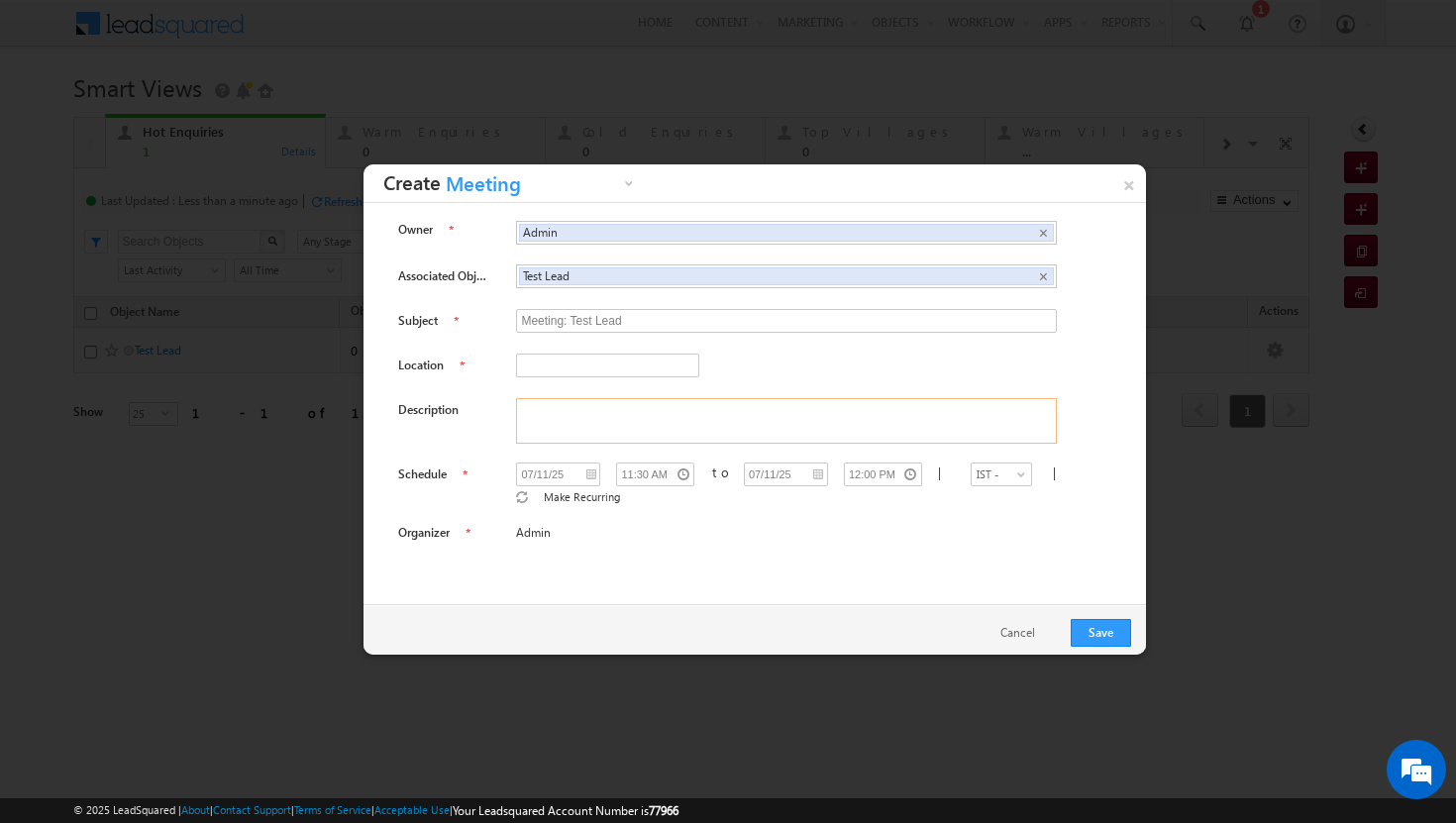 click at bounding box center [786, 421] 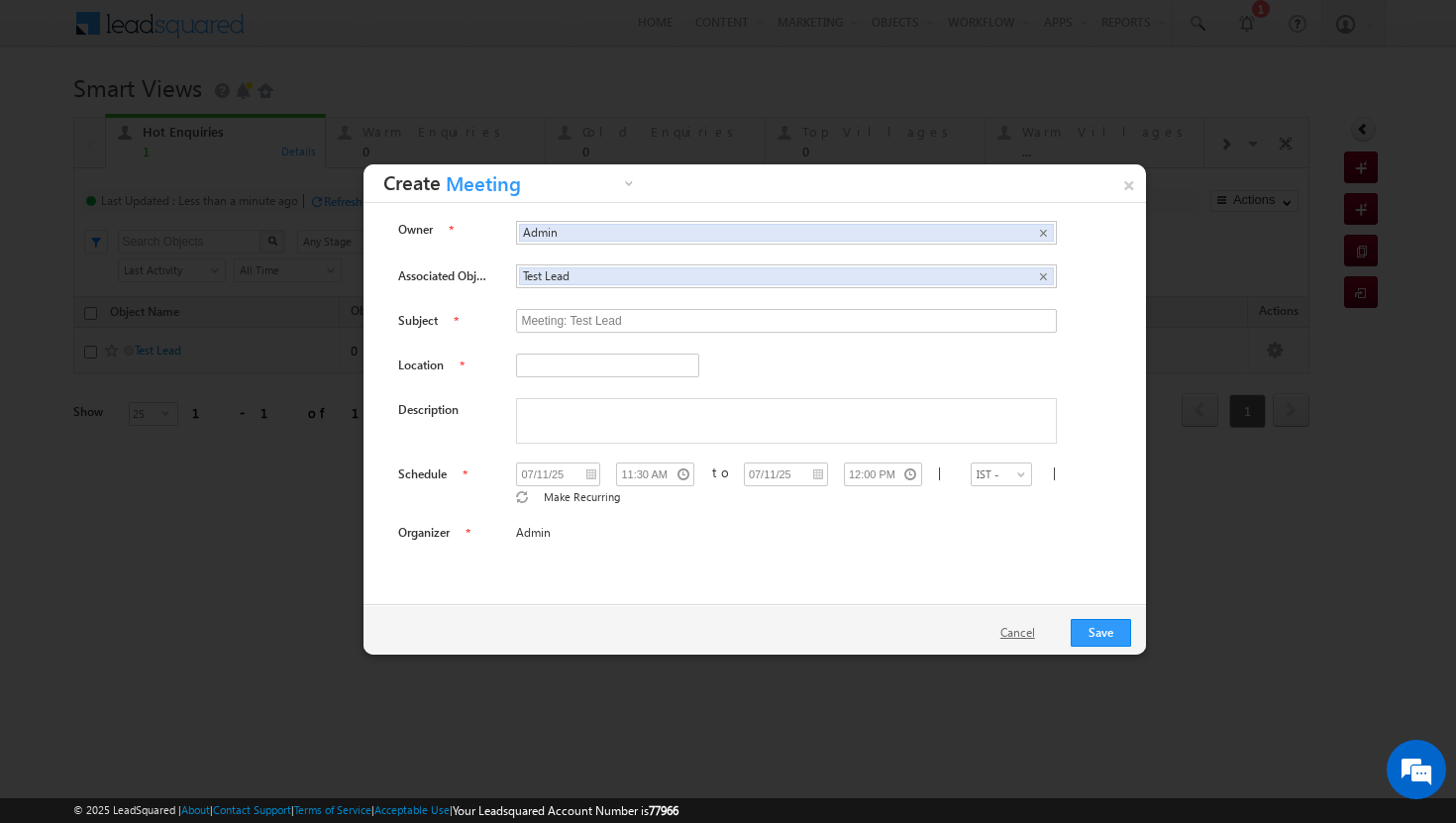 click on "Cancel" at bounding box center (1027, 633) 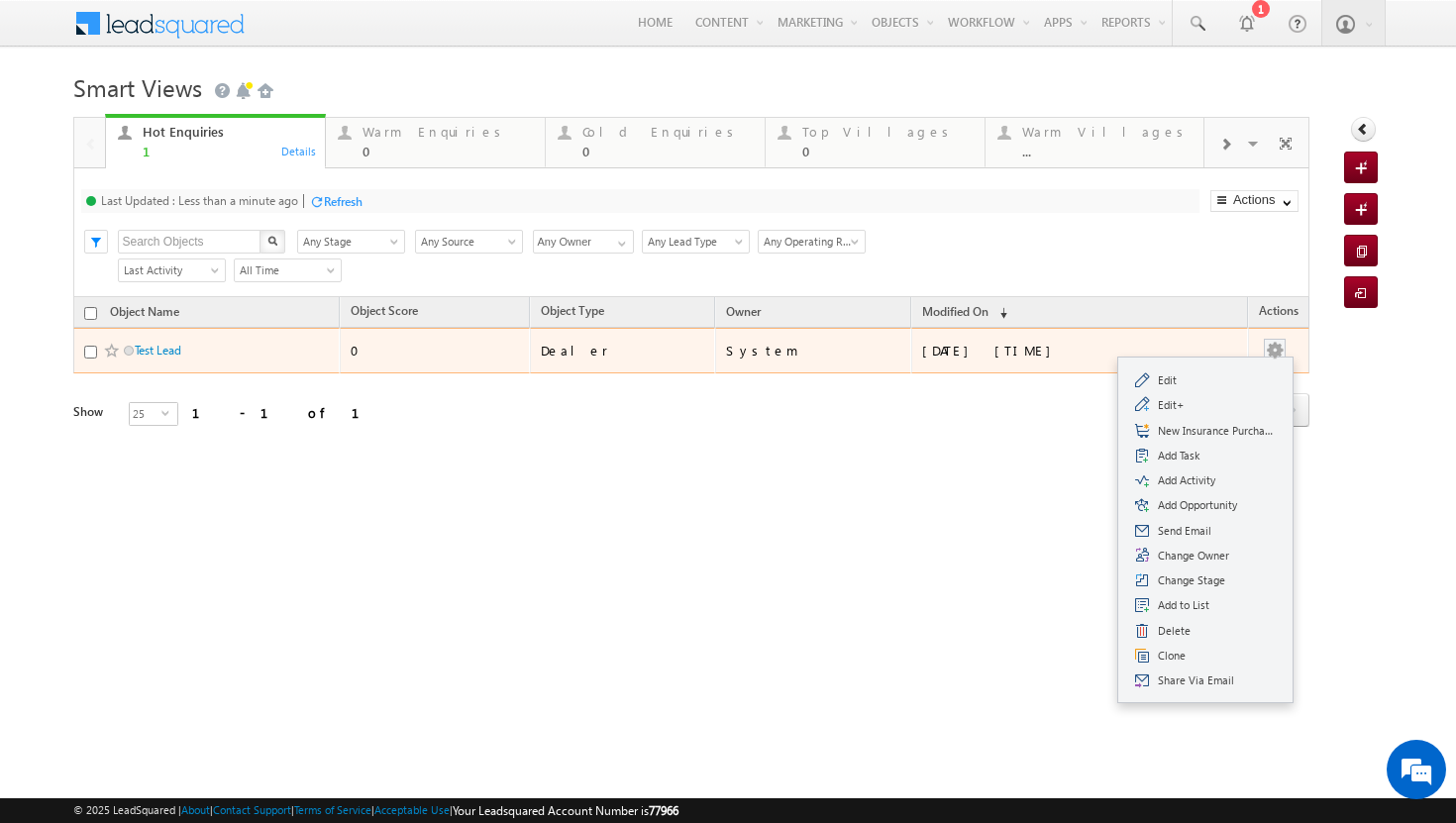 click at bounding box center (1275, 351) 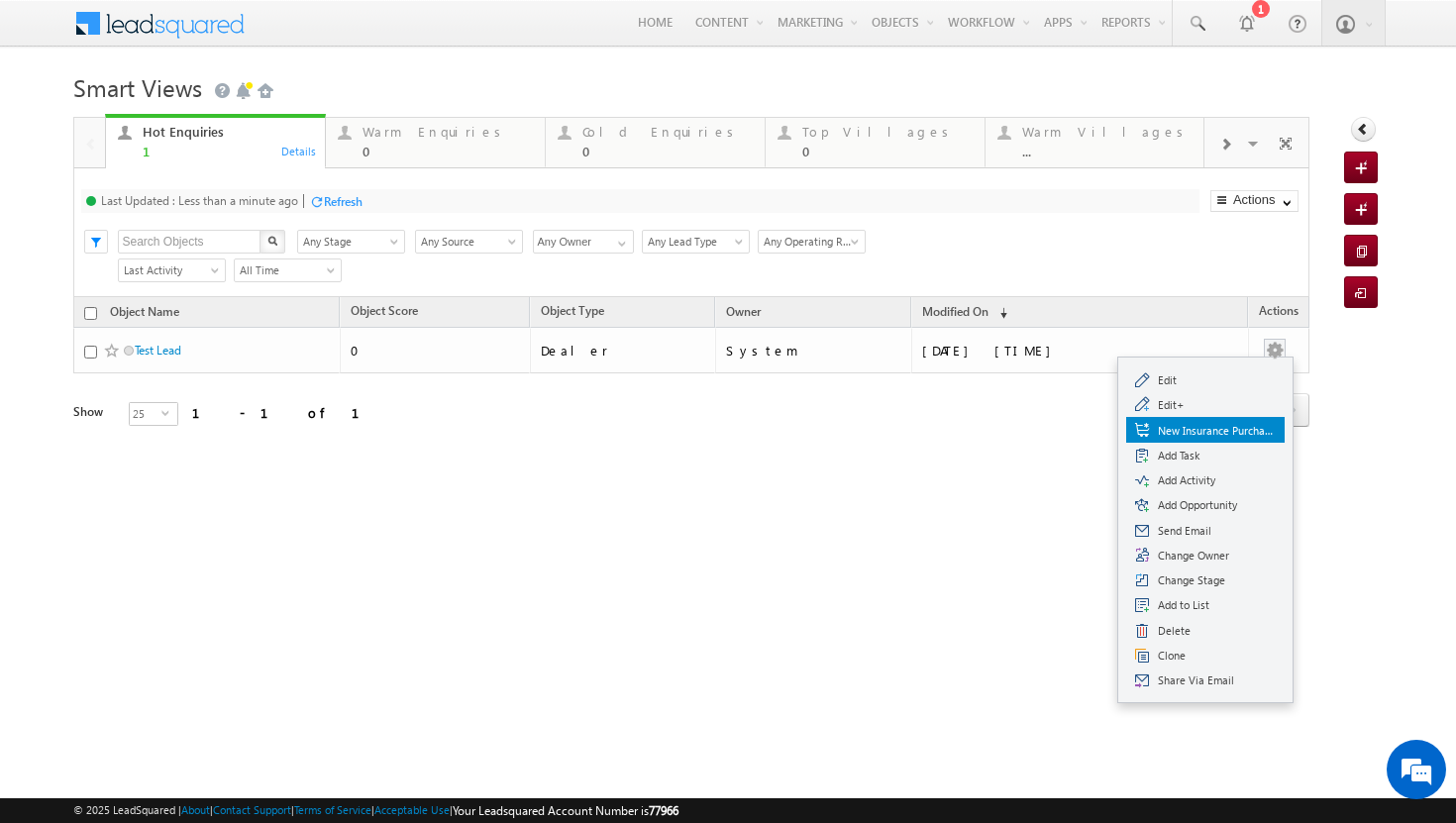 click on "New Insurance Purchased" at bounding box center [1217, 431] 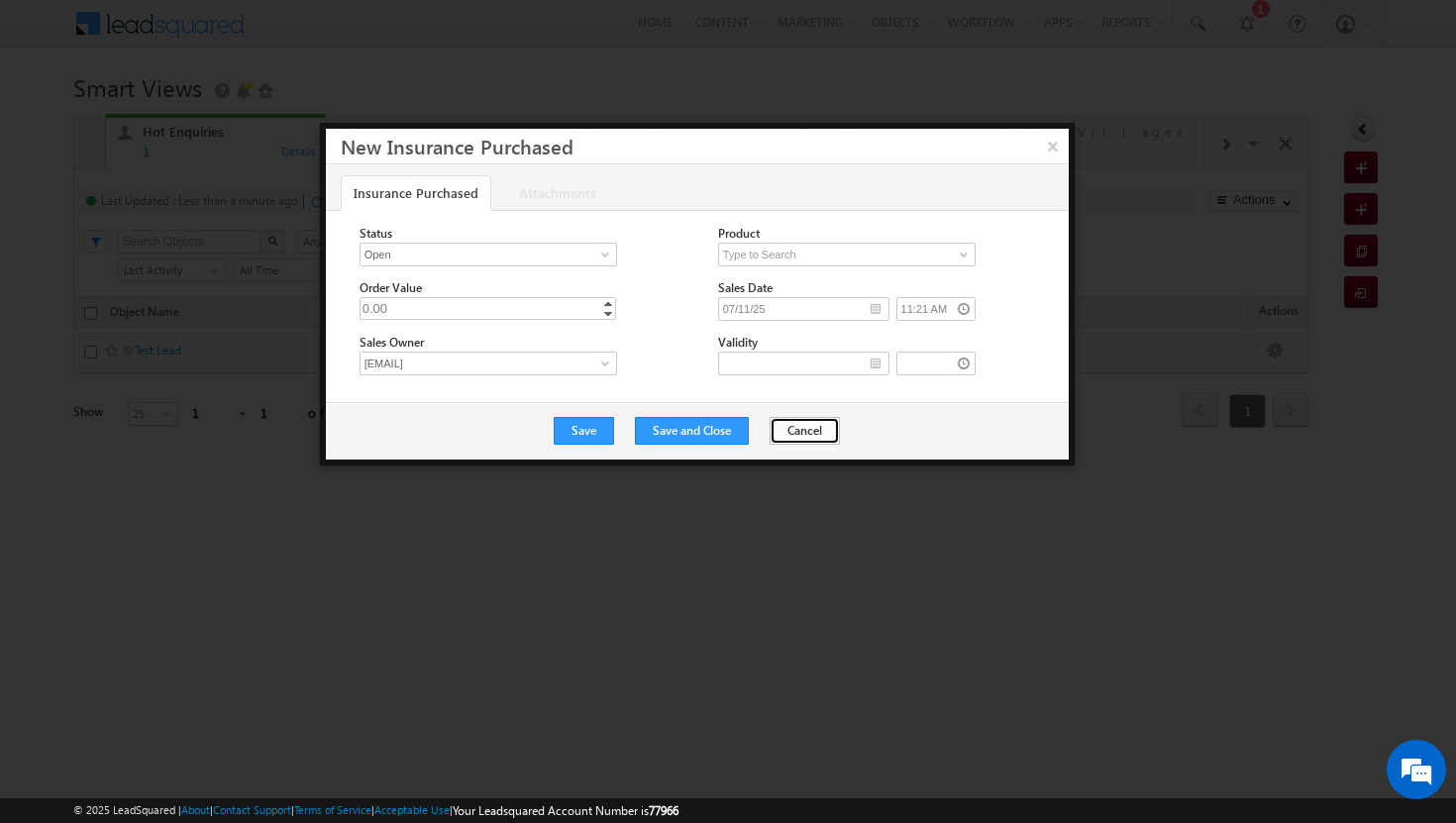 click on "Cancel" at bounding box center [804, 431] 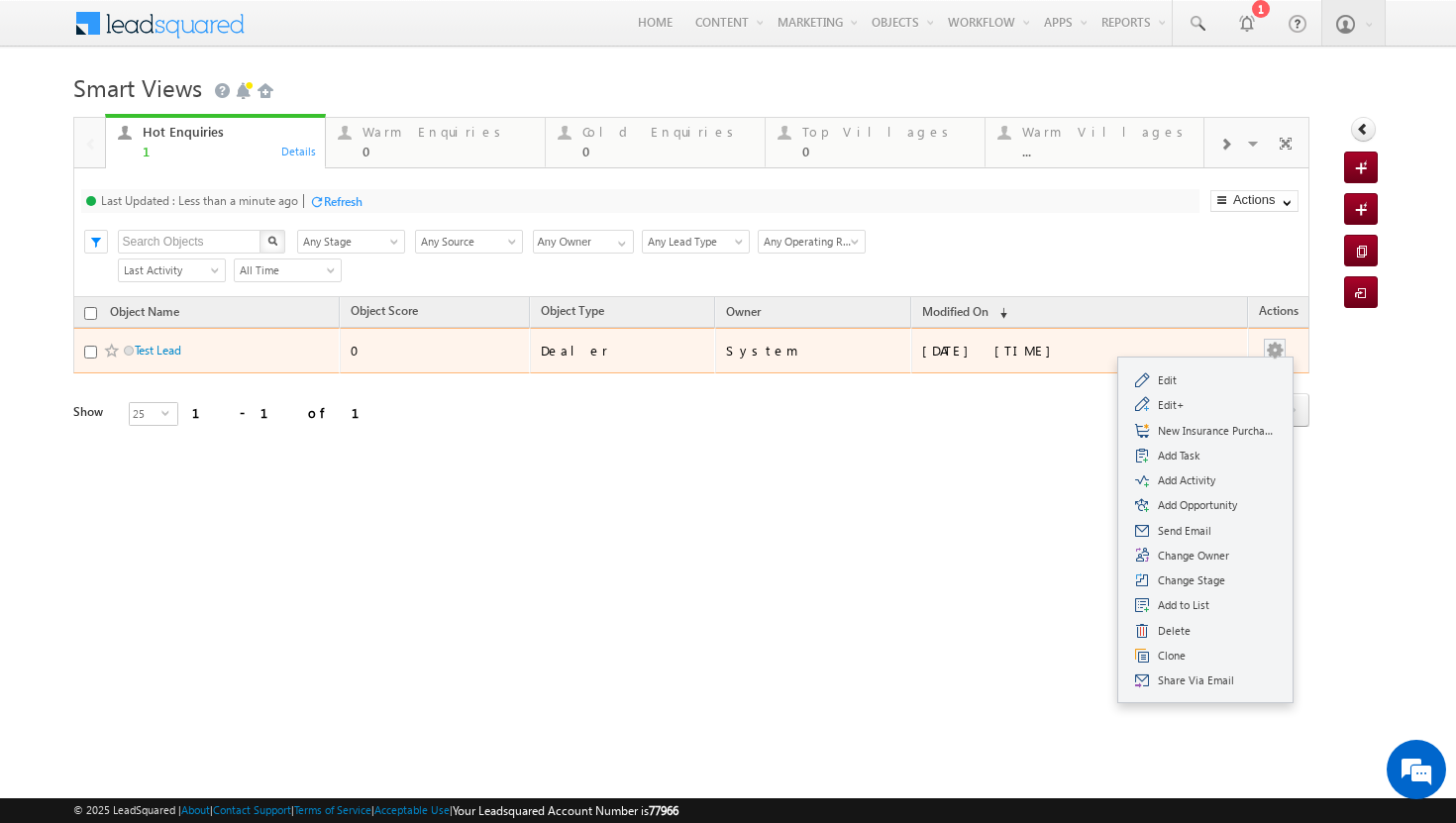 click at bounding box center [1275, 351] 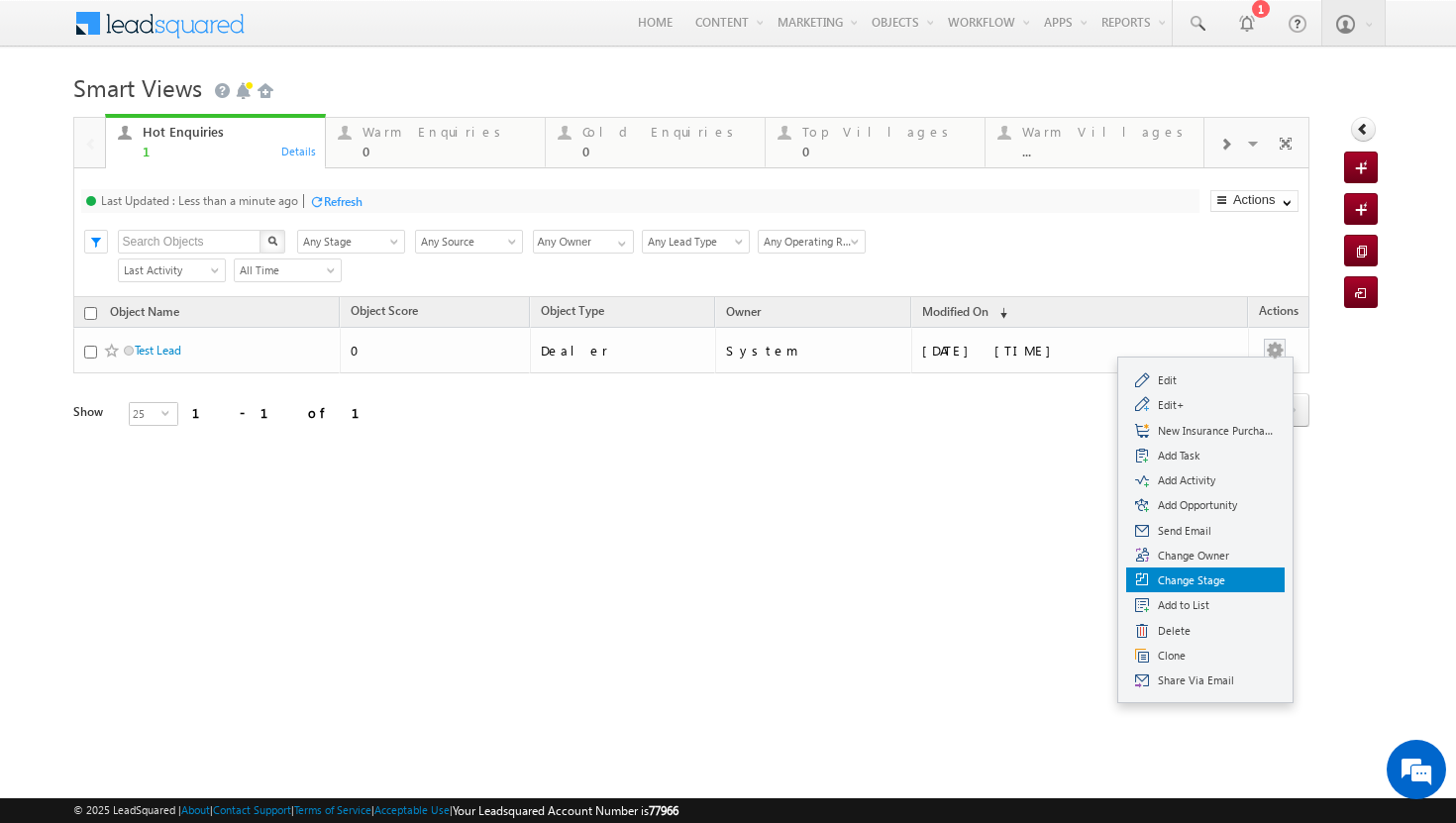 click on "Change Stage" at bounding box center (1217, 580) 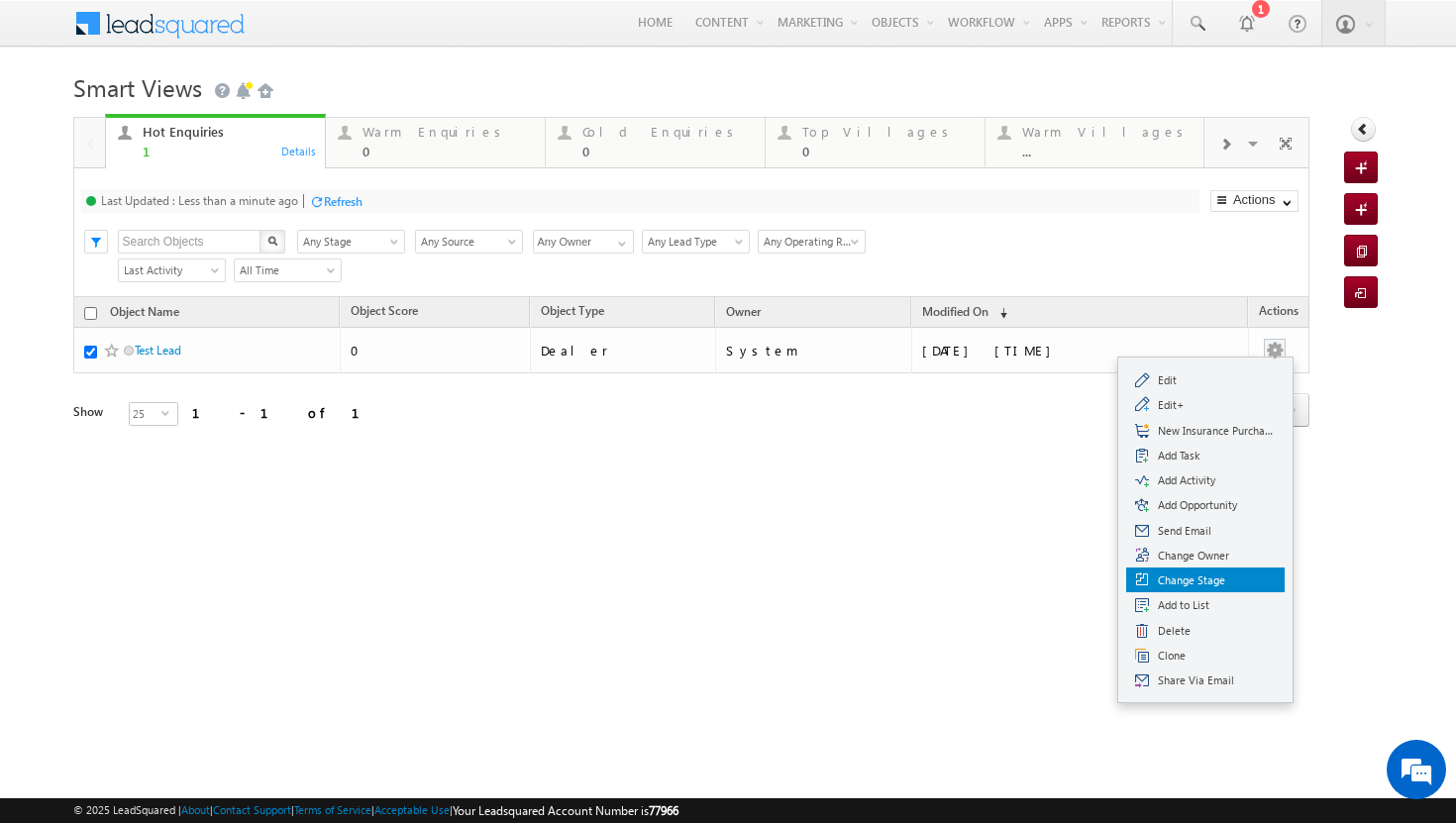 checkbox on "true" 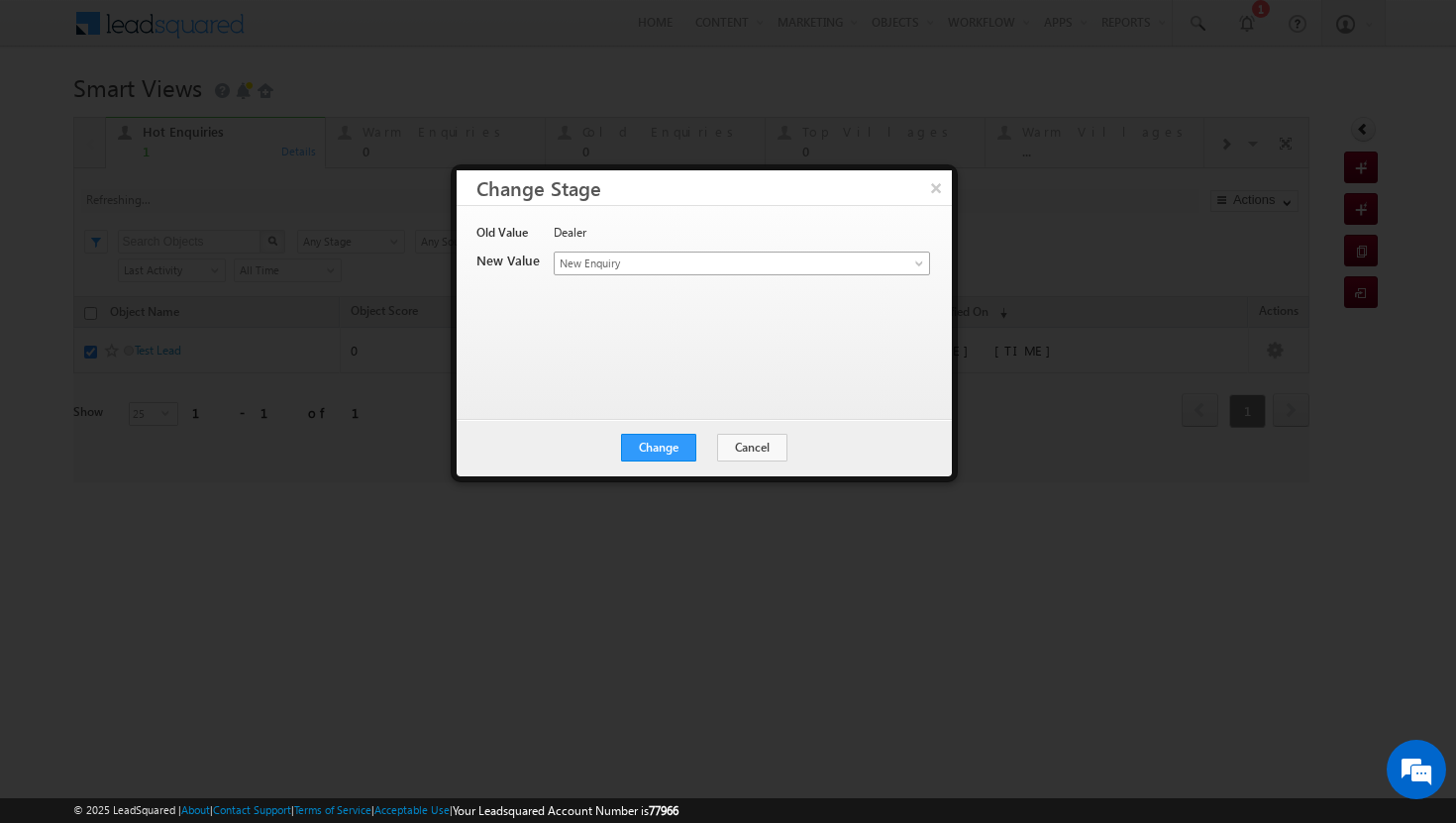 click on "New Enquiry" at bounding box center [718, 263] 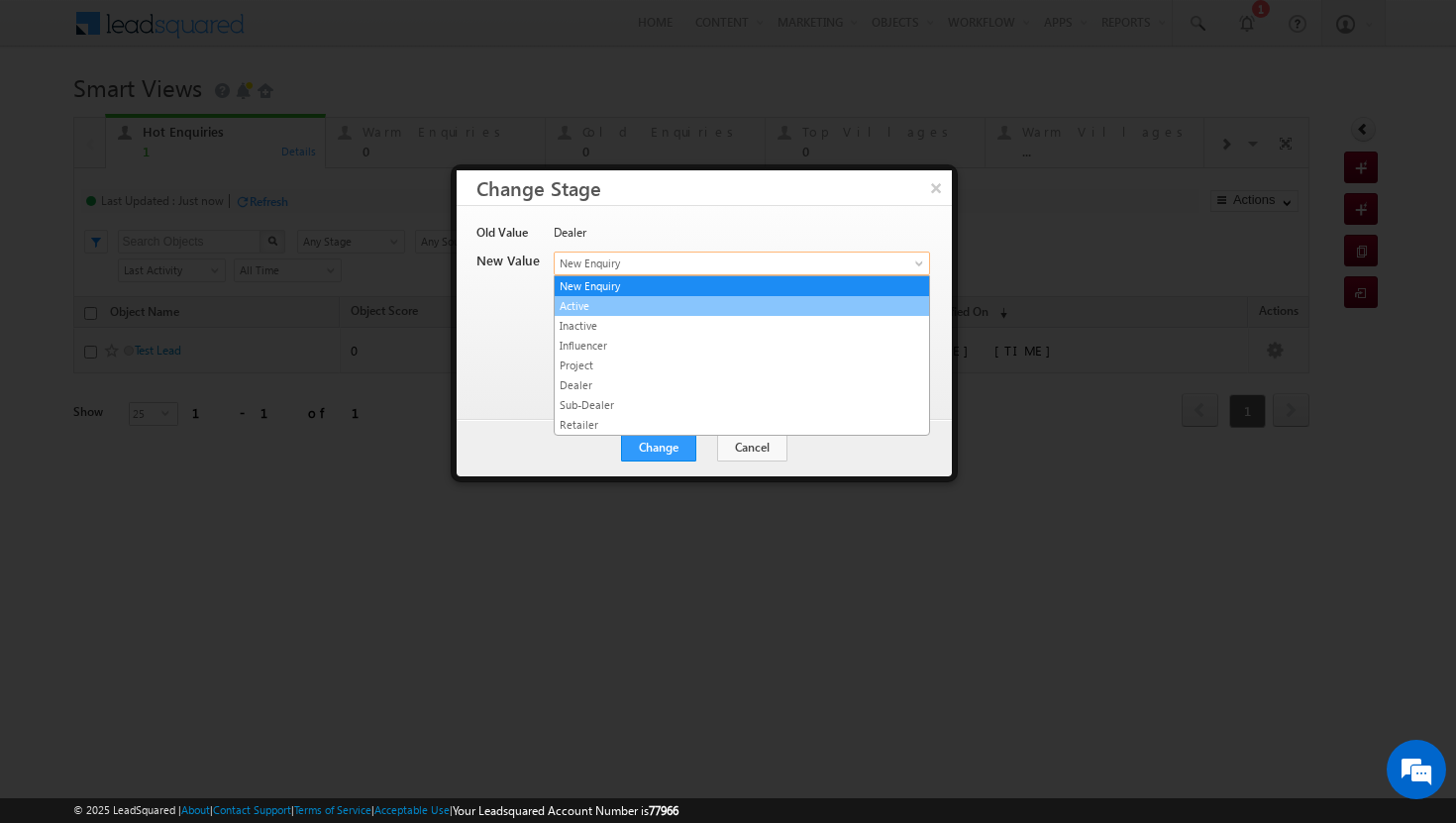 click on "Active" at bounding box center [742, 306] 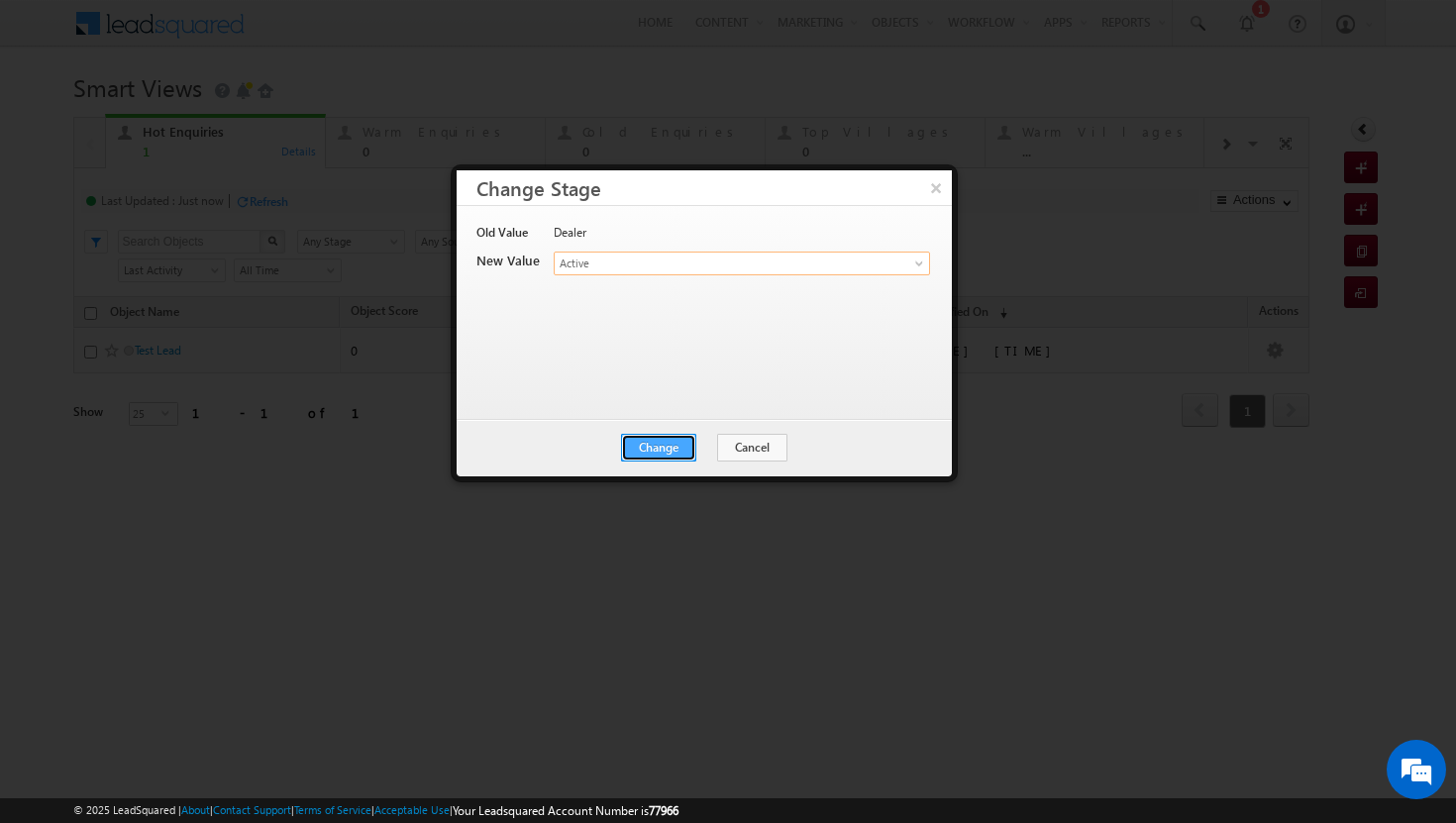 click on "Change" at bounding box center [659, 448] 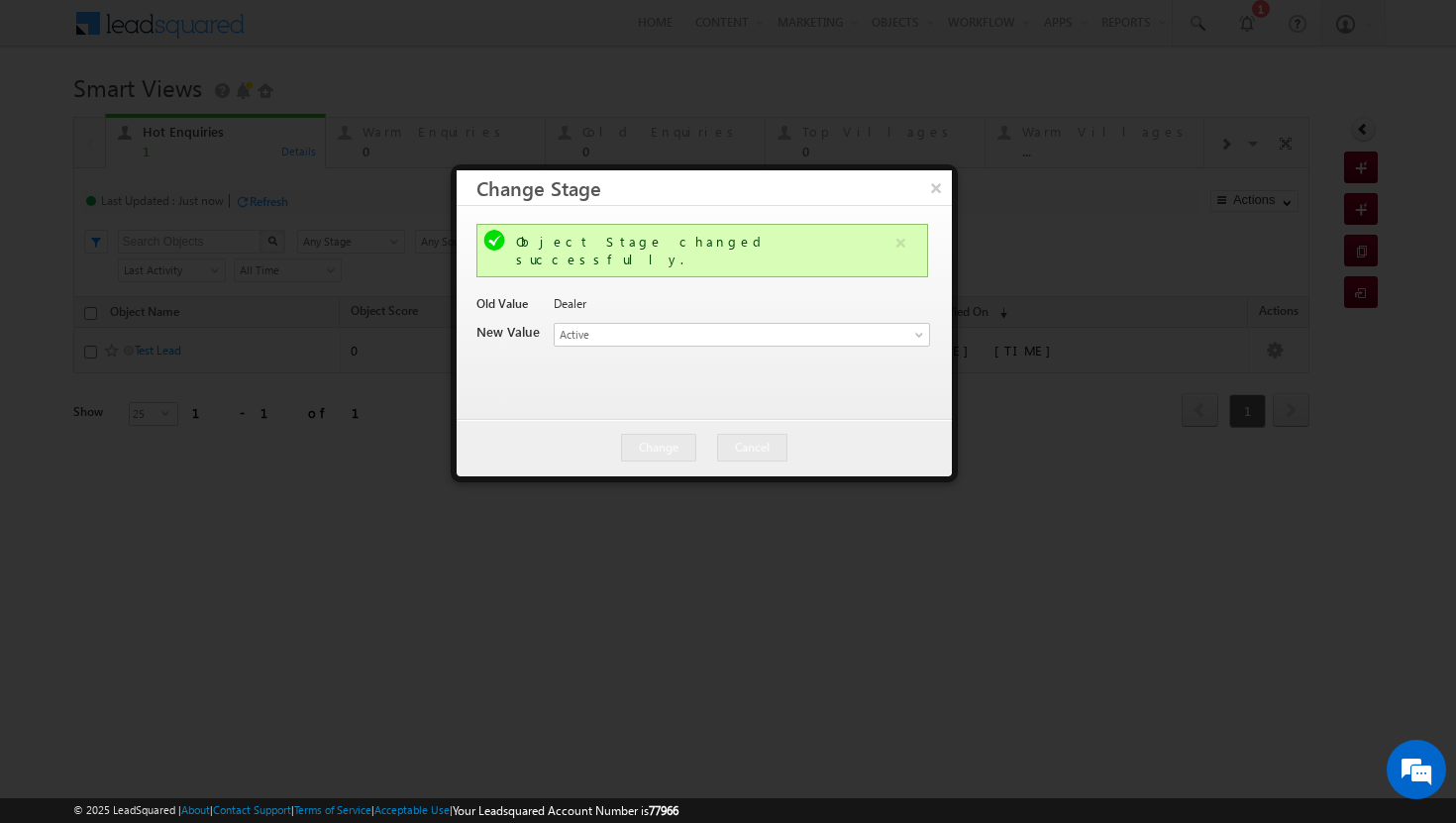 click at bounding box center (728, 411) 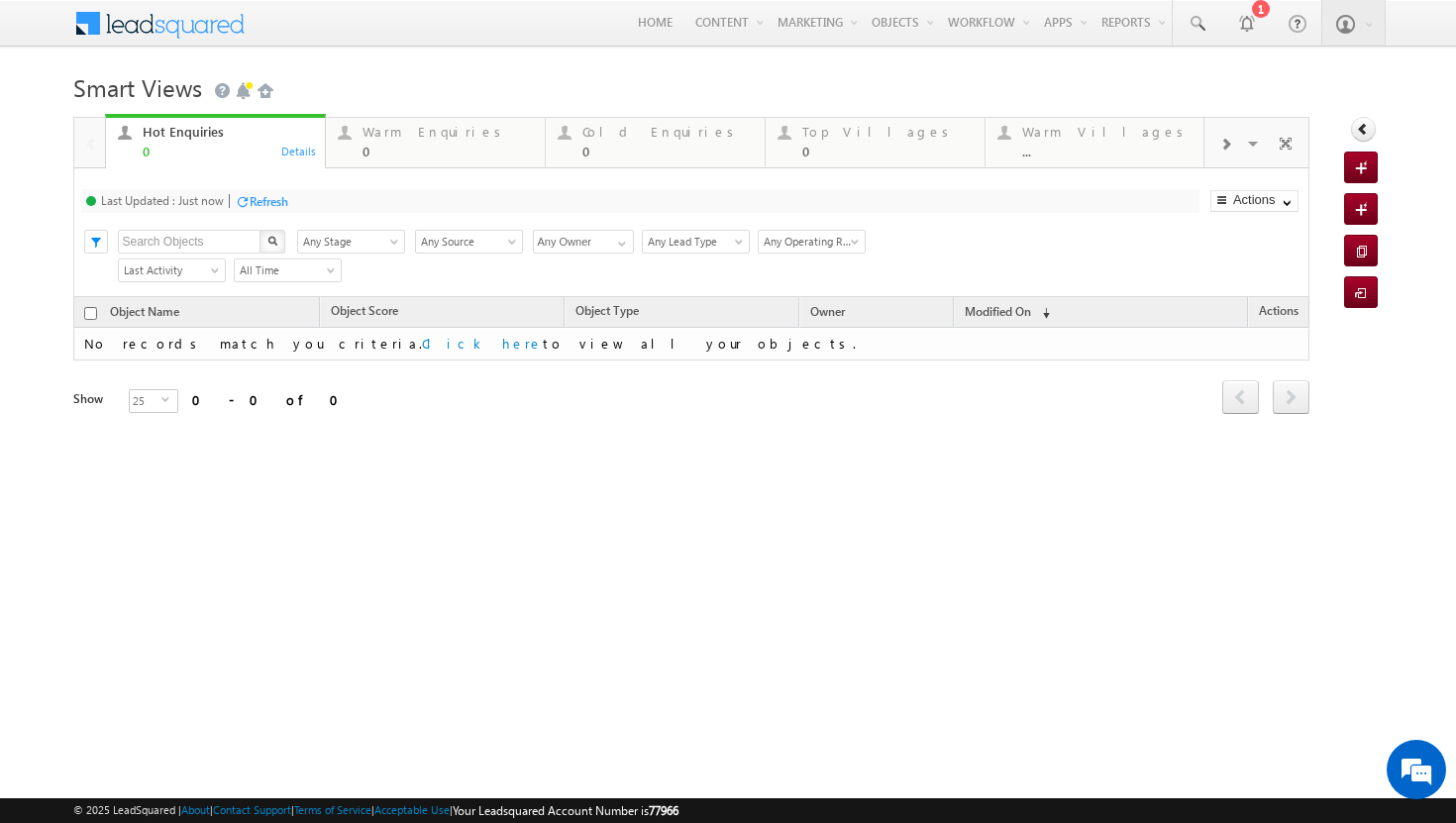 click at bounding box center [1225, 145] 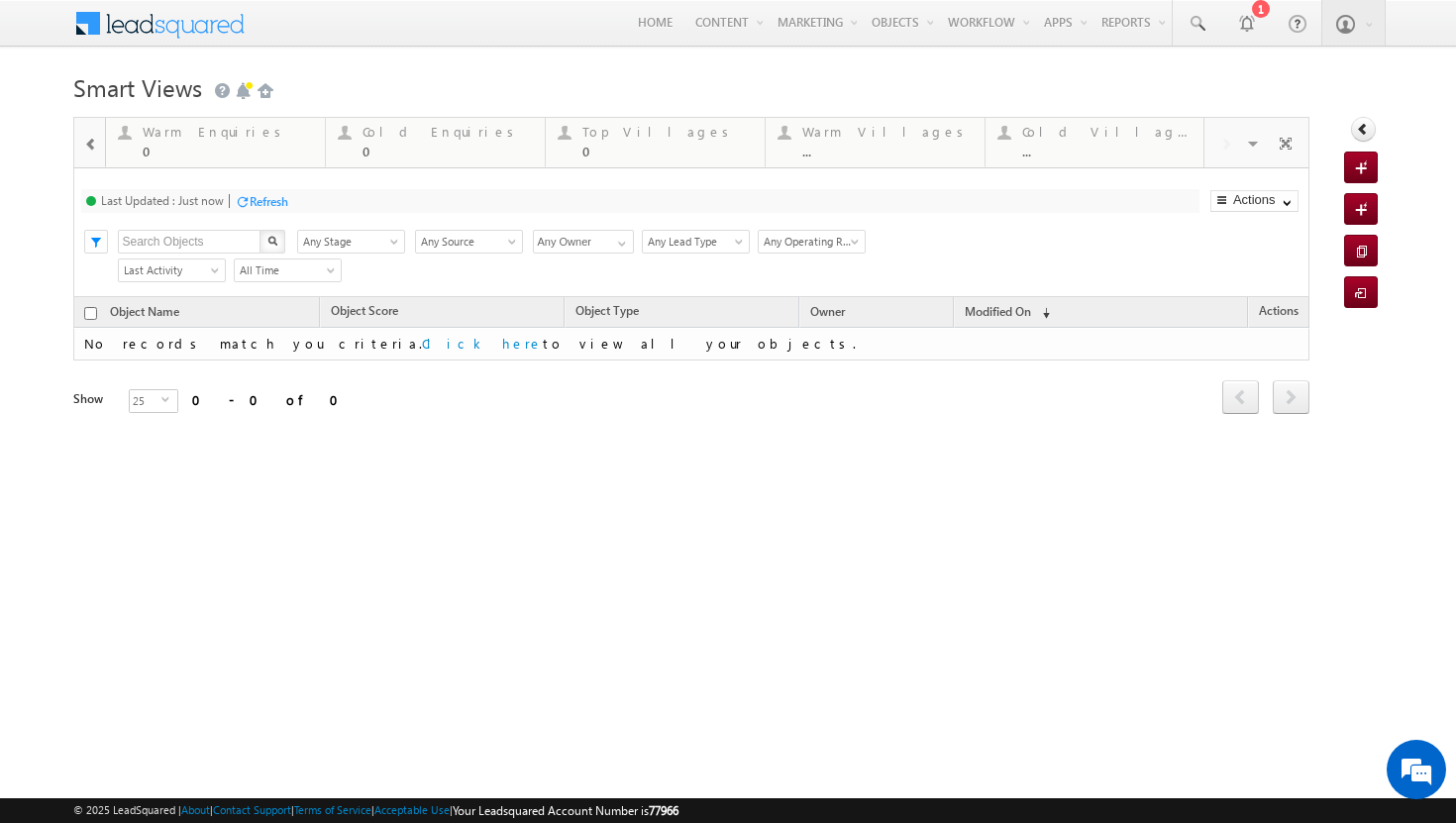 click at bounding box center (91, 145) 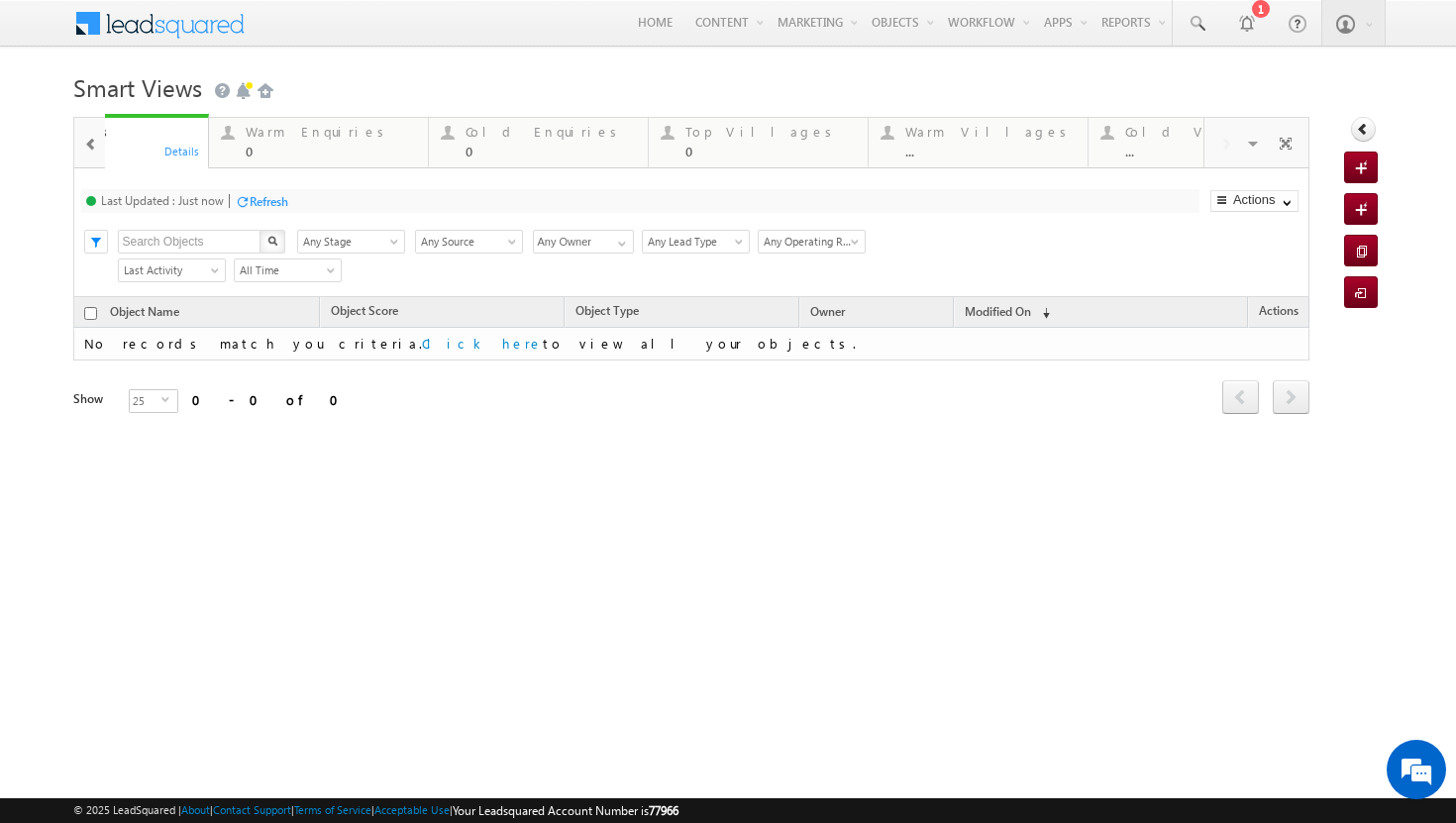 click at bounding box center (91, 145) 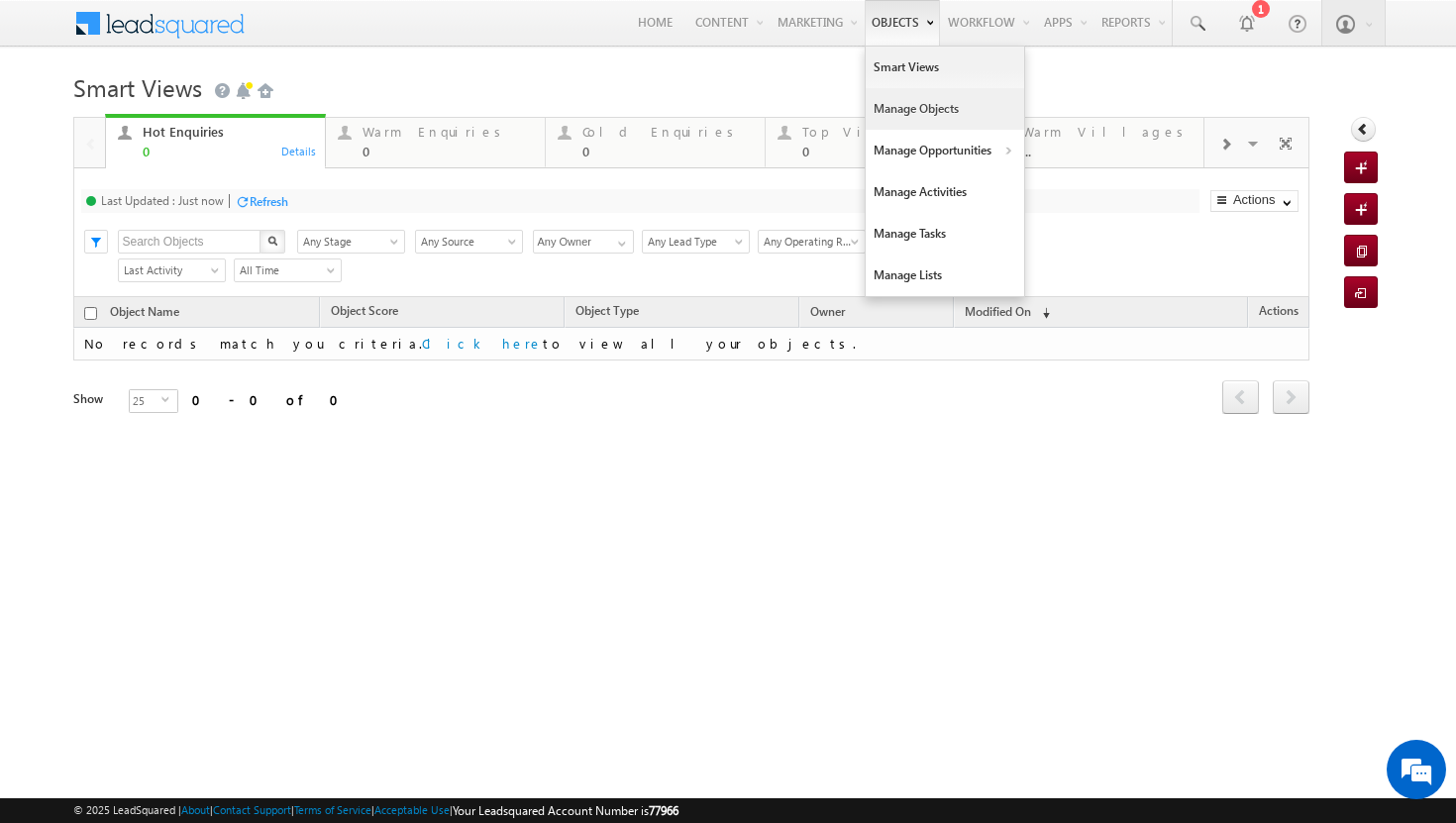click on "Manage Objects" at bounding box center [945, 109] 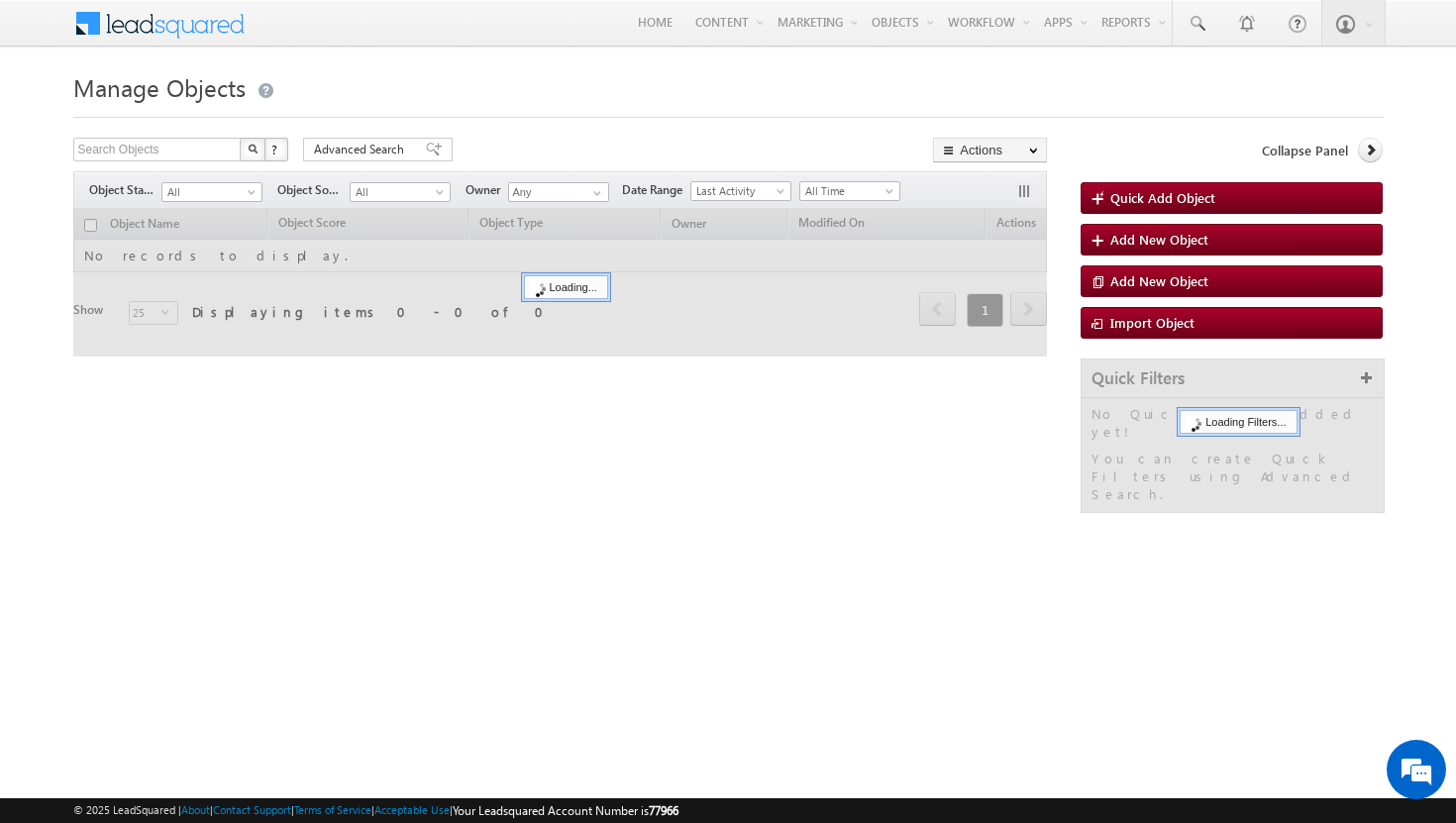 scroll, scrollTop: 0, scrollLeft: 0, axis: both 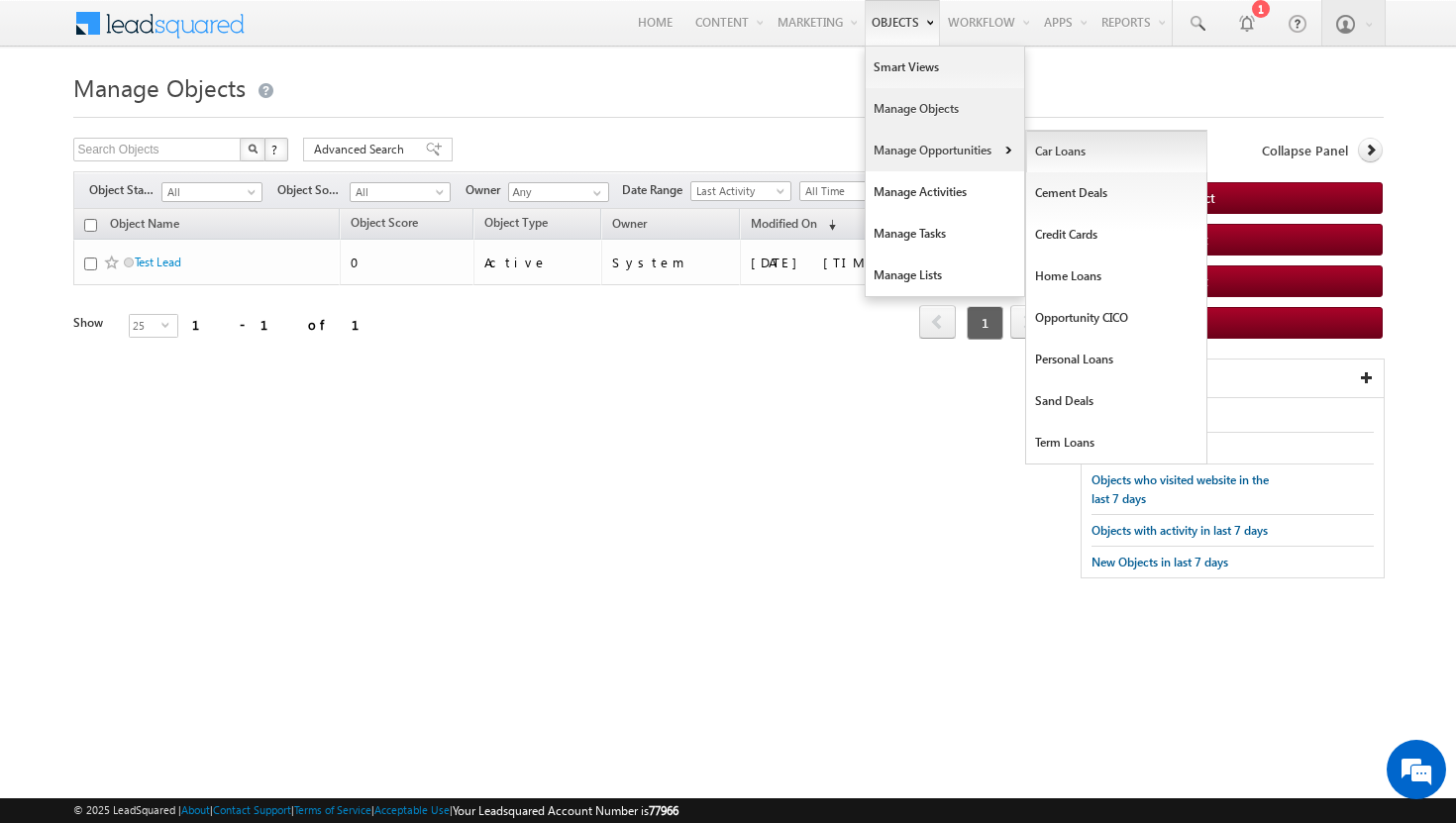 click on "Car Loans" at bounding box center (1116, 152) 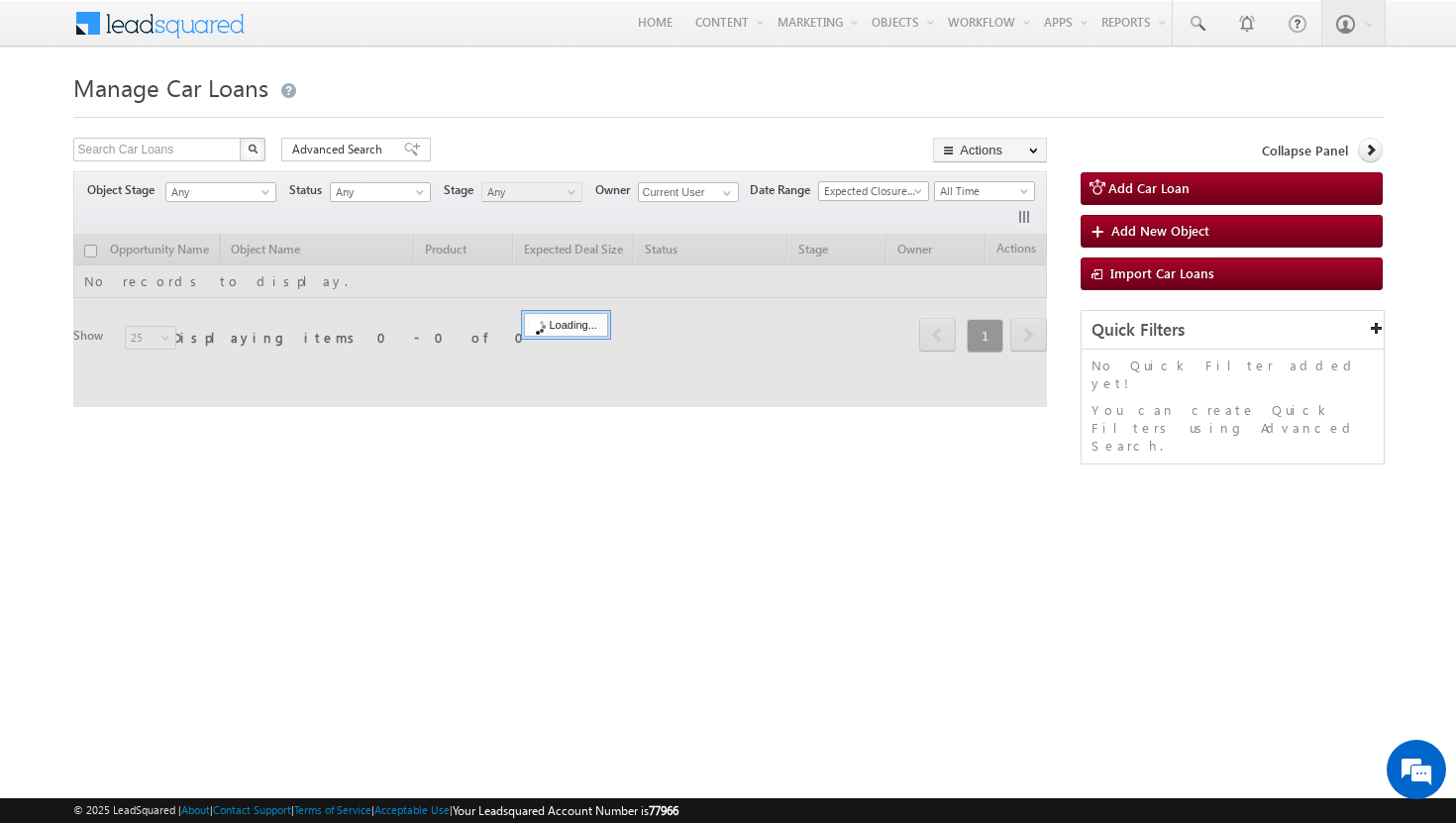 scroll, scrollTop: 0, scrollLeft: 0, axis: both 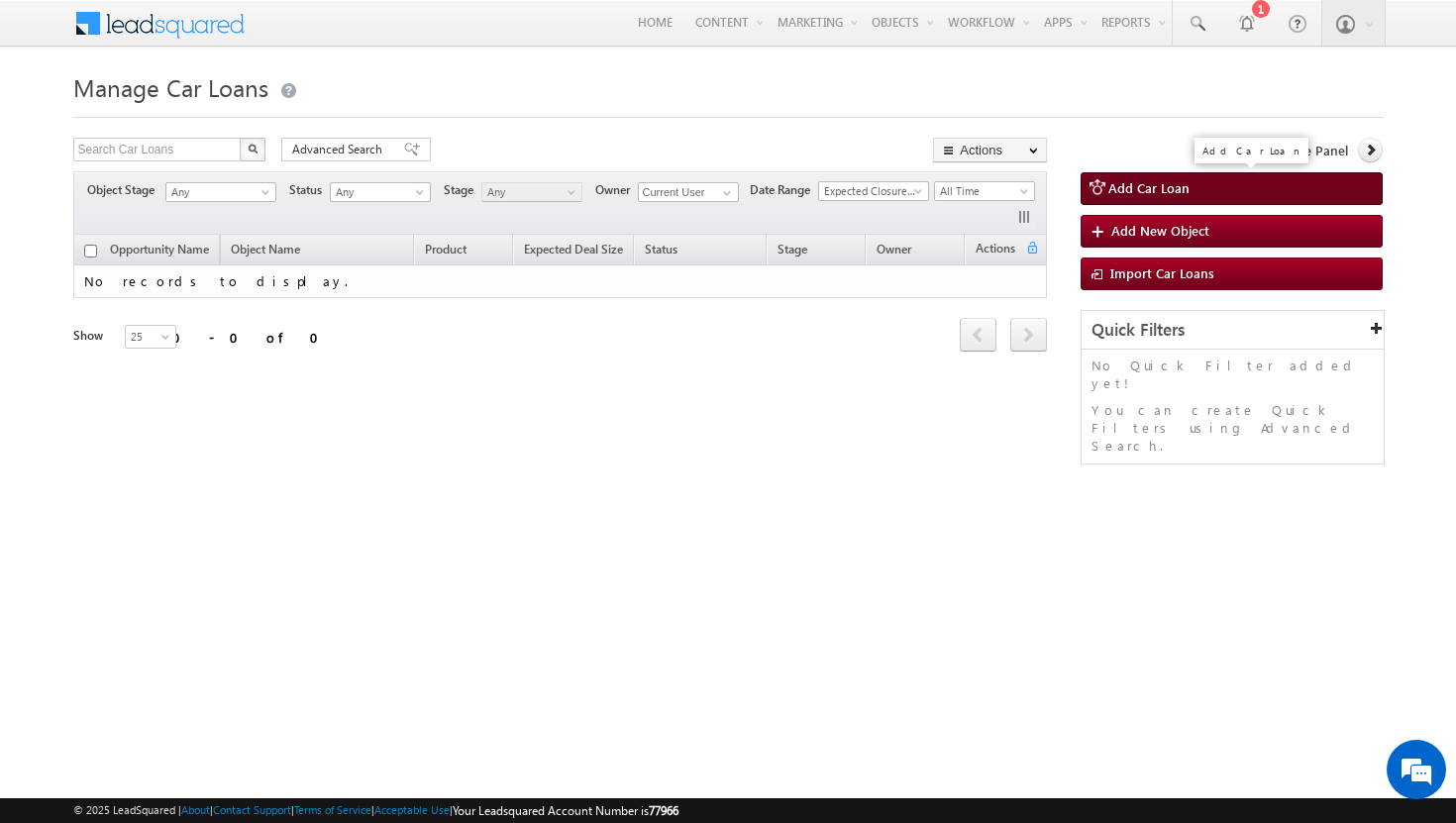 click on "Add Car Loan" at bounding box center (1149, 187) 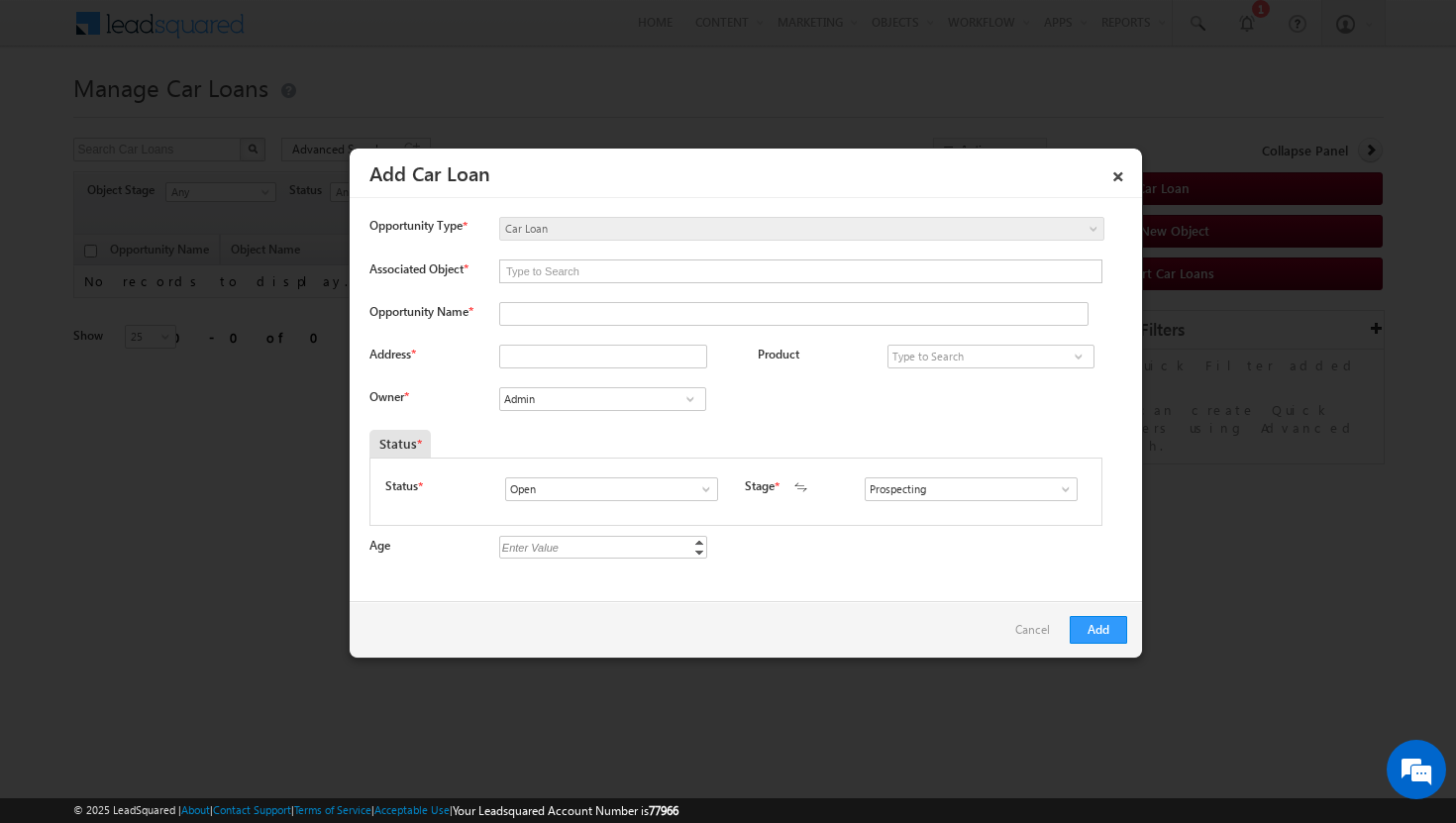 scroll, scrollTop: 6, scrollLeft: 0, axis: vertical 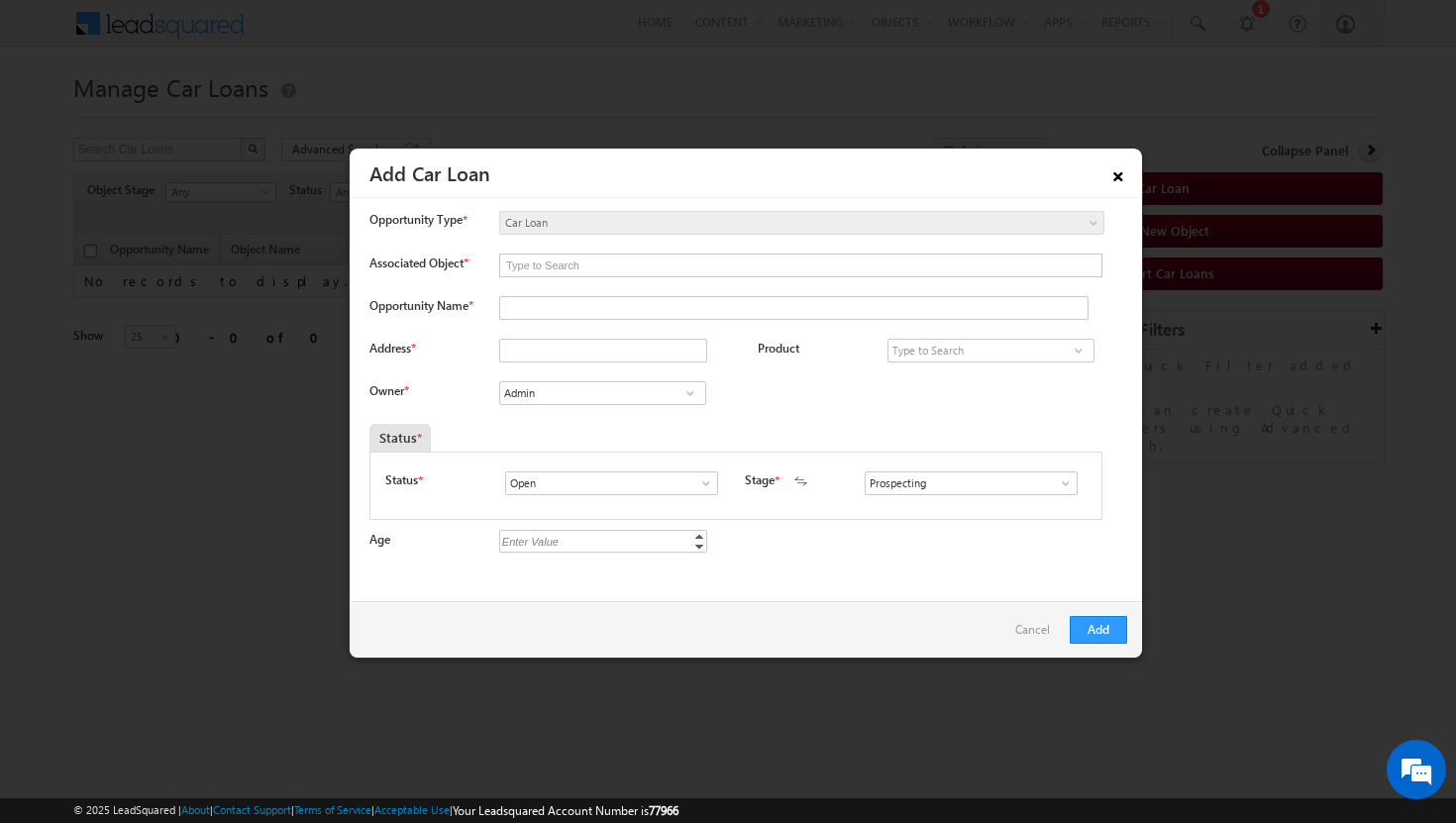 click on "×" at bounding box center (1118, 172) 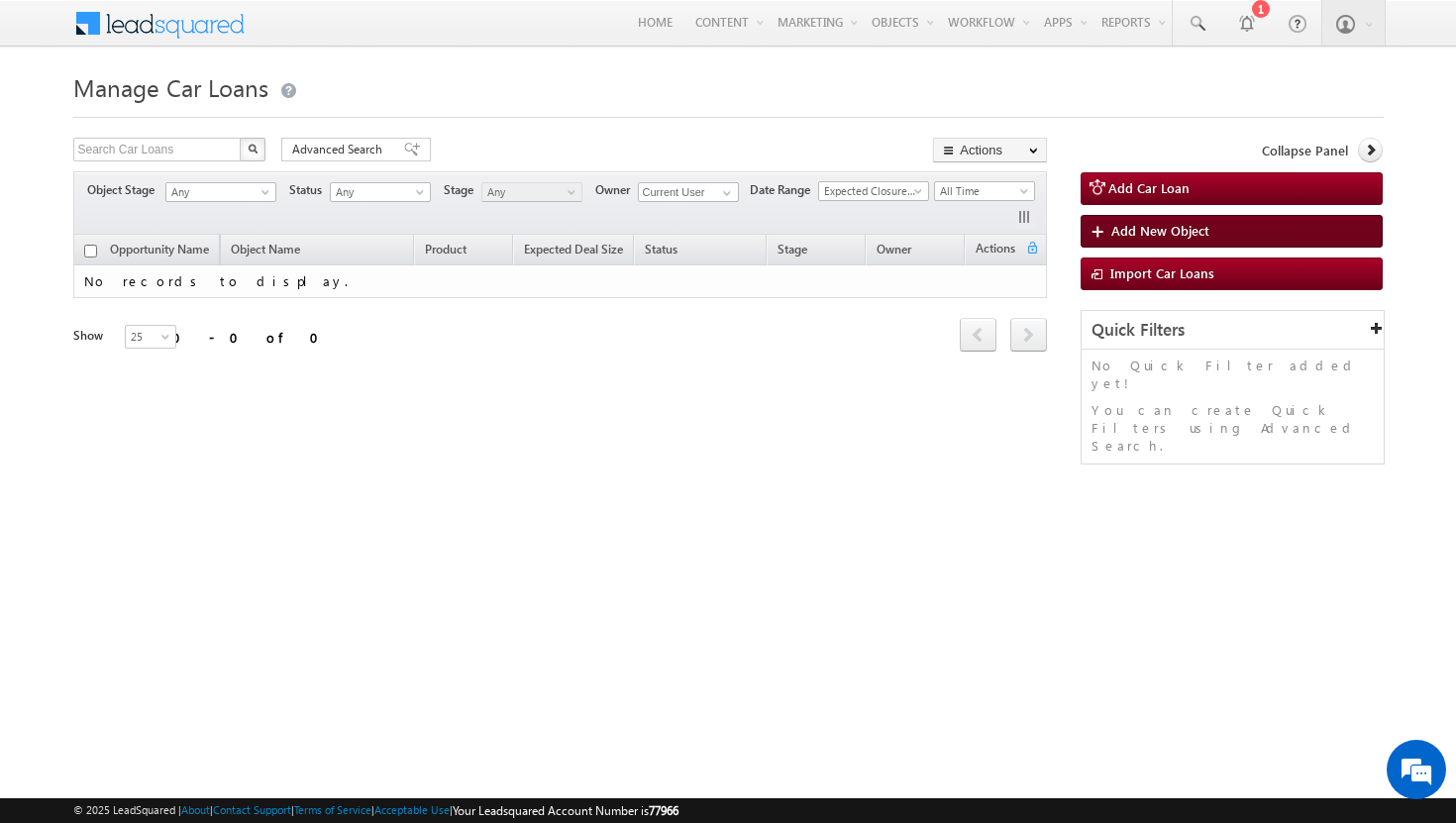 click on "Add New Object" at bounding box center (1231, 231) 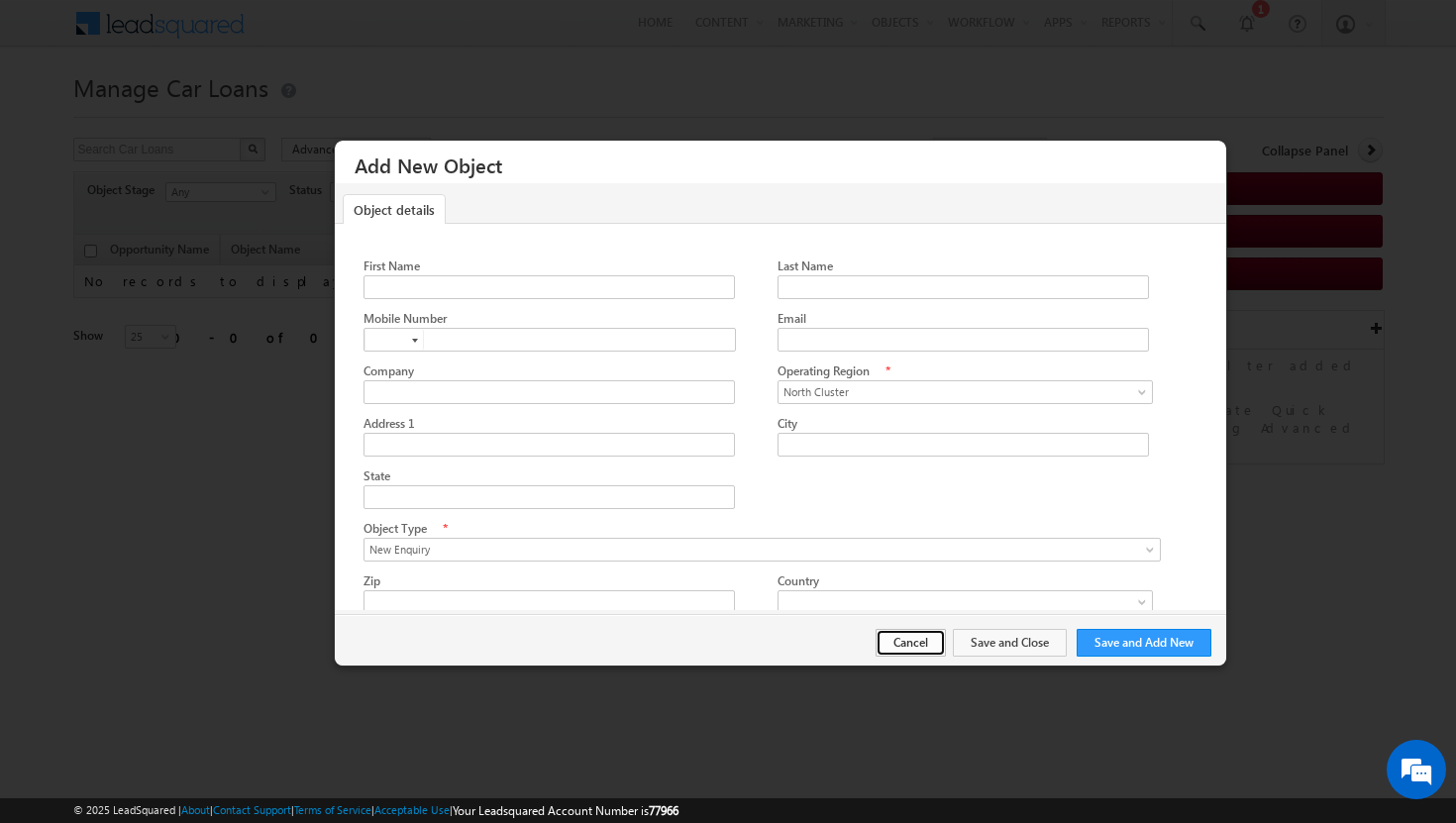 click on "Cancel" at bounding box center [910, 643] 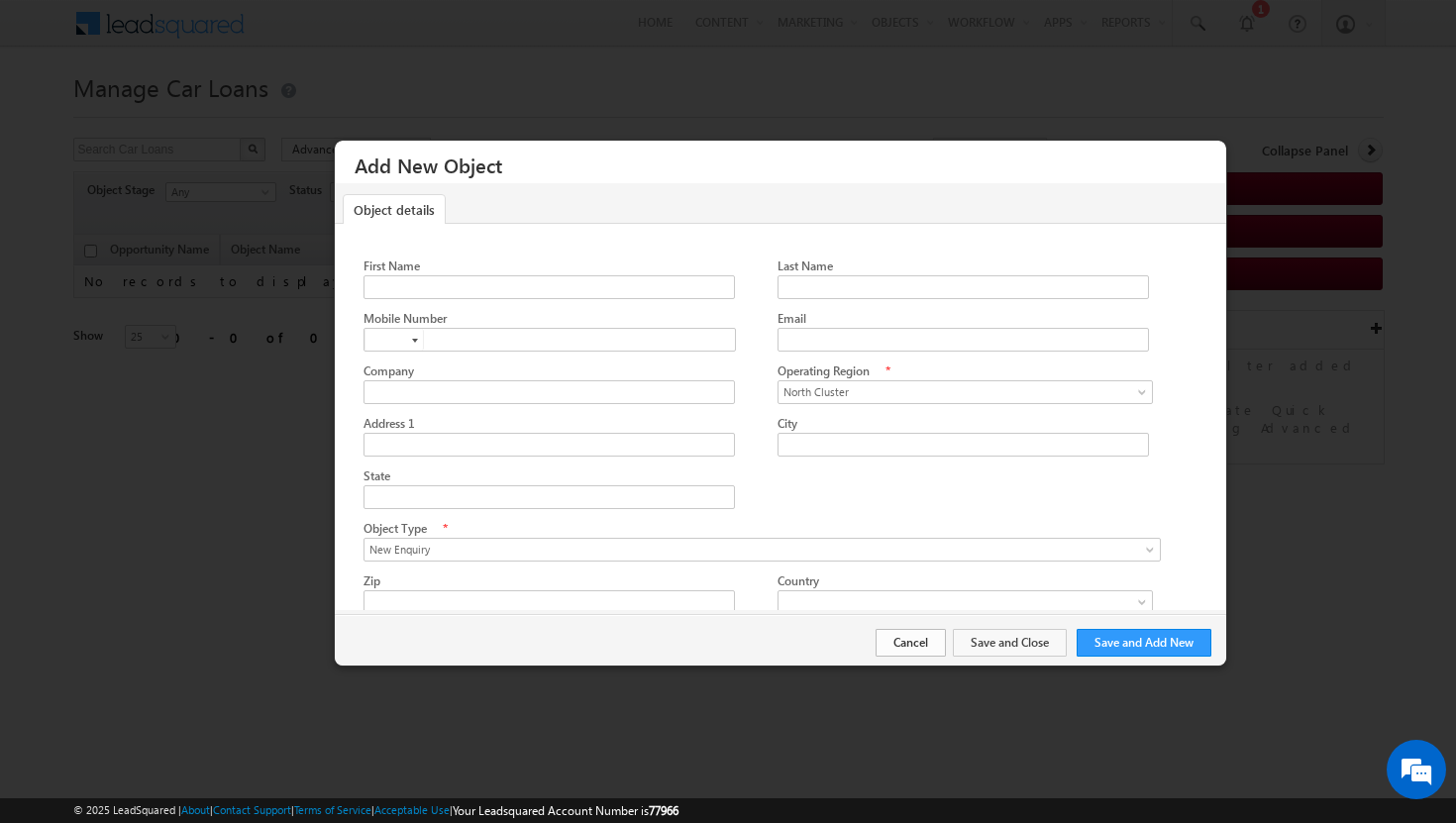 scroll, scrollTop: 0, scrollLeft: 0, axis: both 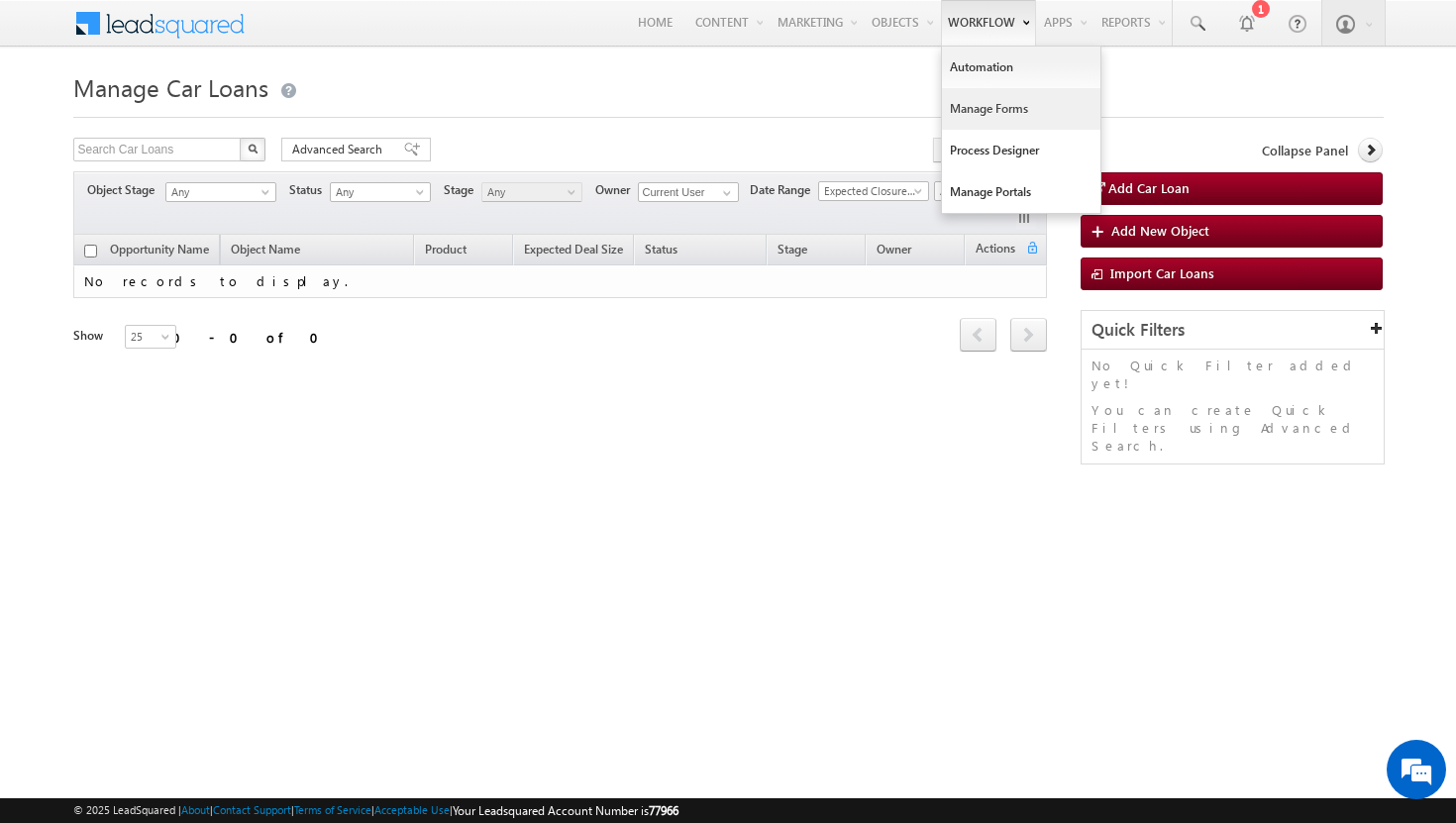 click on "Manage Forms" at bounding box center (1021, 109) 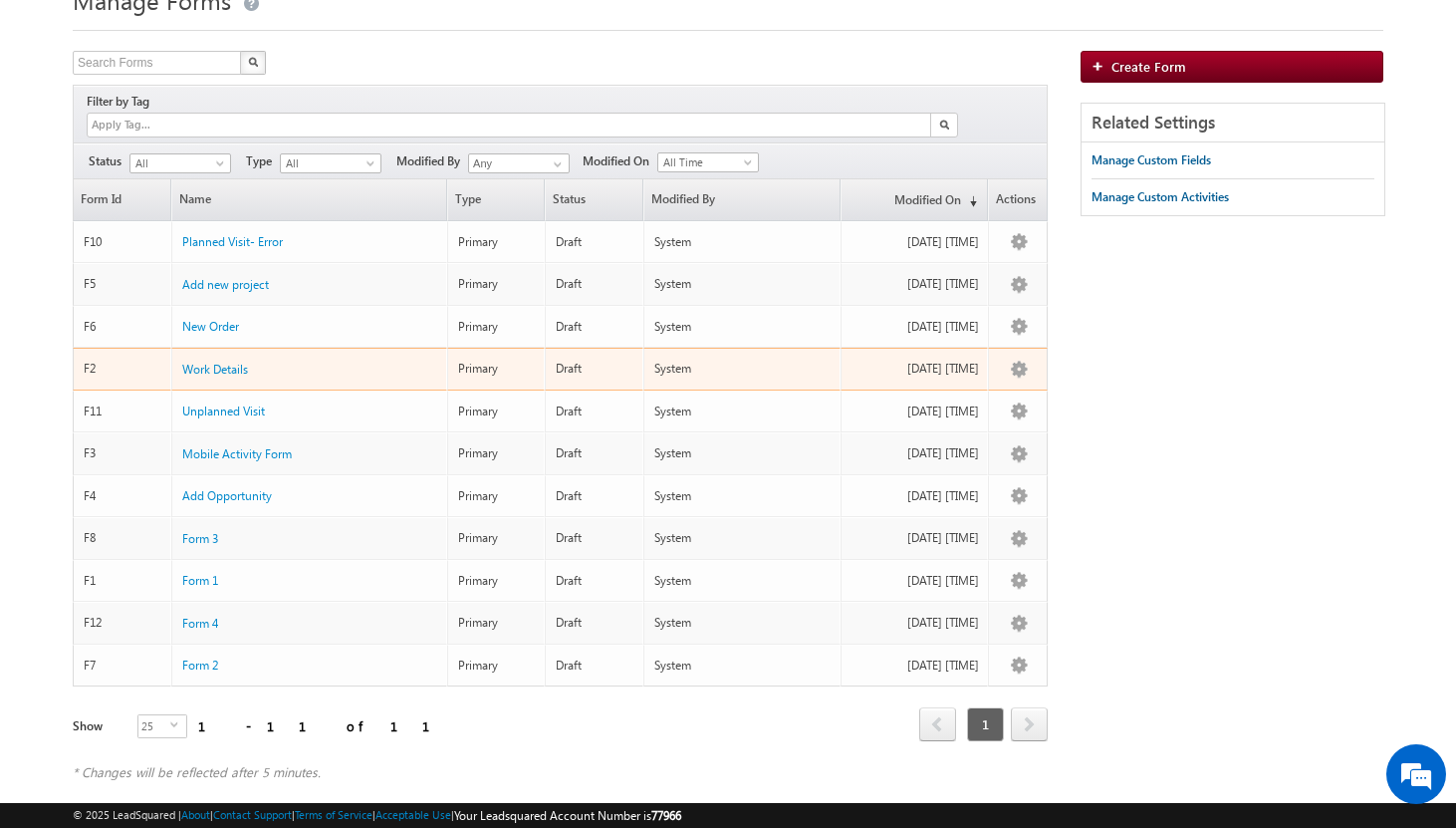 scroll, scrollTop: 0, scrollLeft: 0, axis: both 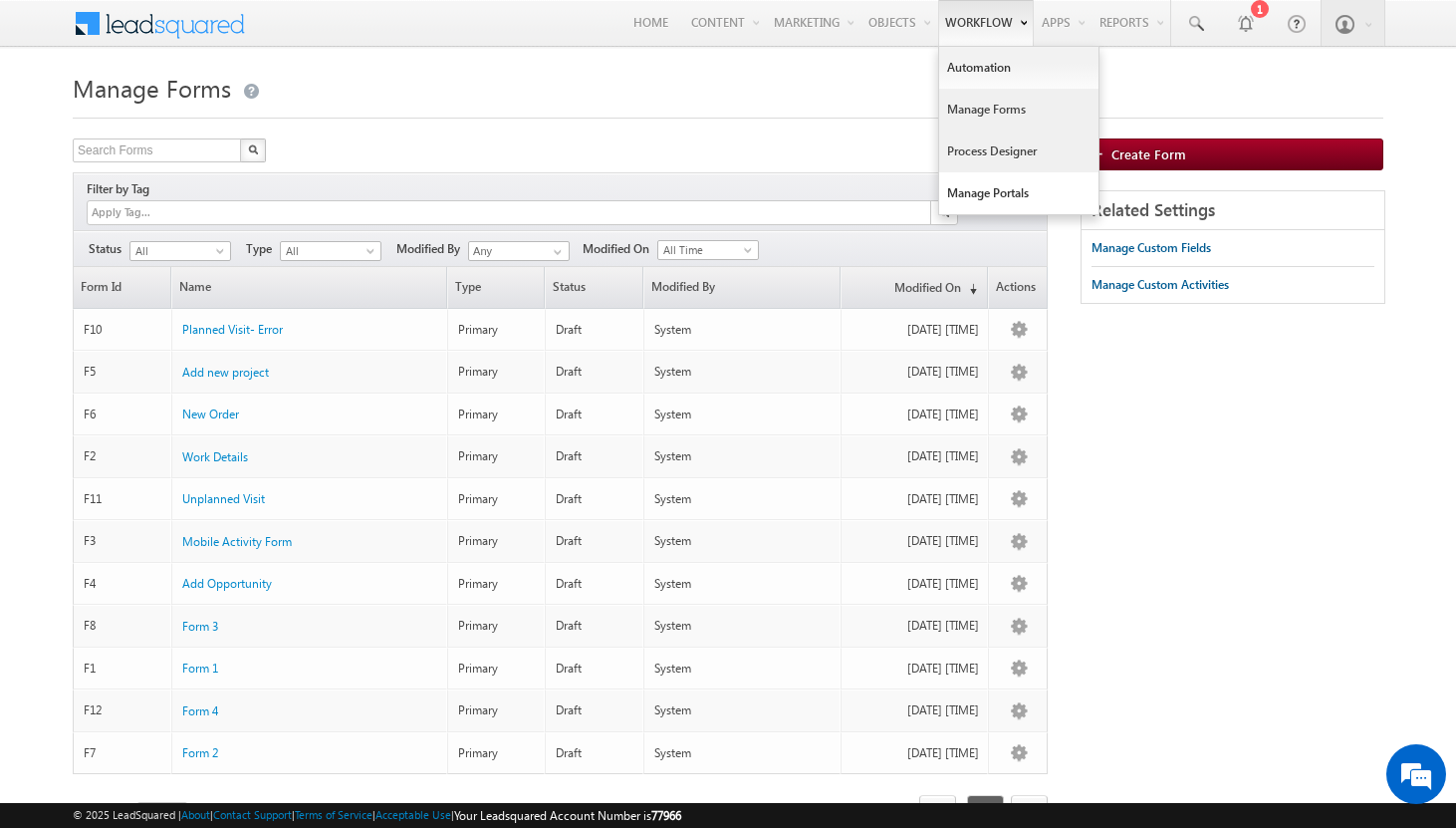 click on "Process Designer" at bounding box center (1019, 151) 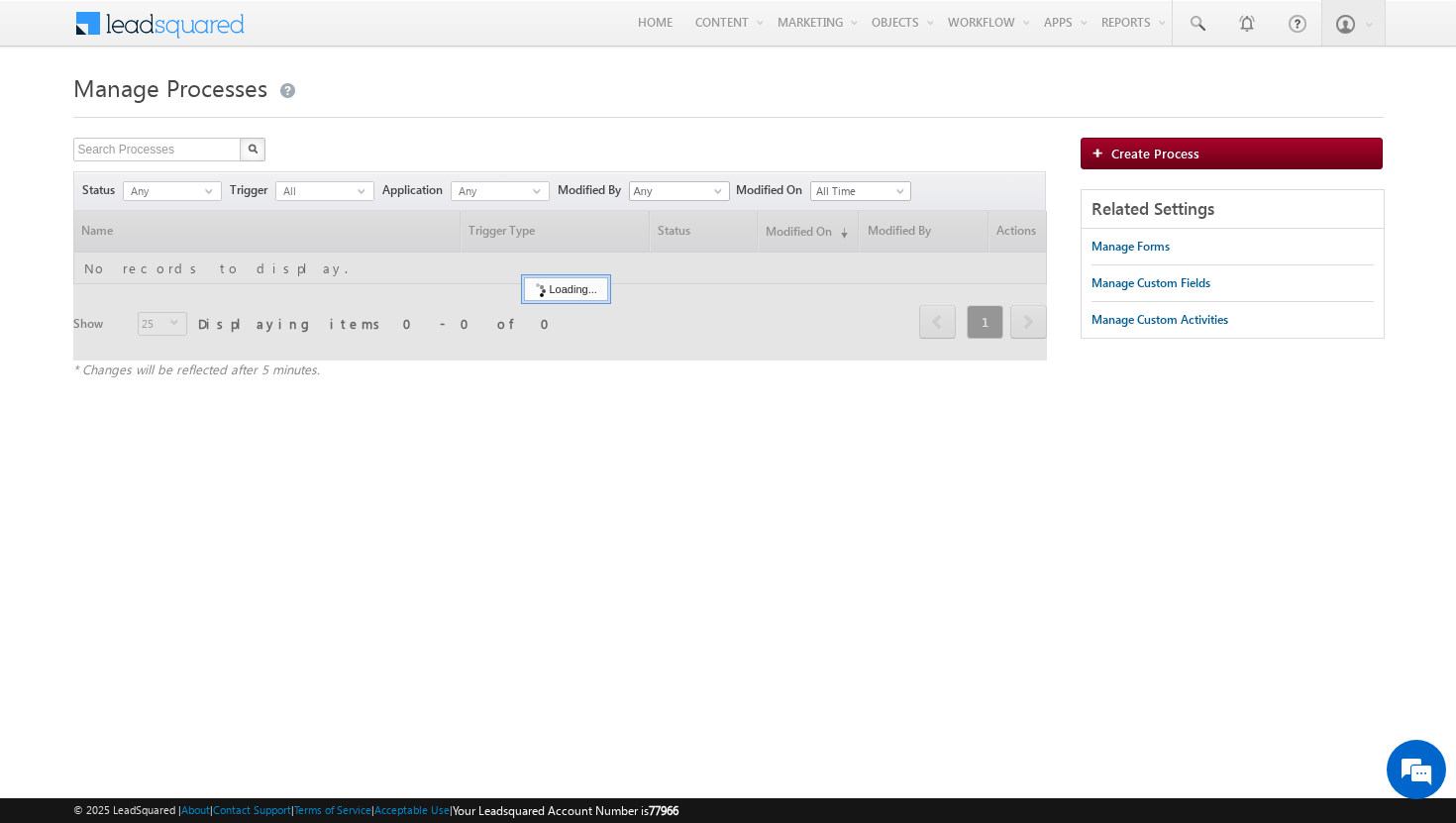 scroll, scrollTop: 0, scrollLeft: 0, axis: both 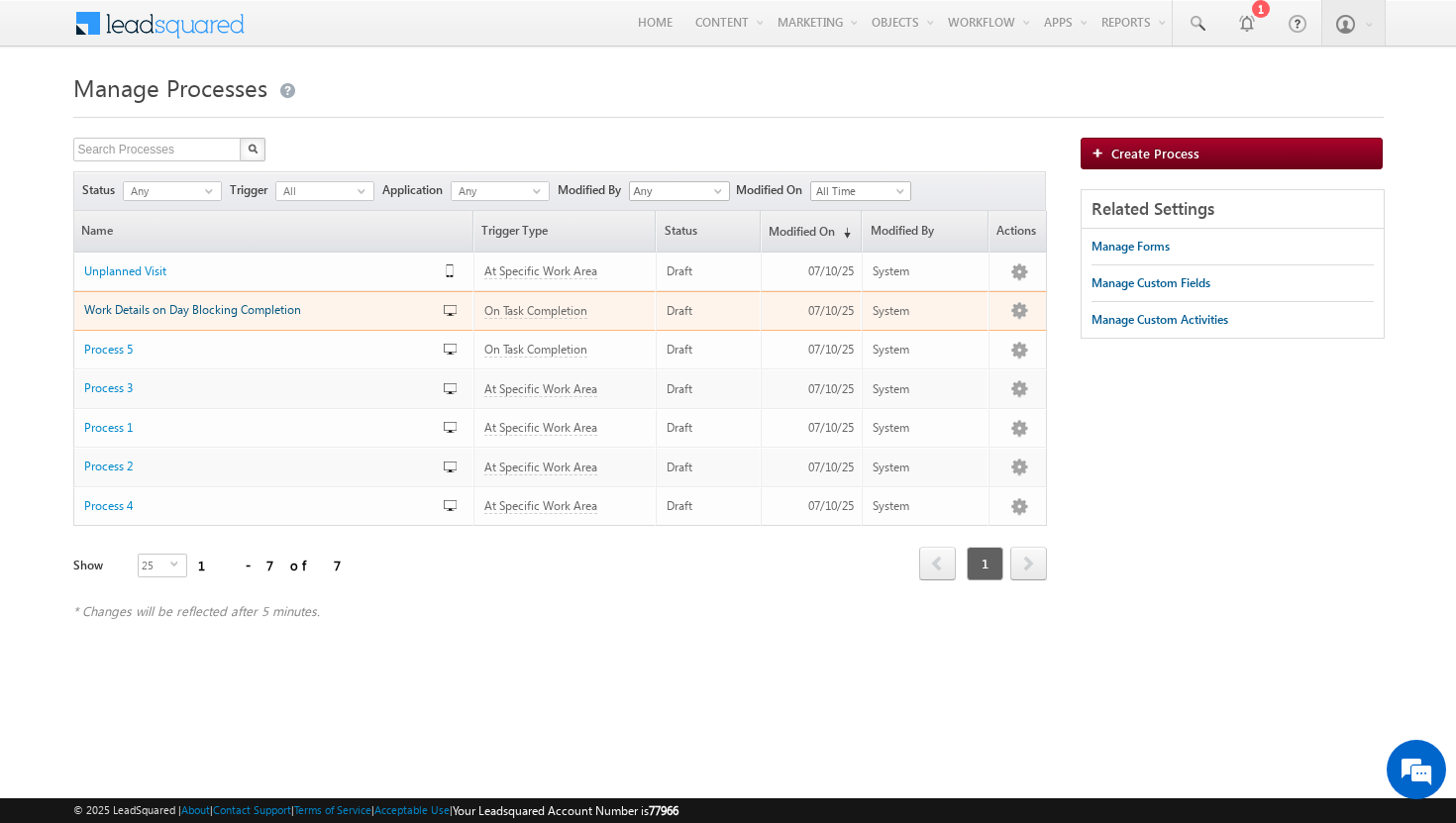 click on "Work Details on Day Blocking Completion" at bounding box center (192, 309) 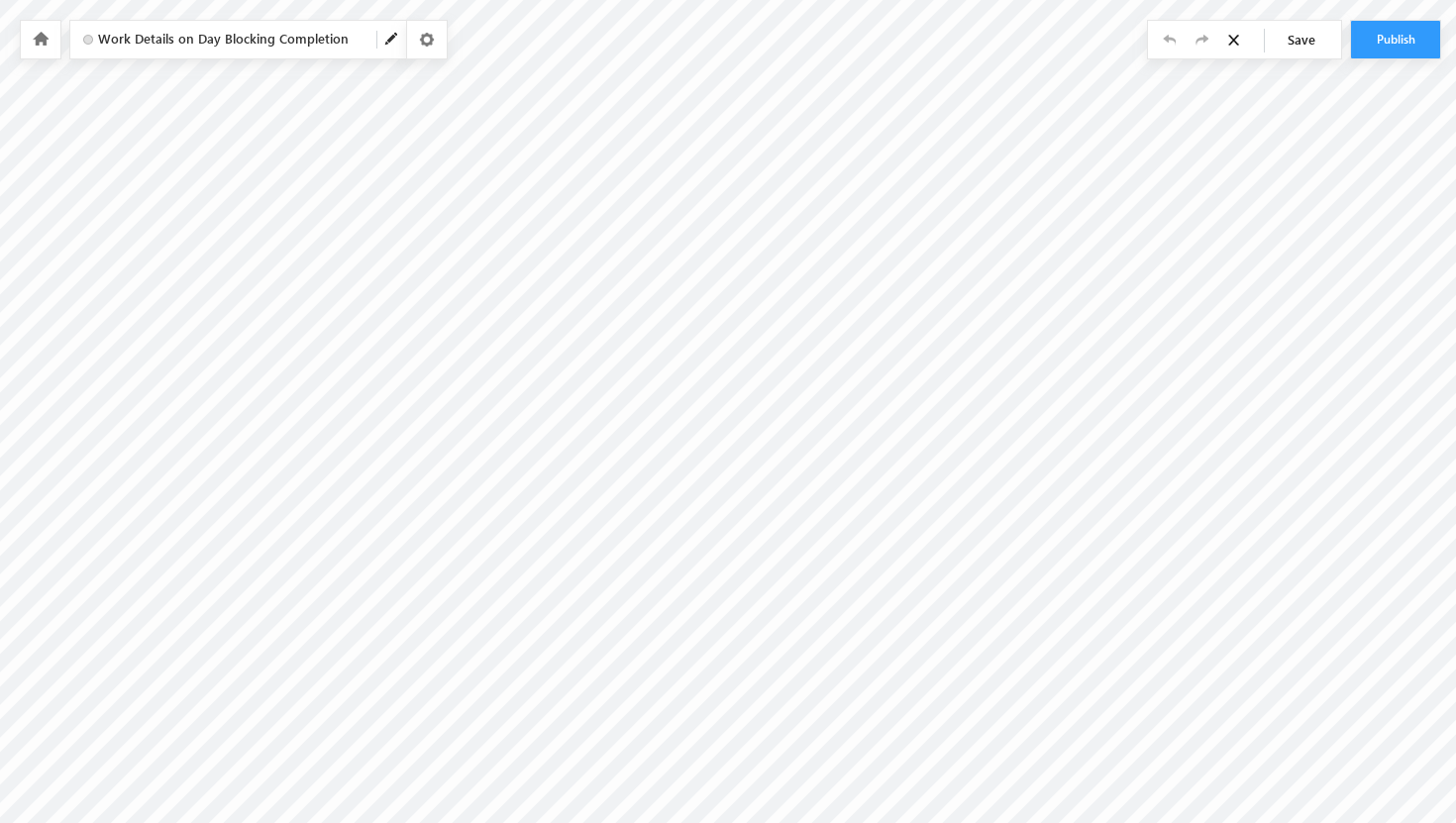 scroll, scrollTop: 0, scrollLeft: 0, axis: both 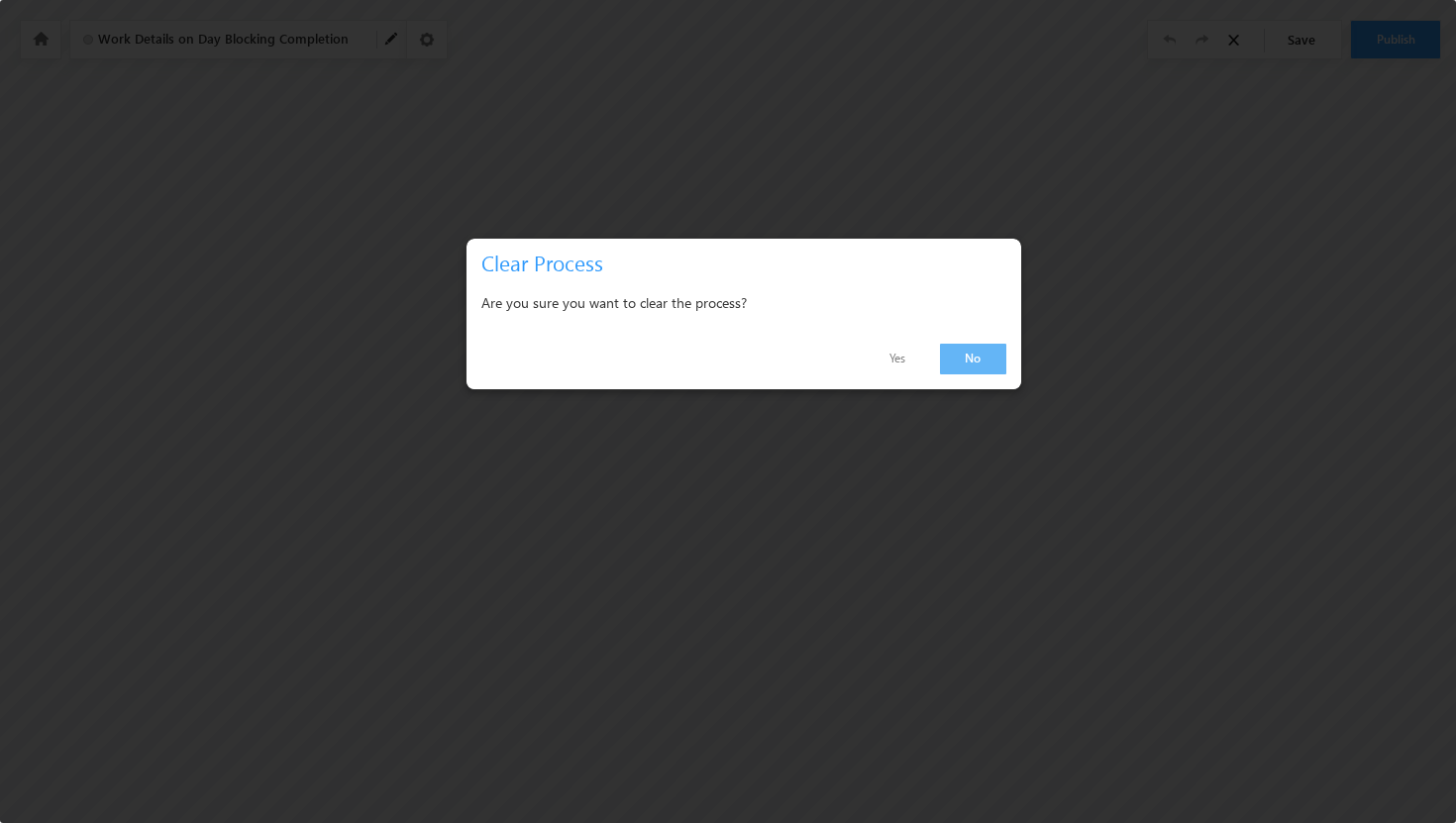 click on "Yes" at bounding box center [897, 359] 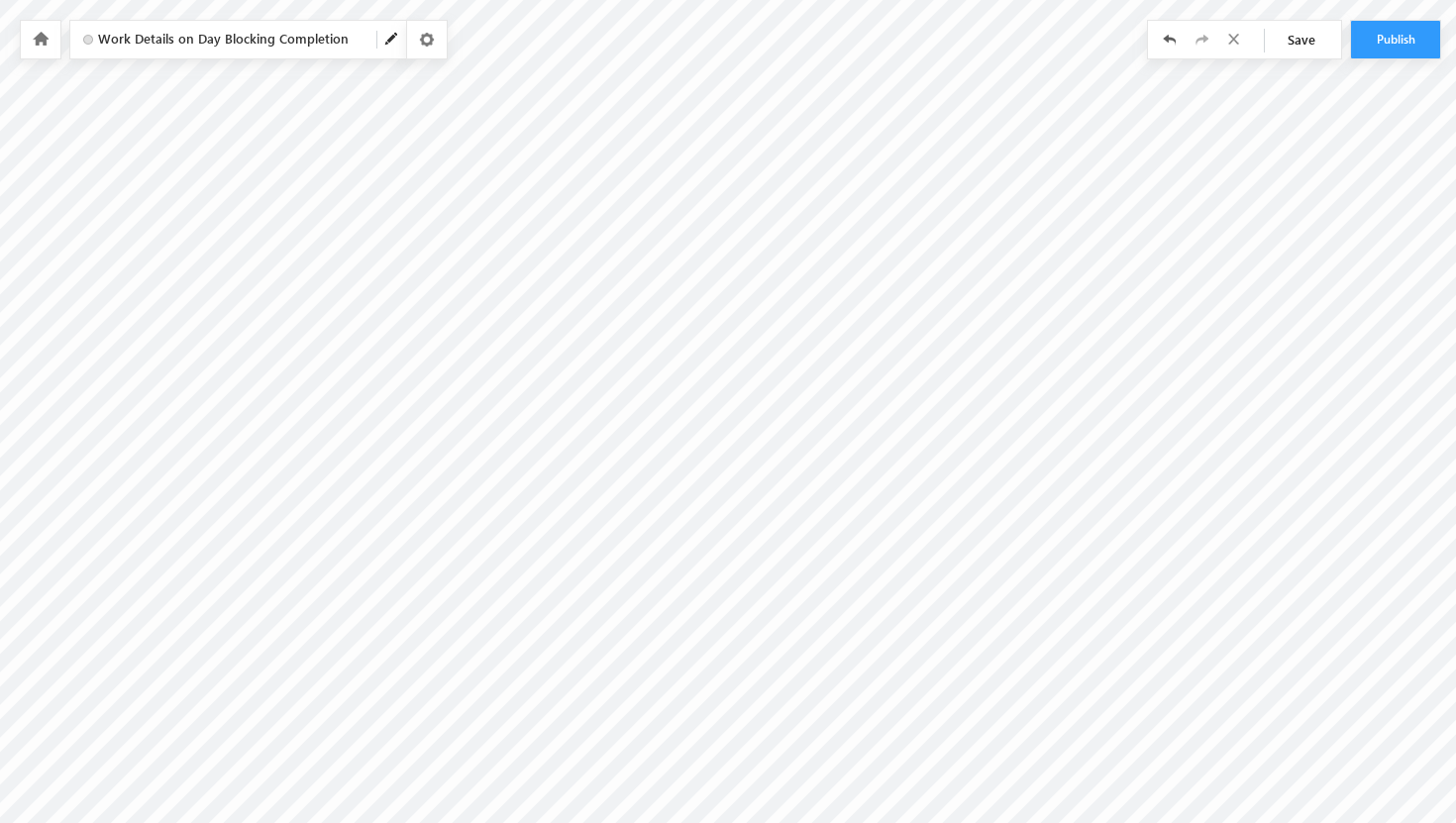 click on "Save" at bounding box center (1244, 40) 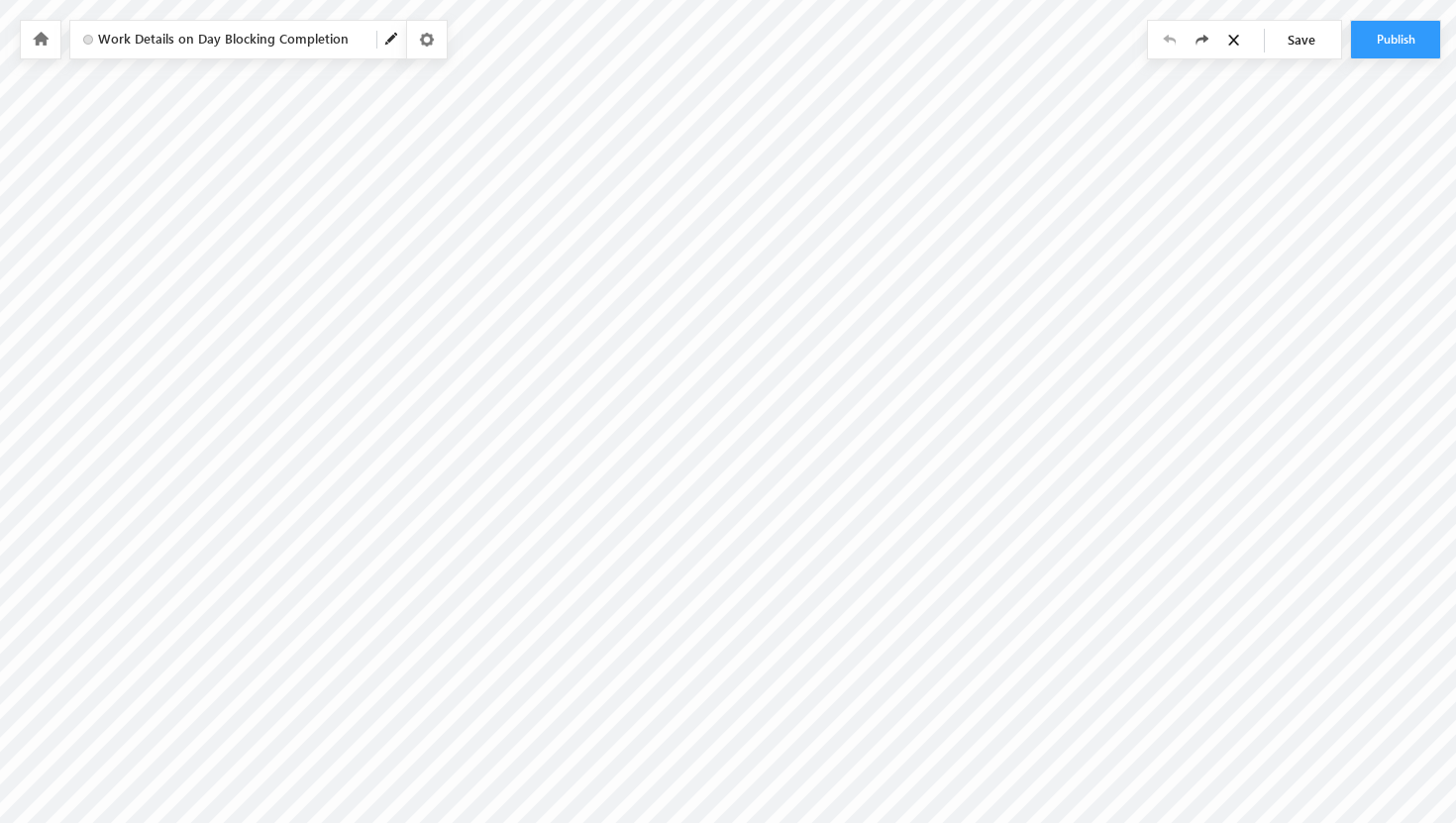 click on "Save" at bounding box center [1306, 40] 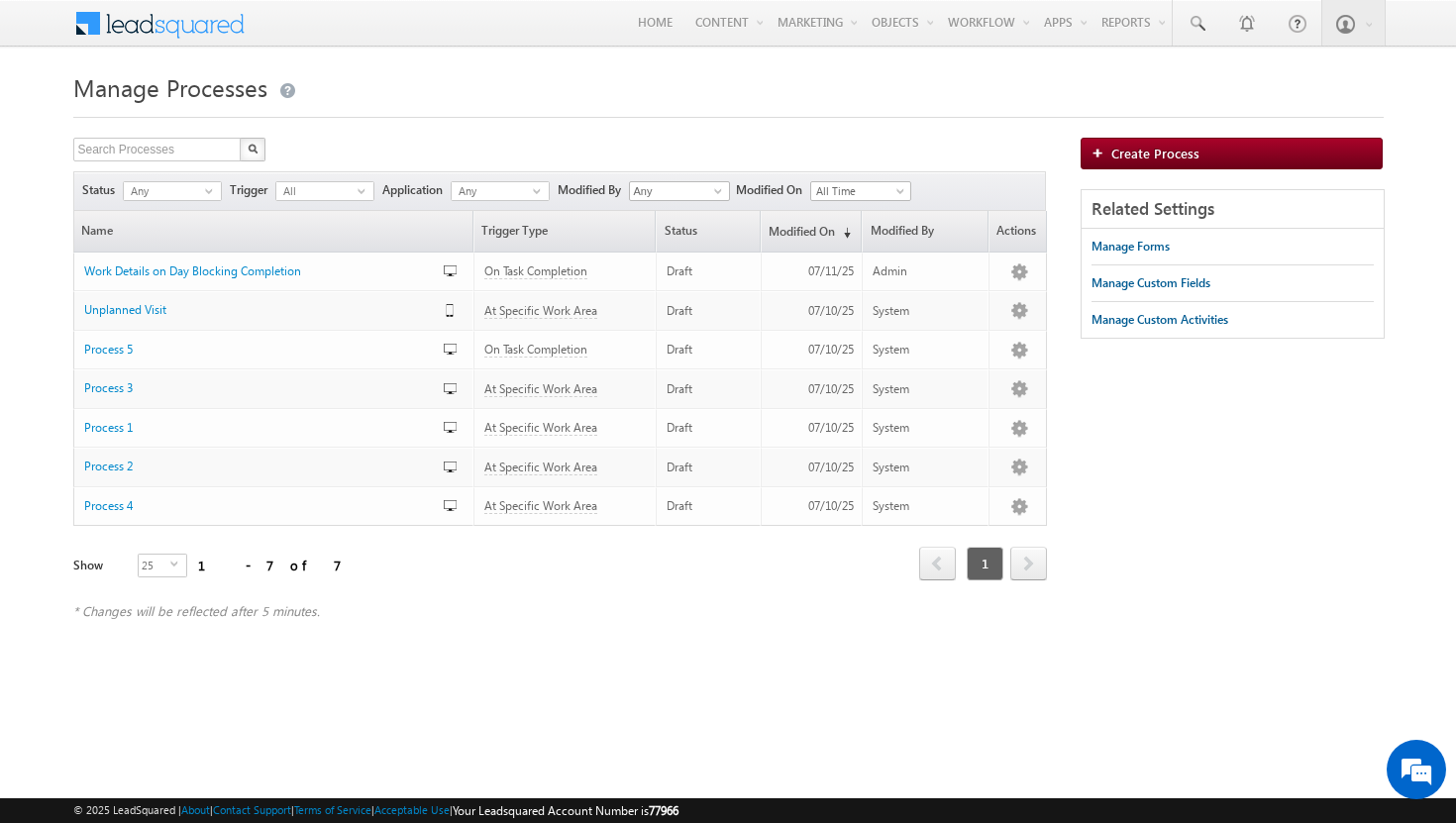 scroll, scrollTop: 0, scrollLeft: 0, axis: both 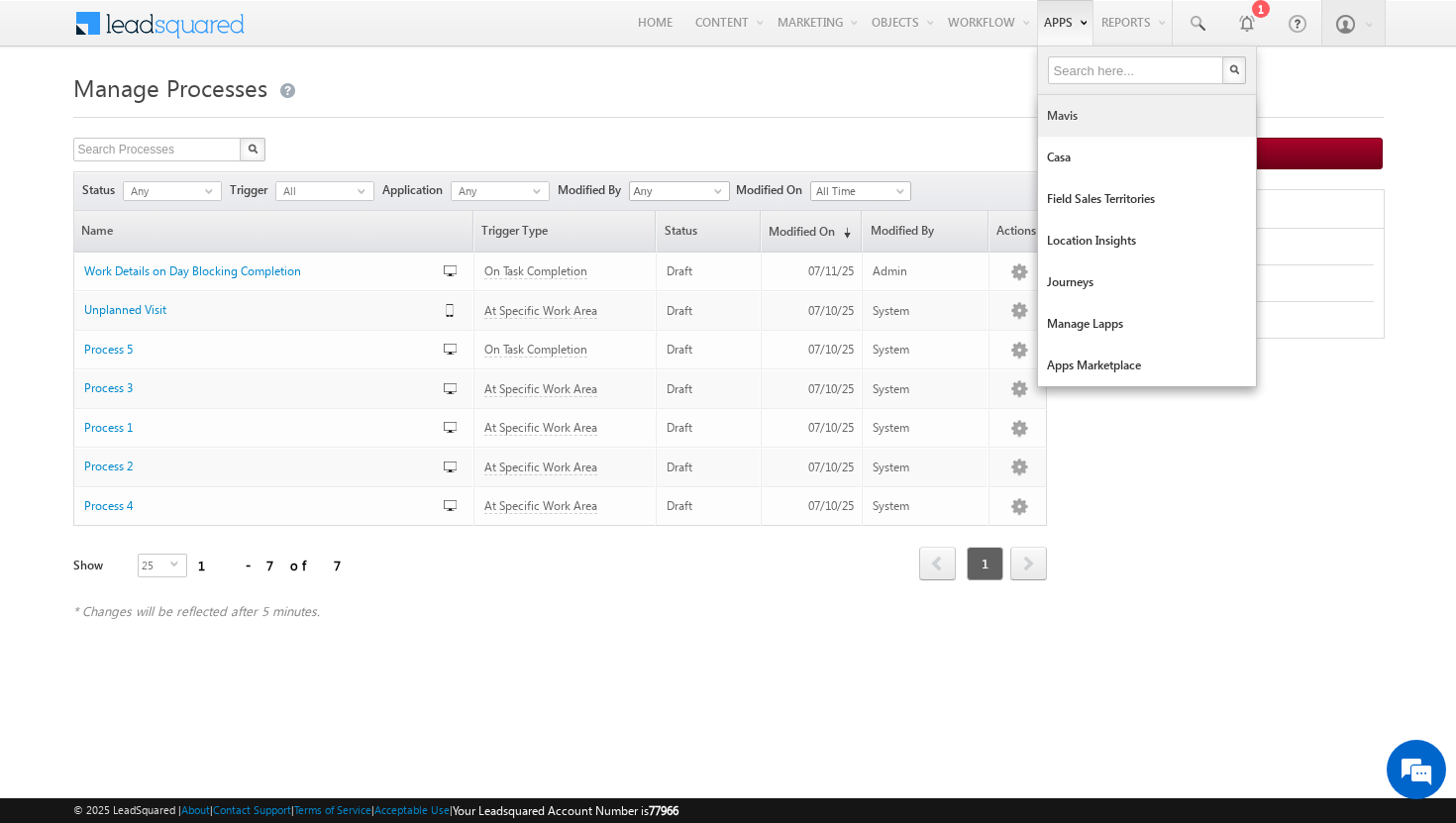 click on "Mavis" at bounding box center [1147, 116] 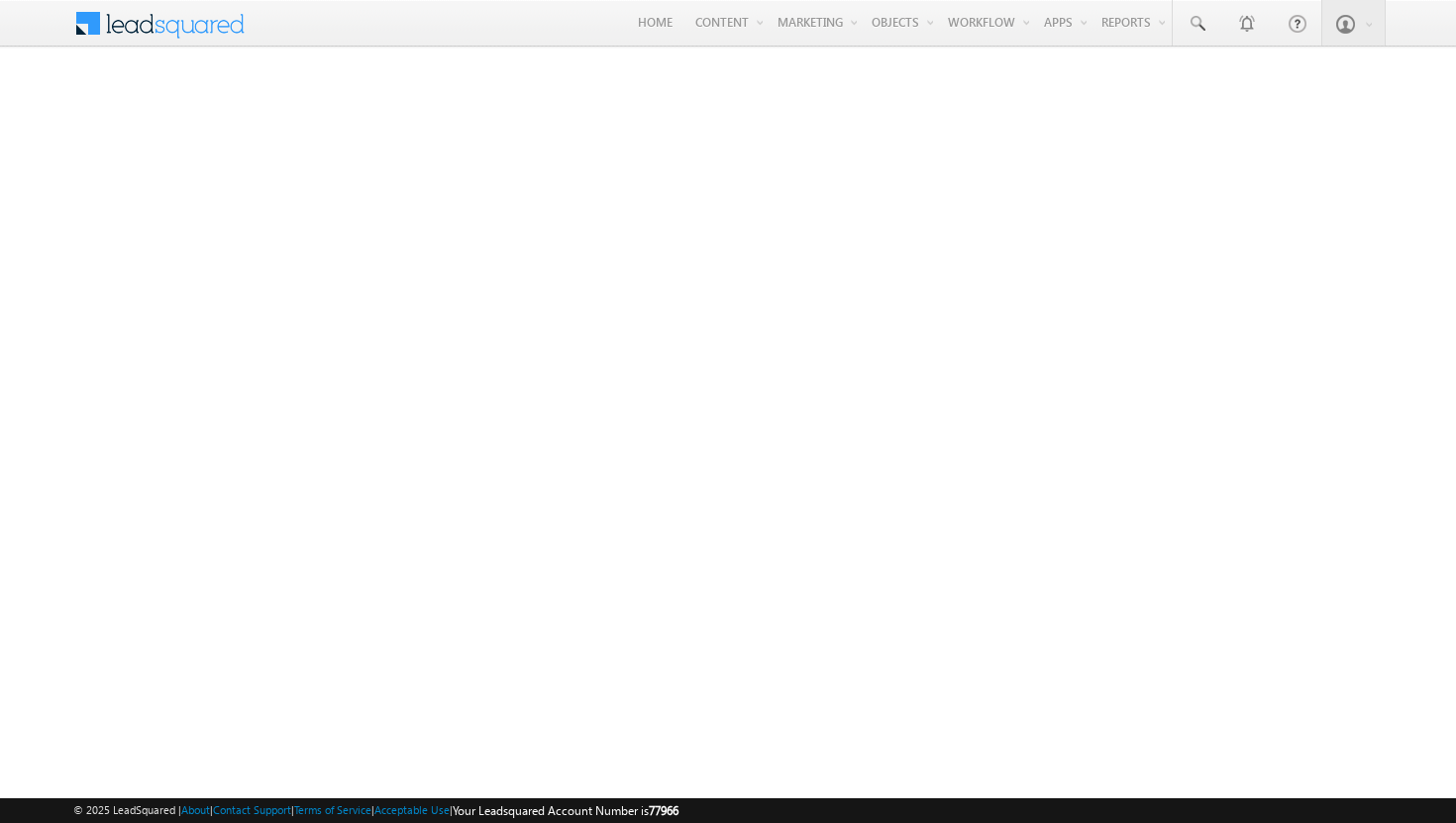 scroll, scrollTop: 0, scrollLeft: 0, axis: both 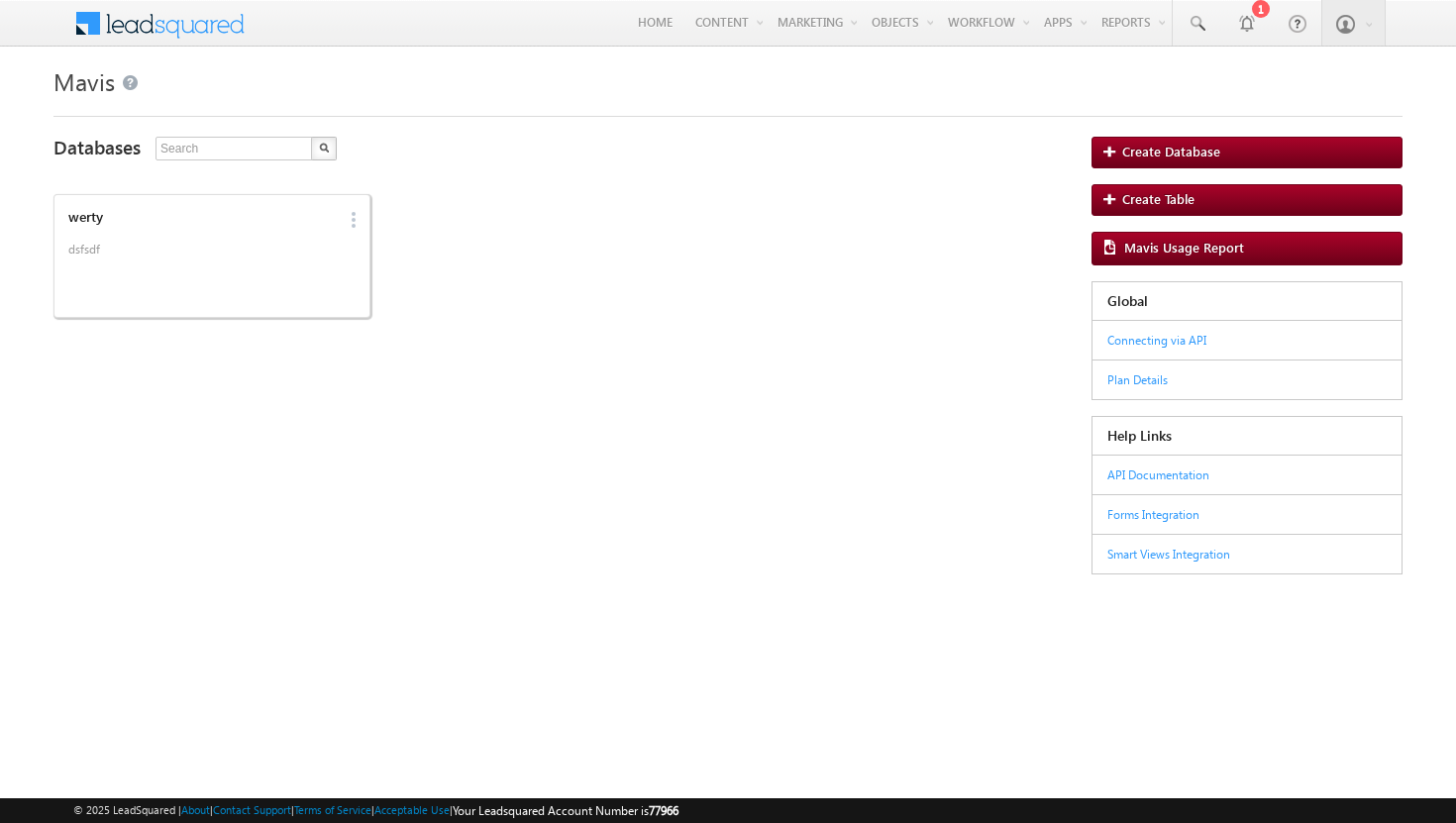 click on "werty   dsfsdf Edit Delete" at bounding box center (555, 252) 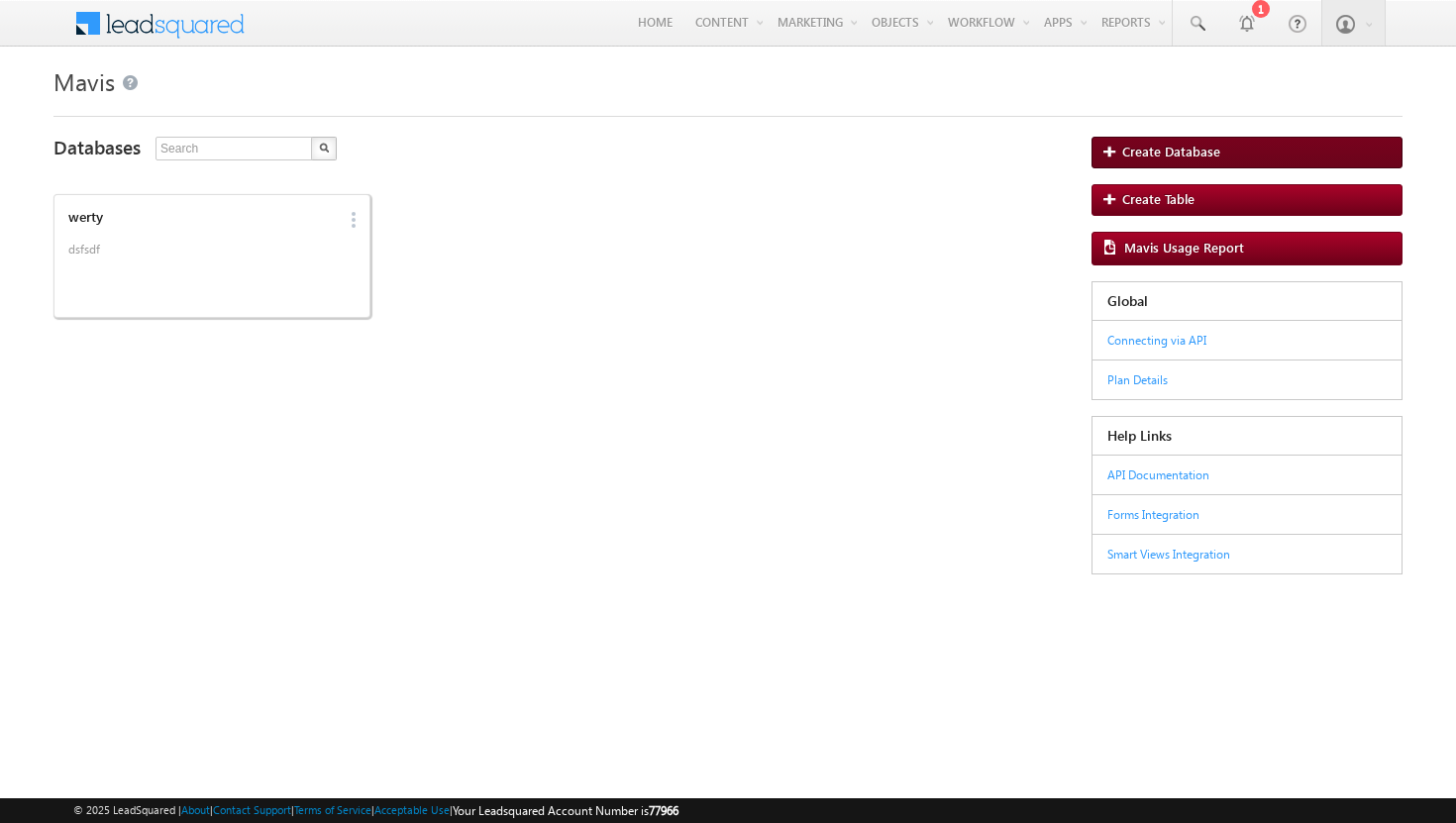 click on "Create Database" at bounding box center [1171, 153] 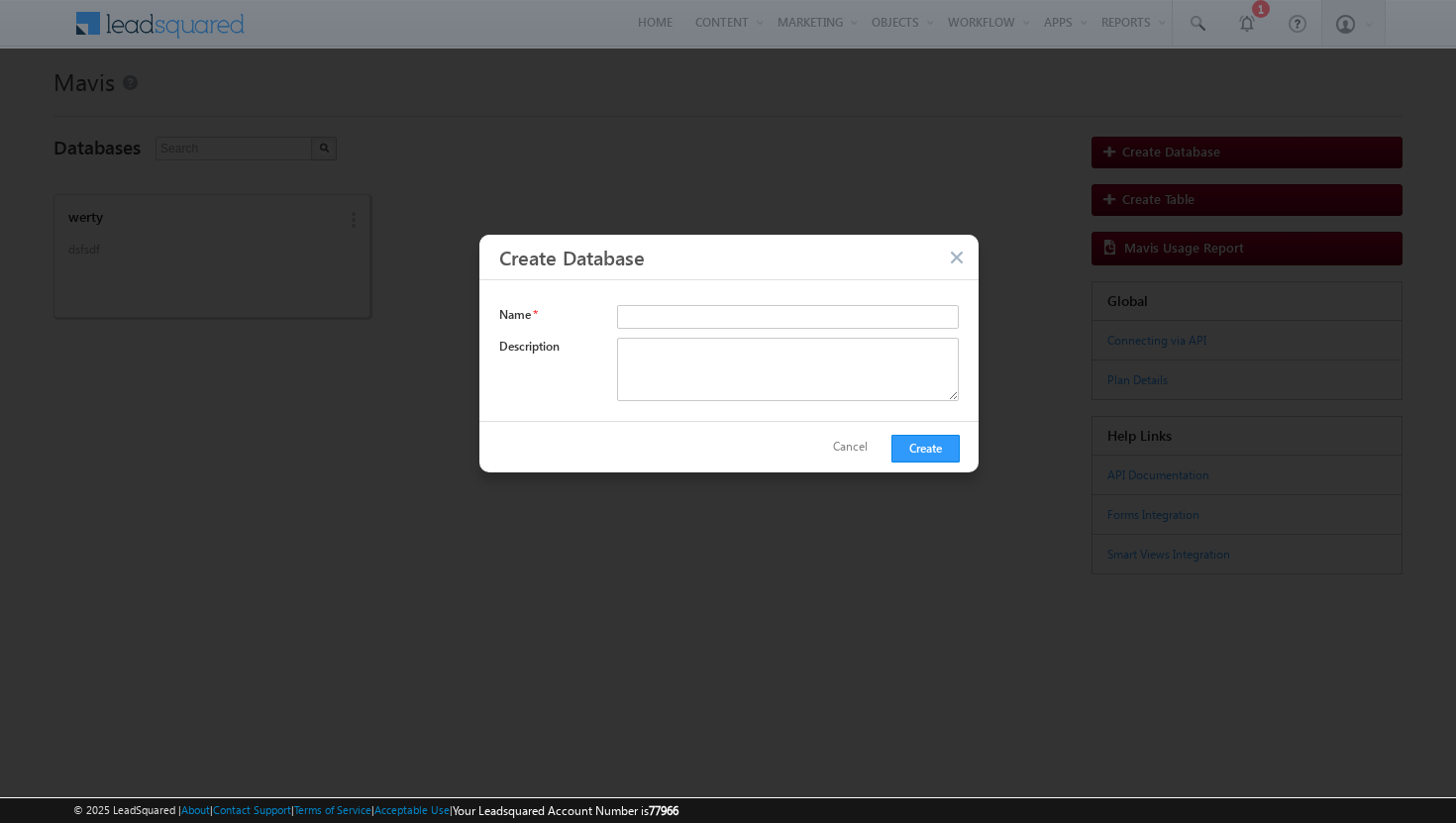 click at bounding box center [959, 258] 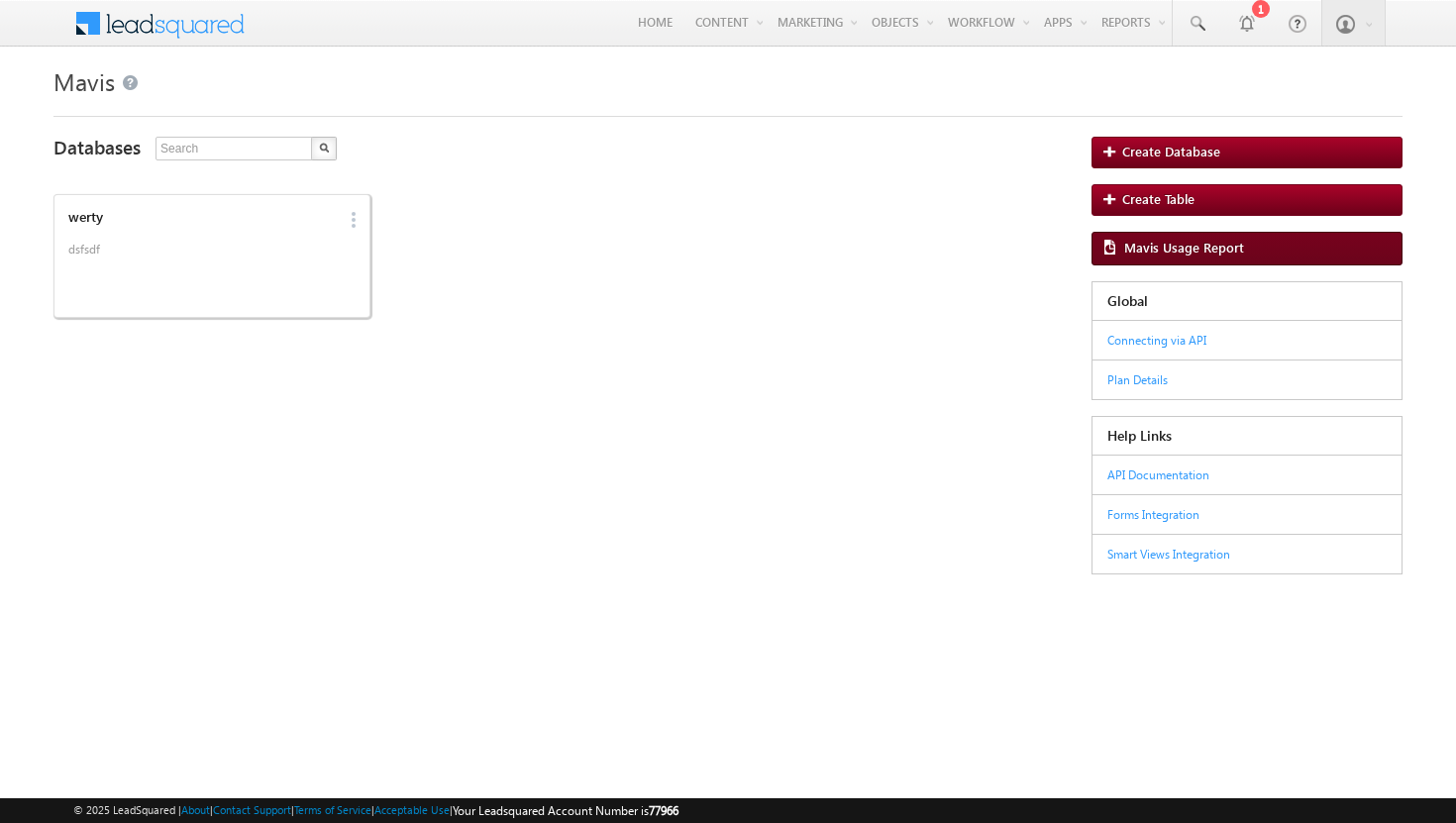 click on "Mavis Usage Report" at bounding box center (1171, 153) 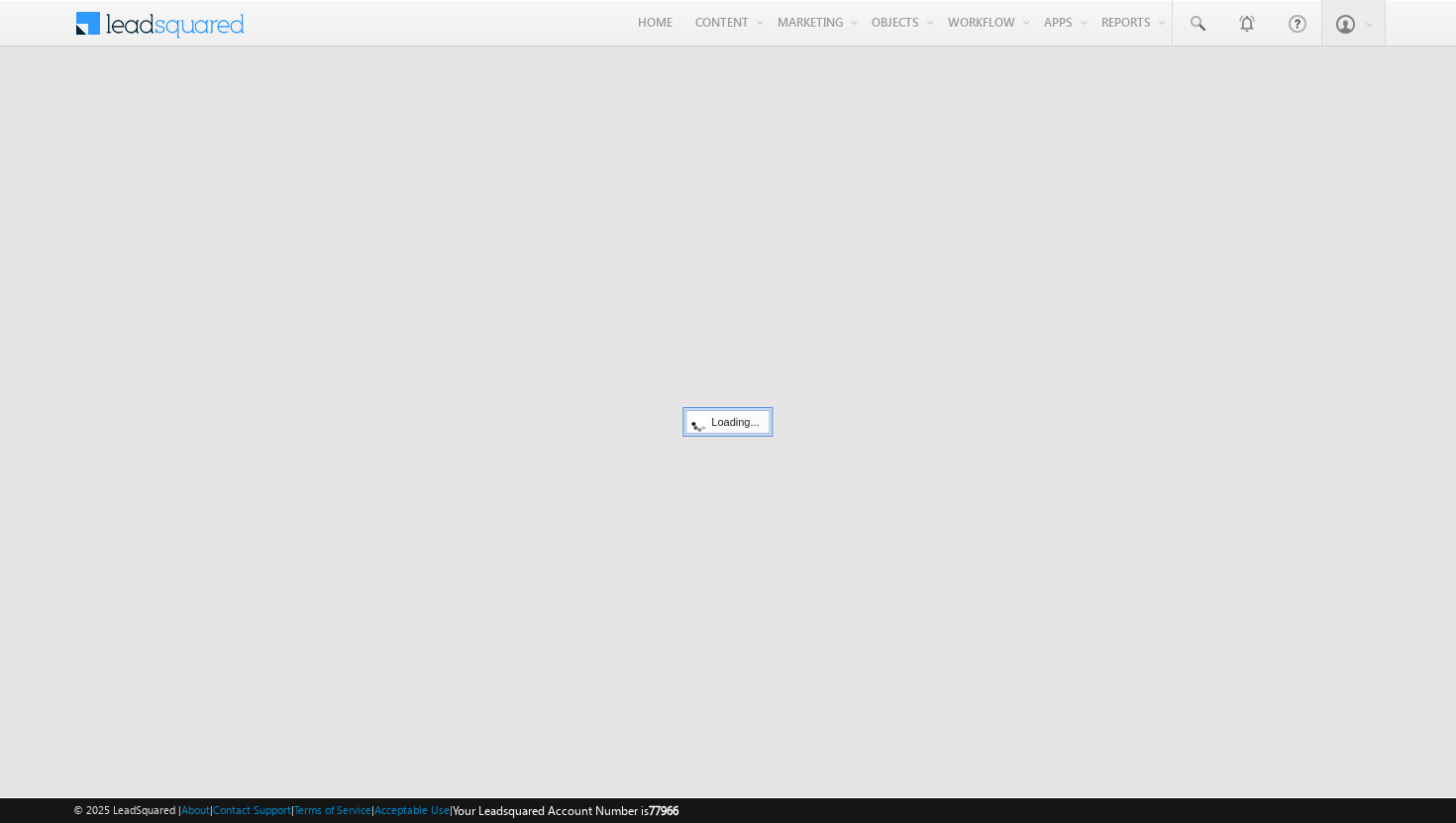 scroll, scrollTop: 0, scrollLeft: 0, axis: both 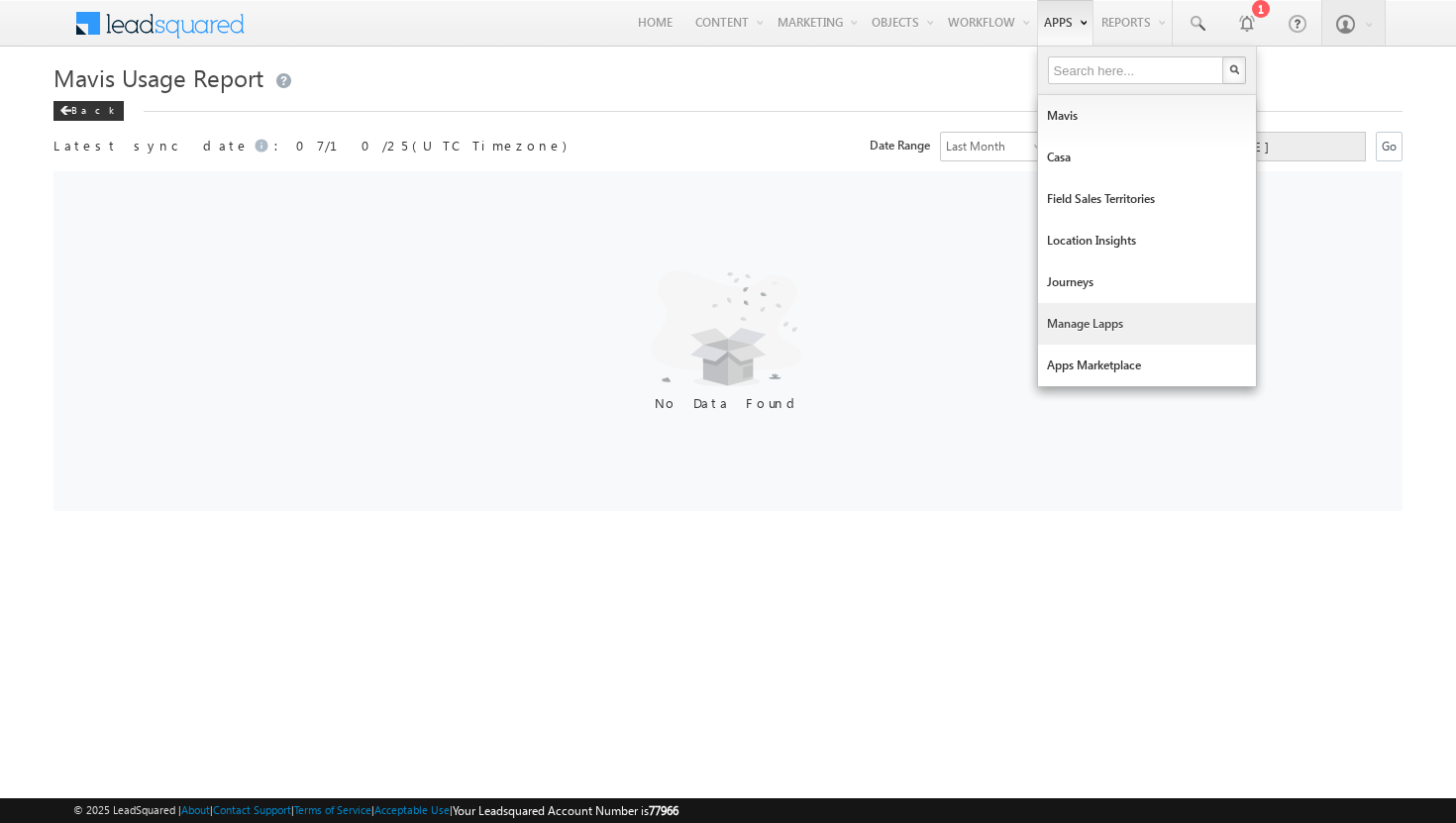click on "Manage Lapps" at bounding box center [1147, 324] 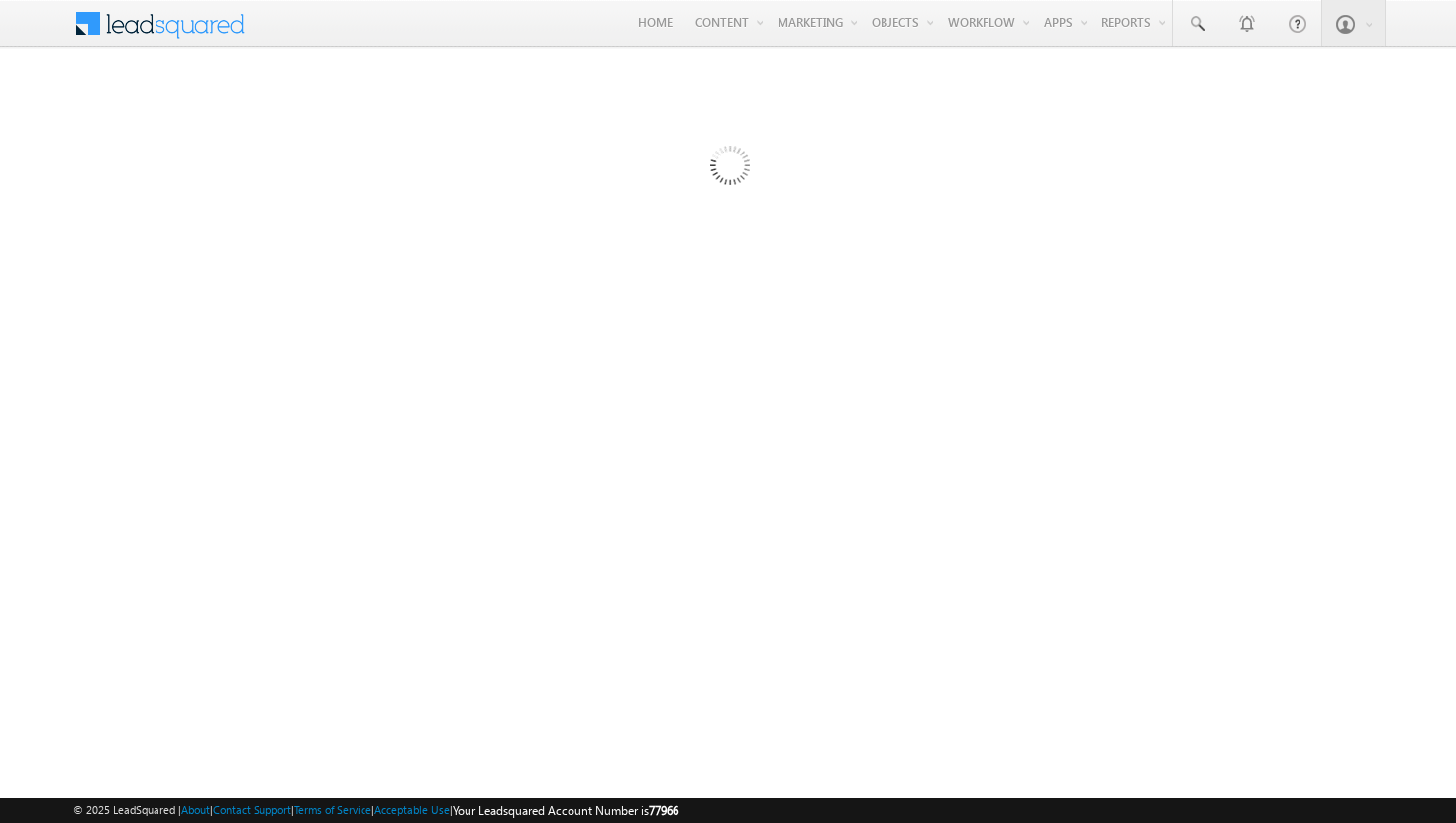 scroll, scrollTop: 0, scrollLeft: 0, axis: both 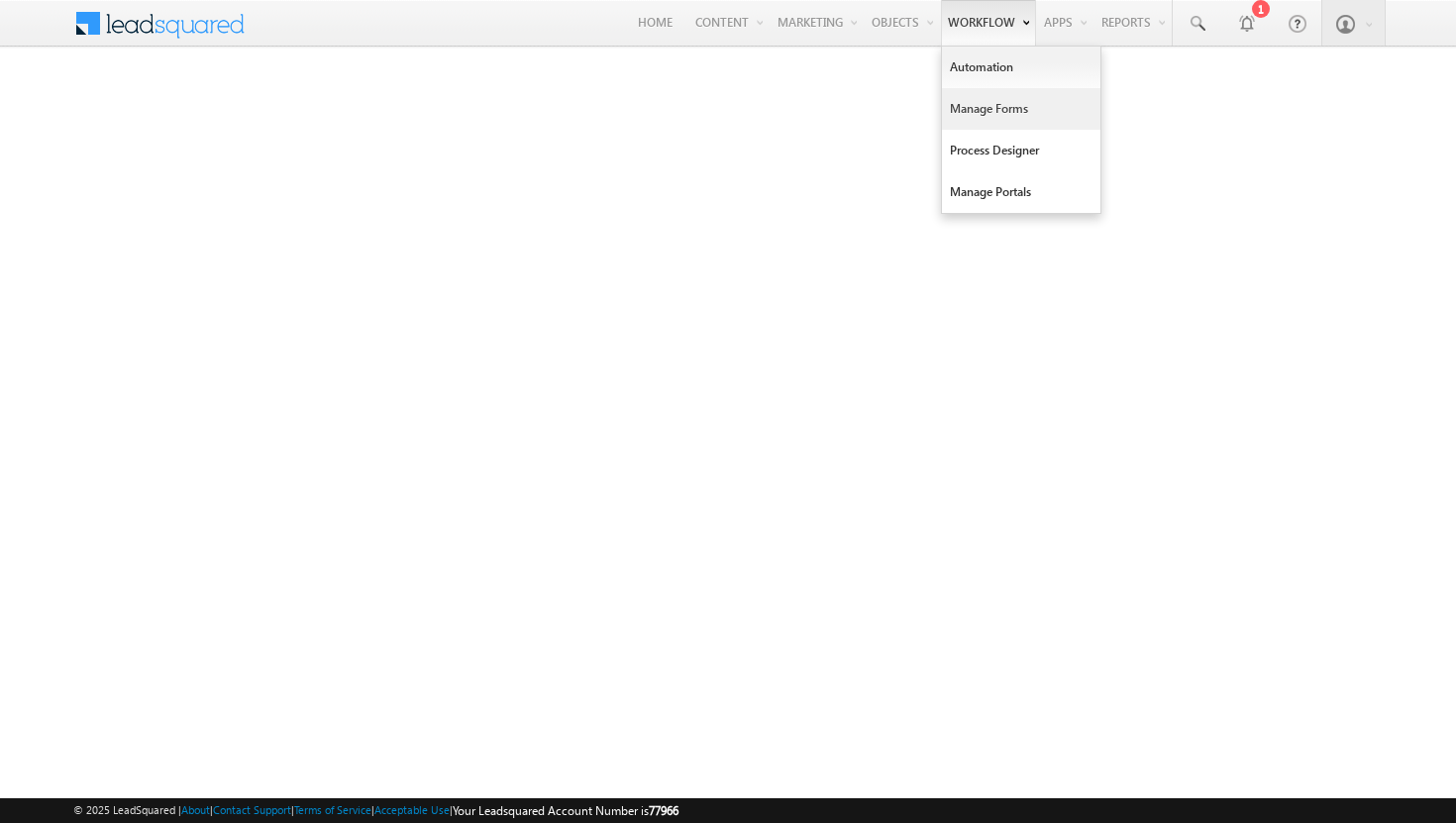 click on "Manage Forms" at bounding box center [1021, 109] 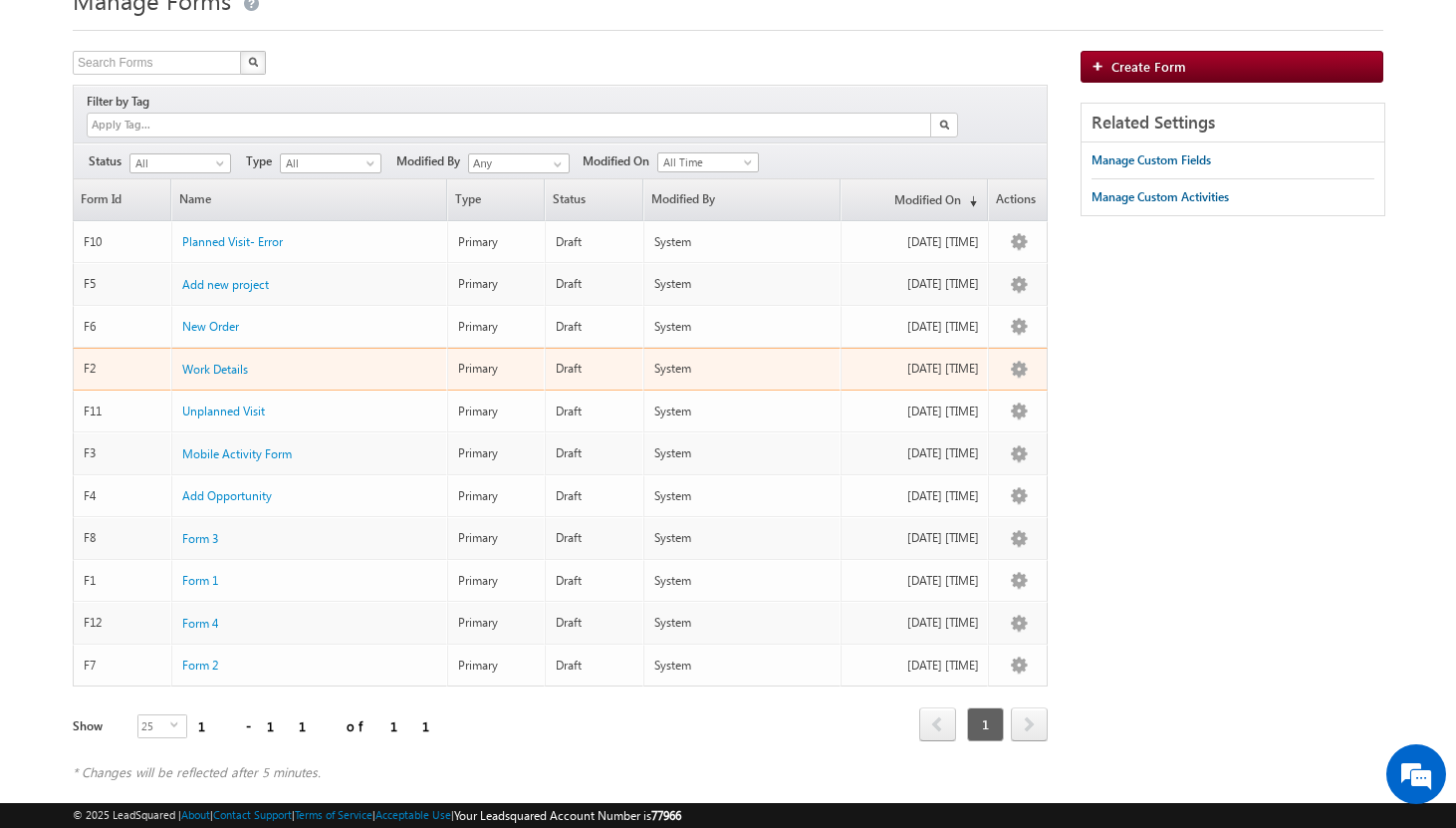 scroll, scrollTop: 0, scrollLeft: 0, axis: both 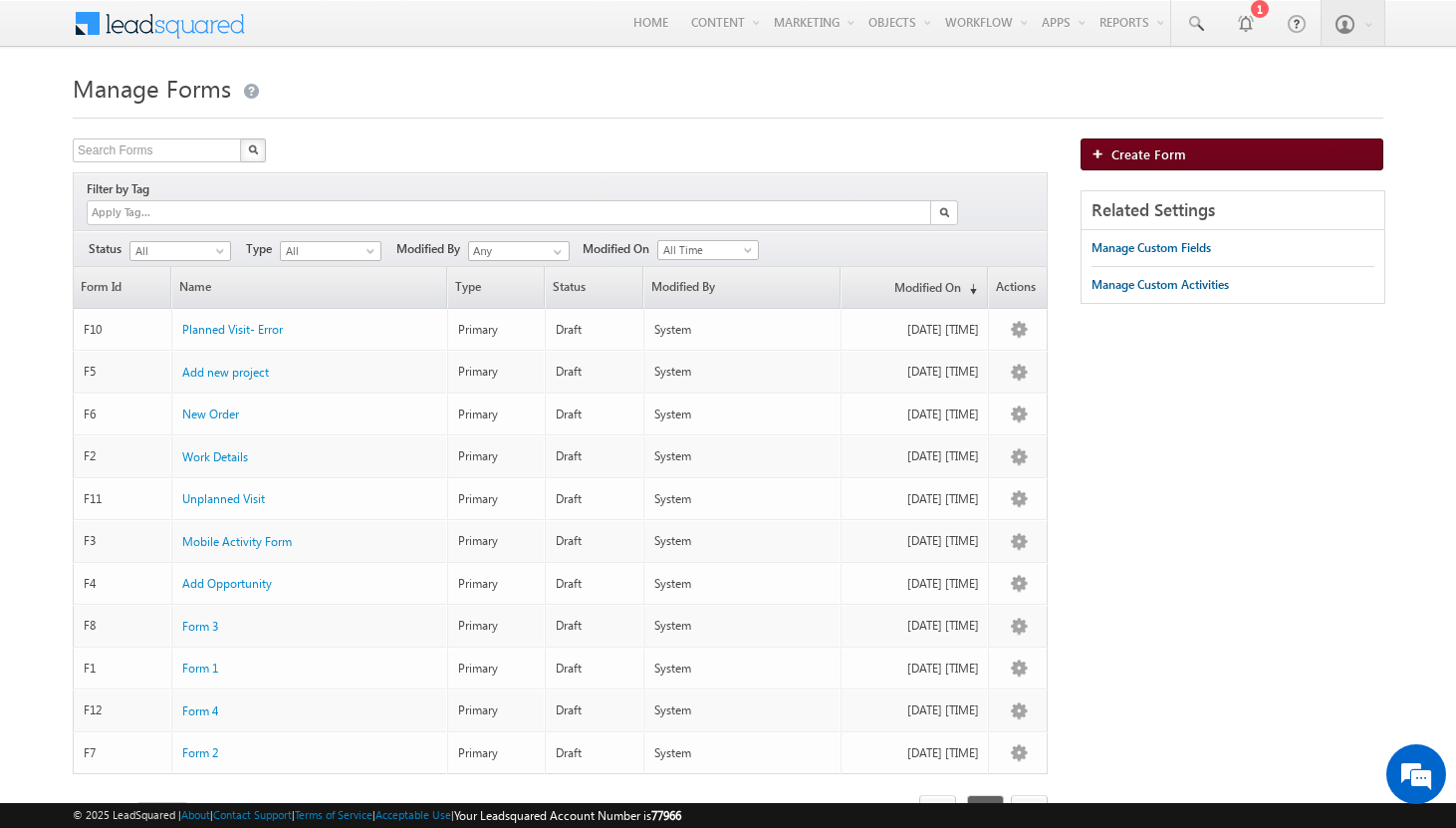 click at bounding box center (1101, 153) 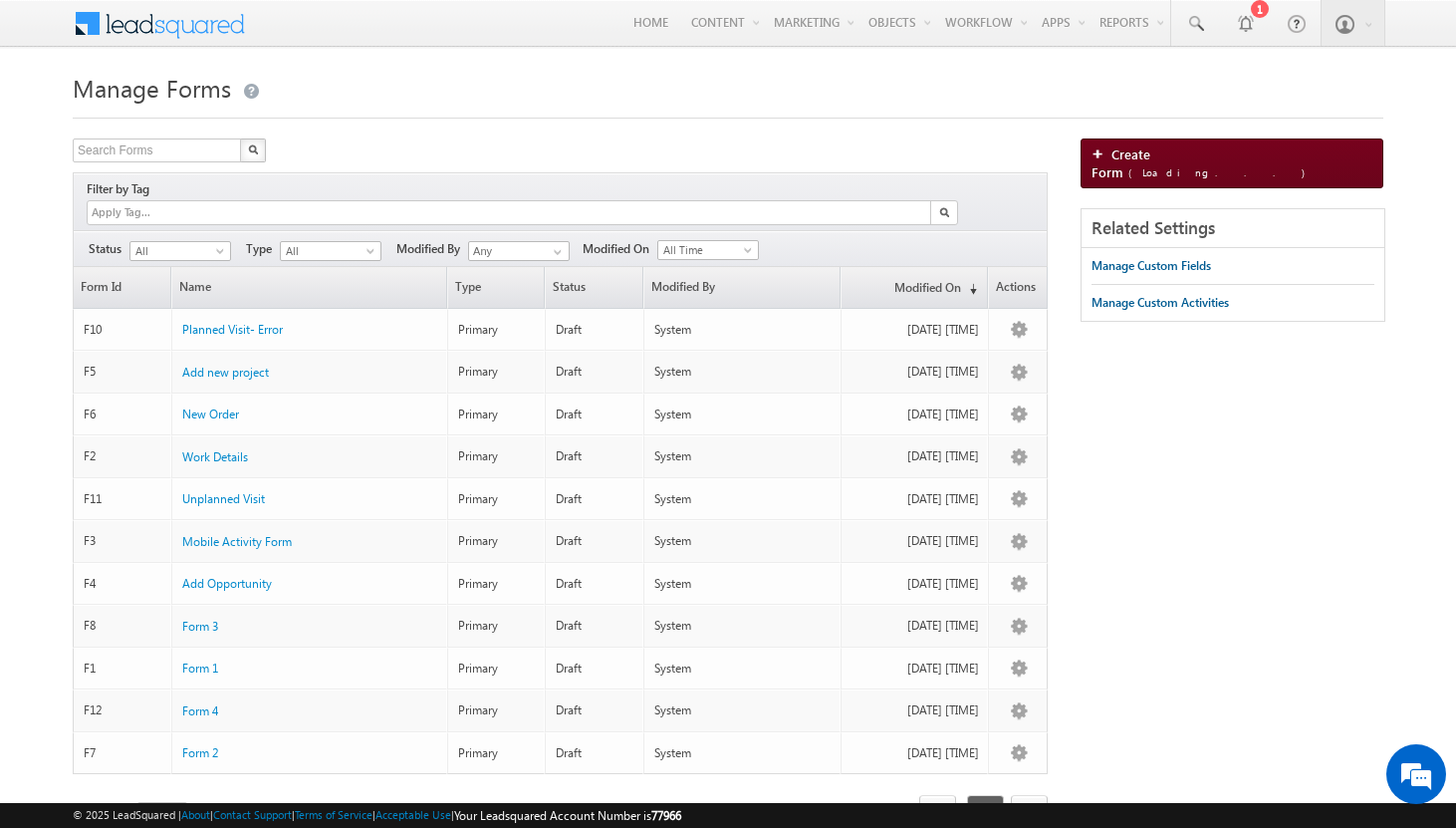 scroll, scrollTop: 0, scrollLeft: 0, axis: both 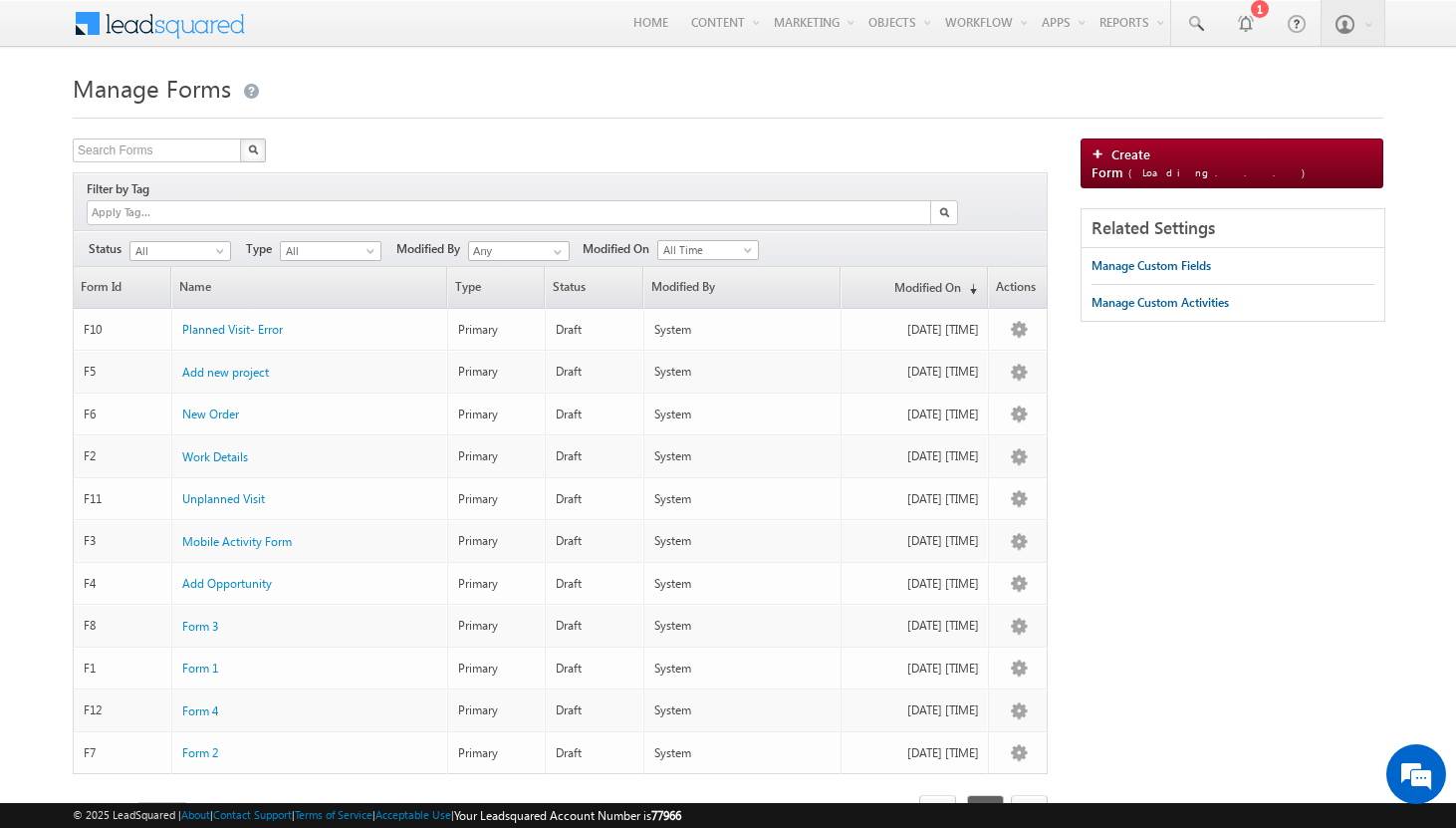 click on "Manage Forms
Search Forms X   11 results found
Filter by Tag
Filters  Status All" at bounding box center [728, 477] 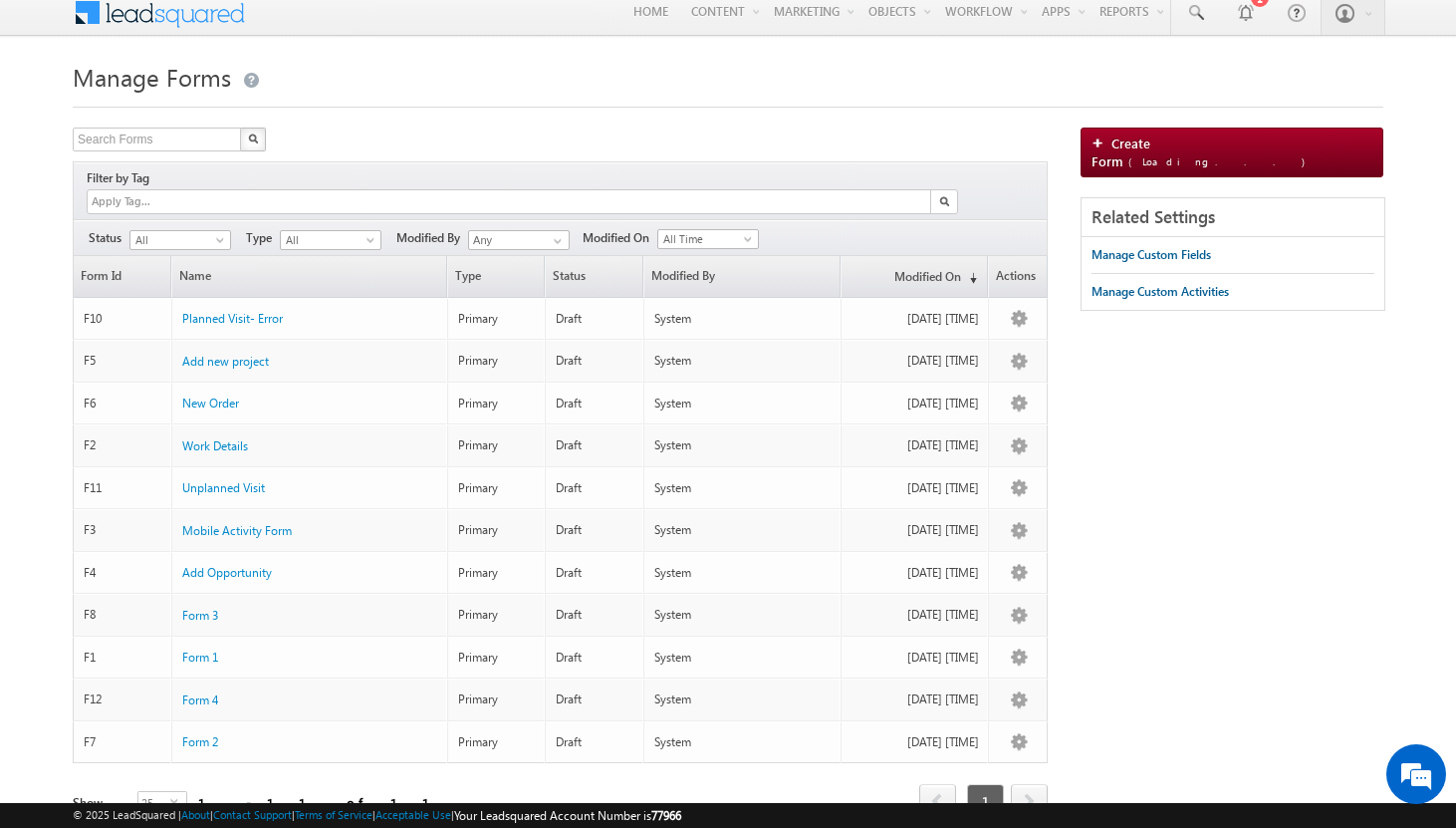 scroll, scrollTop: 0, scrollLeft: 0, axis: both 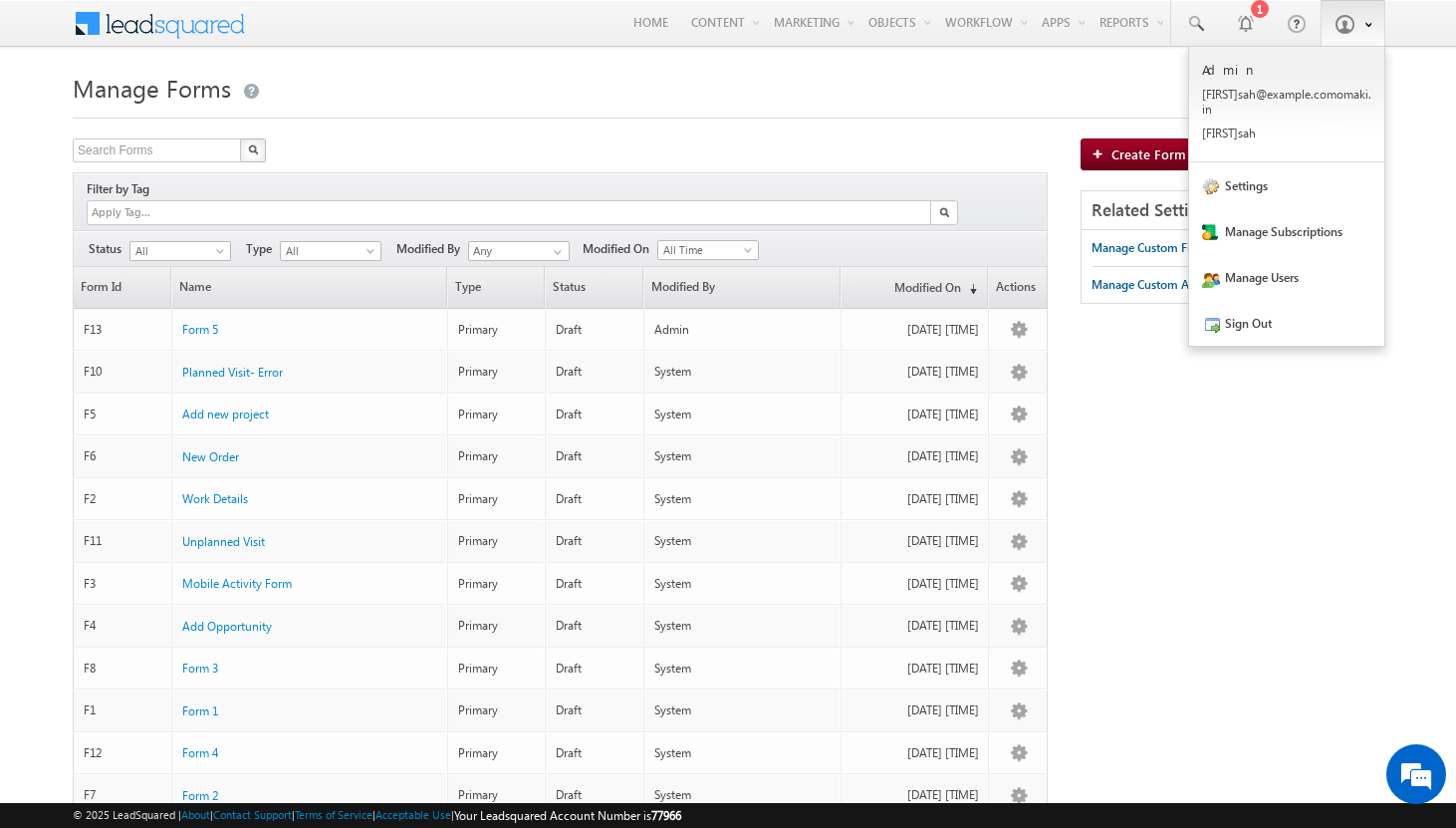 click at bounding box center (1344, 24) 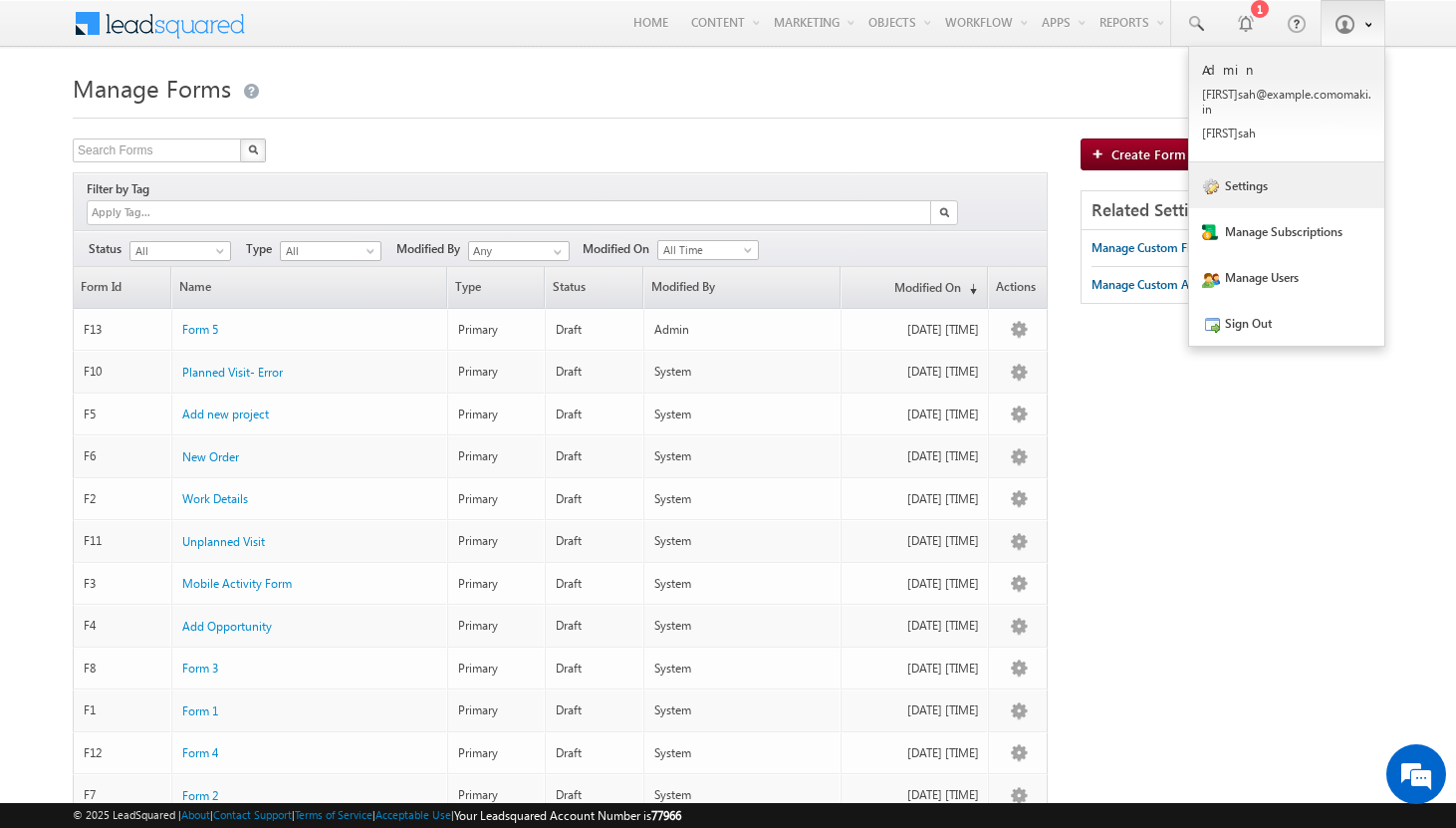 click on "Settings" at bounding box center (1287, 185) 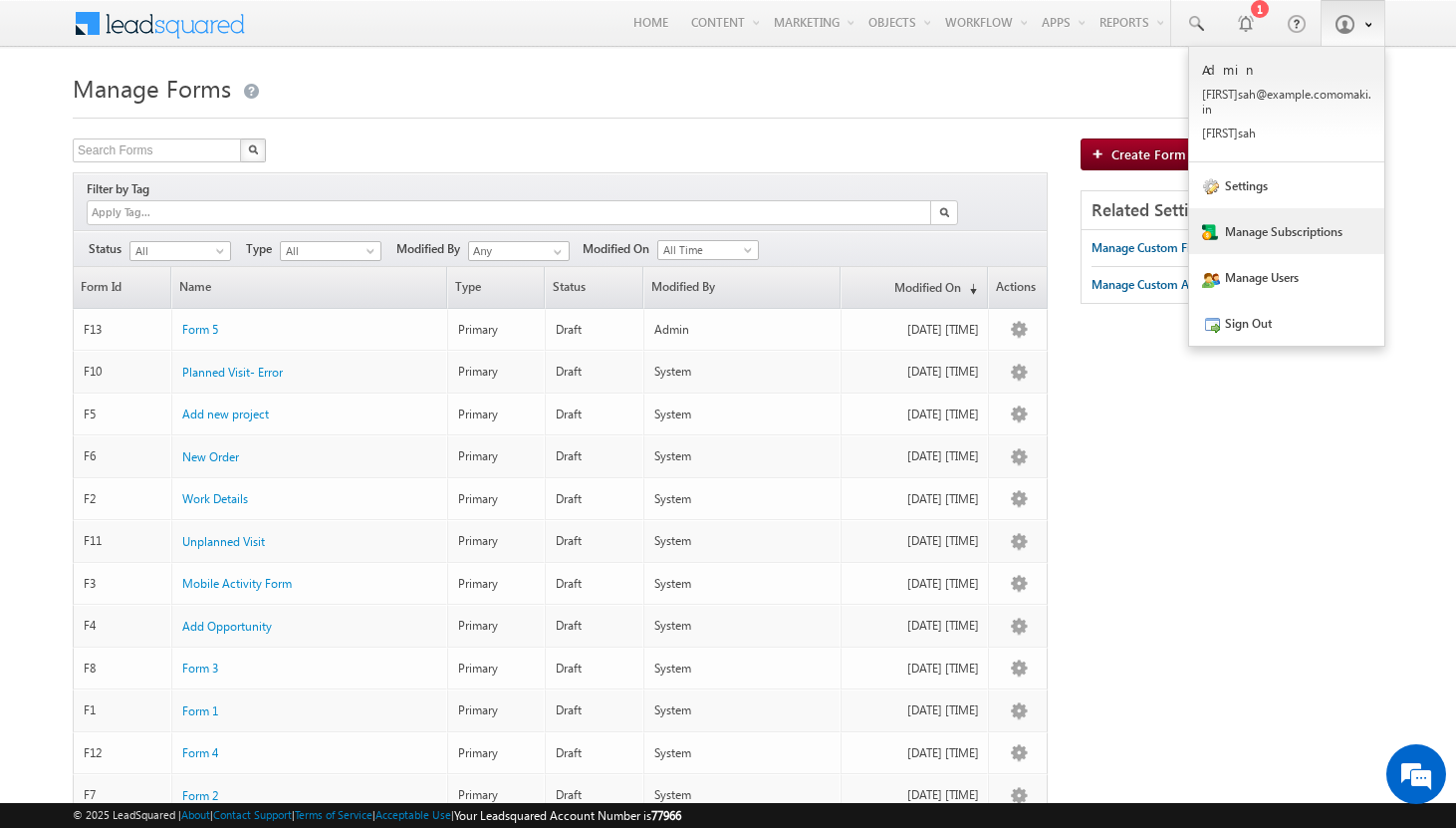 click on "Manage Subscriptions" at bounding box center [1287, 231] 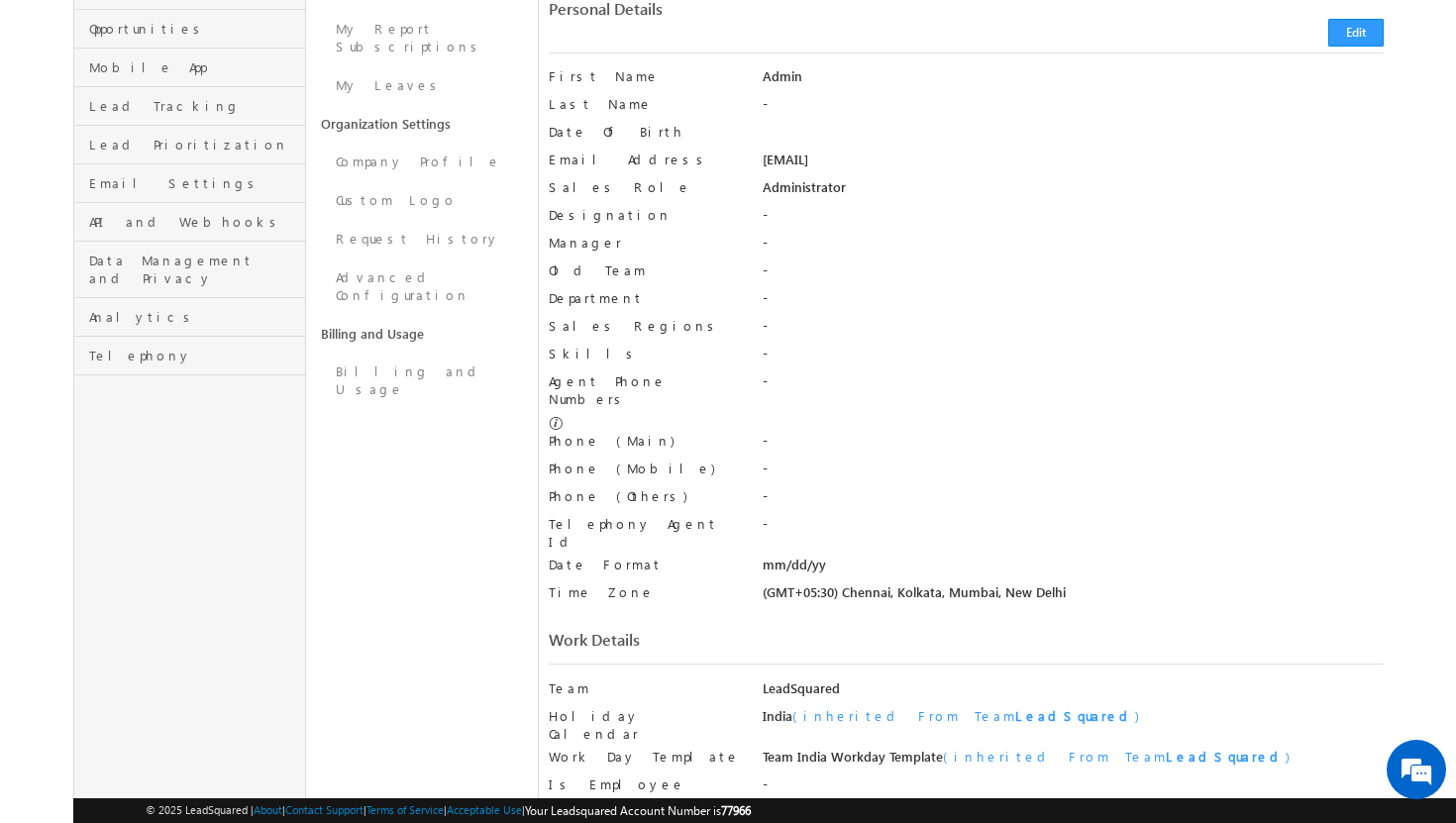 scroll, scrollTop: 0, scrollLeft: 0, axis: both 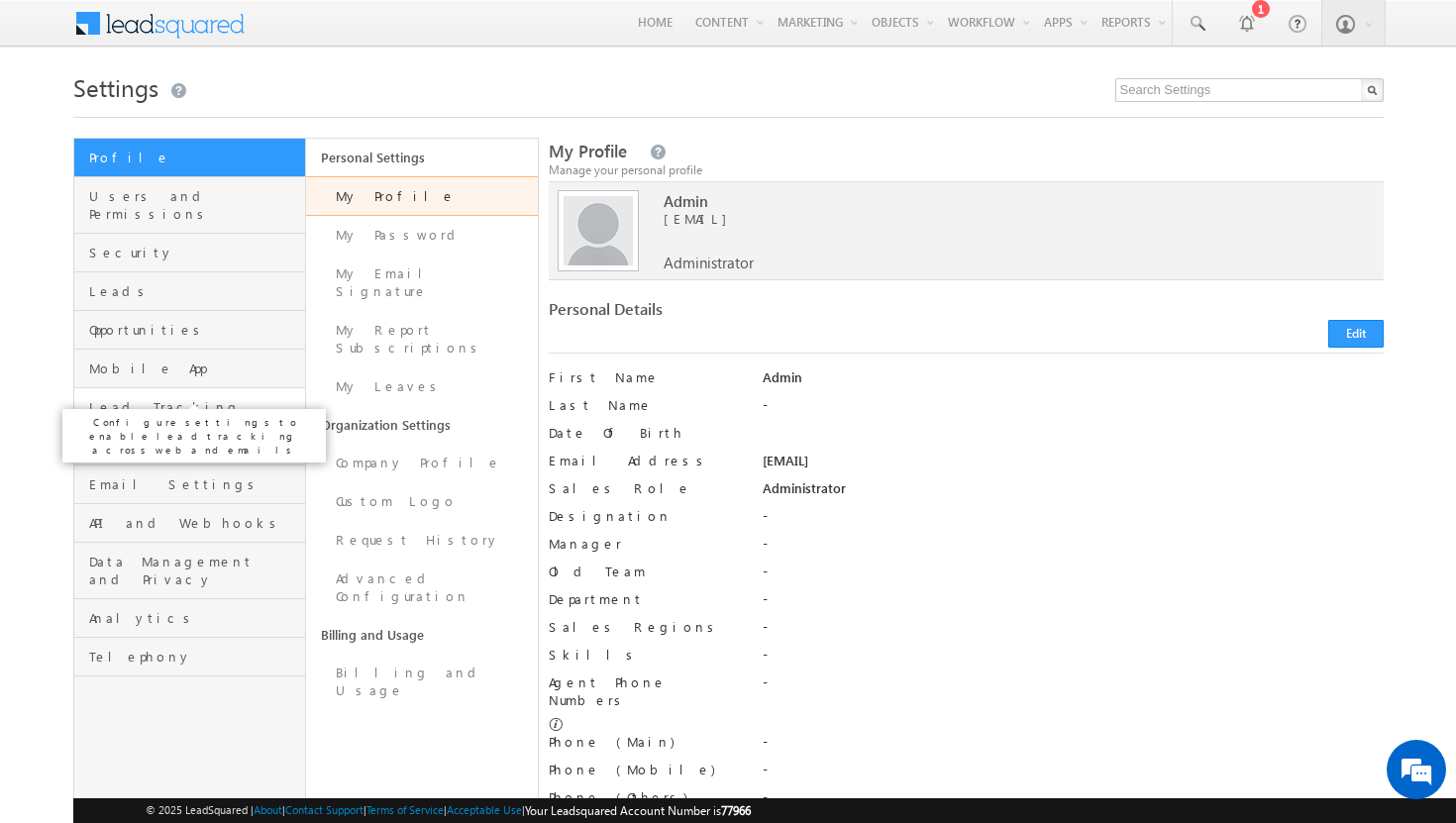 click on "Lead Tracking" at bounding box center [194, 407] 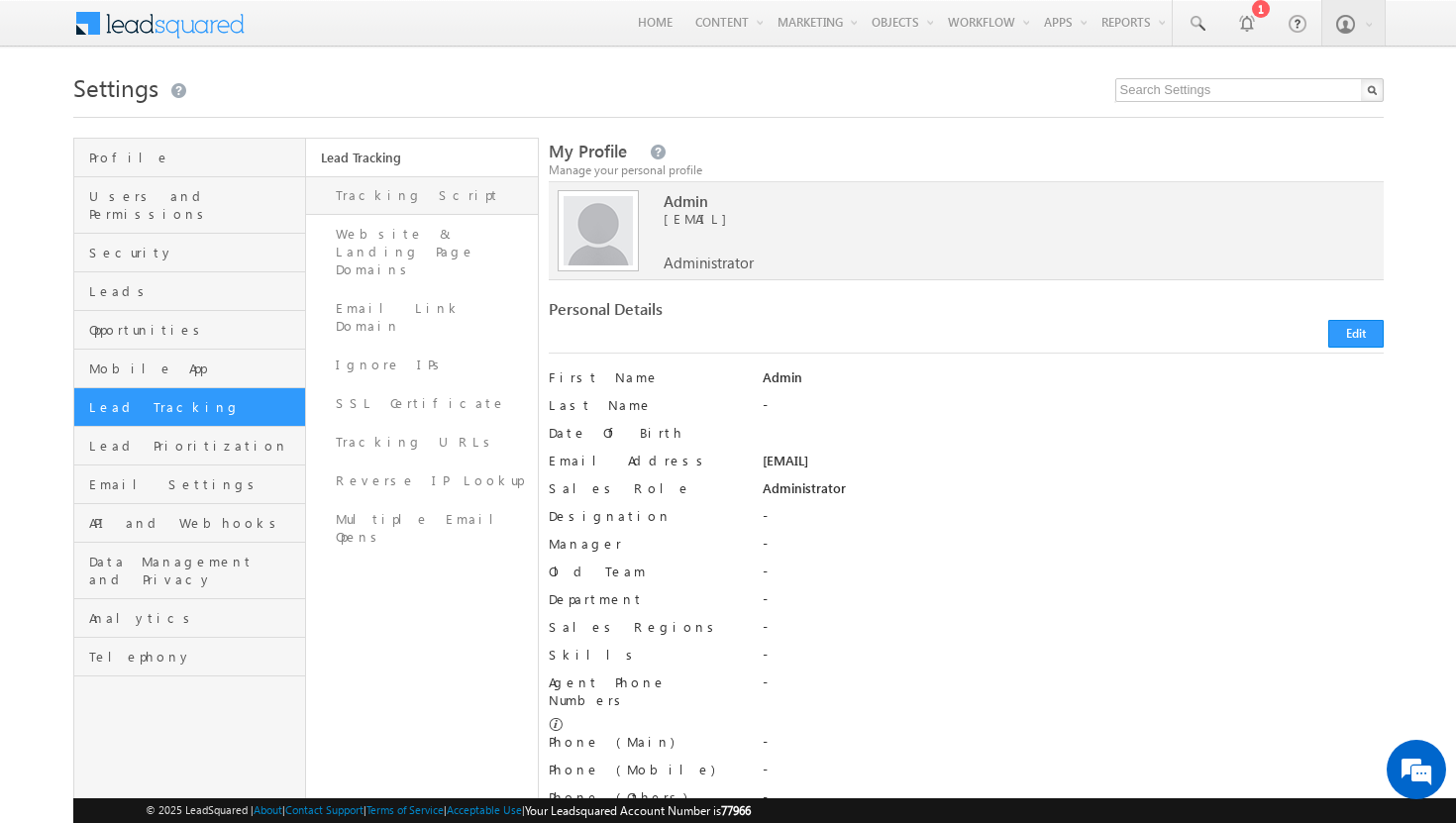 click on "Tracking Script" at bounding box center (422, 195) 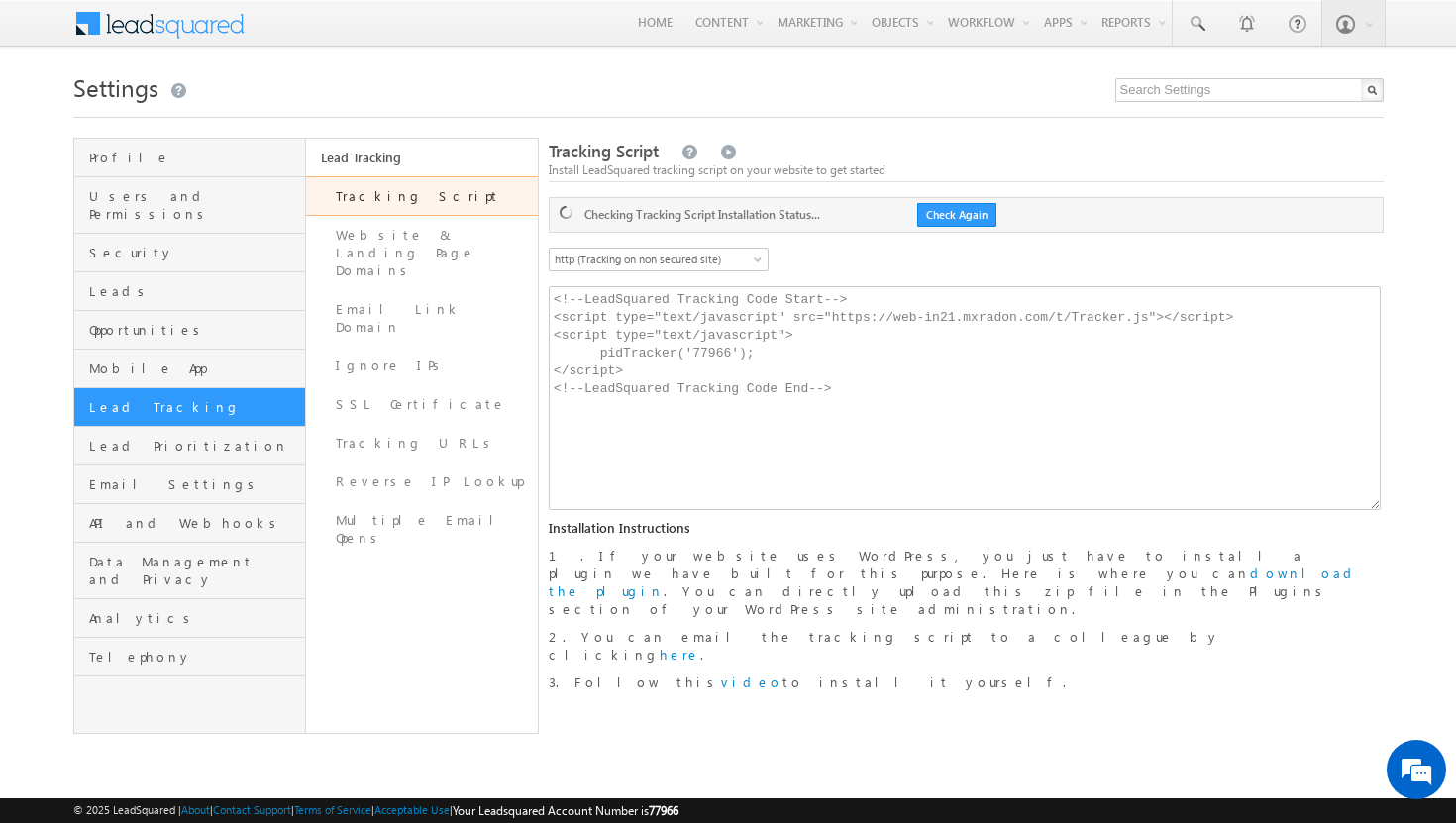 scroll, scrollTop: 0, scrollLeft: 0, axis: both 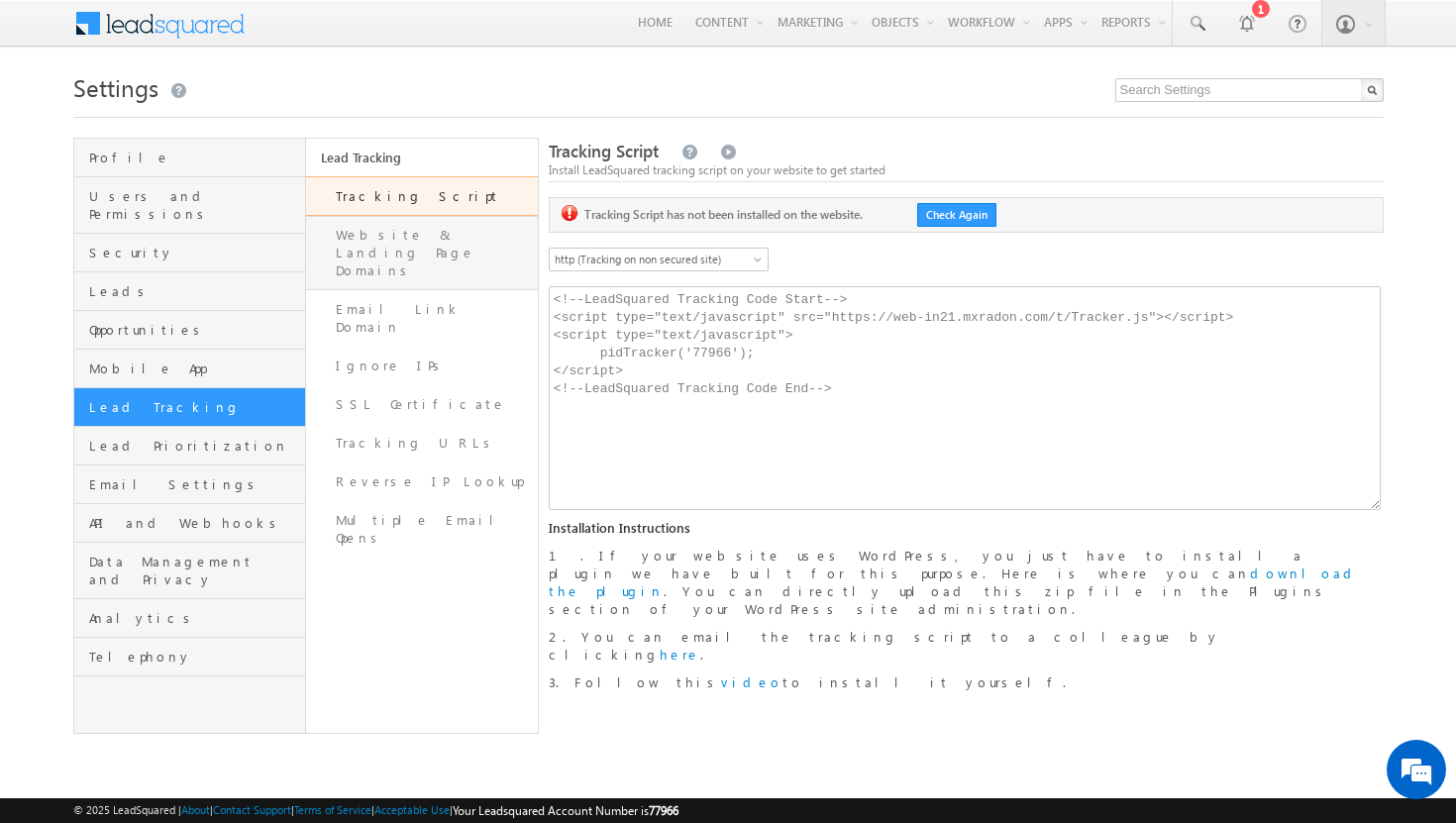 click on "Website & Landing Page Domains" at bounding box center [422, 253] 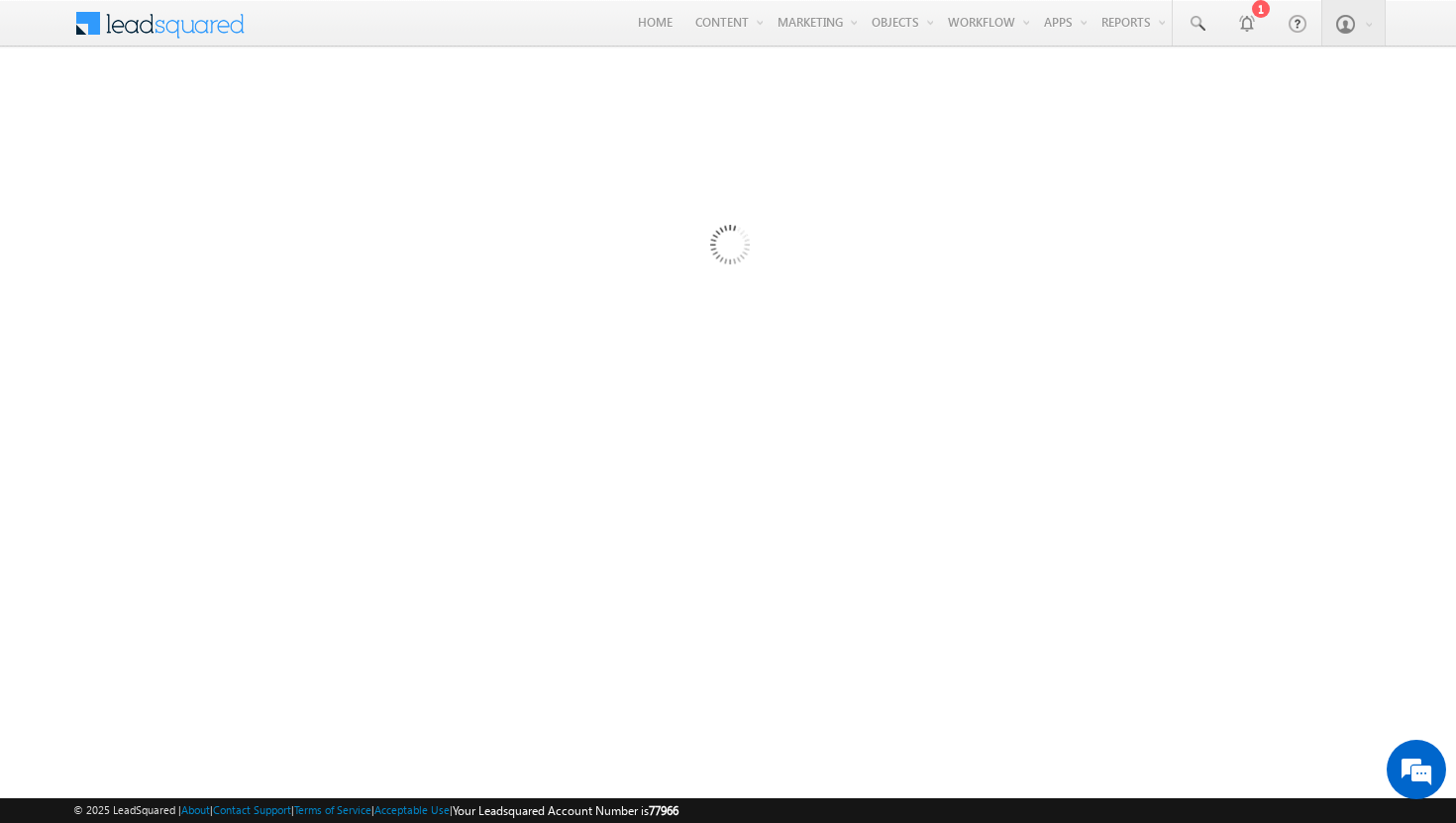 scroll, scrollTop: 0, scrollLeft: 0, axis: both 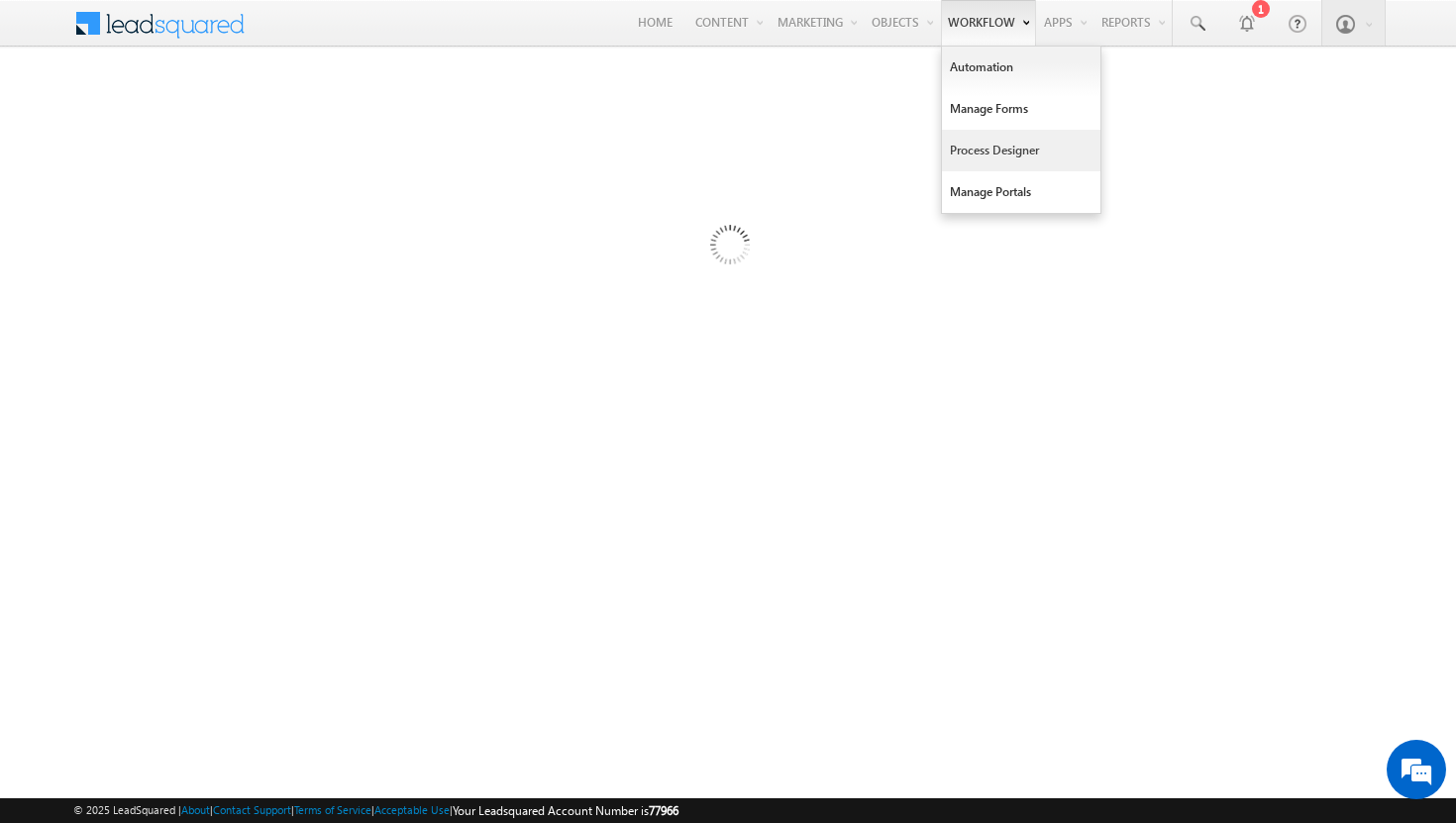 click on "Process Designer" at bounding box center [1021, 151] 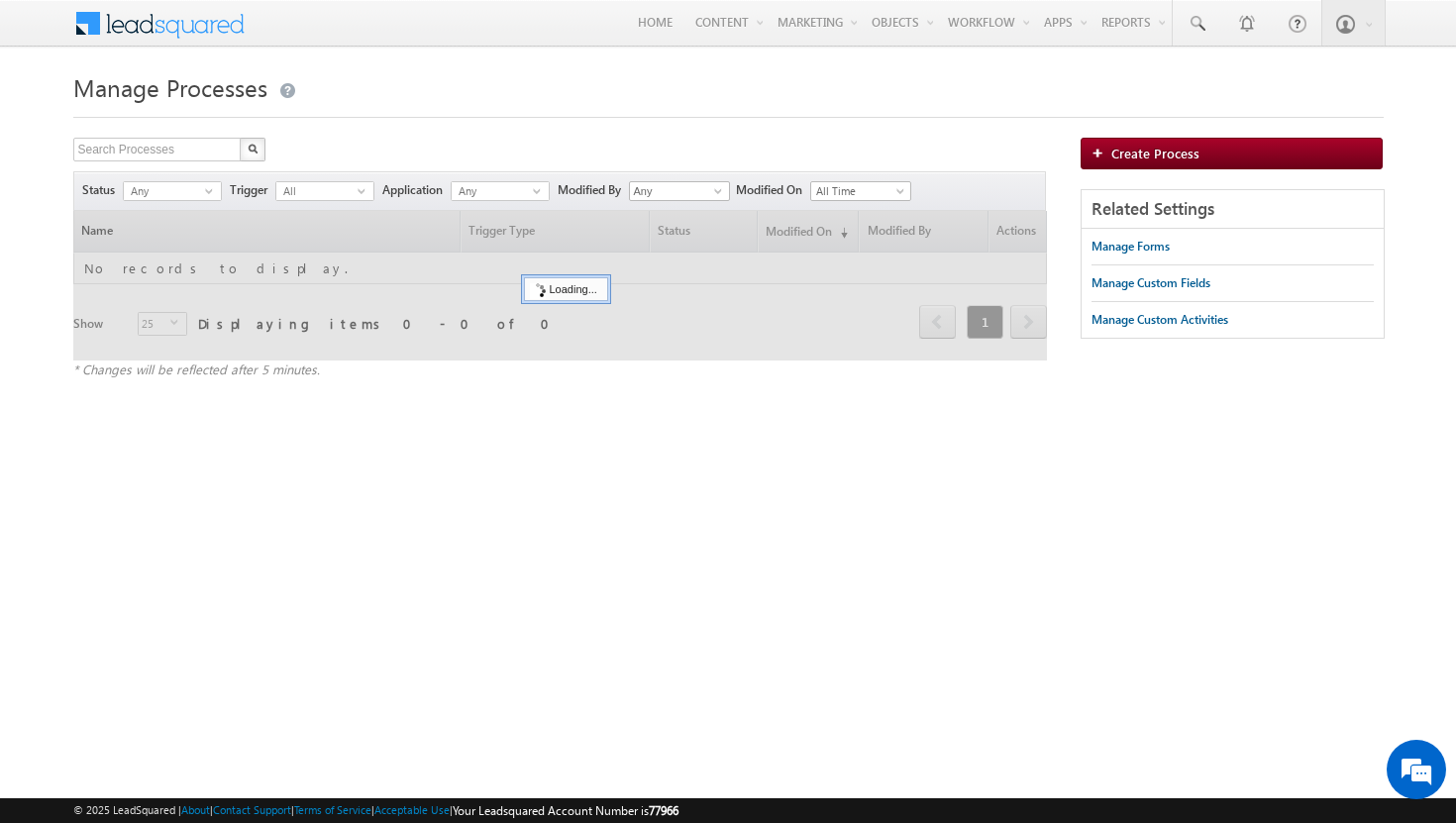 scroll, scrollTop: 0, scrollLeft: 0, axis: both 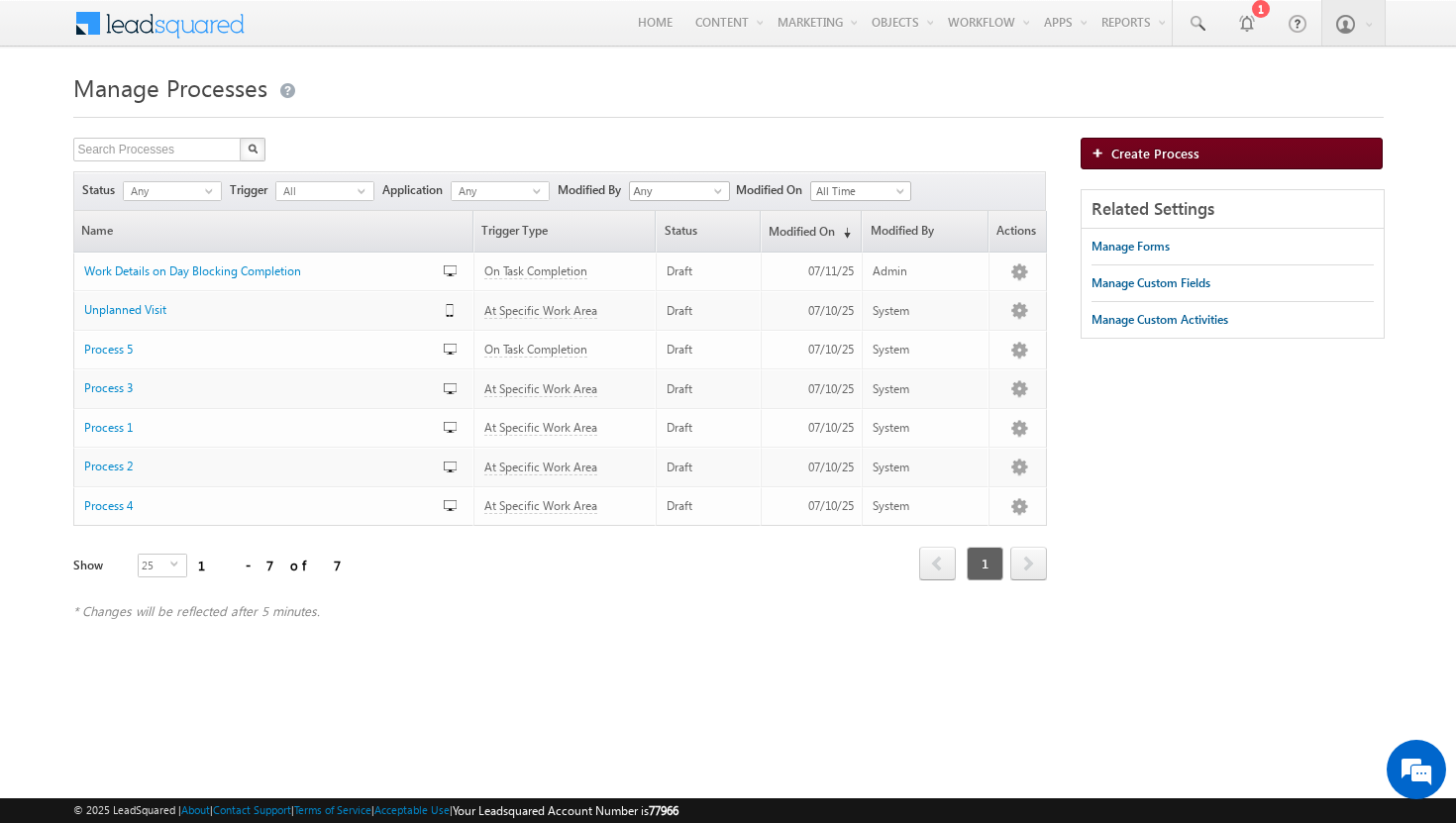 click on "Create Process" at bounding box center [1155, 153] 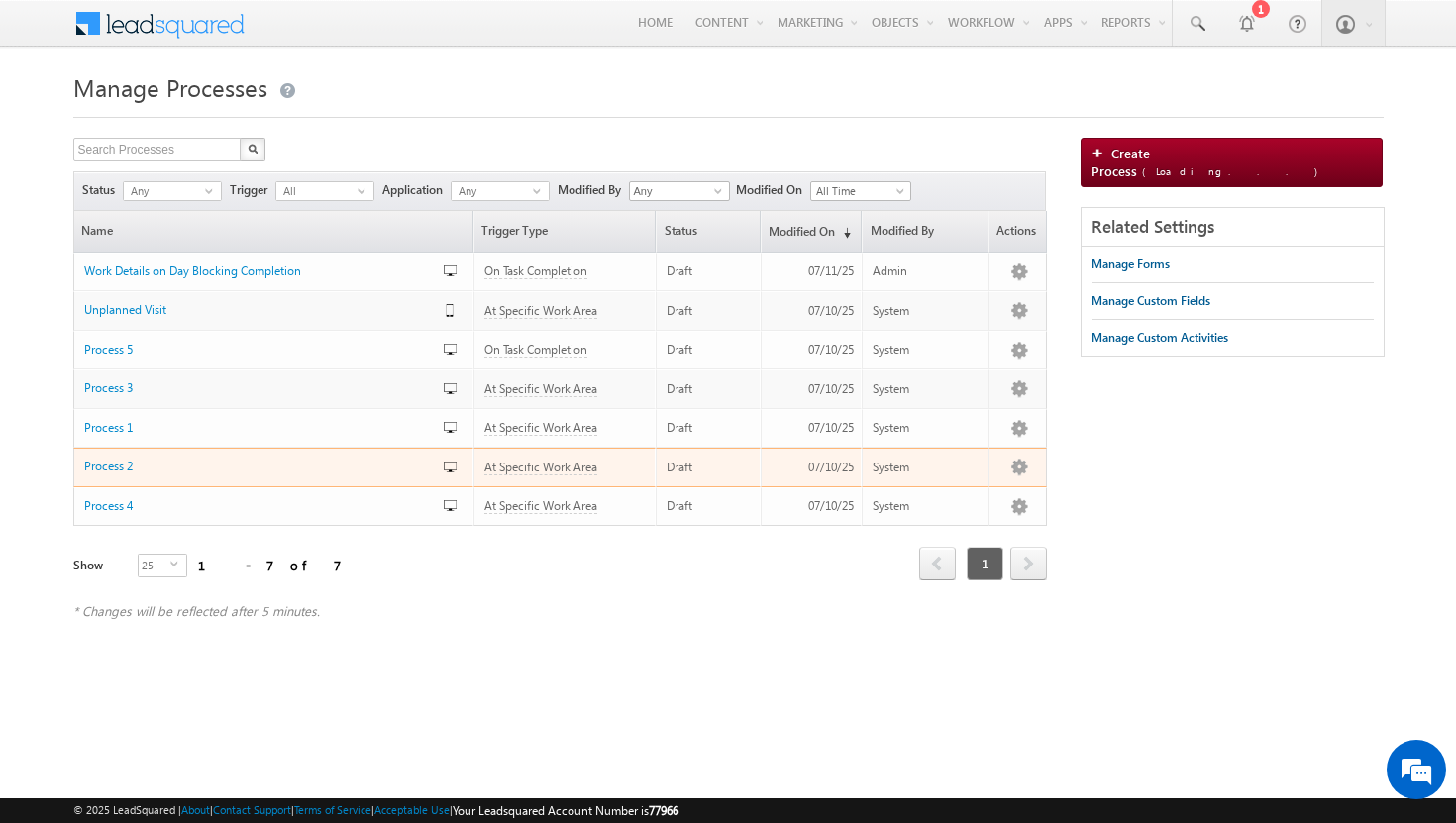 scroll, scrollTop: 0, scrollLeft: 0, axis: both 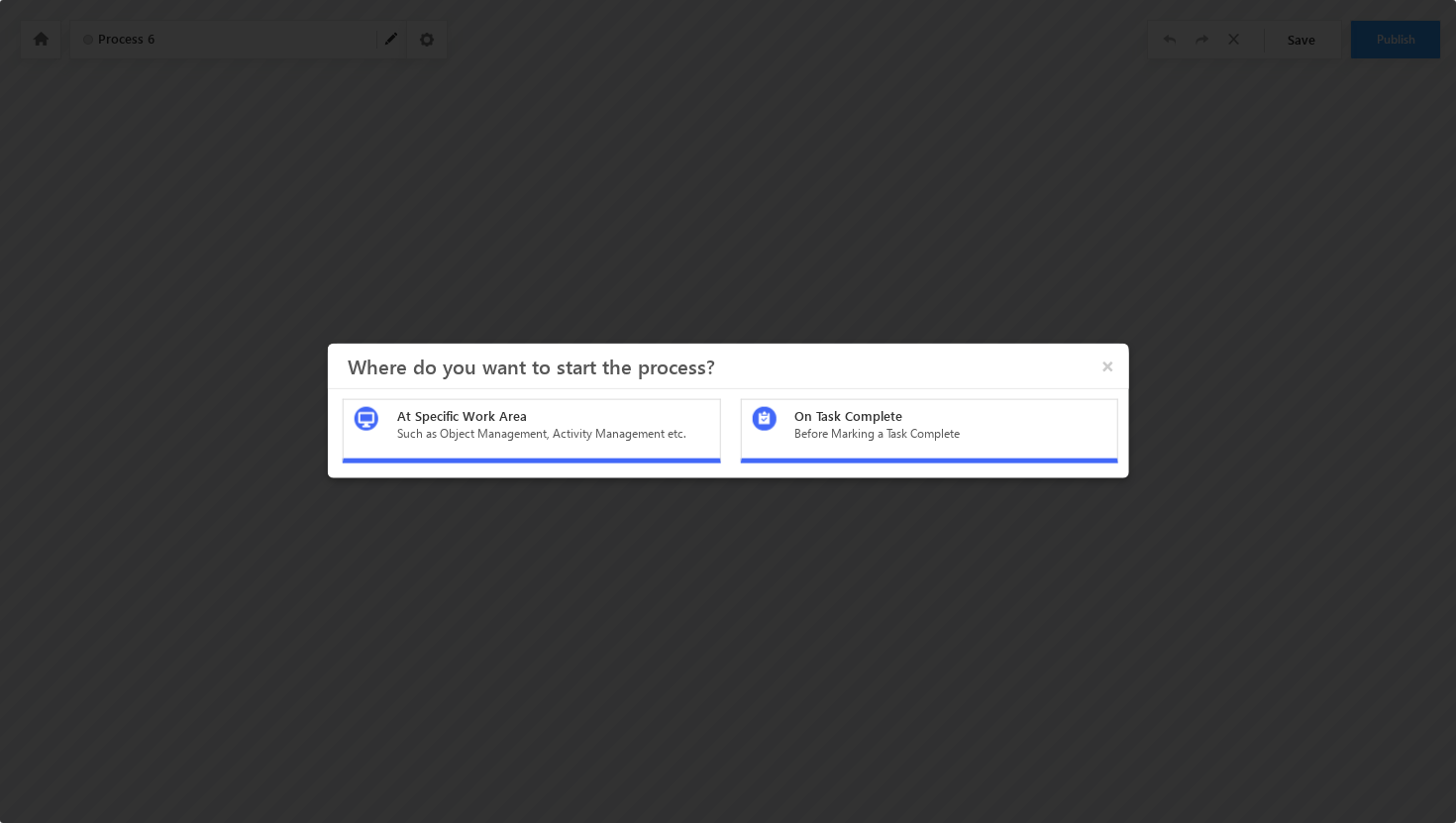 click on "Such as Object Management, Activity Management etc." at bounding box center (553, 433) 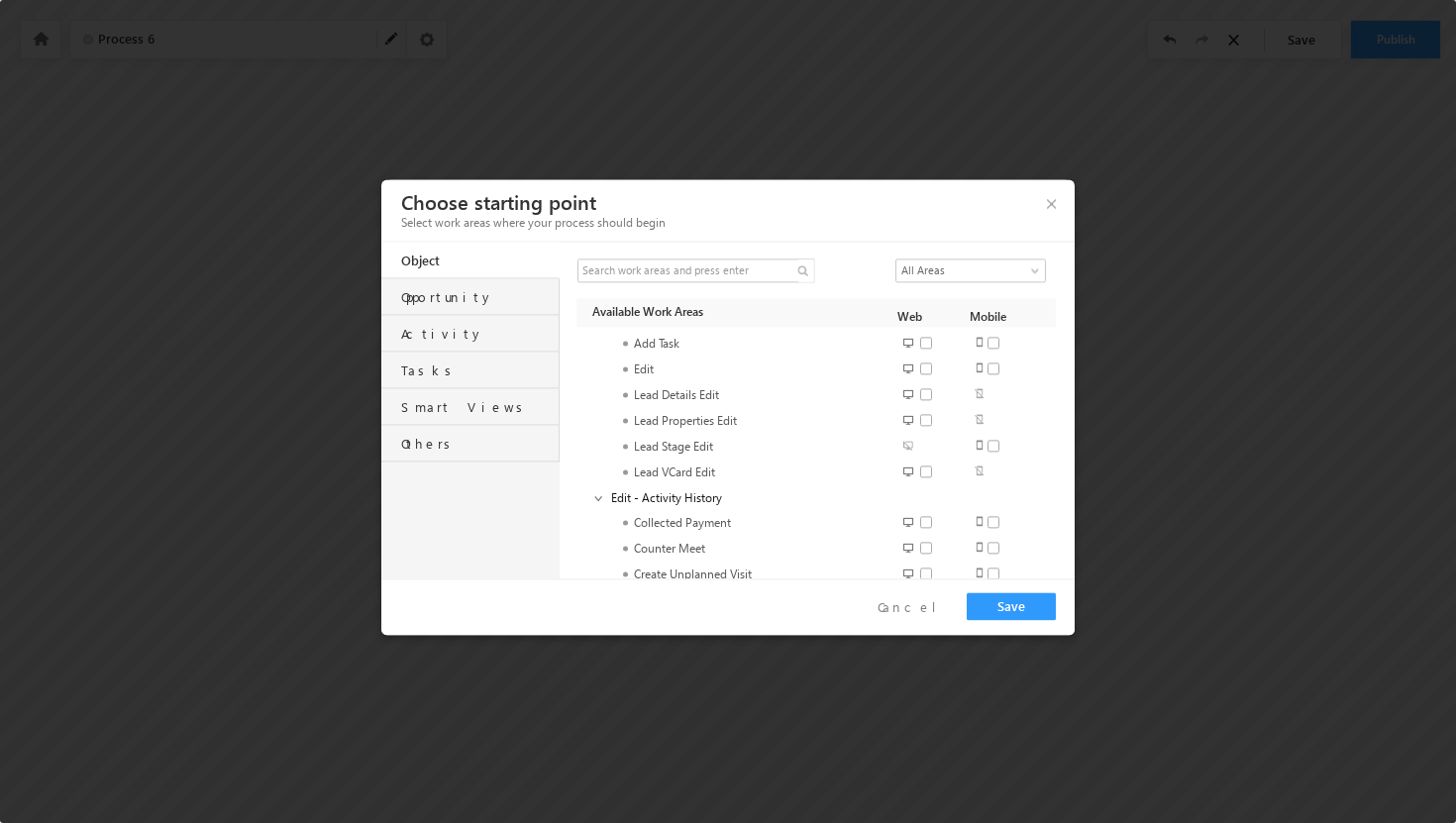 scroll, scrollTop: 90, scrollLeft: 0, axis: vertical 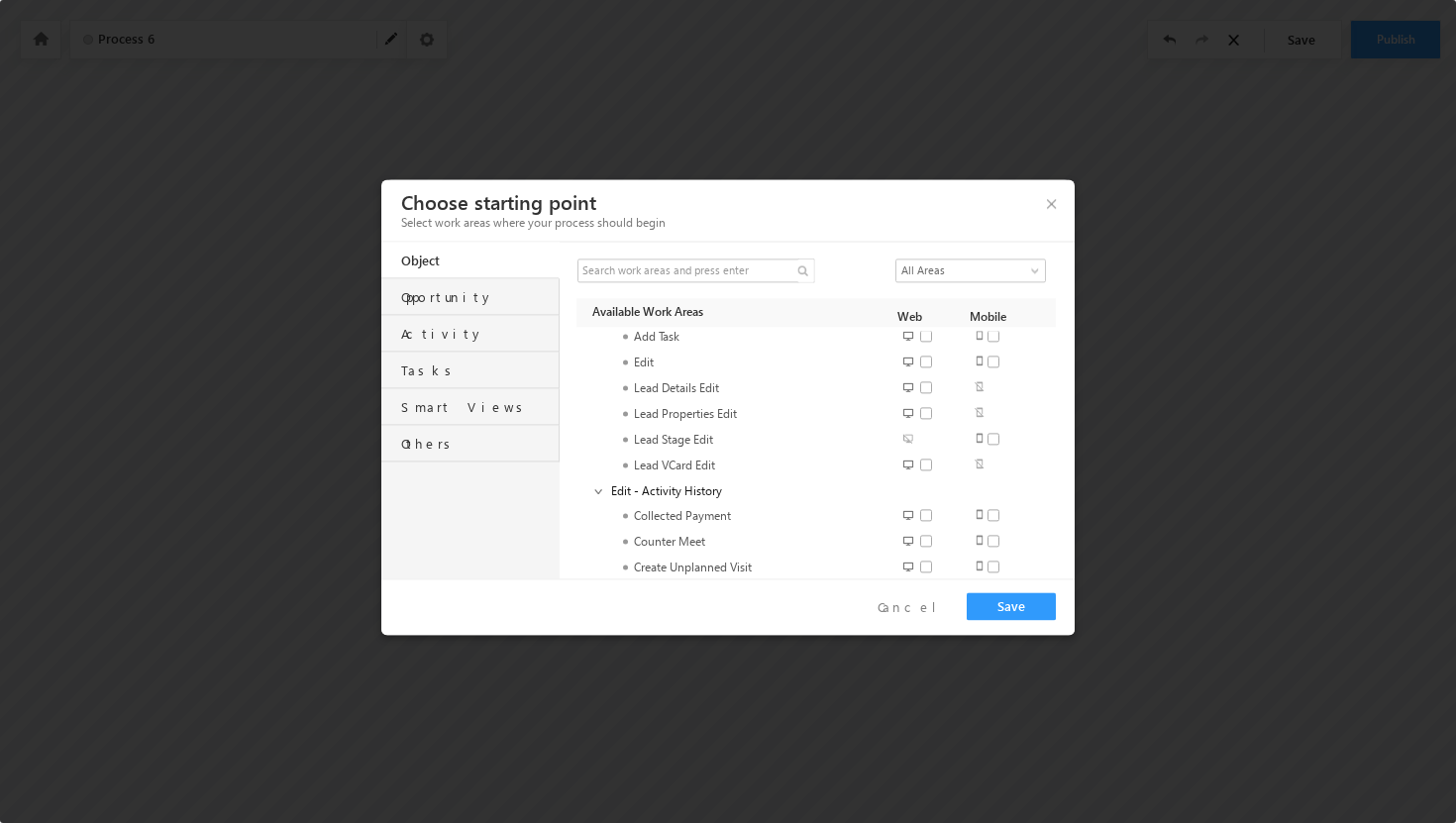 click at bounding box center [932, 387] 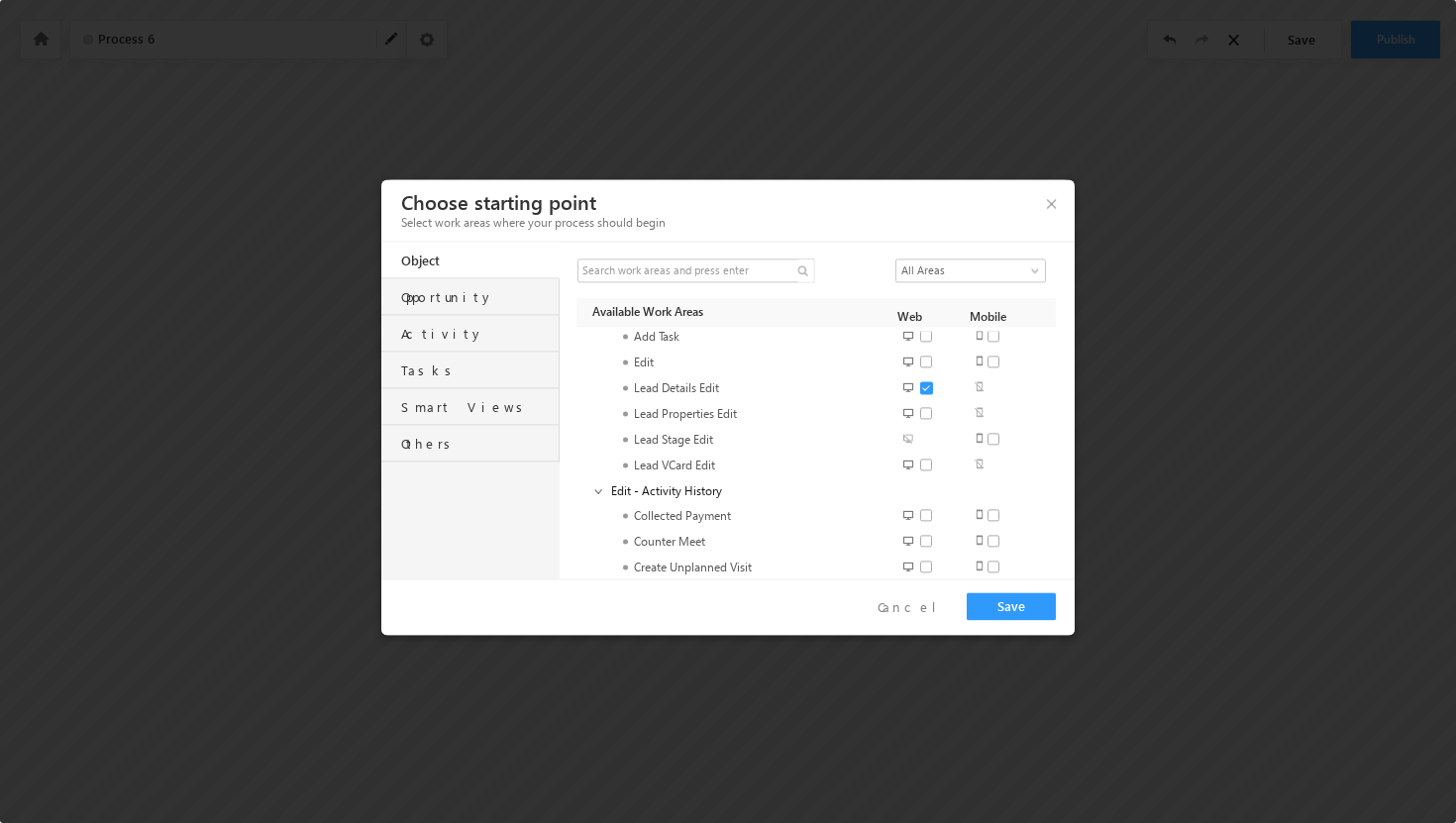 click at bounding box center [932, 387] 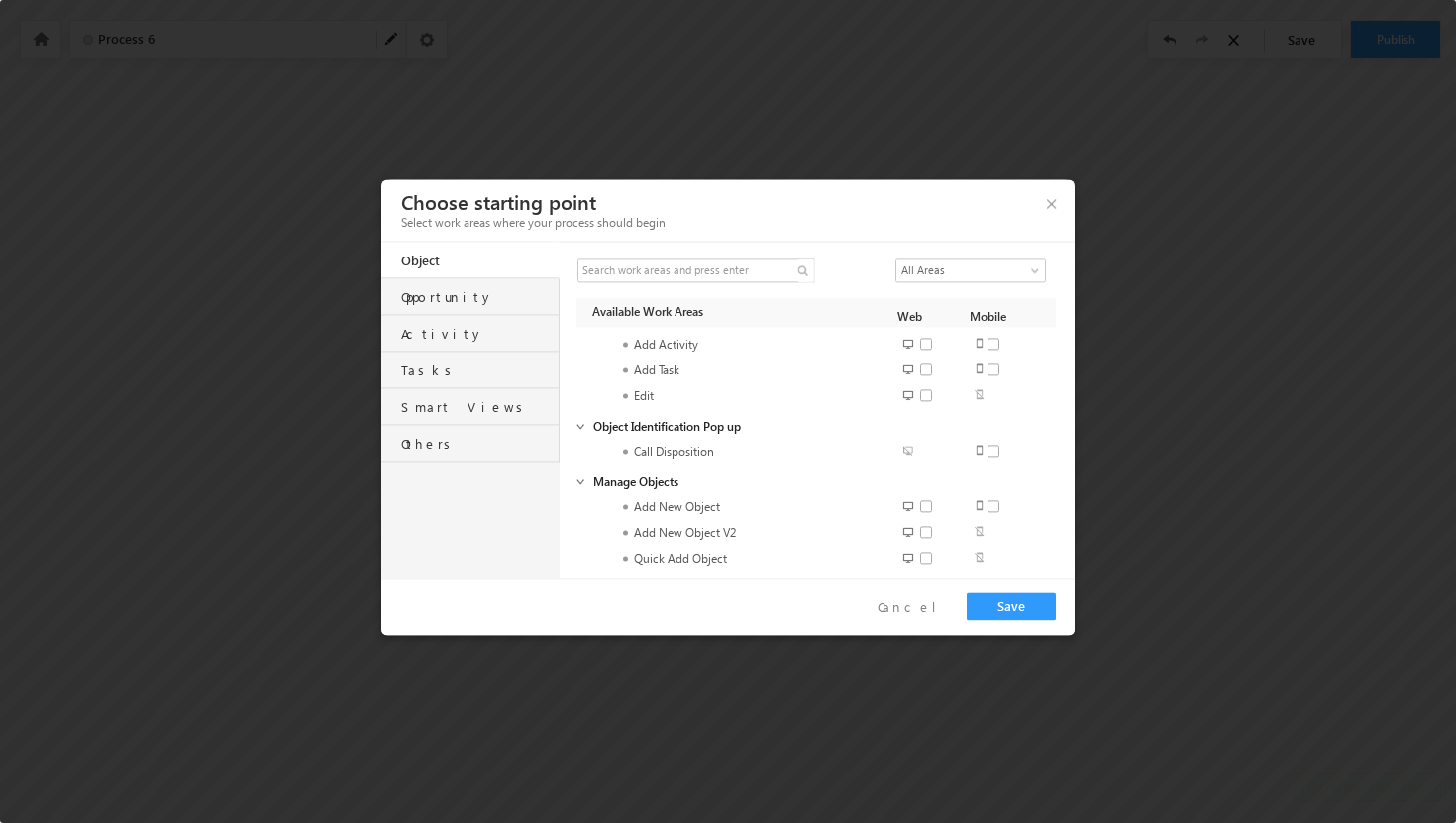 scroll, scrollTop: 996, scrollLeft: 0, axis: vertical 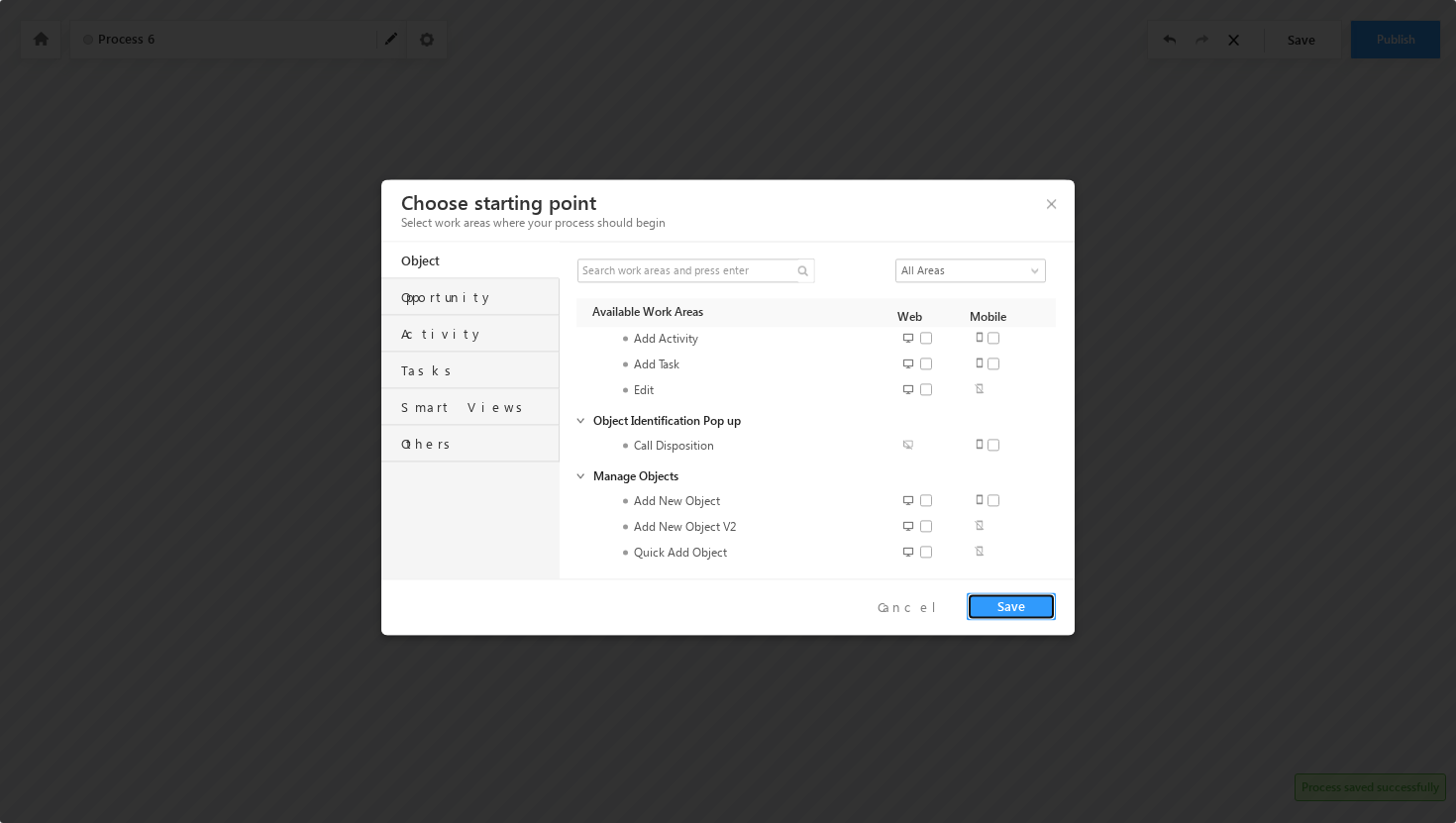 click on "Save" at bounding box center [1011, 606] 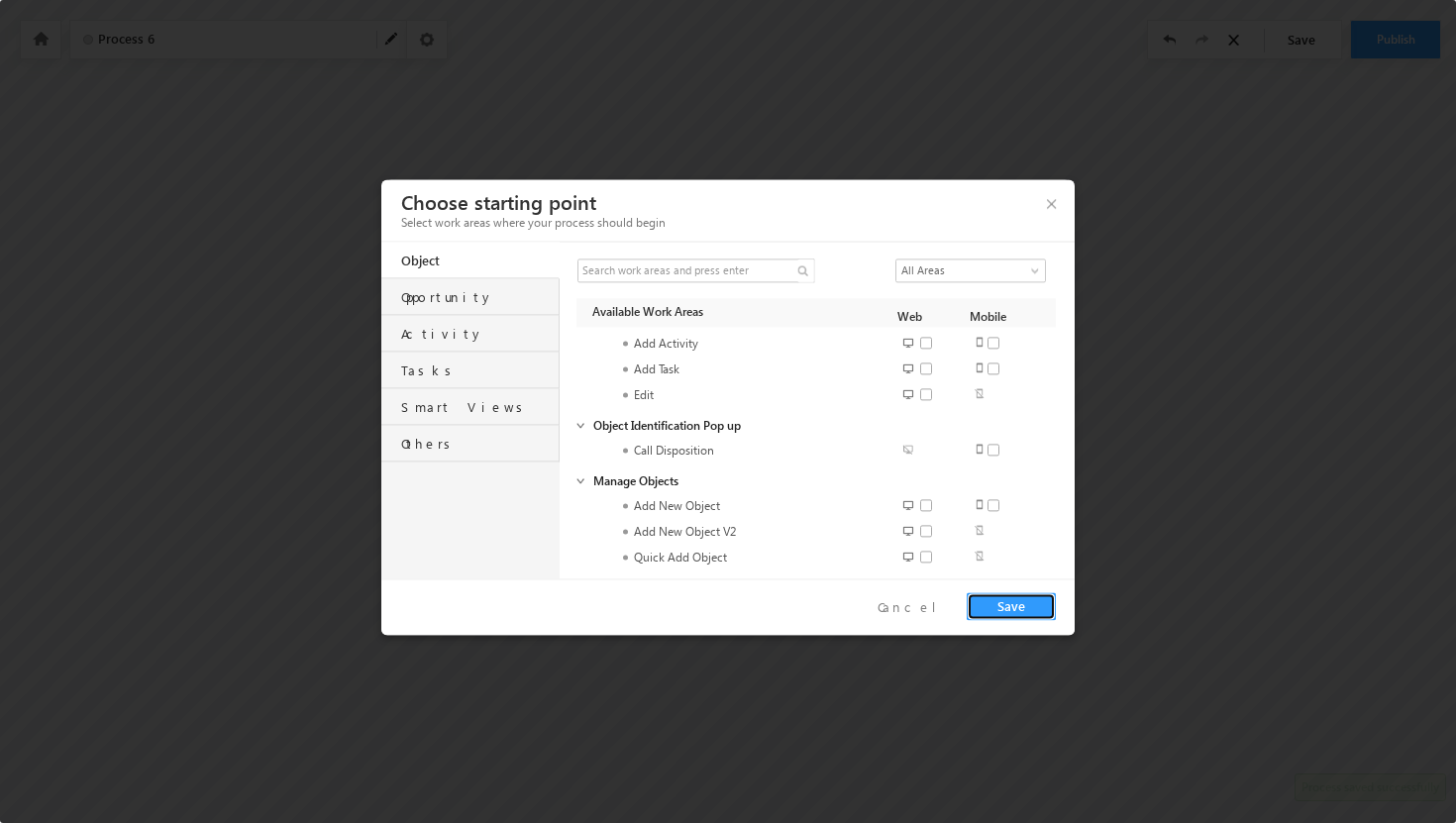 scroll, scrollTop: 996, scrollLeft: 0, axis: vertical 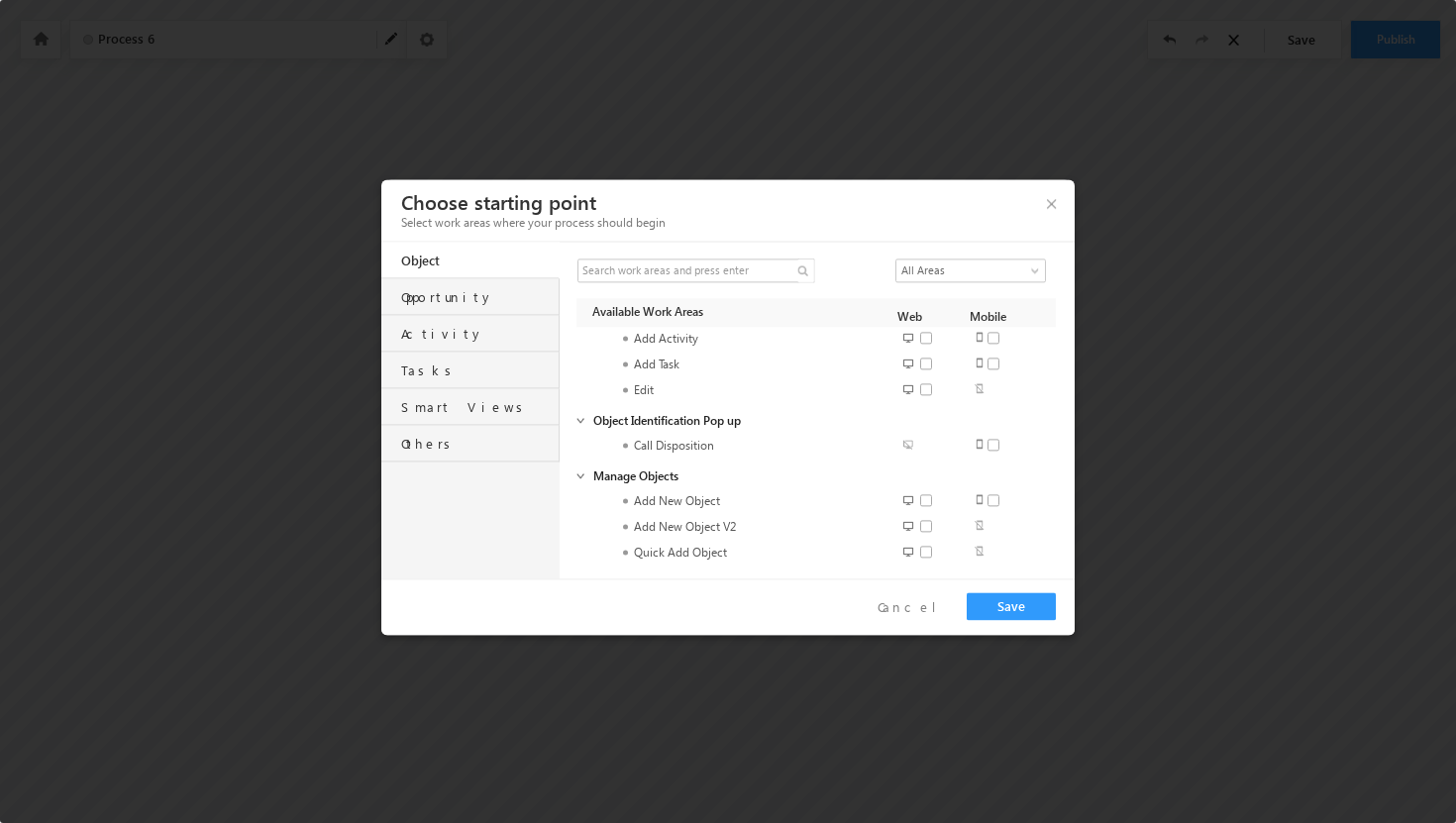 click on "Opportunity" at bounding box center [479, 292] 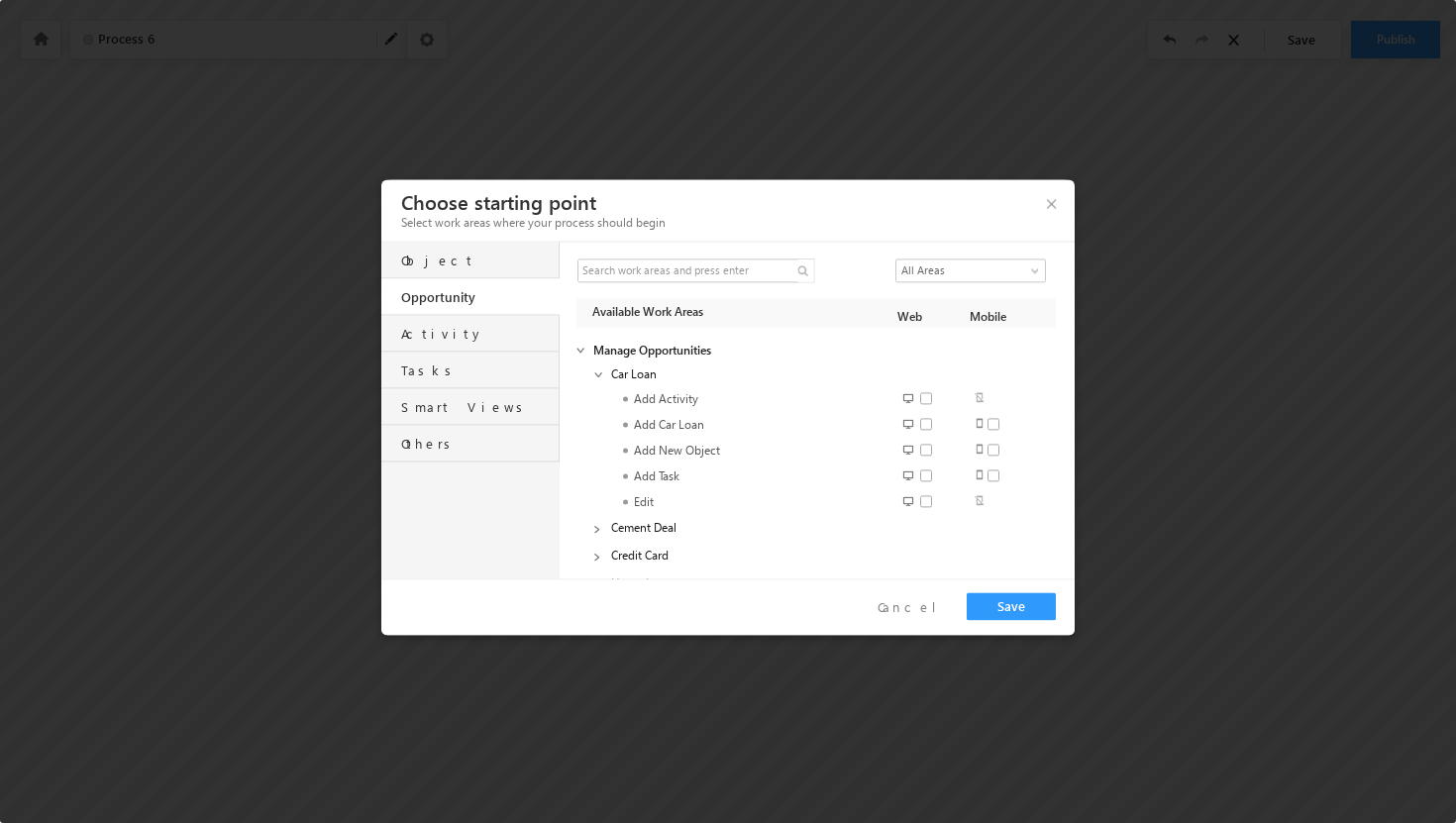 click on "Activity" at bounding box center (479, 329) 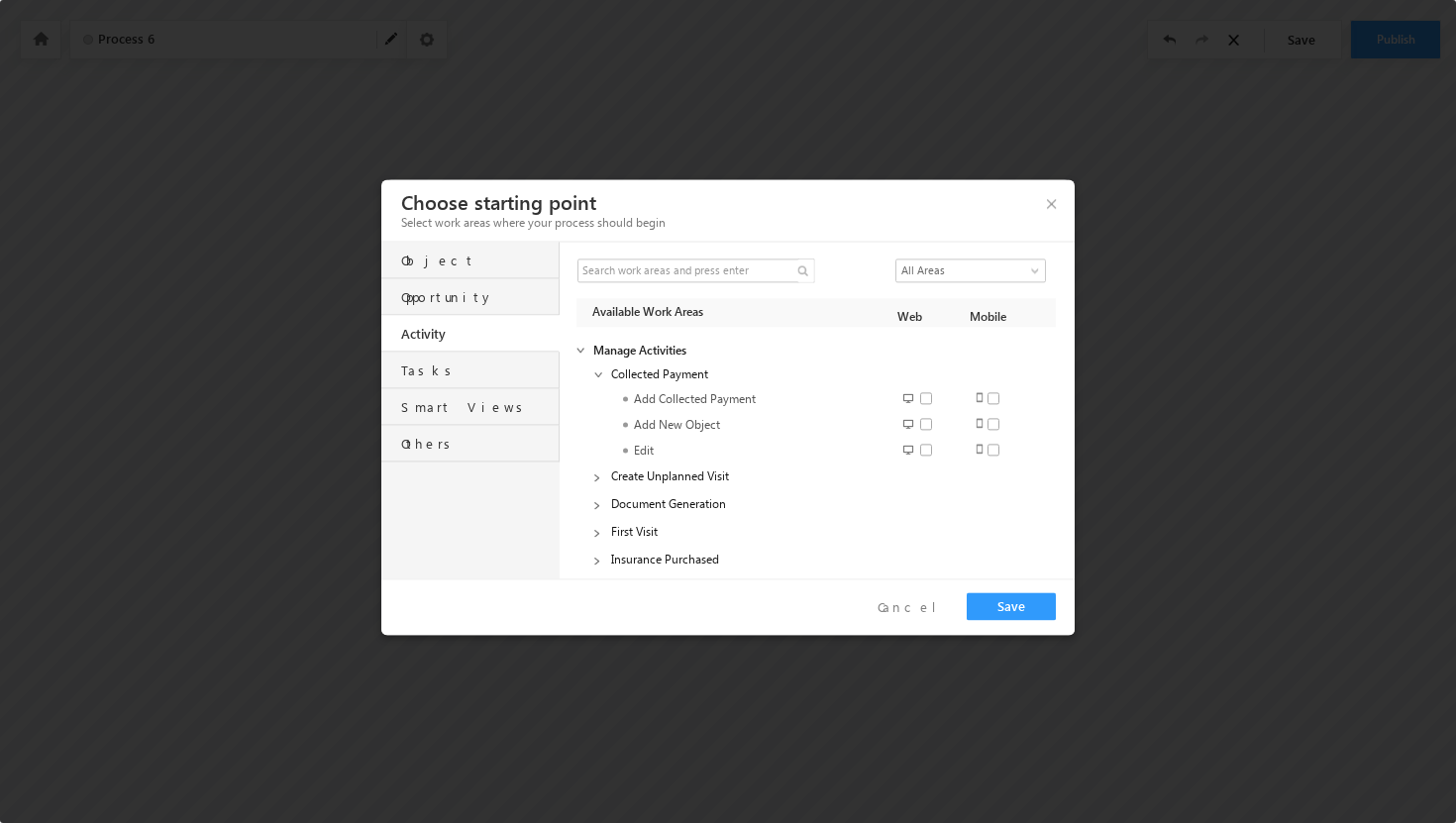 click on "Tasks" at bounding box center [479, 365] 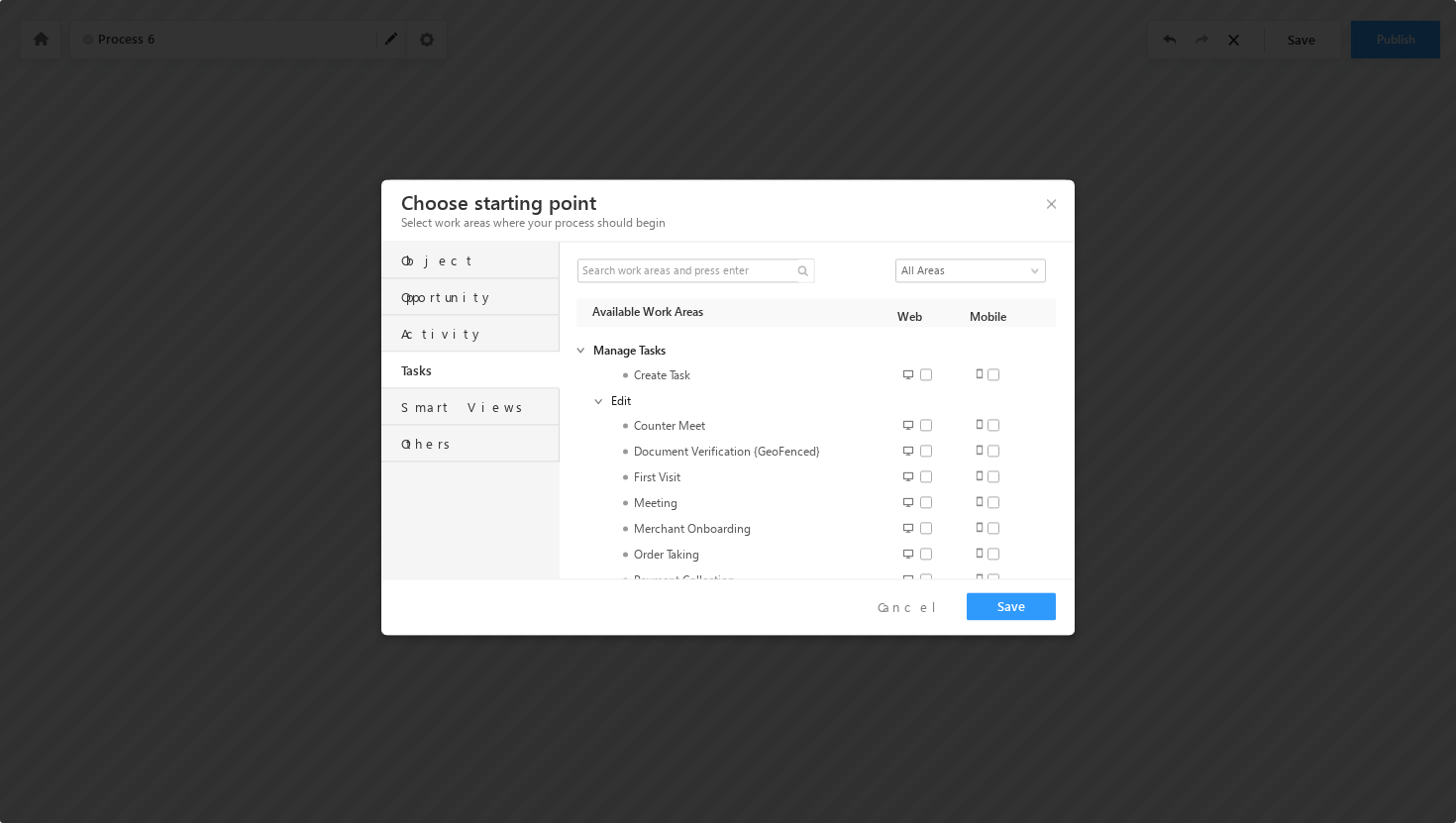 click on "Smart Views" at bounding box center [479, 402] 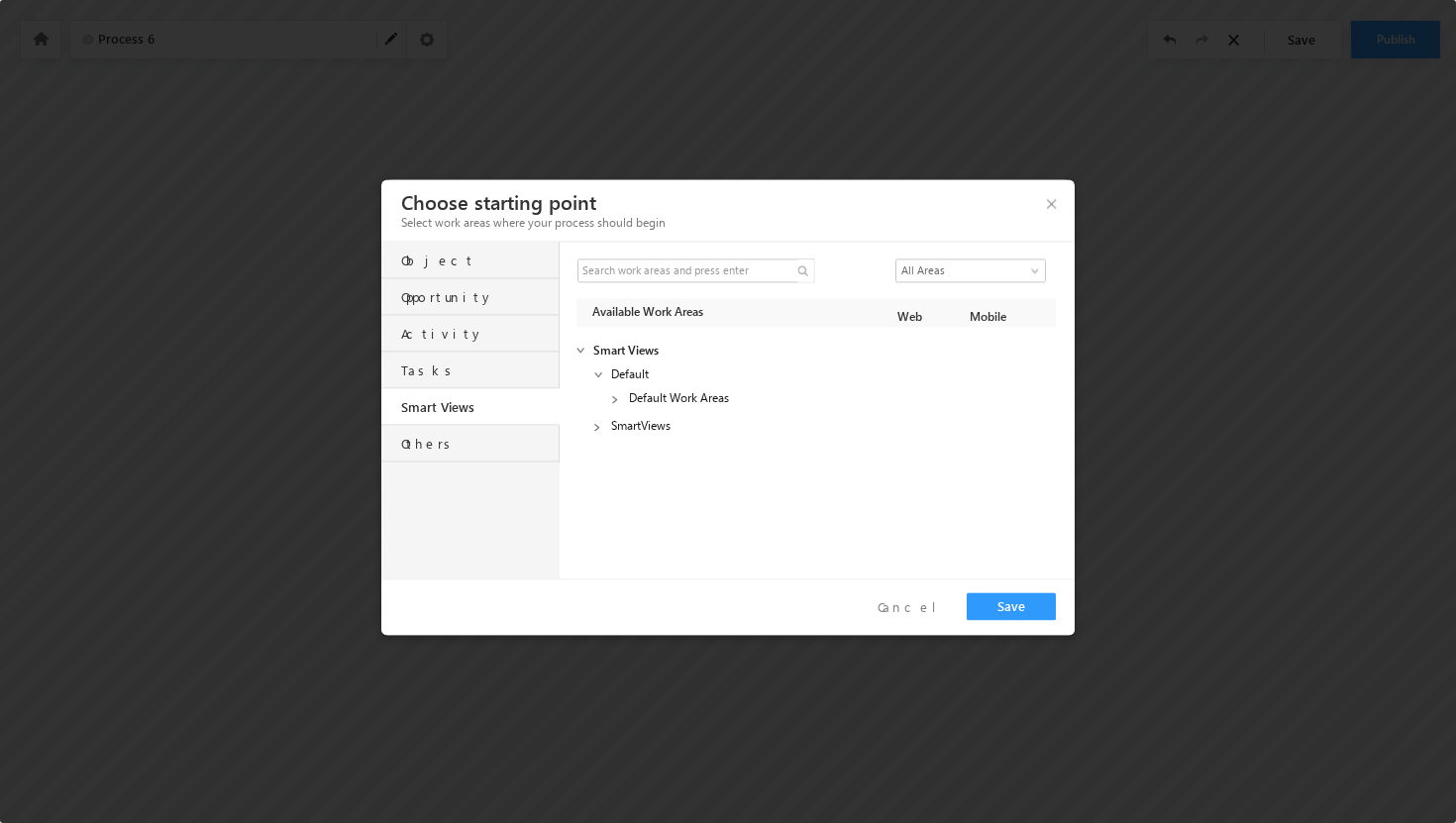 click on "Object" at bounding box center (479, 256) 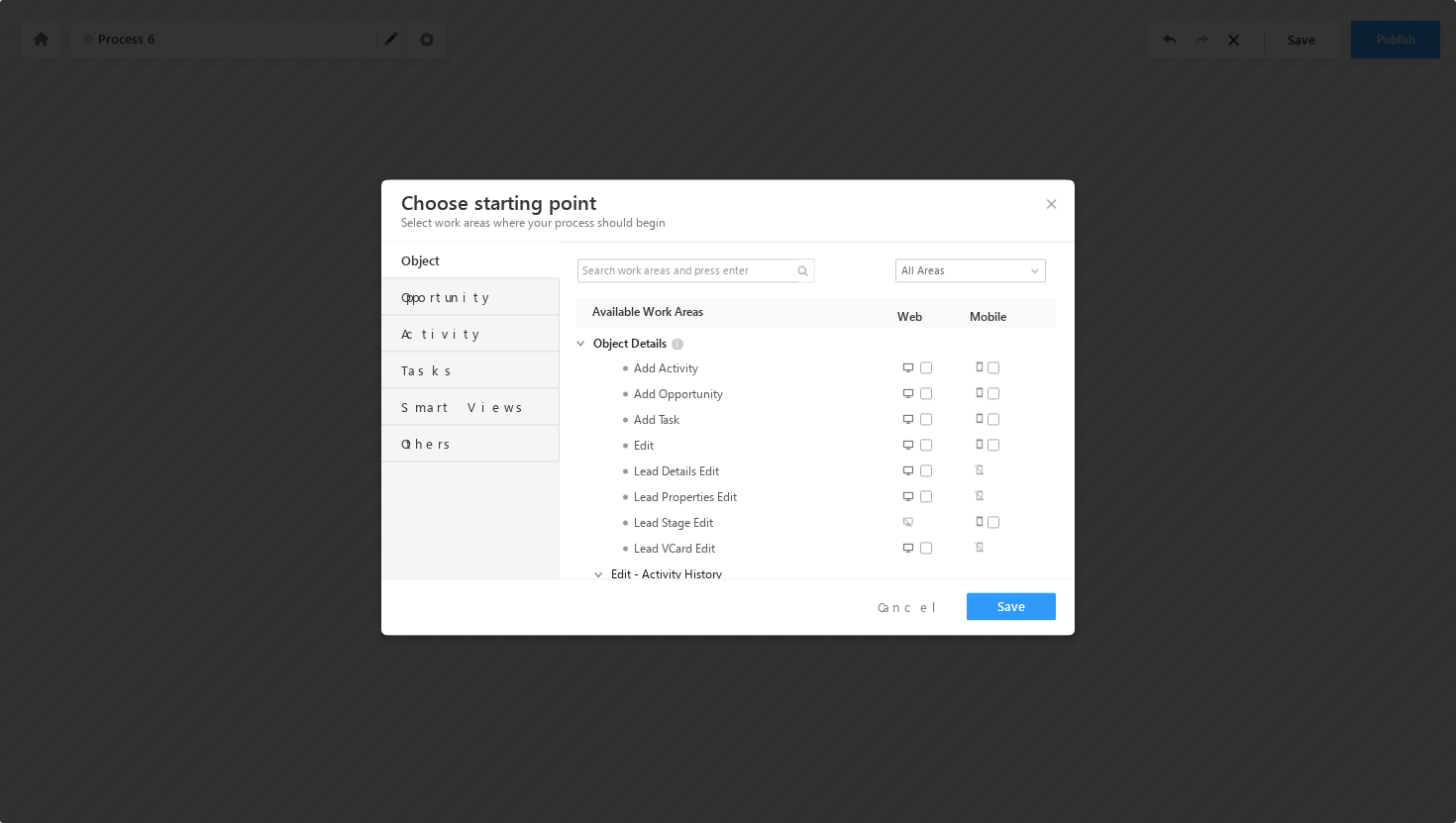 scroll, scrollTop: 0, scrollLeft: 0, axis: both 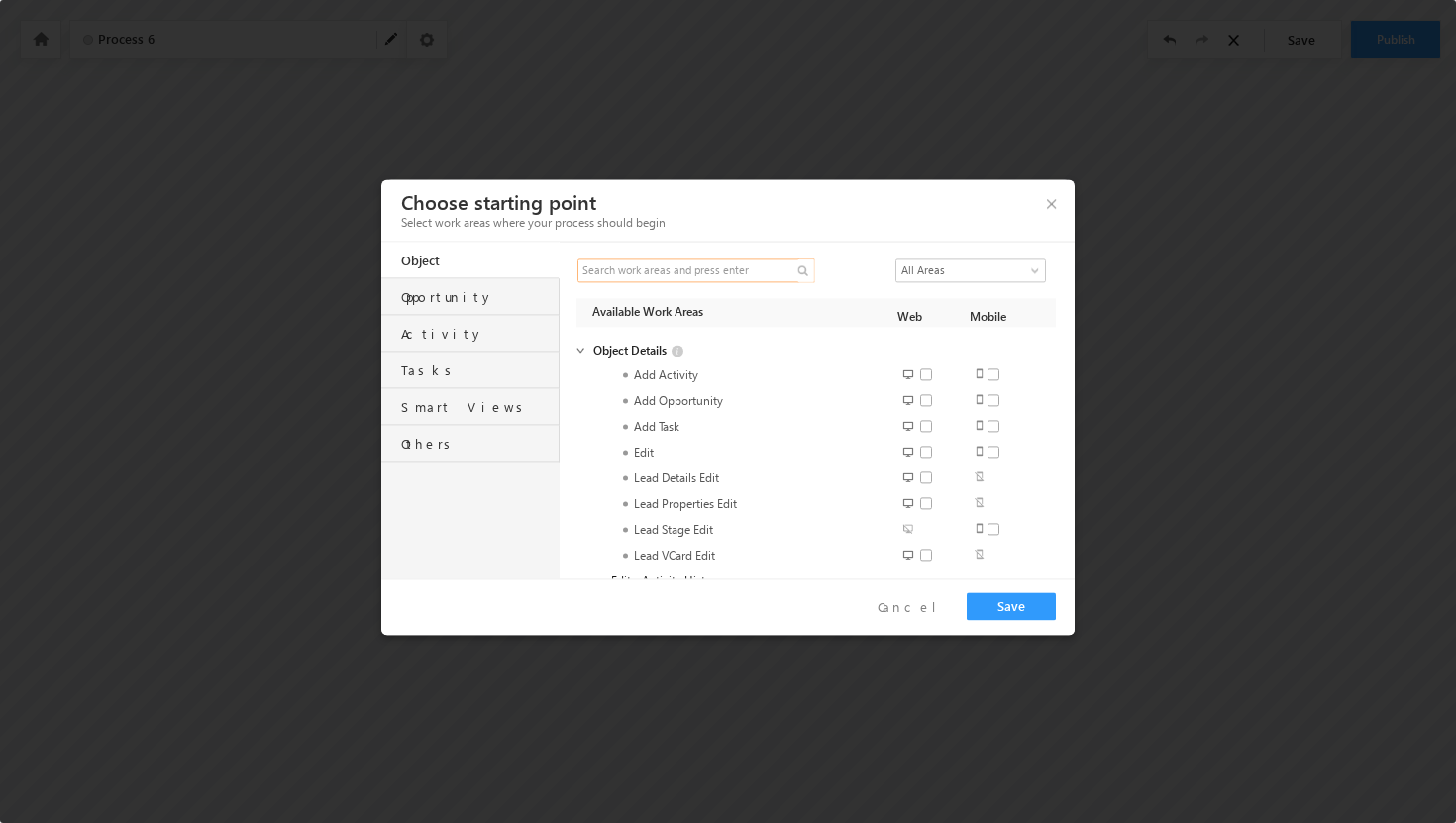 click at bounding box center (688, 270) 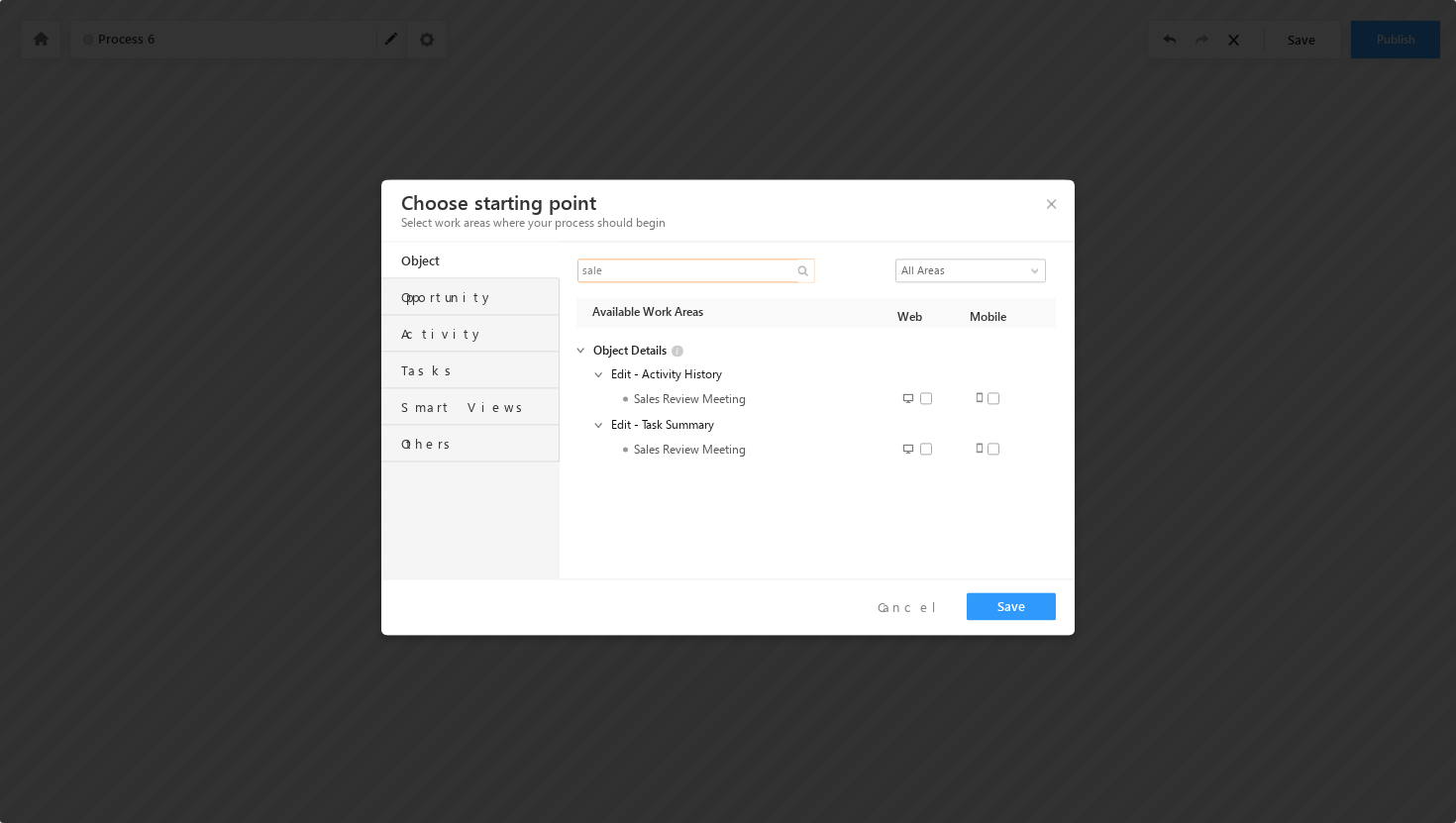 drag, startPoint x: 641, startPoint y: 271, endPoint x: 518, endPoint y: 284, distance: 123.68508 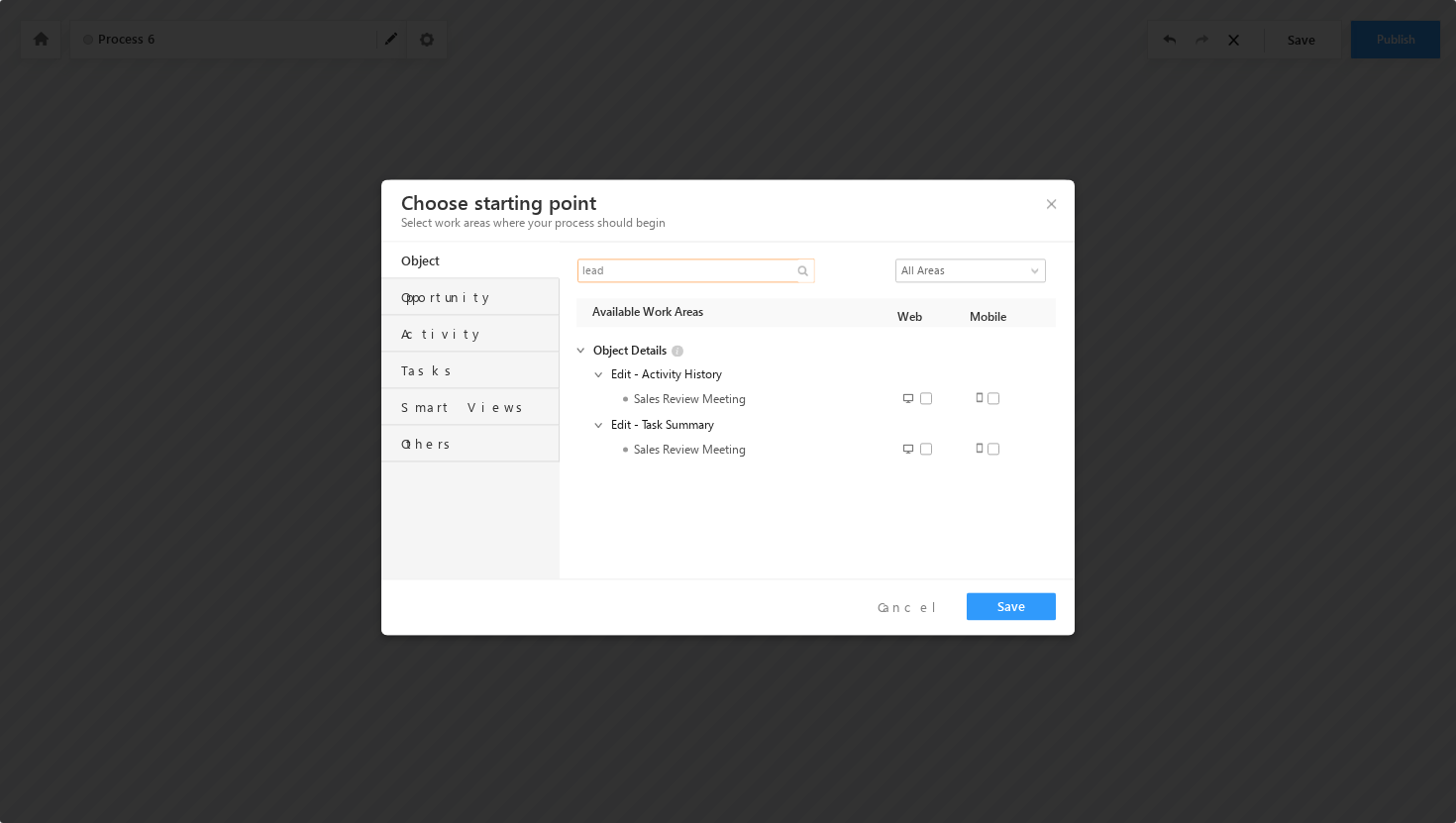 type on "lead" 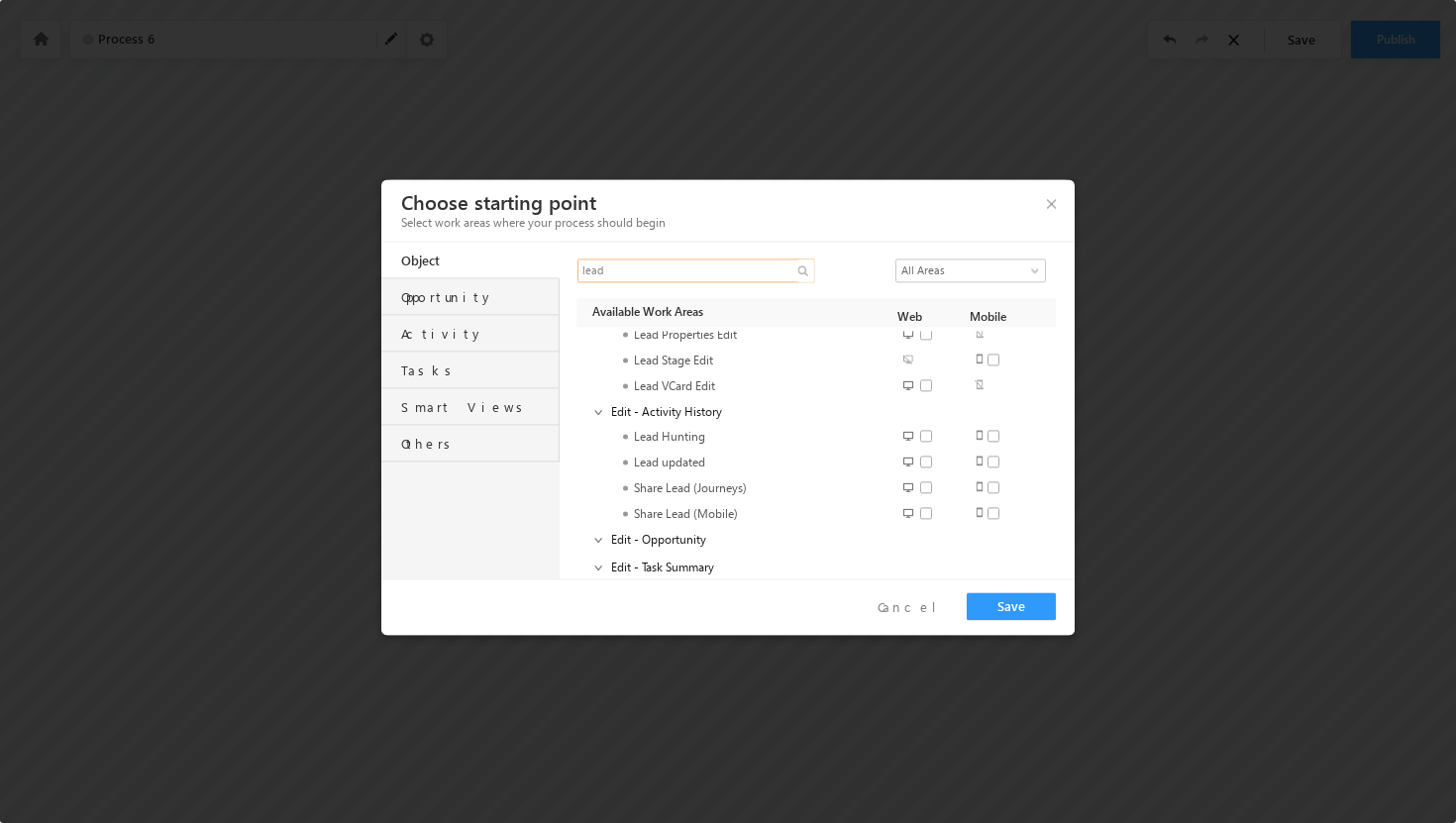 scroll, scrollTop: 0, scrollLeft: 0, axis: both 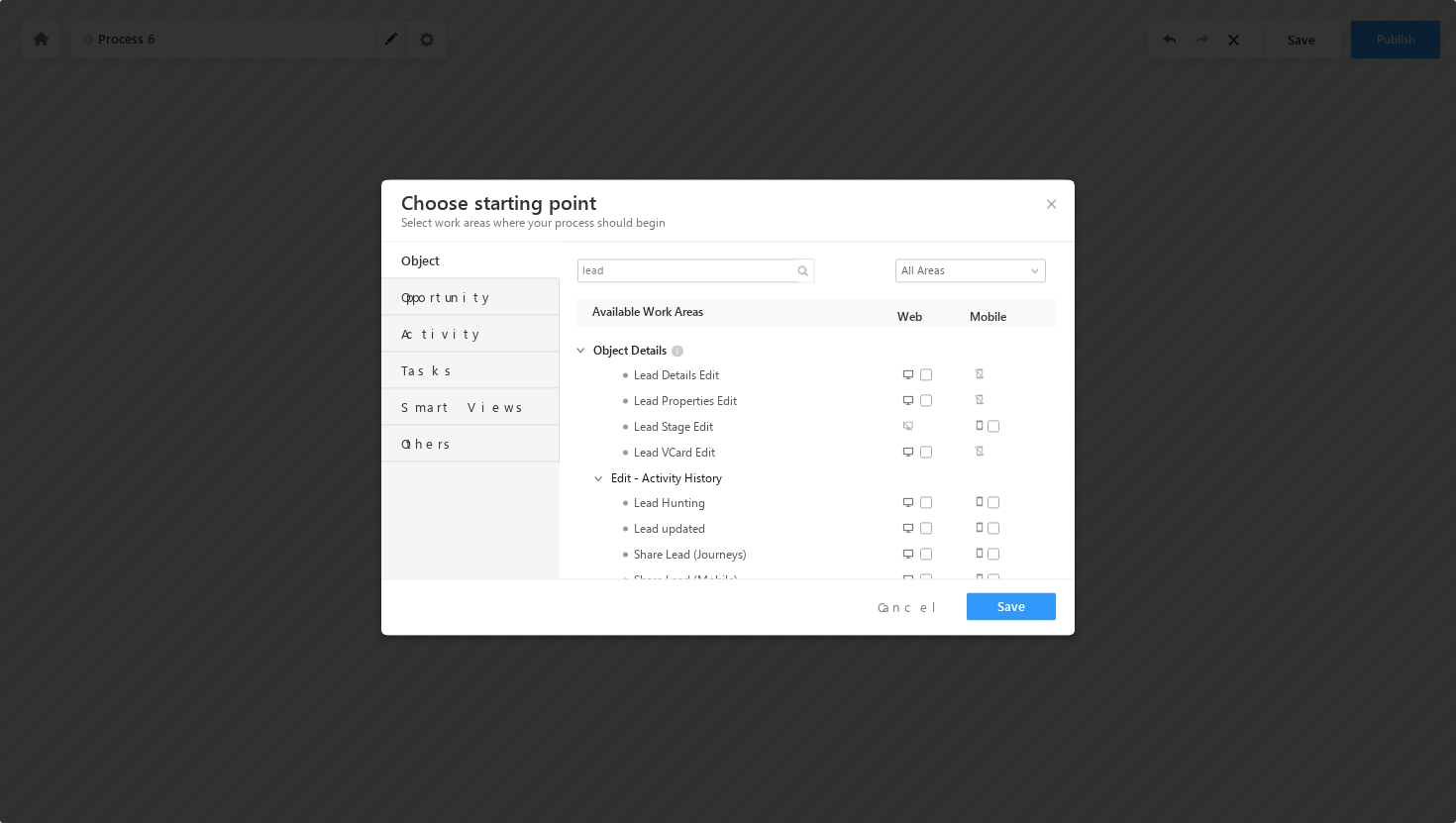 click at bounding box center (932, 374) 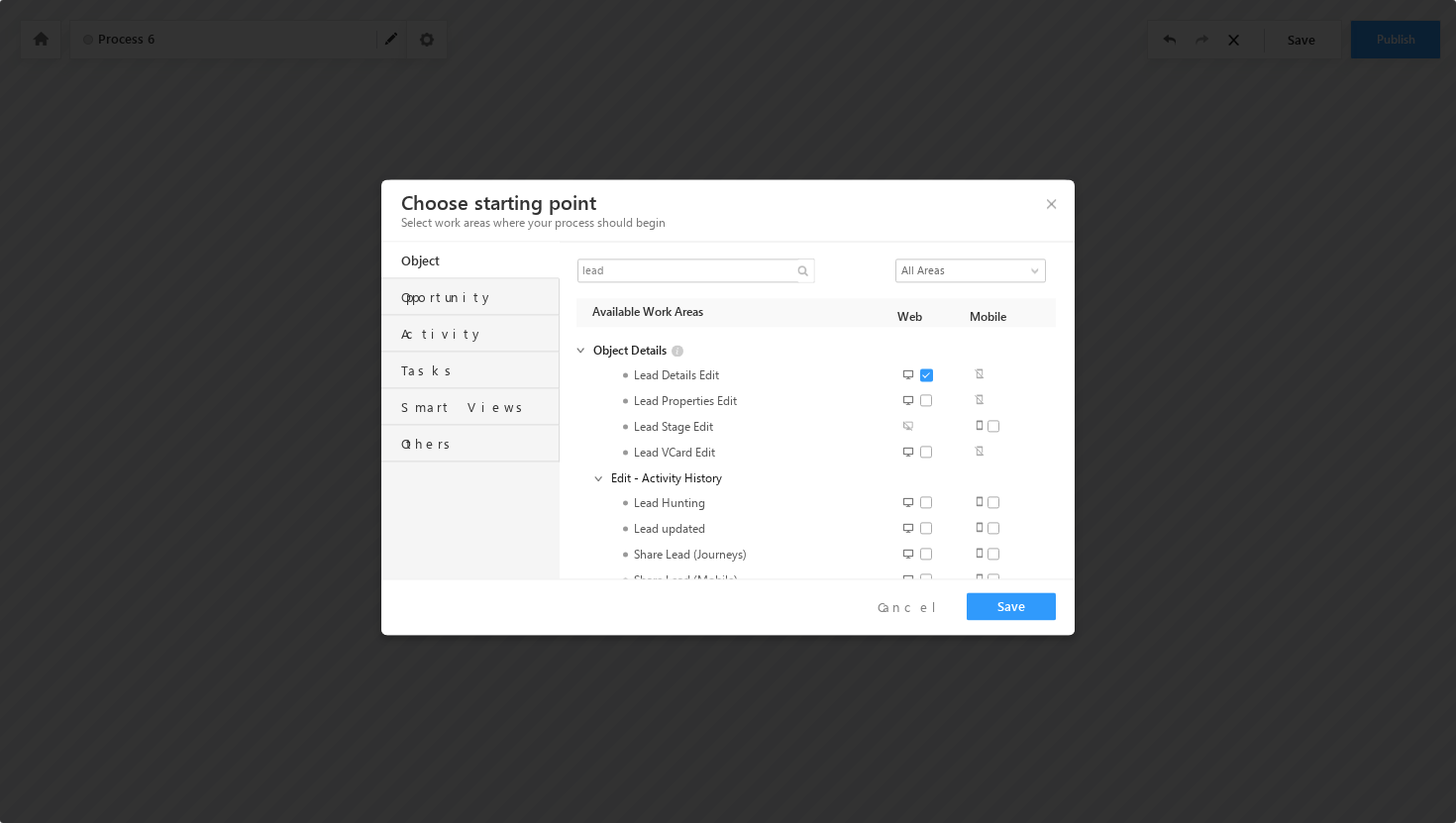 click at bounding box center [932, 400] 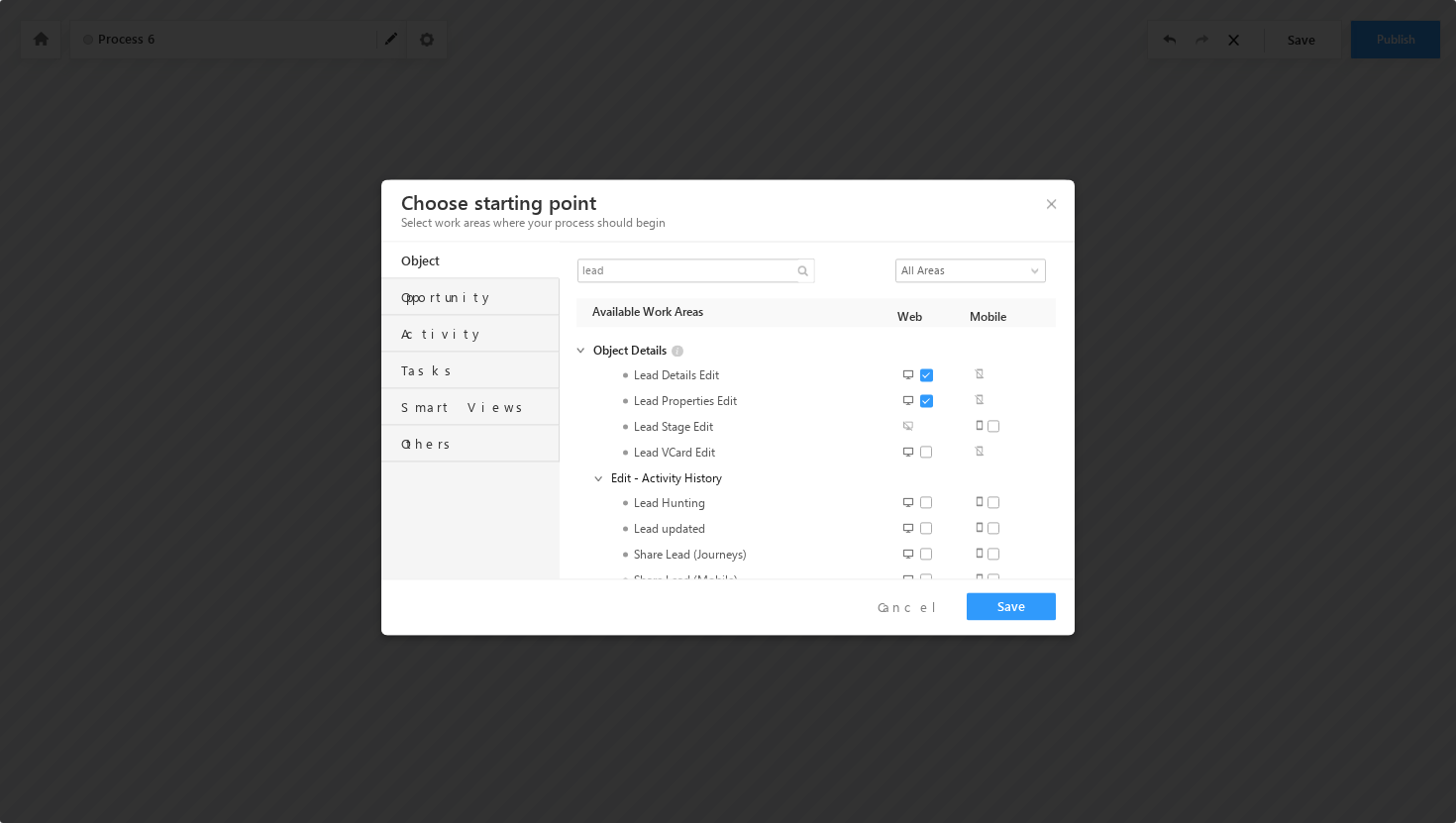 click at bounding box center (932, 400) 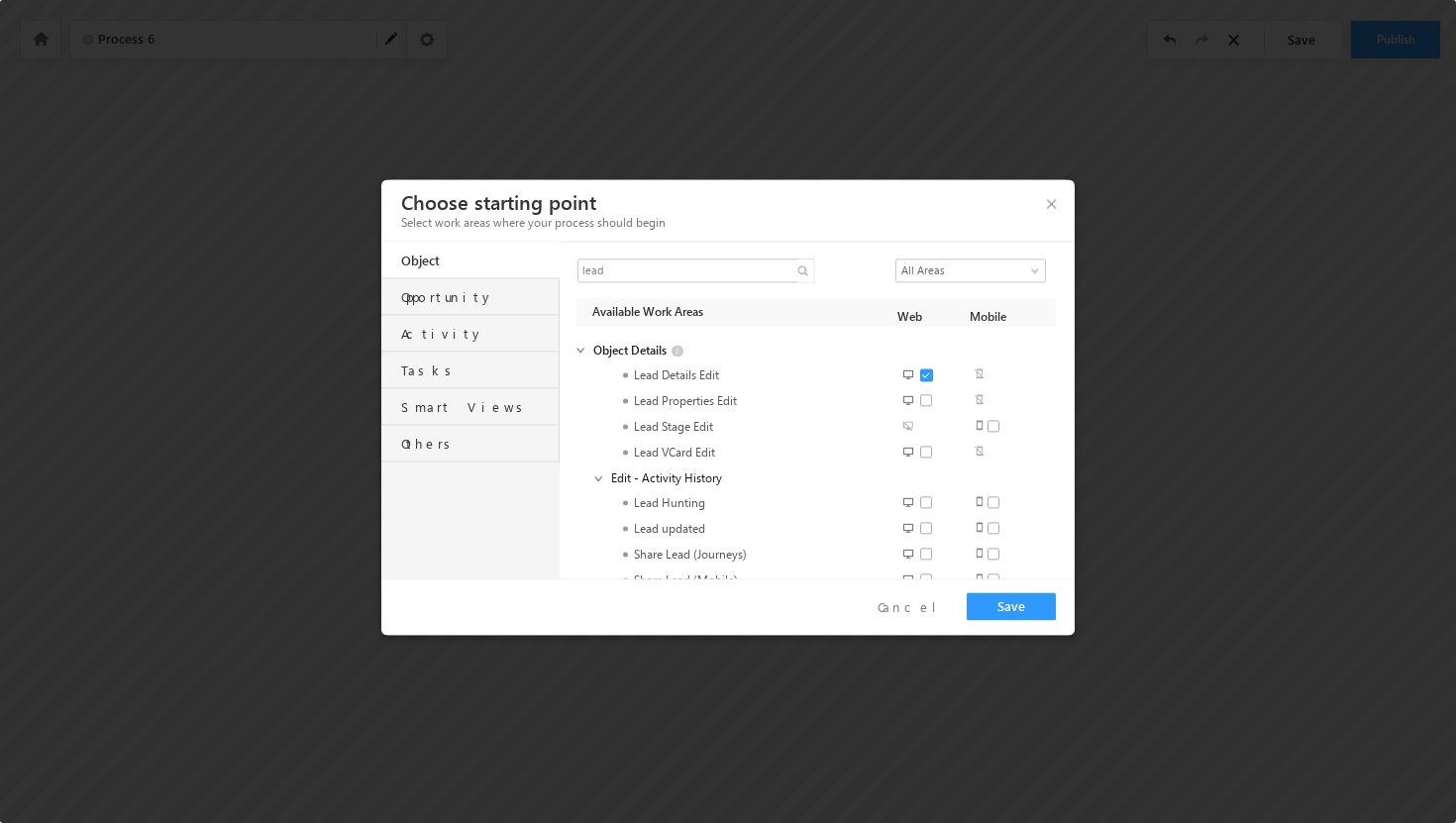 click at bounding box center [918, 463] 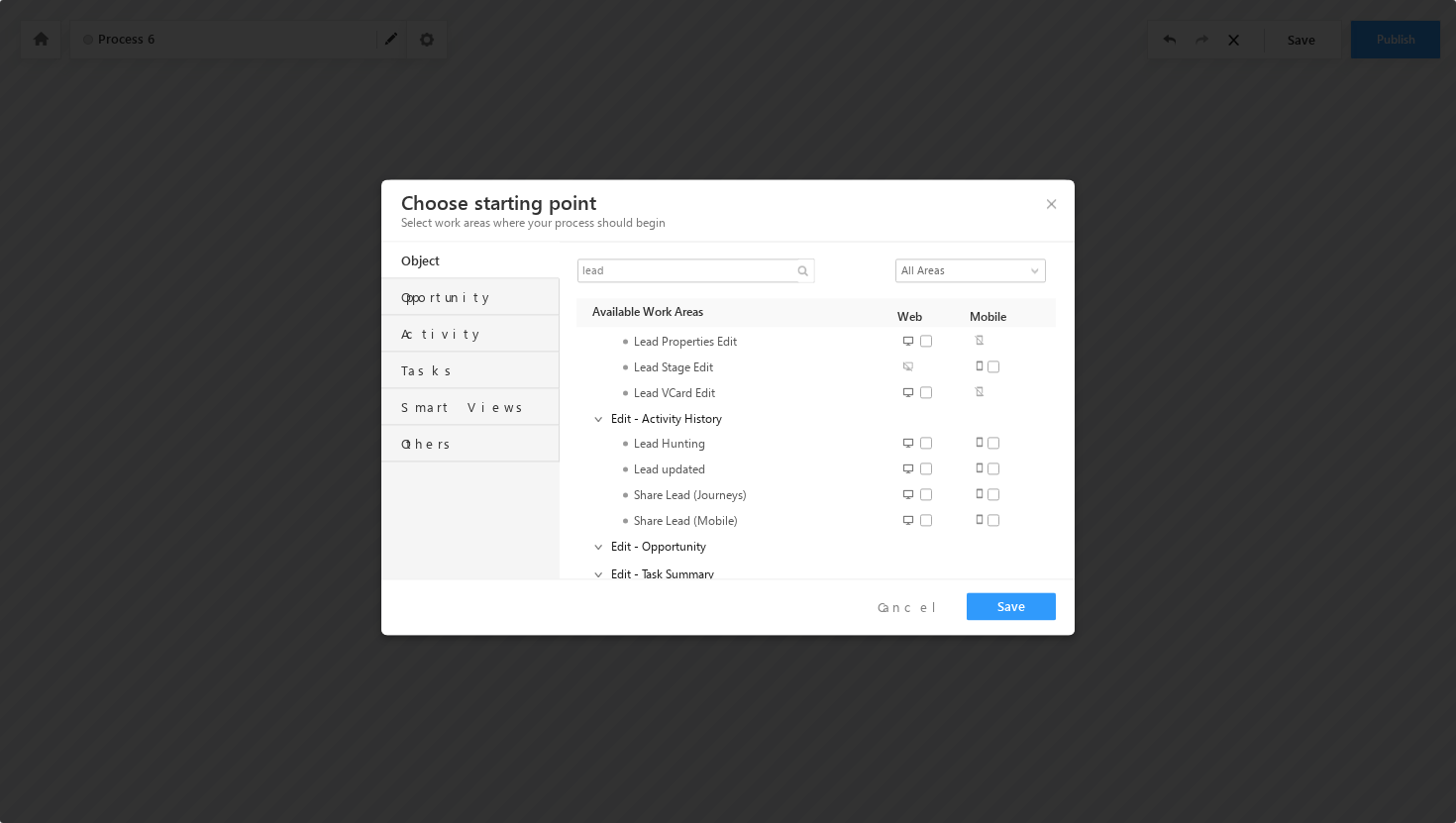 scroll, scrollTop: 66, scrollLeft: 0, axis: vertical 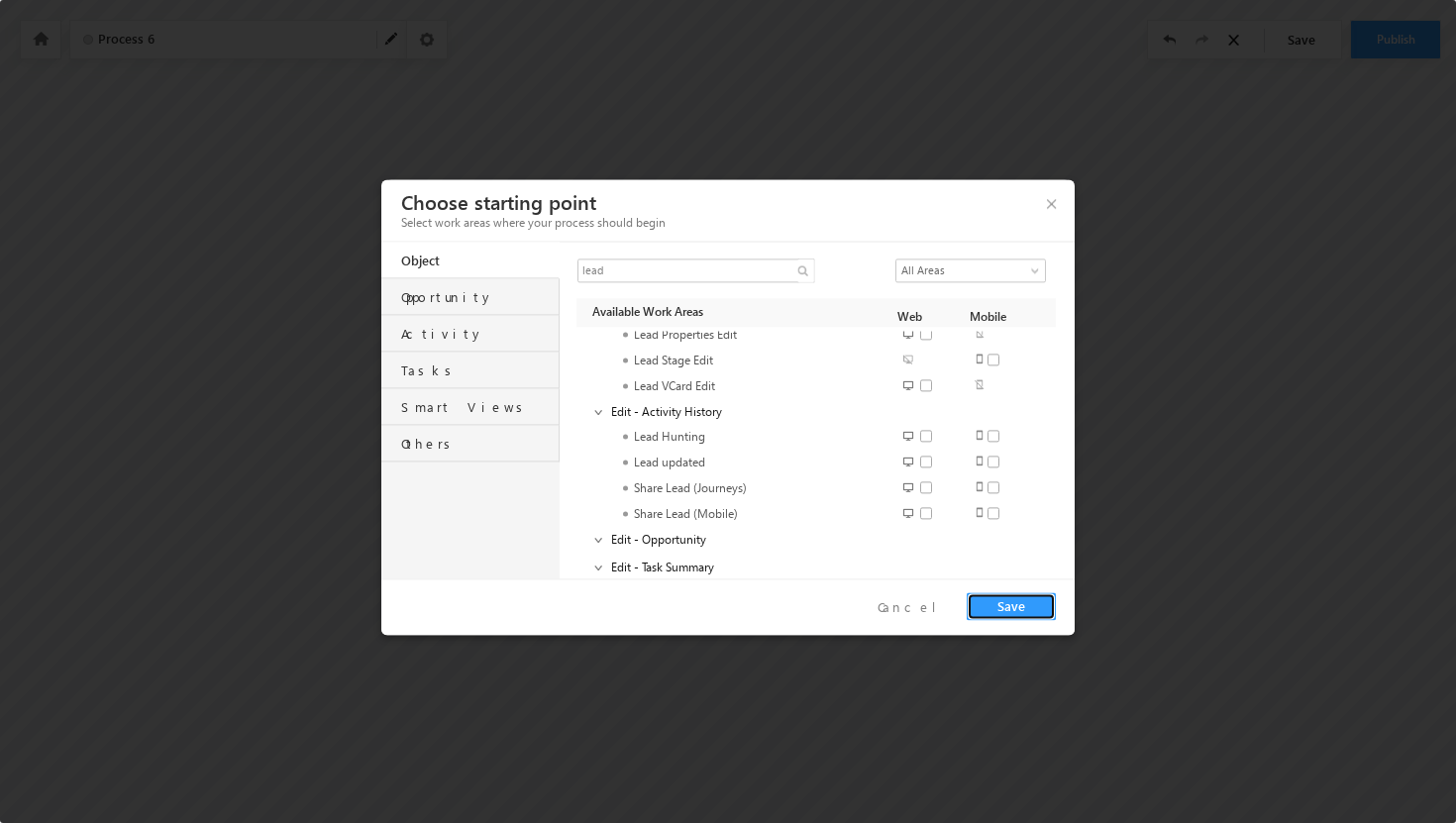 click on "Save" at bounding box center [1011, 606] 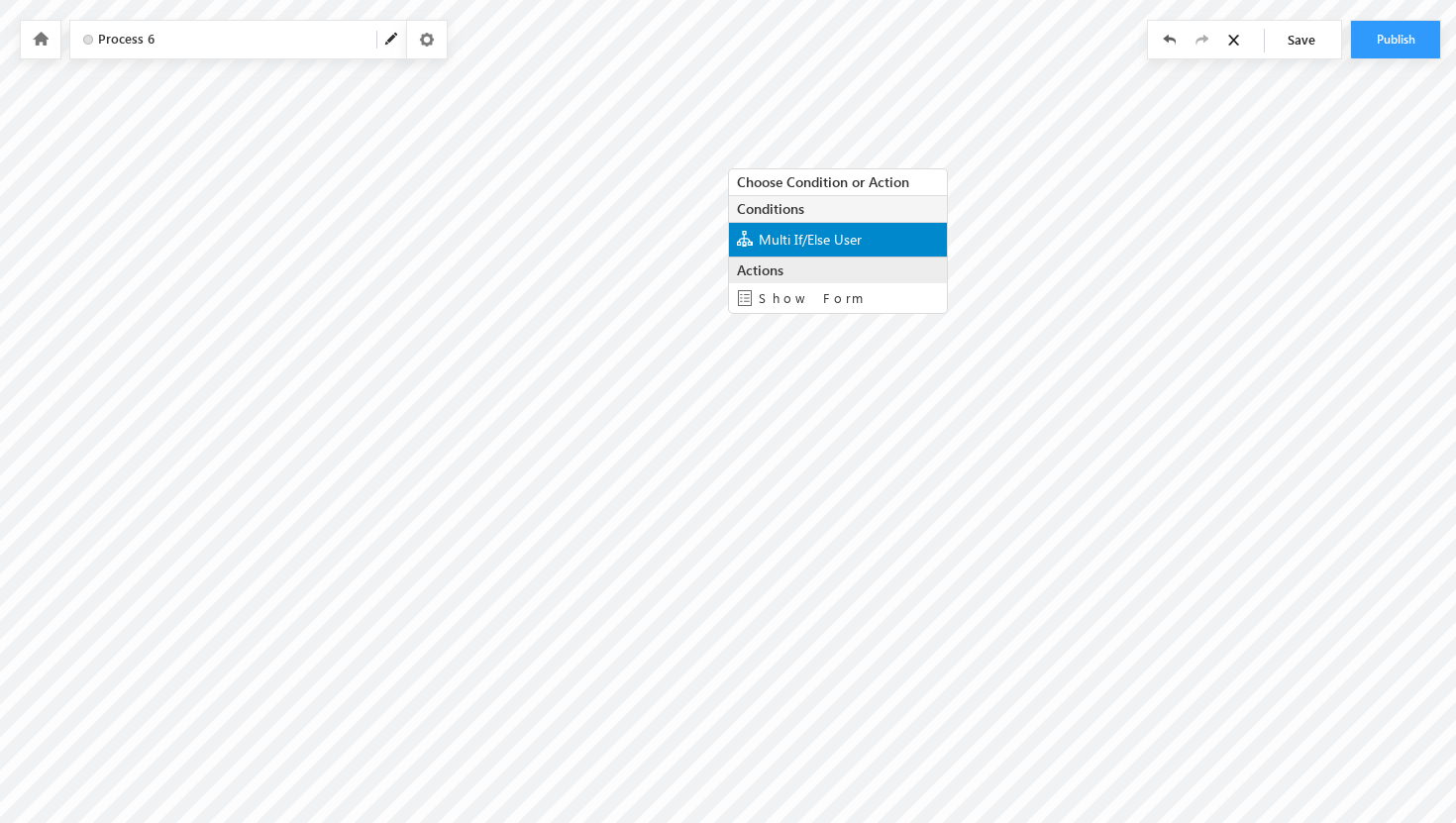 click on "Multi If/Else User" at bounding box center [810, 239] 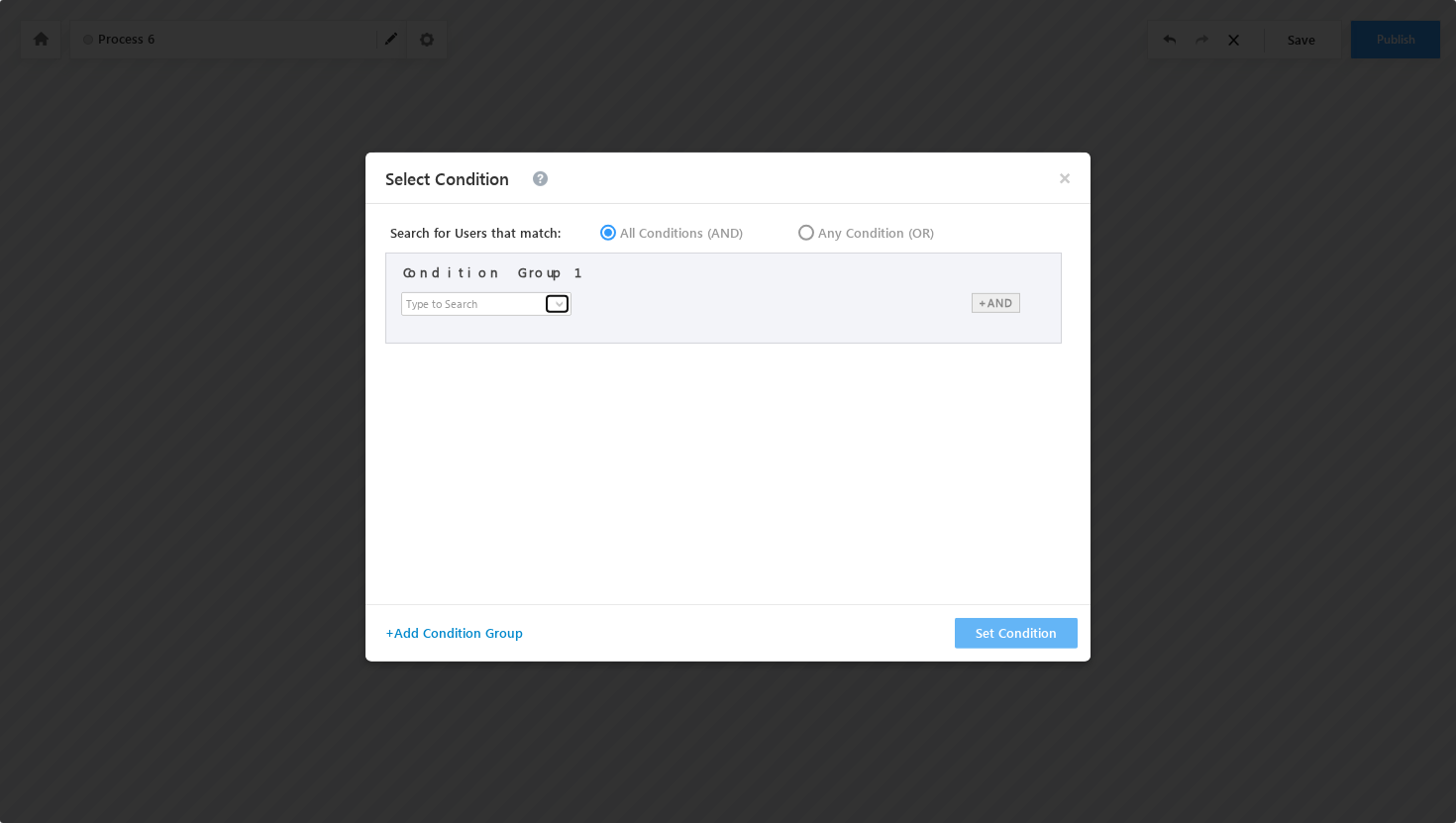 click at bounding box center [557, 303] 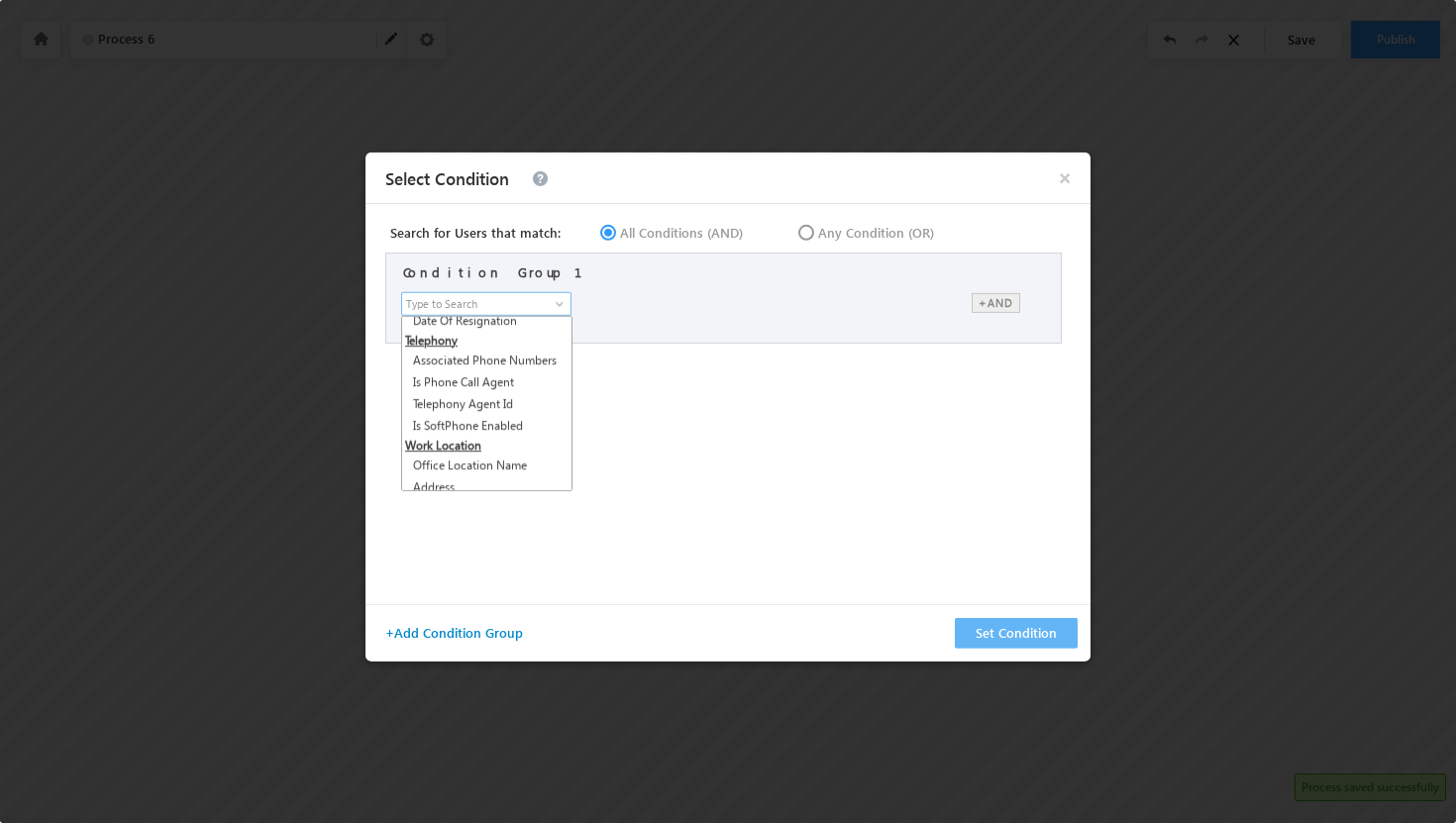 scroll, scrollTop: 1005, scrollLeft: 0, axis: vertical 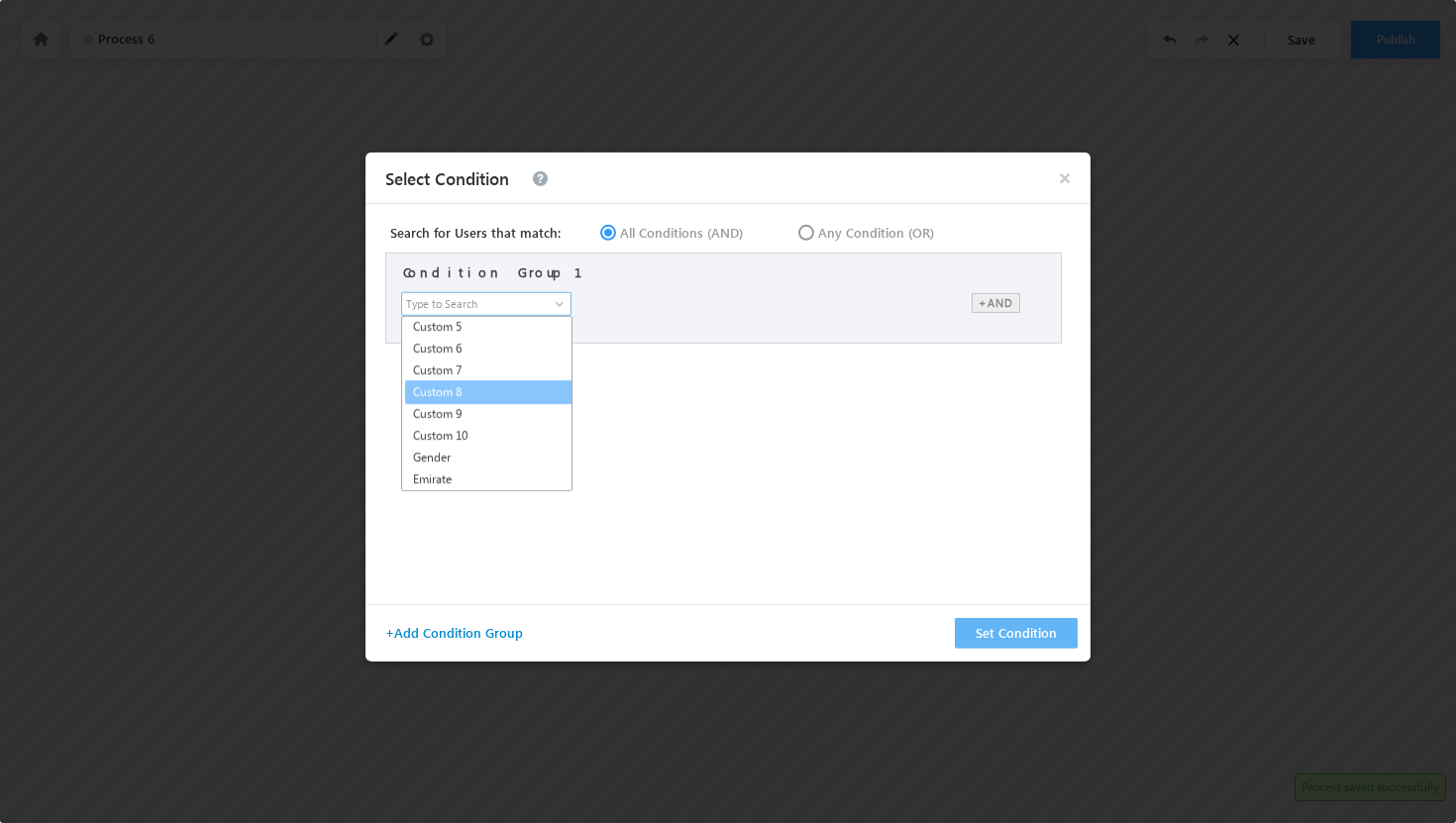 click on "Custom 8" at bounding box center [490, 391] 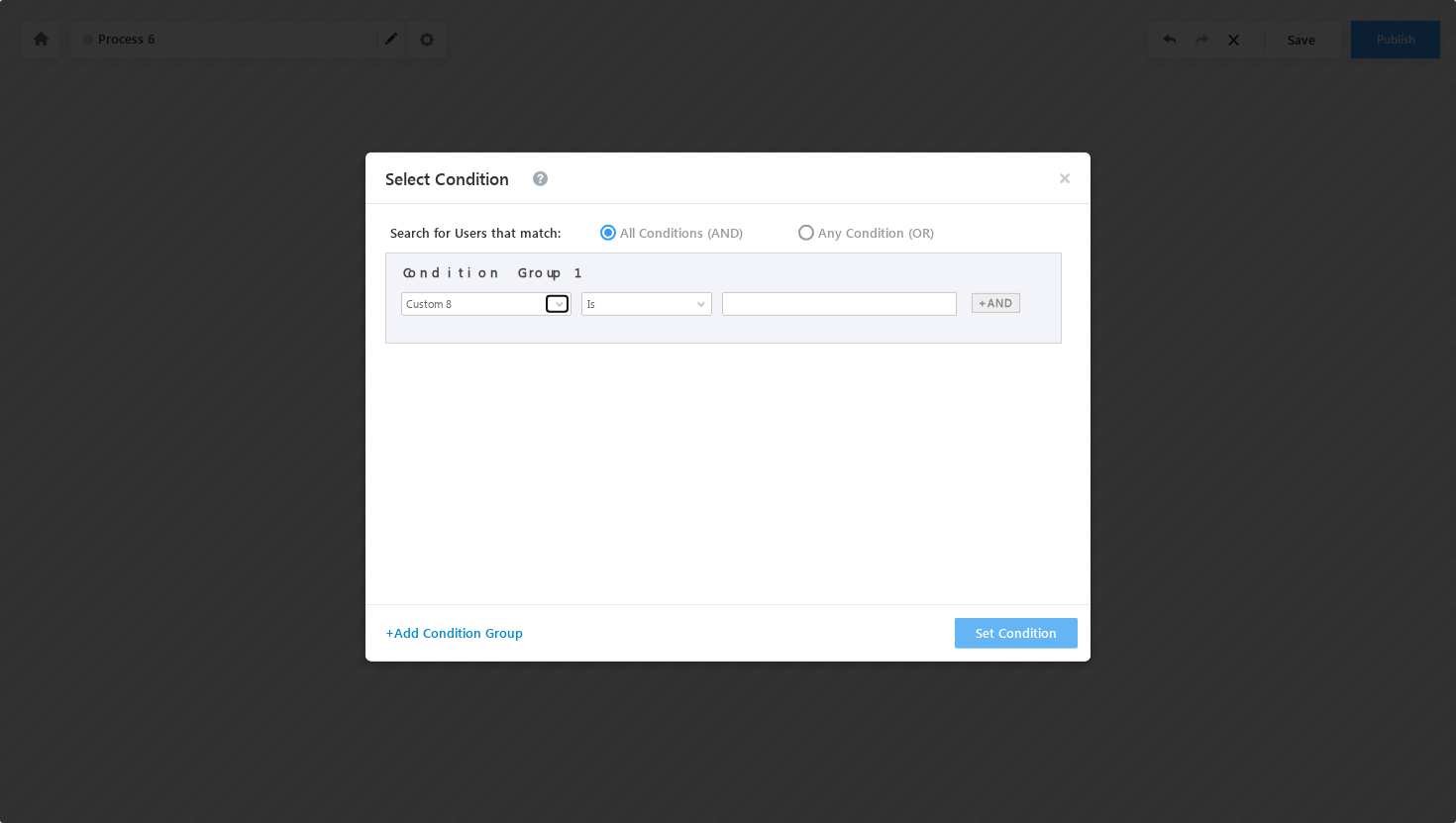 click at bounding box center [560, 303] 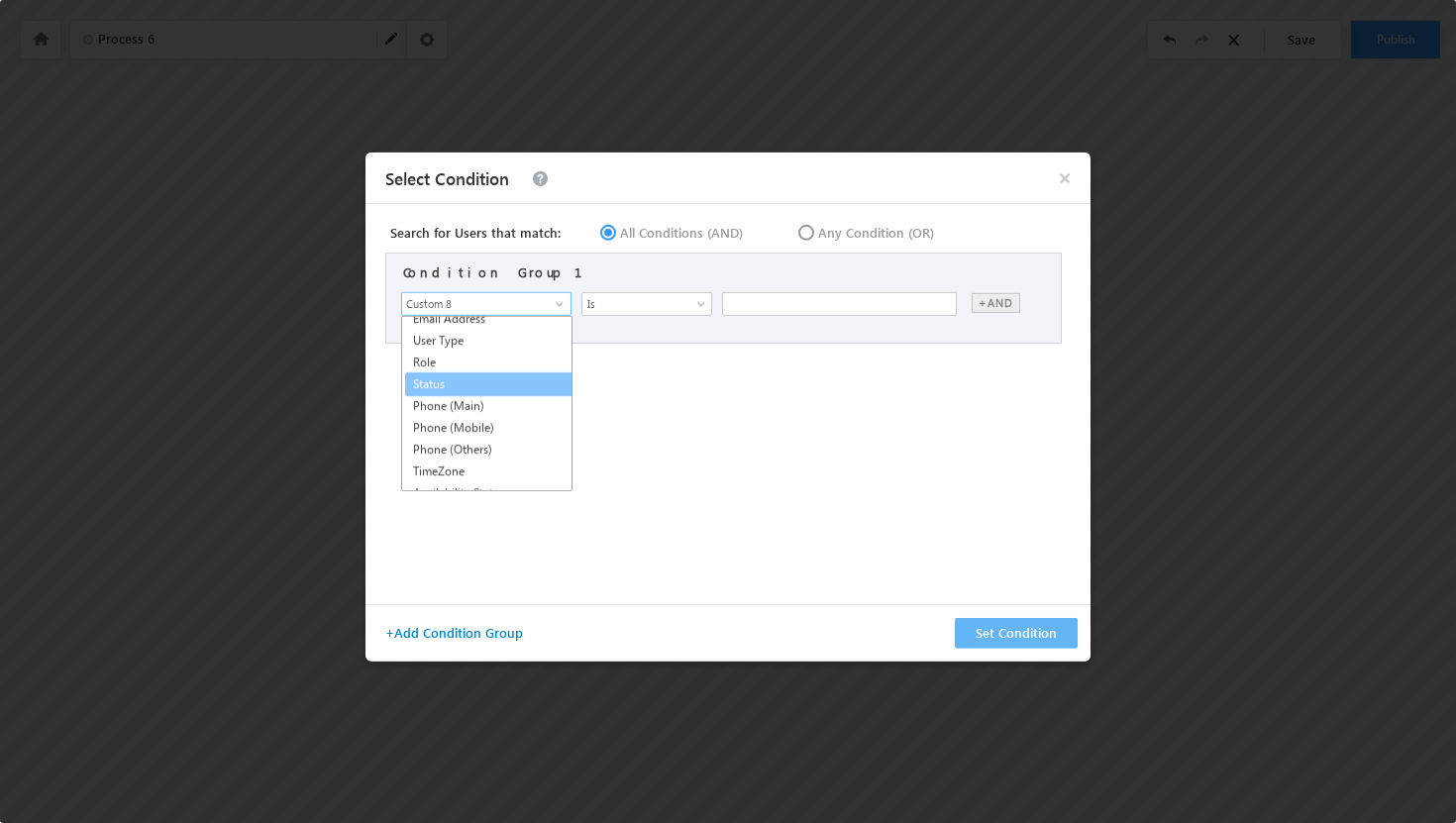 scroll, scrollTop: 67, scrollLeft: 0, axis: vertical 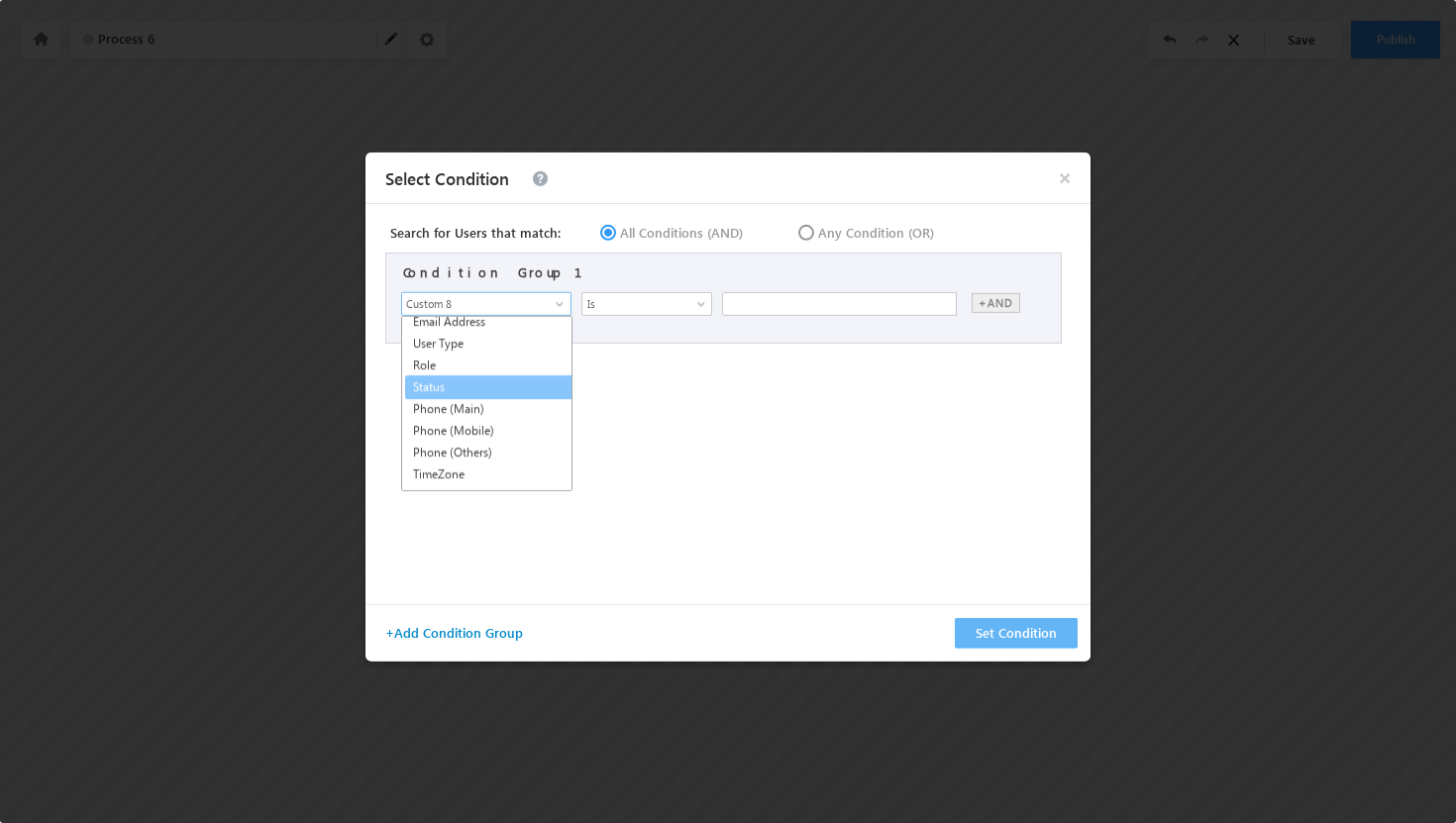 click on "Status" at bounding box center [490, 386] 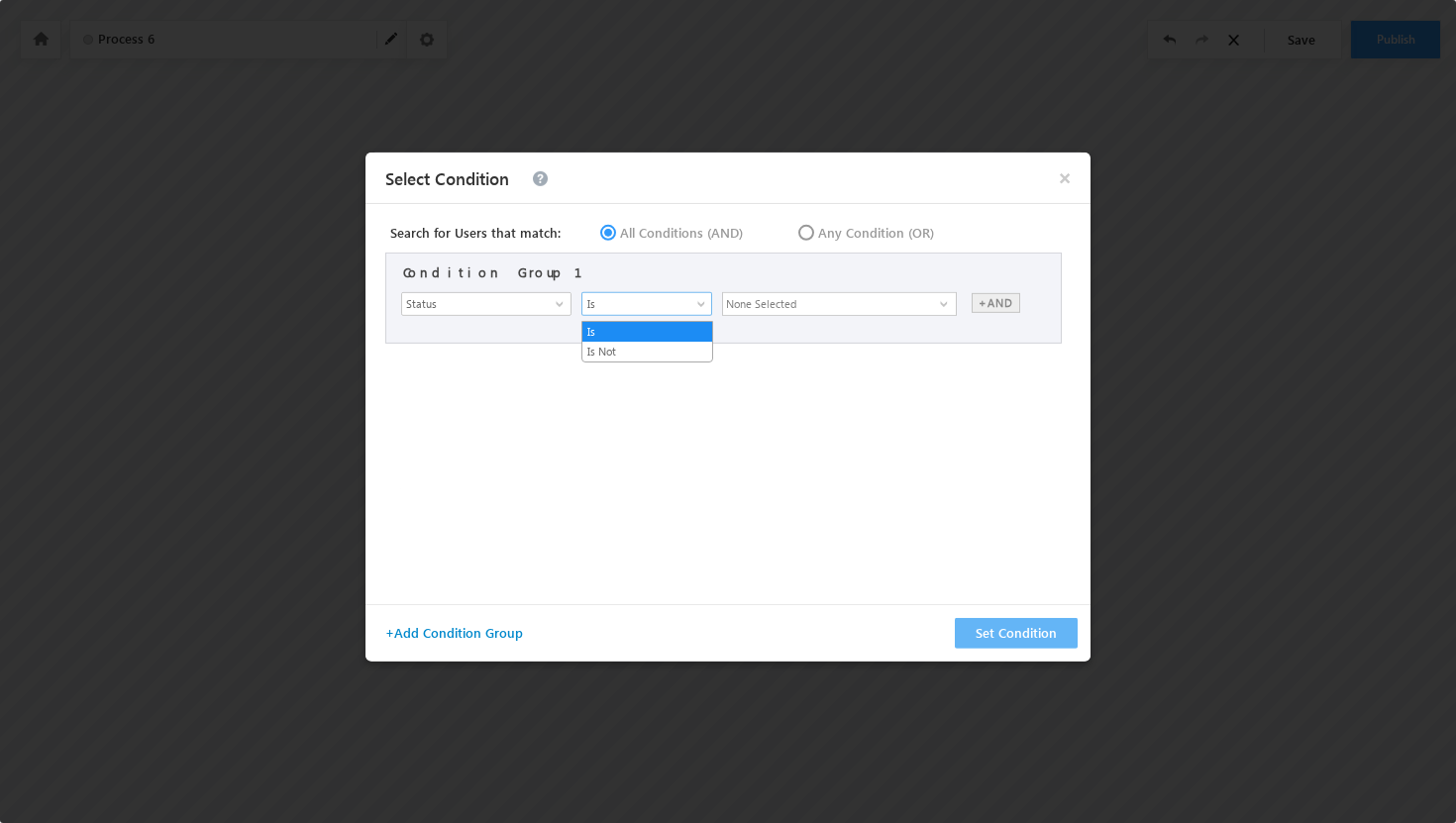 click on "Is" at bounding box center [647, 303] 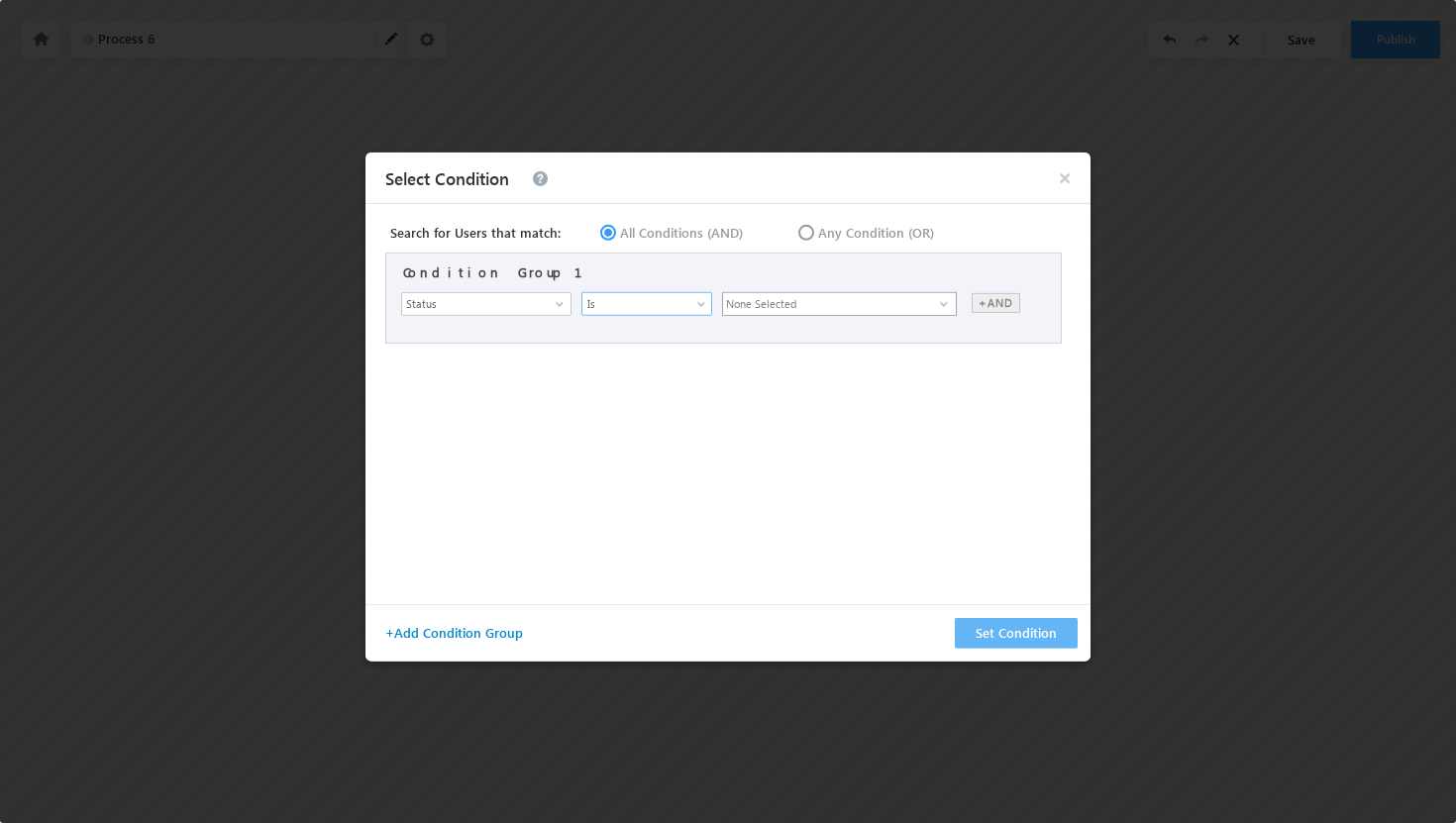 drag, startPoint x: 707, startPoint y: 303, endPoint x: 748, endPoint y: 303, distance: 41 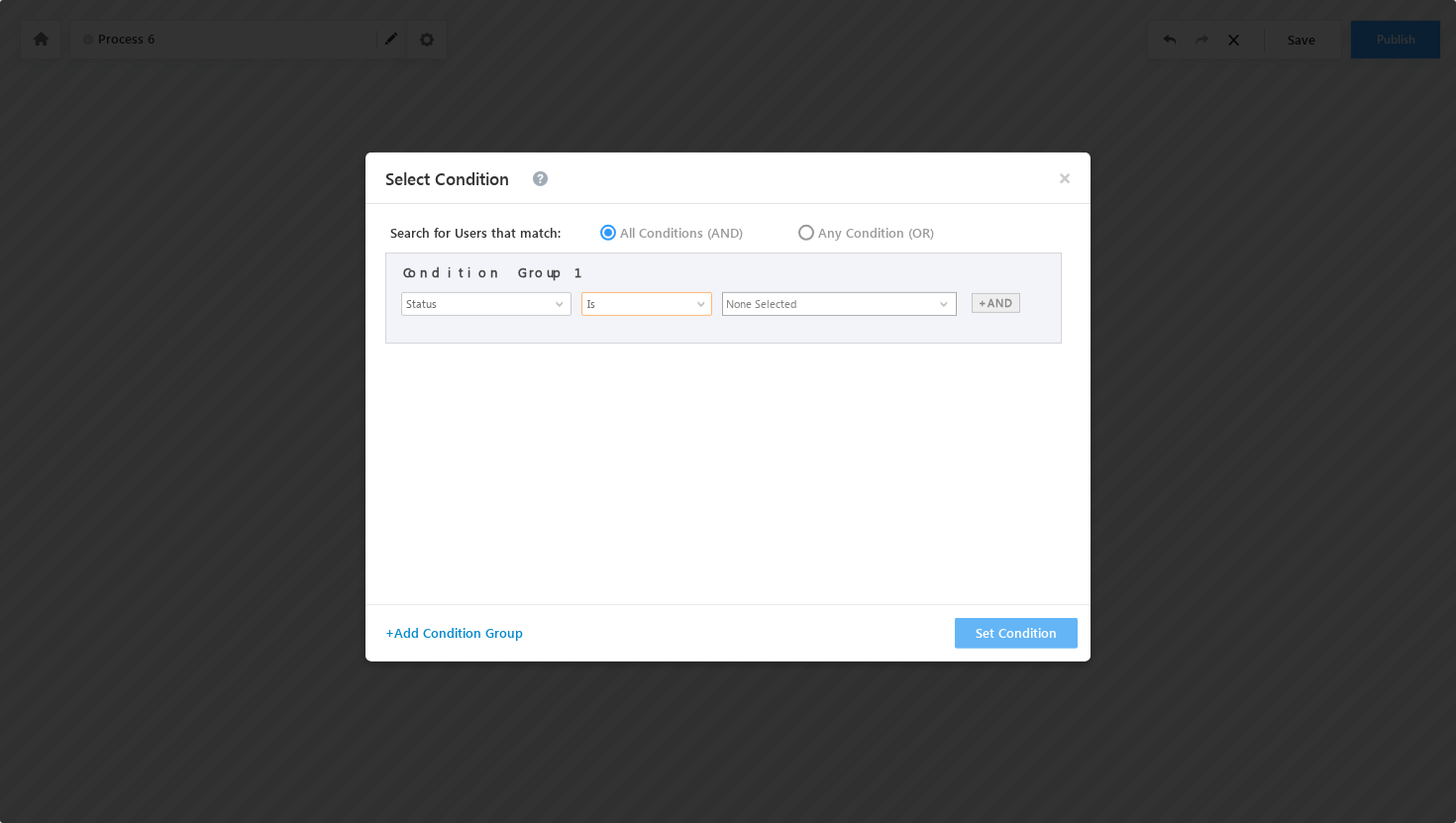 click on "None Selected" at bounding box center (831, 304) 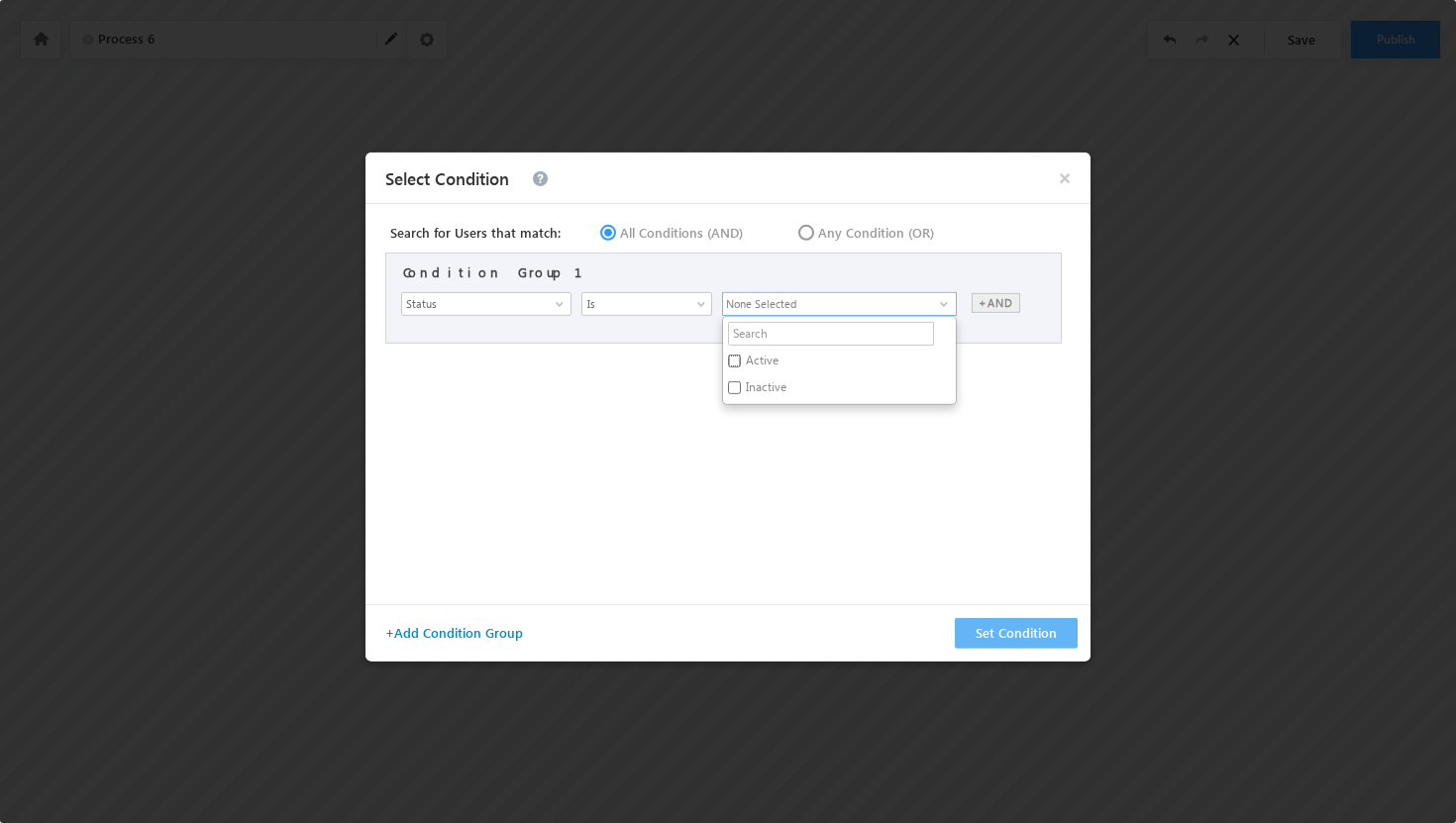 click on "Active" at bounding box center [734, 360] 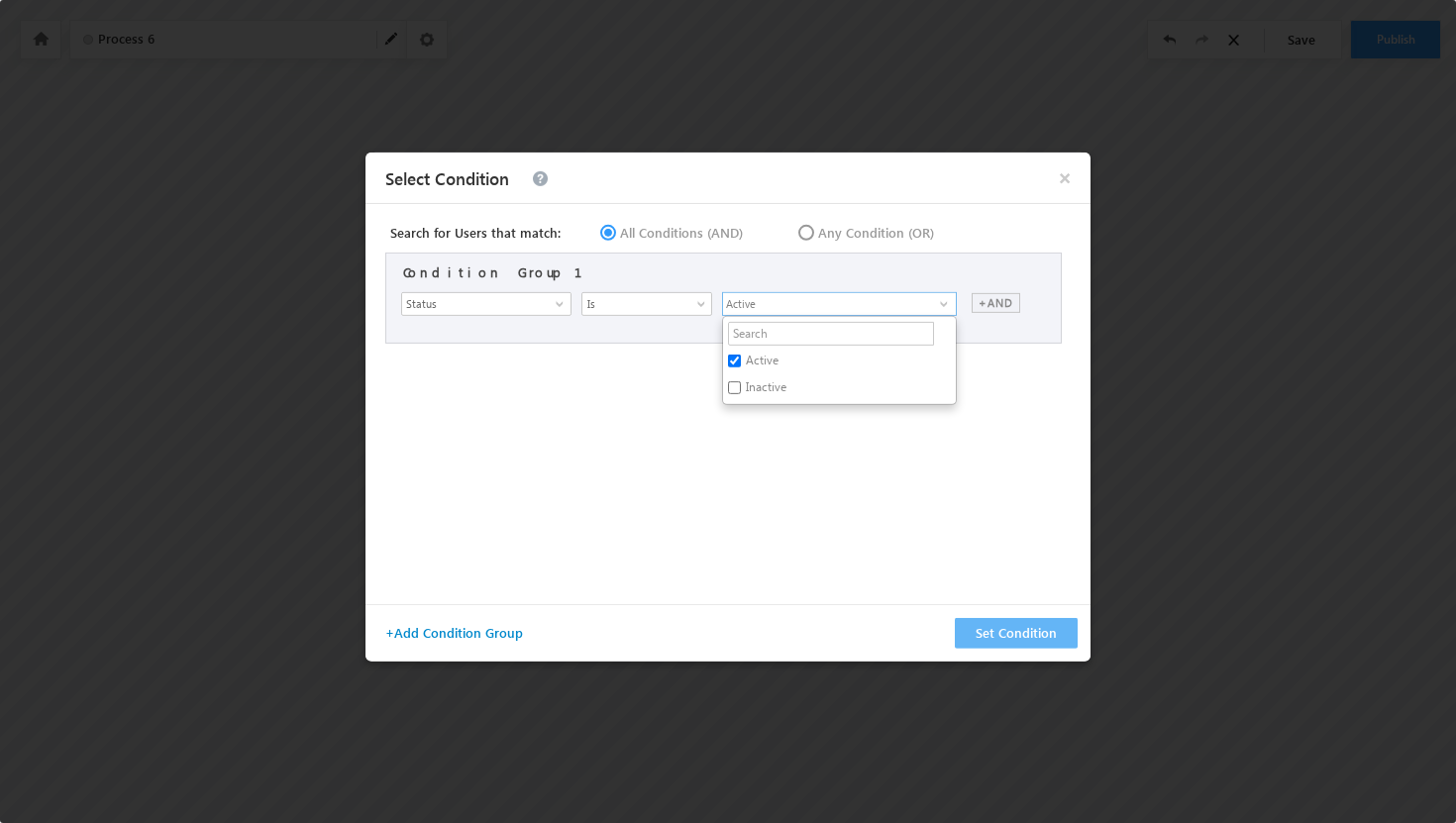 click on "+AND" at bounding box center [995, 302] 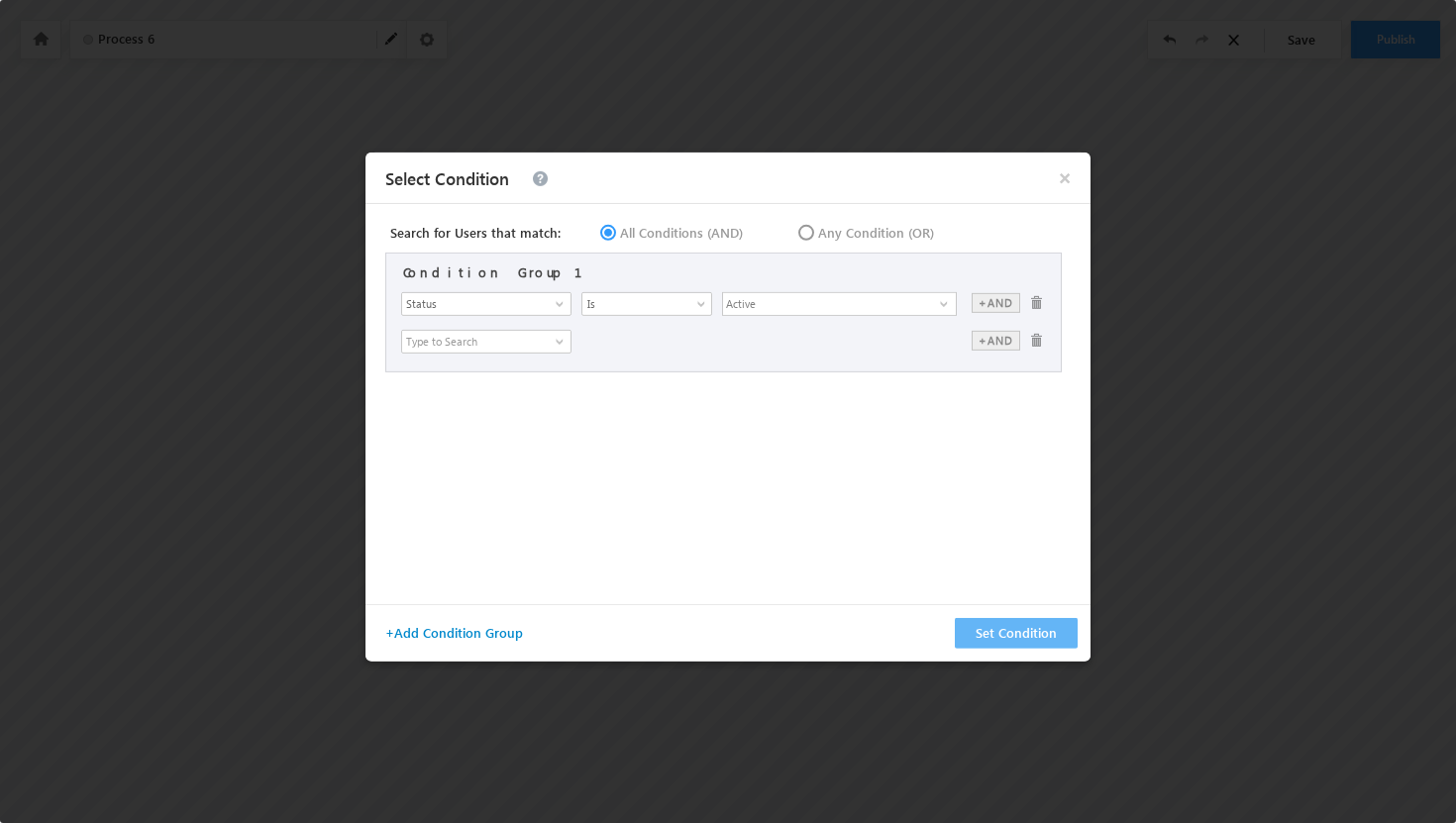 click at bounding box center (1038, 341) 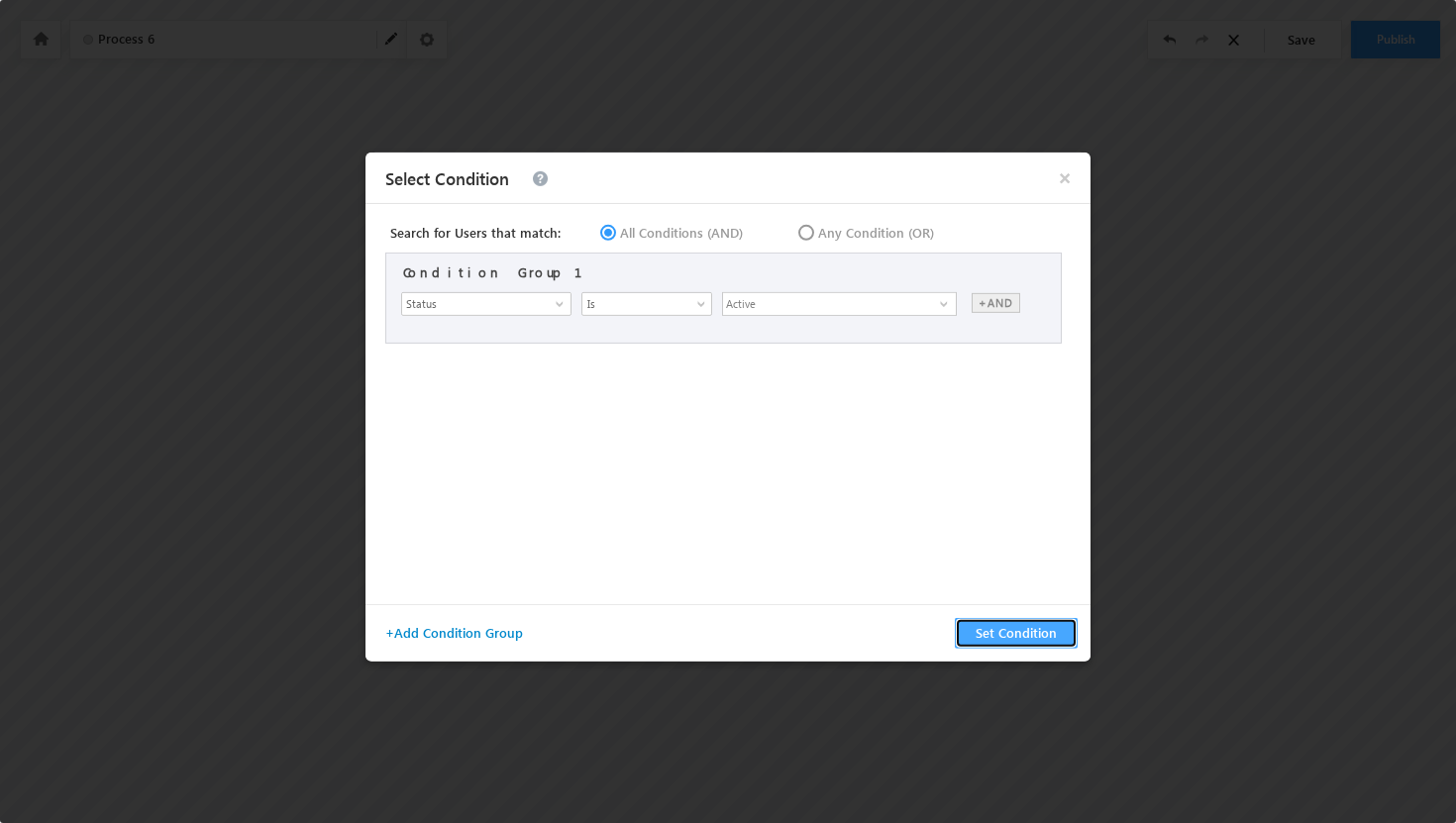 click on "Set Condition" at bounding box center (1016, 632) 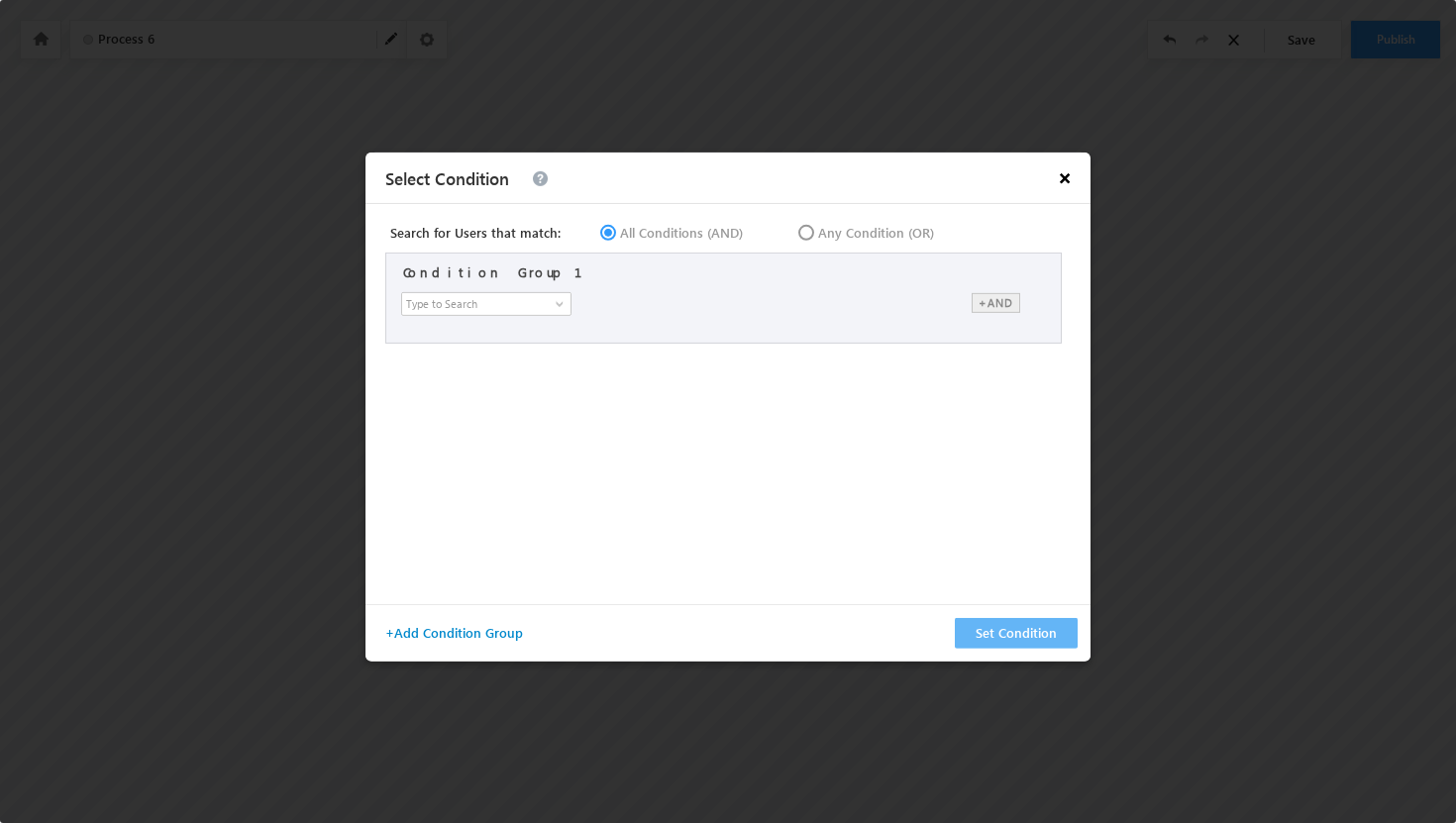 click on "×" at bounding box center (1065, 176) 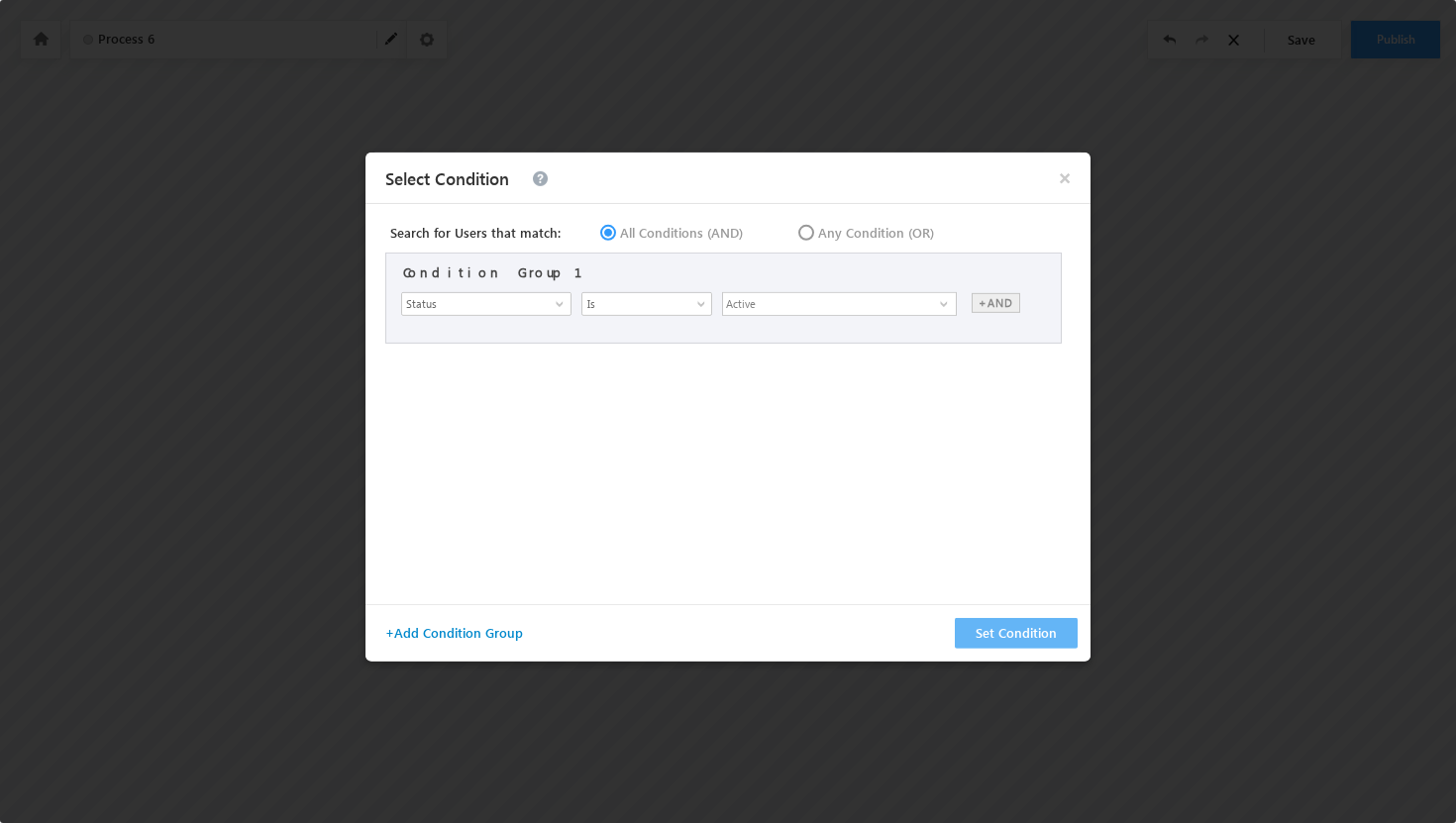 click on "+Add Condition Group" at bounding box center (462, 632) 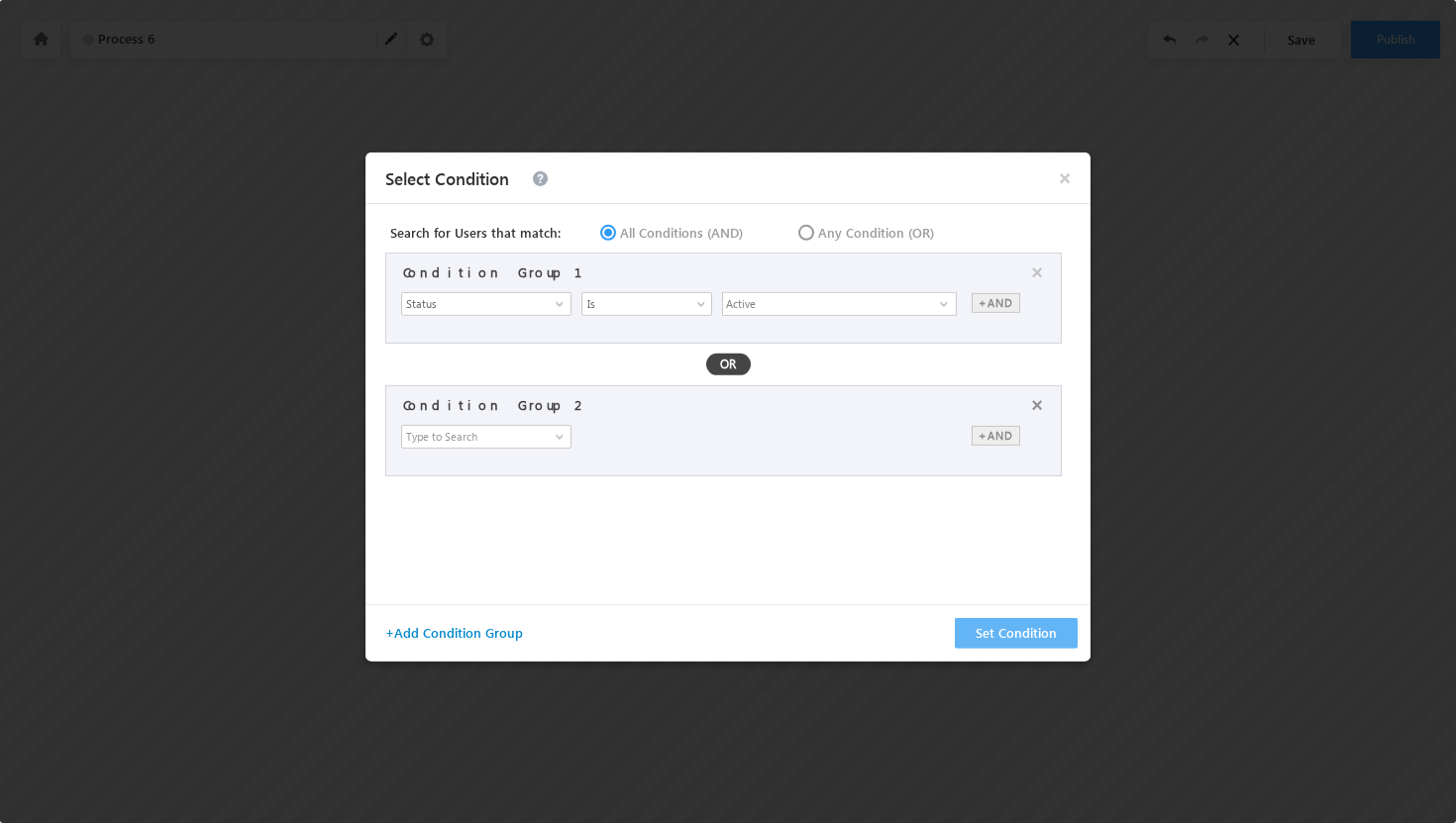 click on "×" at bounding box center [1044, 404] 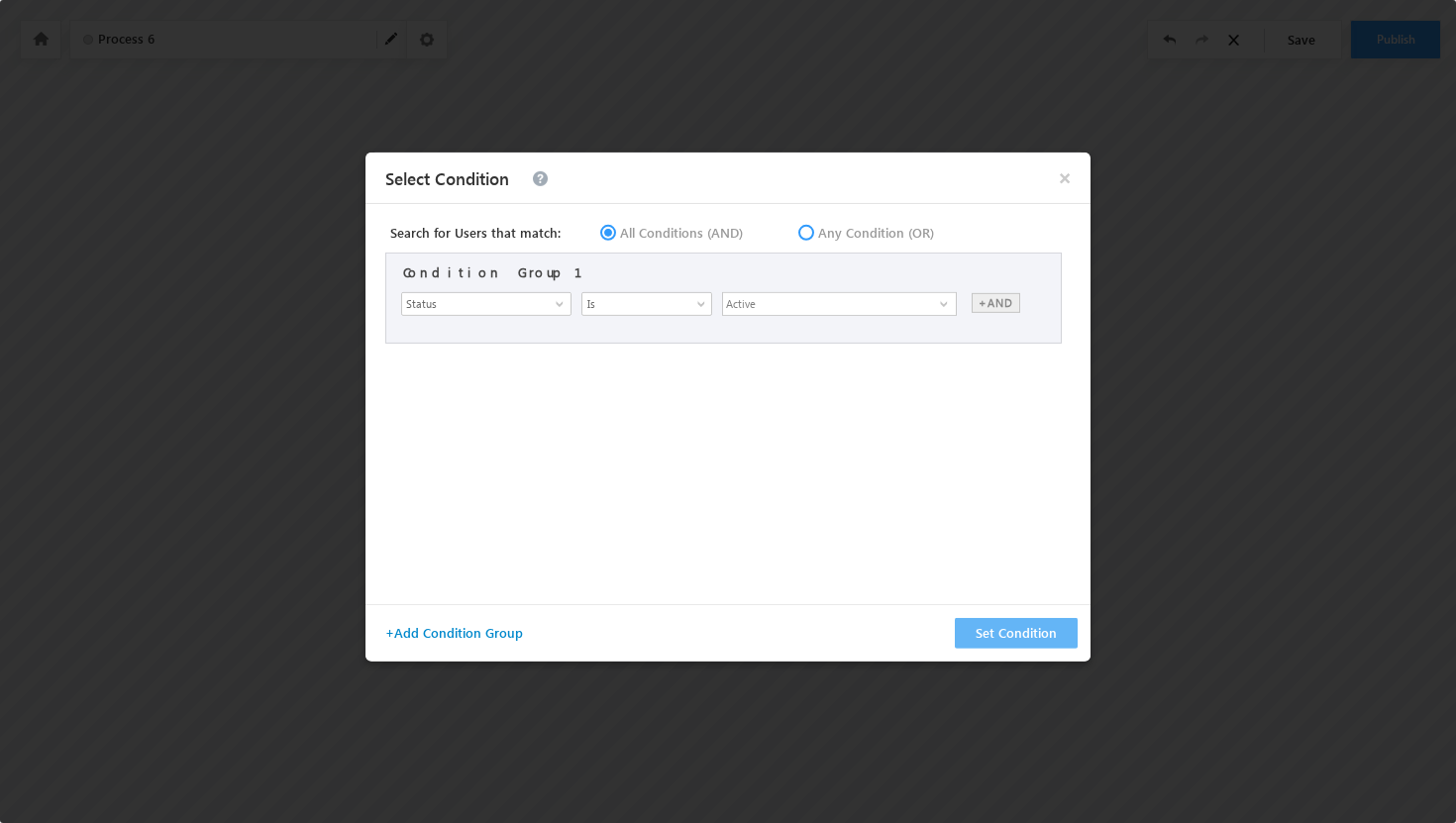 click at bounding box center (794, 220) 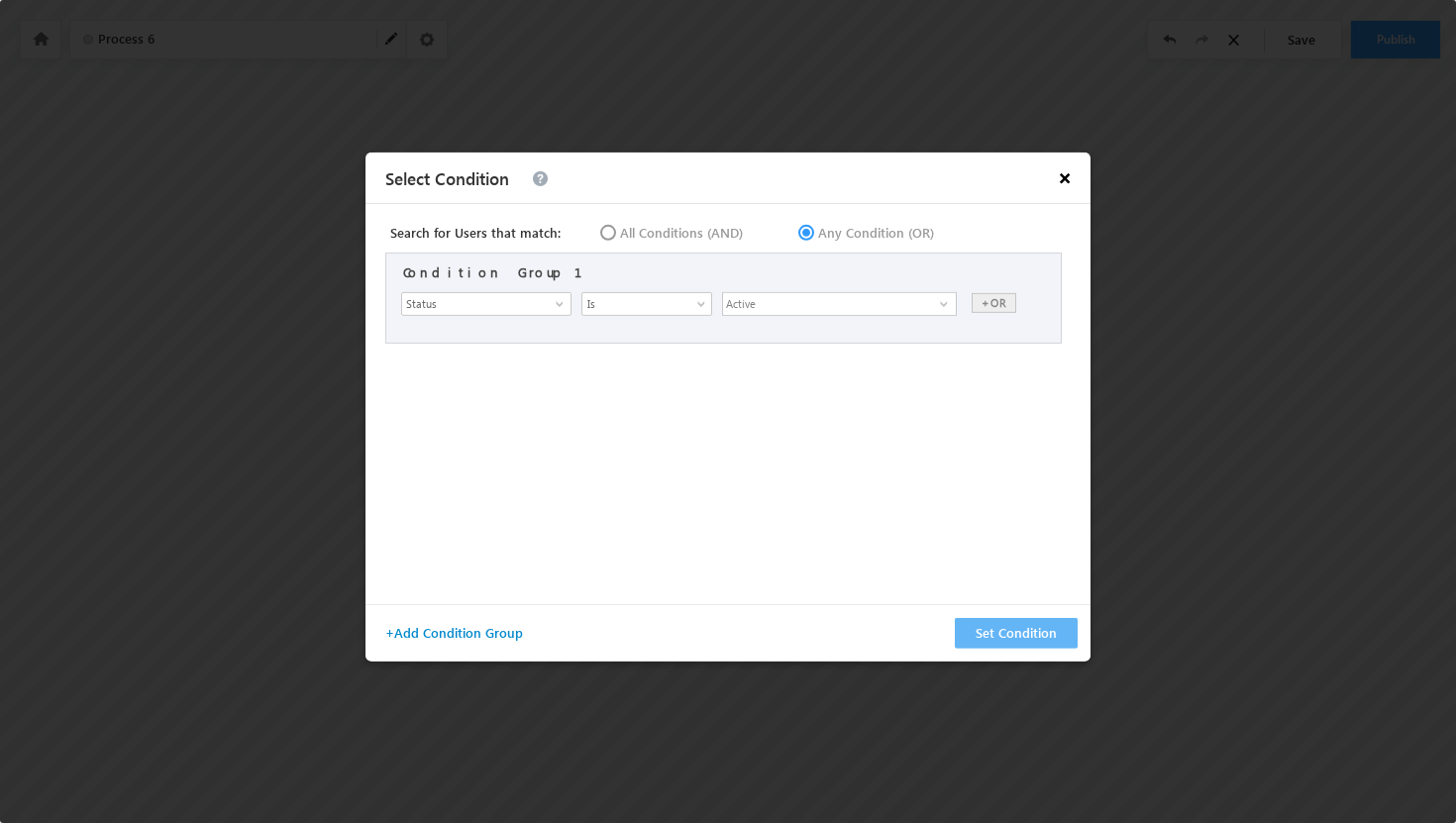 click on "×" at bounding box center [1065, 176] 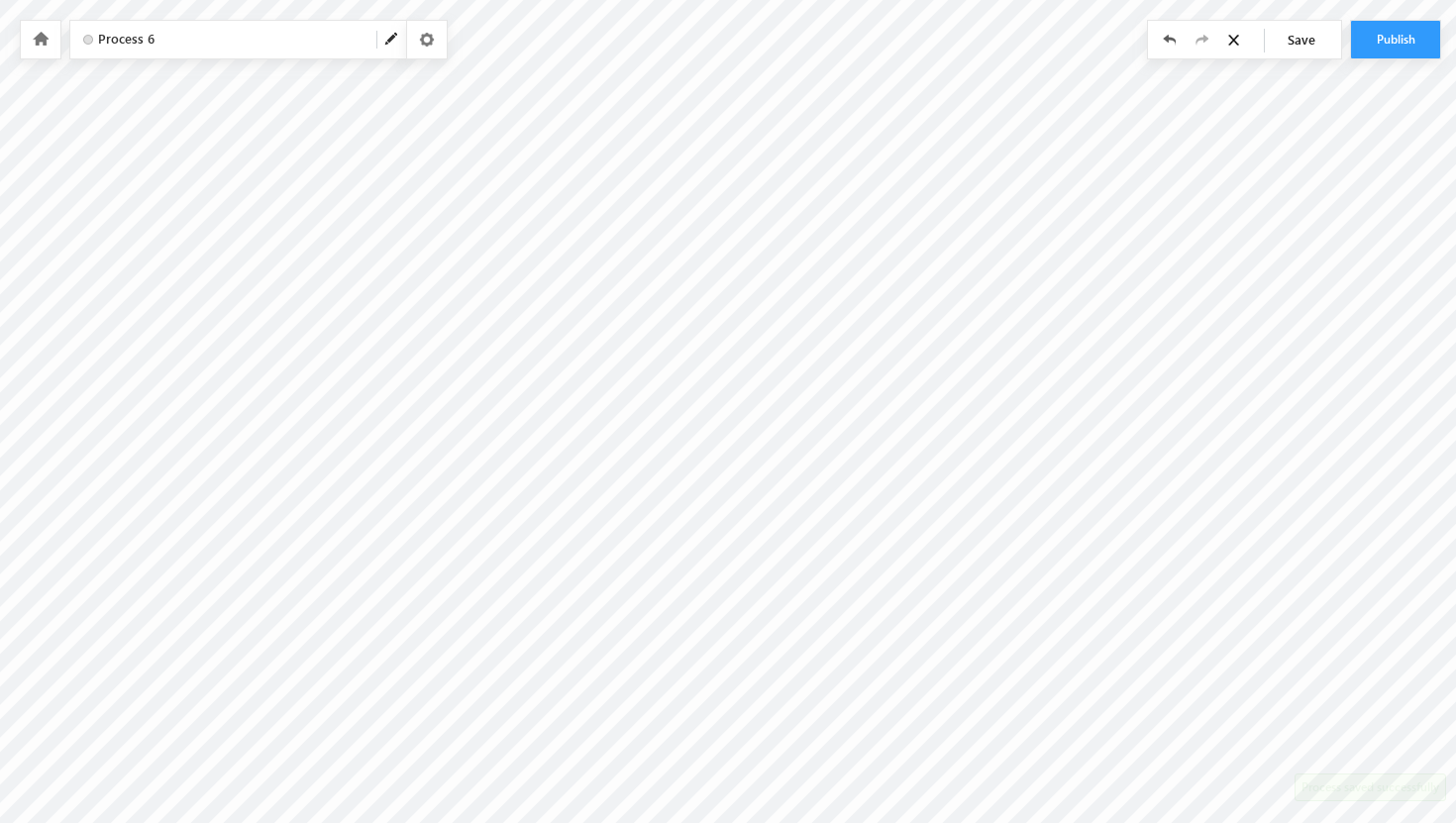 click at bounding box center [1170, 40] 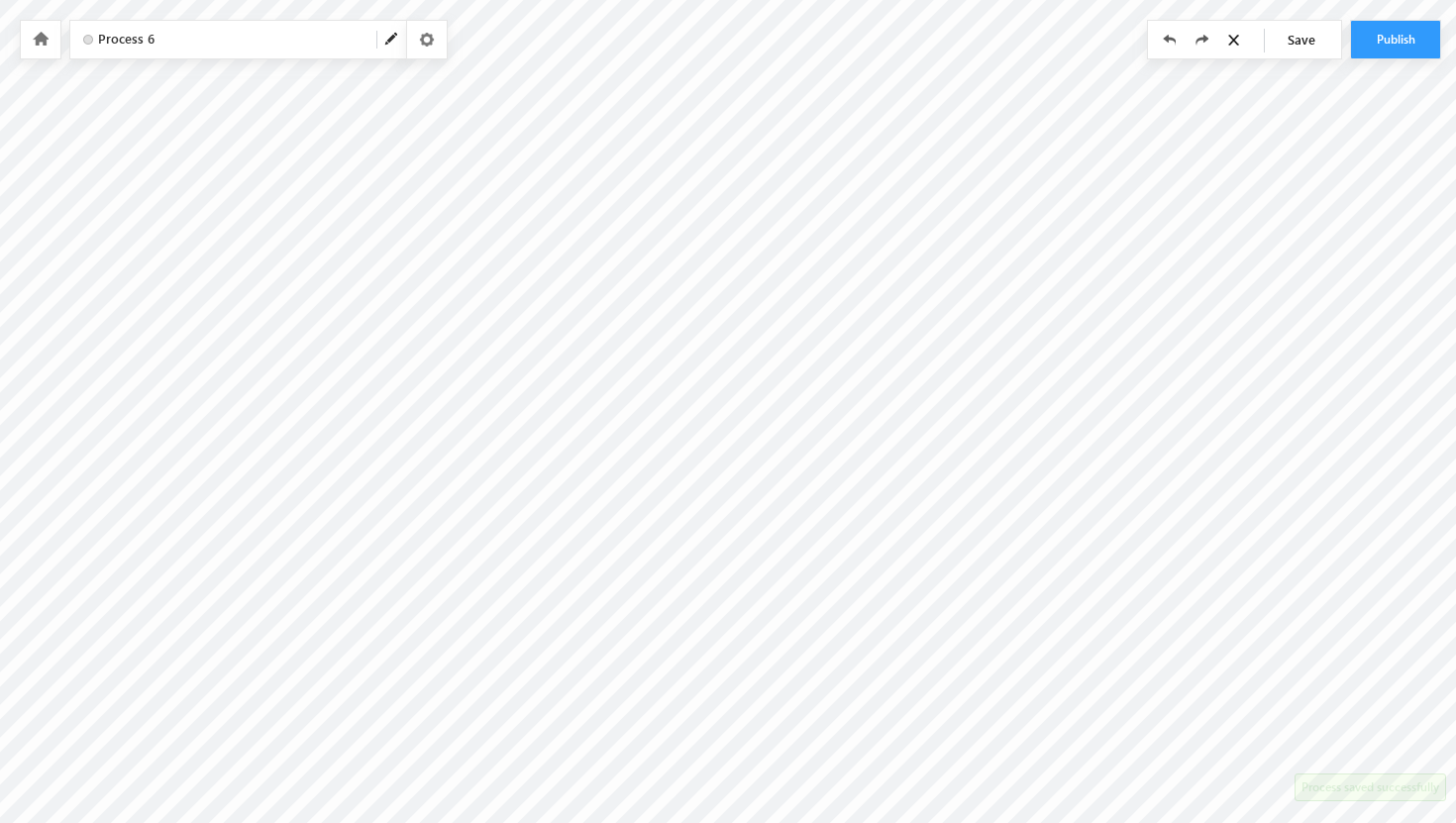 click at bounding box center [1170, 40] 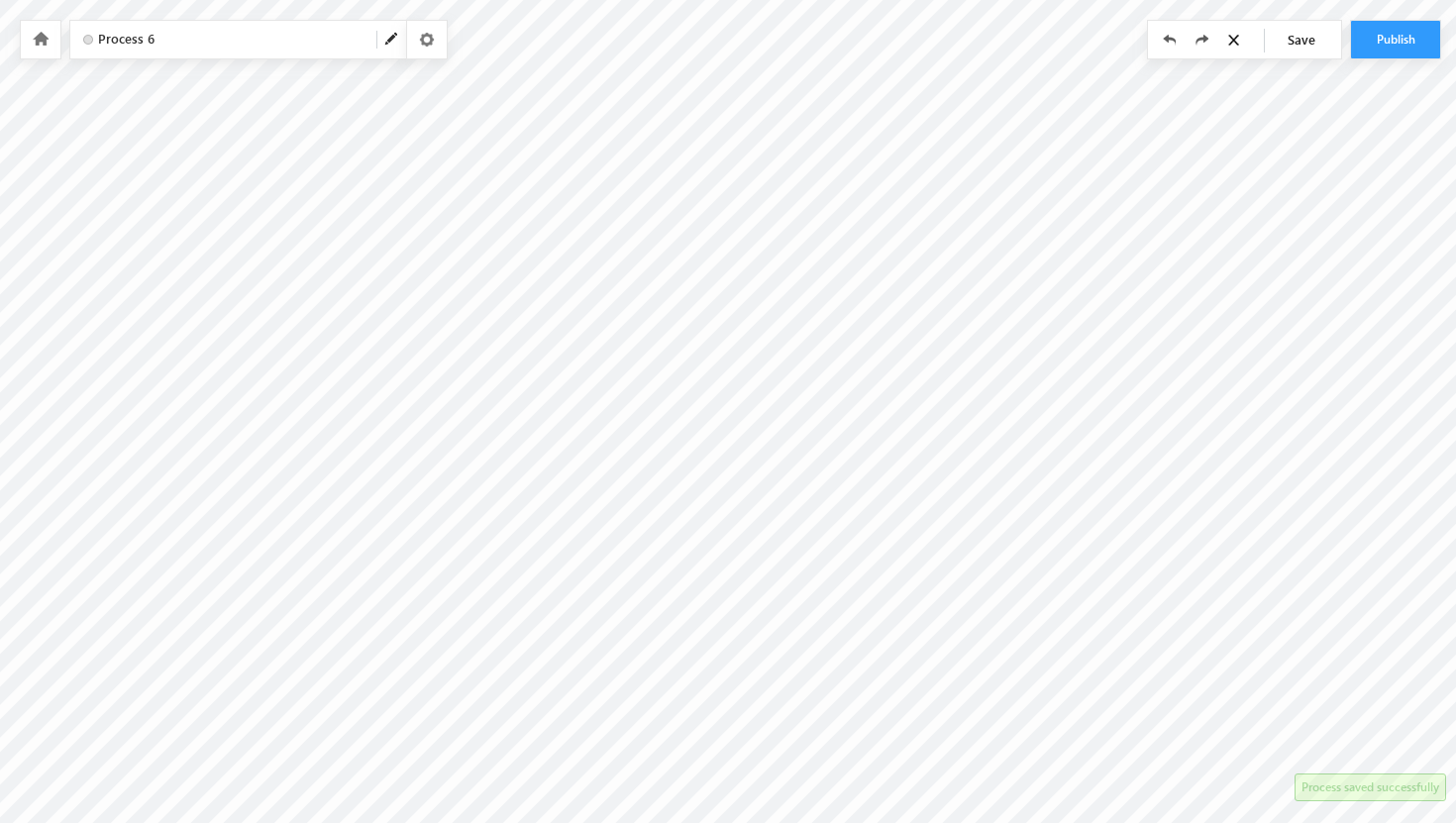 click at bounding box center [1170, 40] 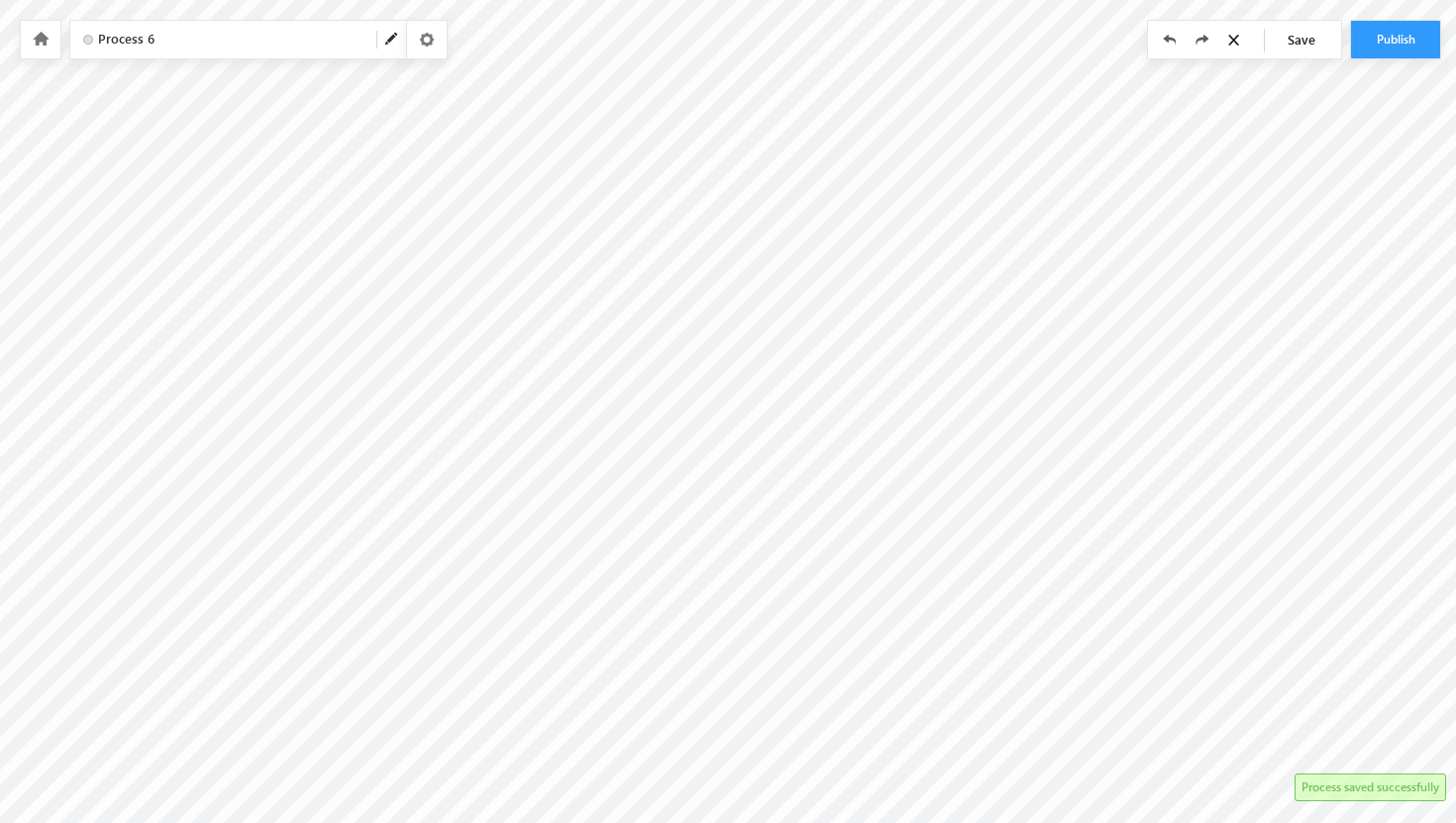 click at bounding box center [1170, 40] 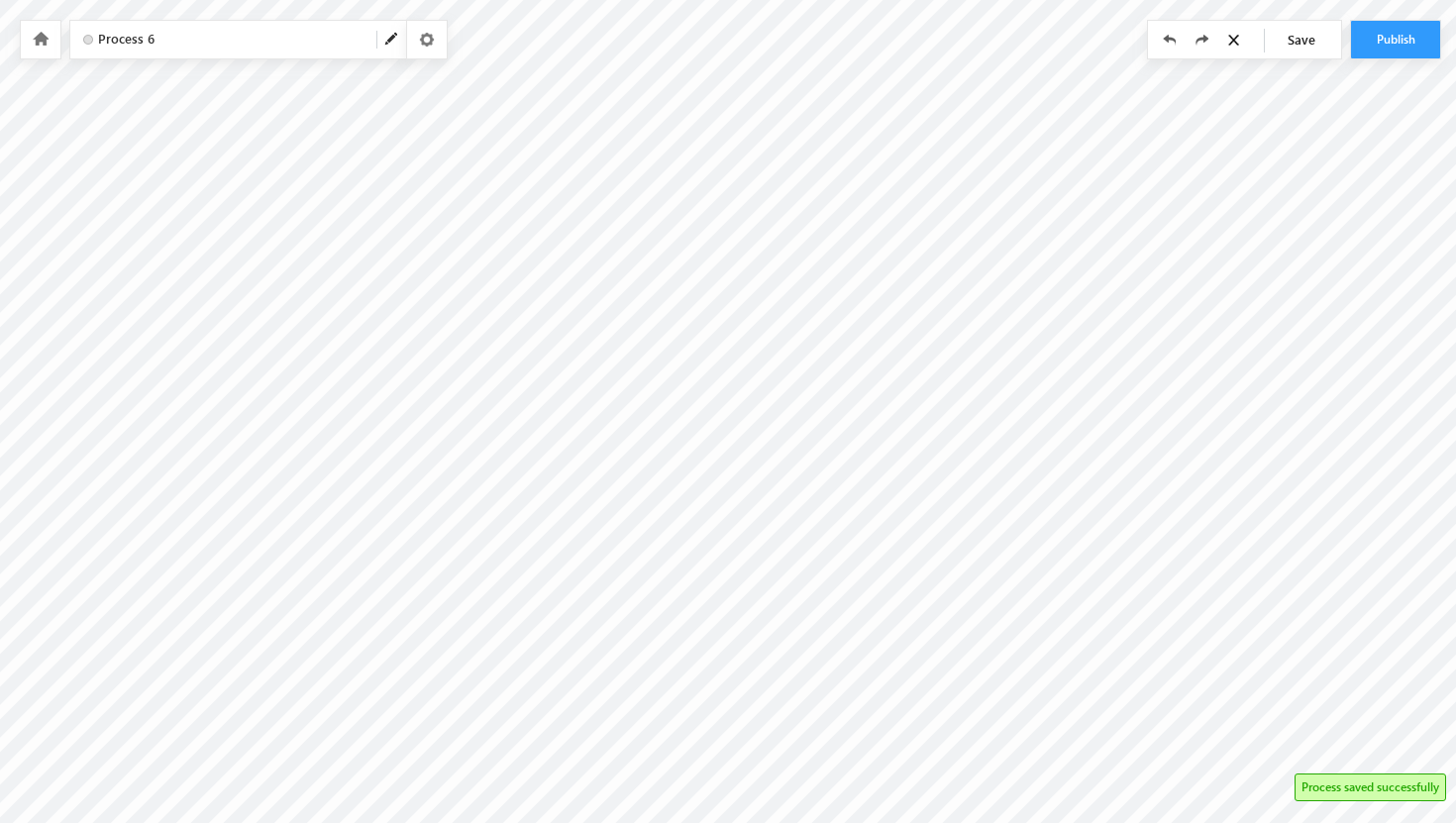 click at bounding box center (1170, 40) 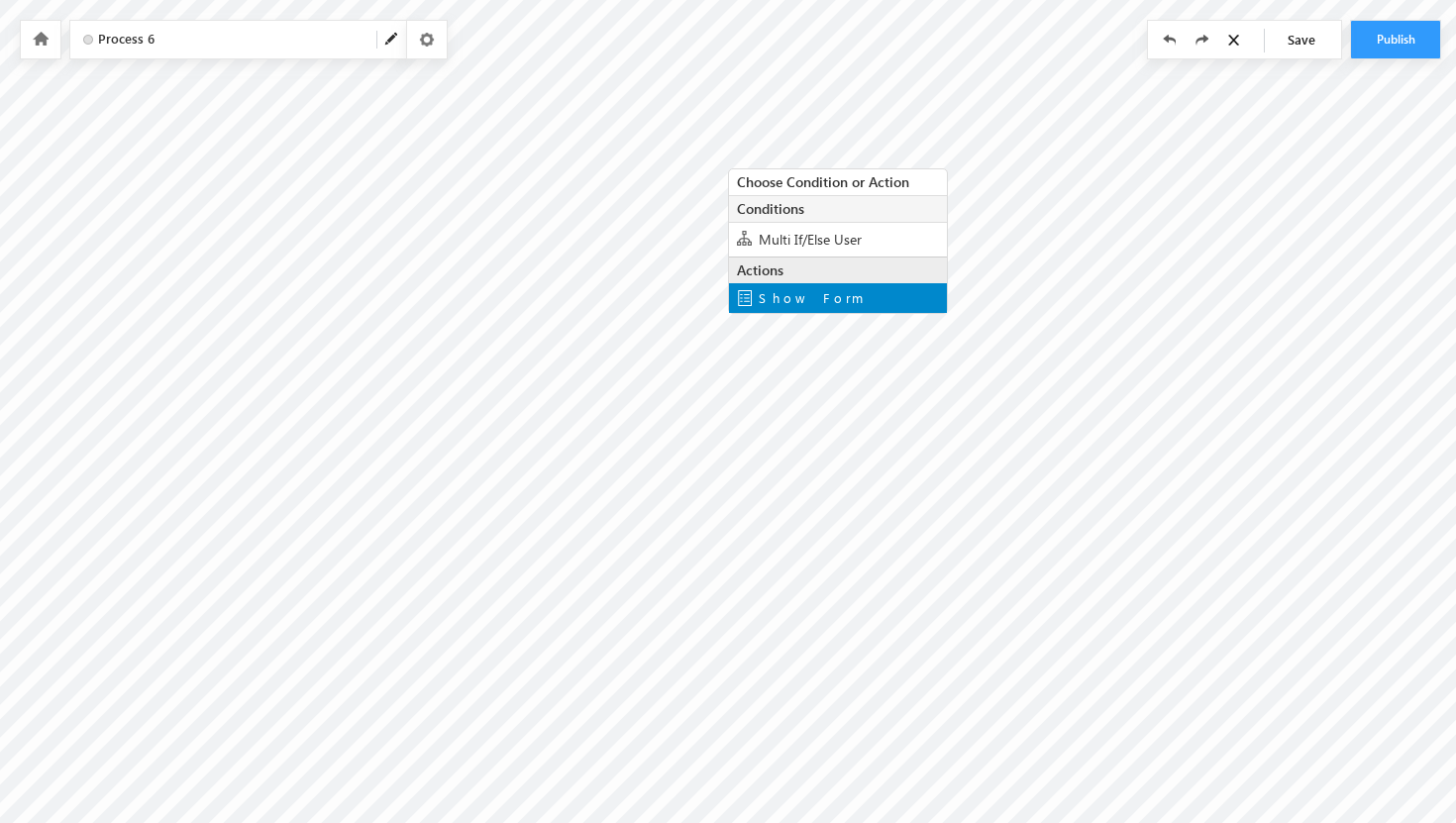 click on "Show Form" at bounding box center [811, 297] 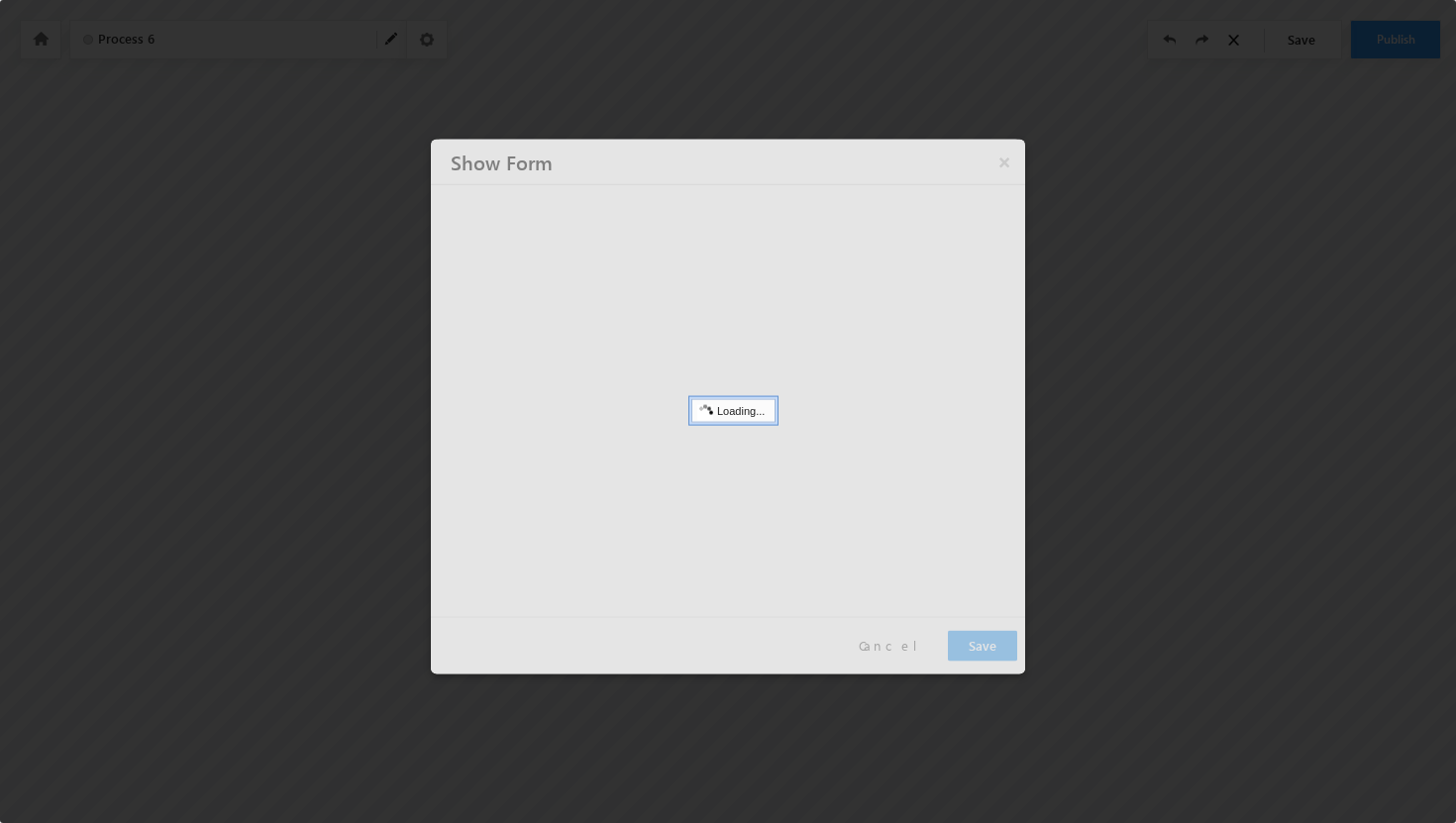 click at bounding box center [728, 406] 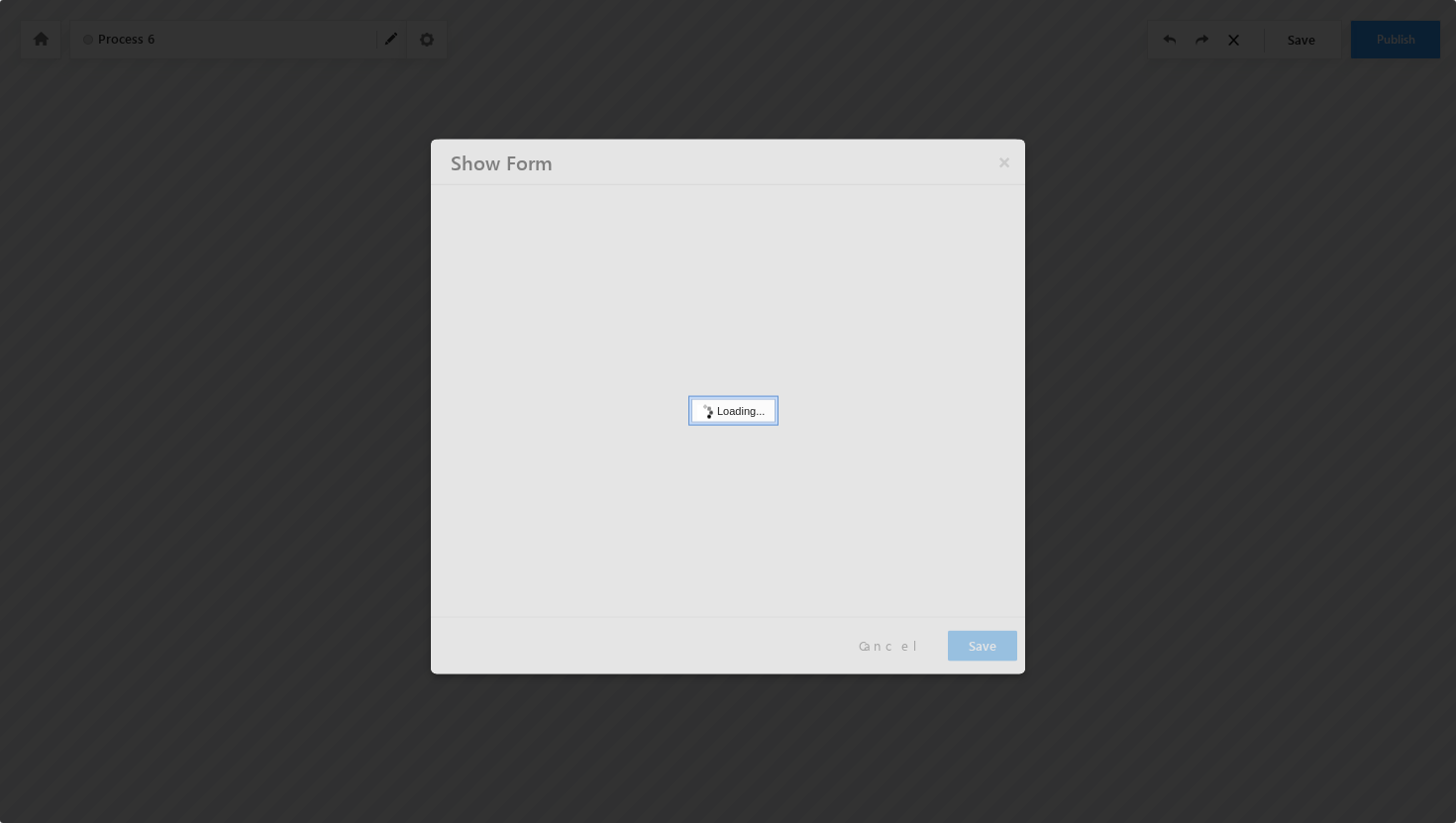 click at bounding box center (728, 406) 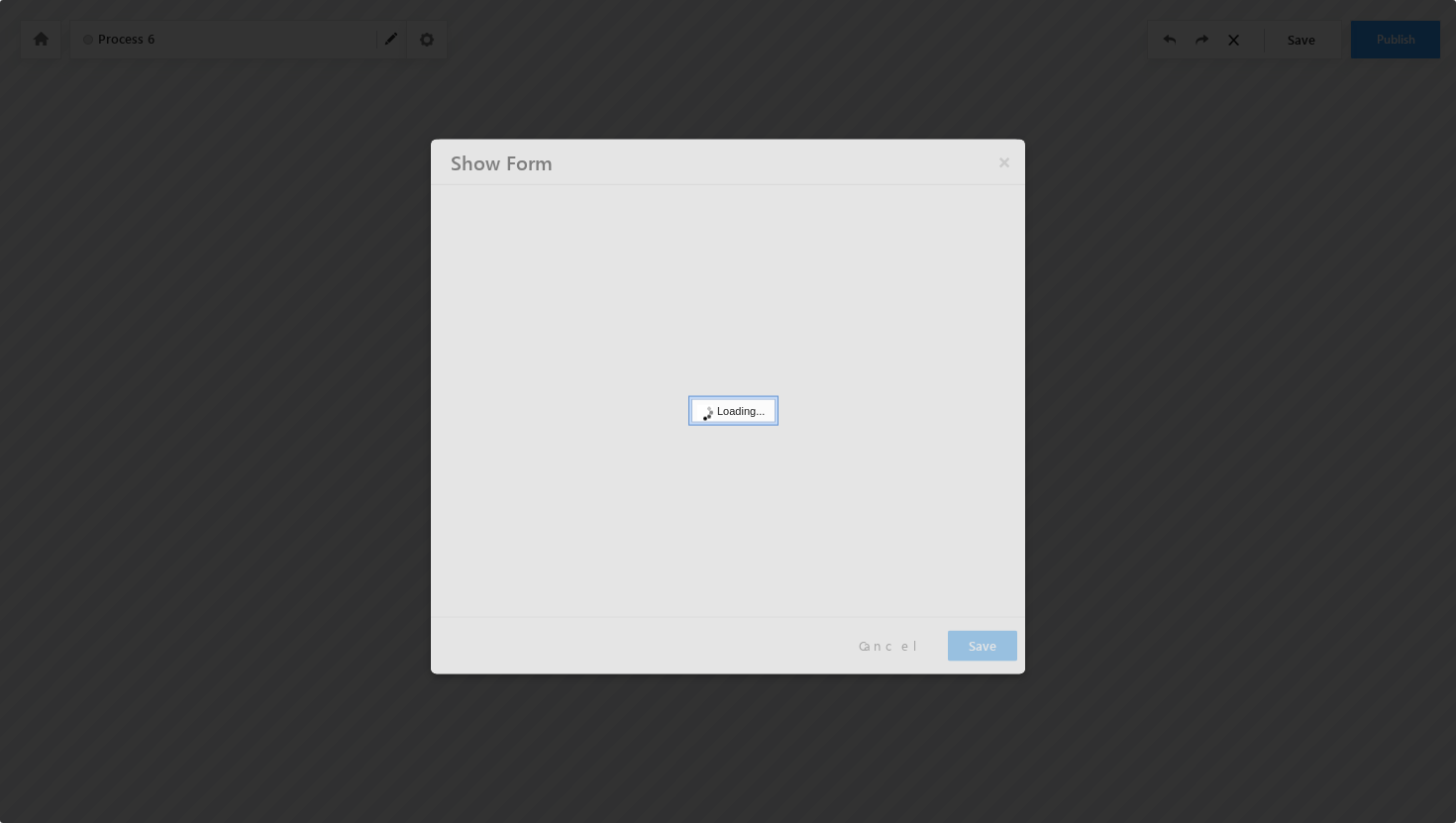 click at bounding box center [728, 411] 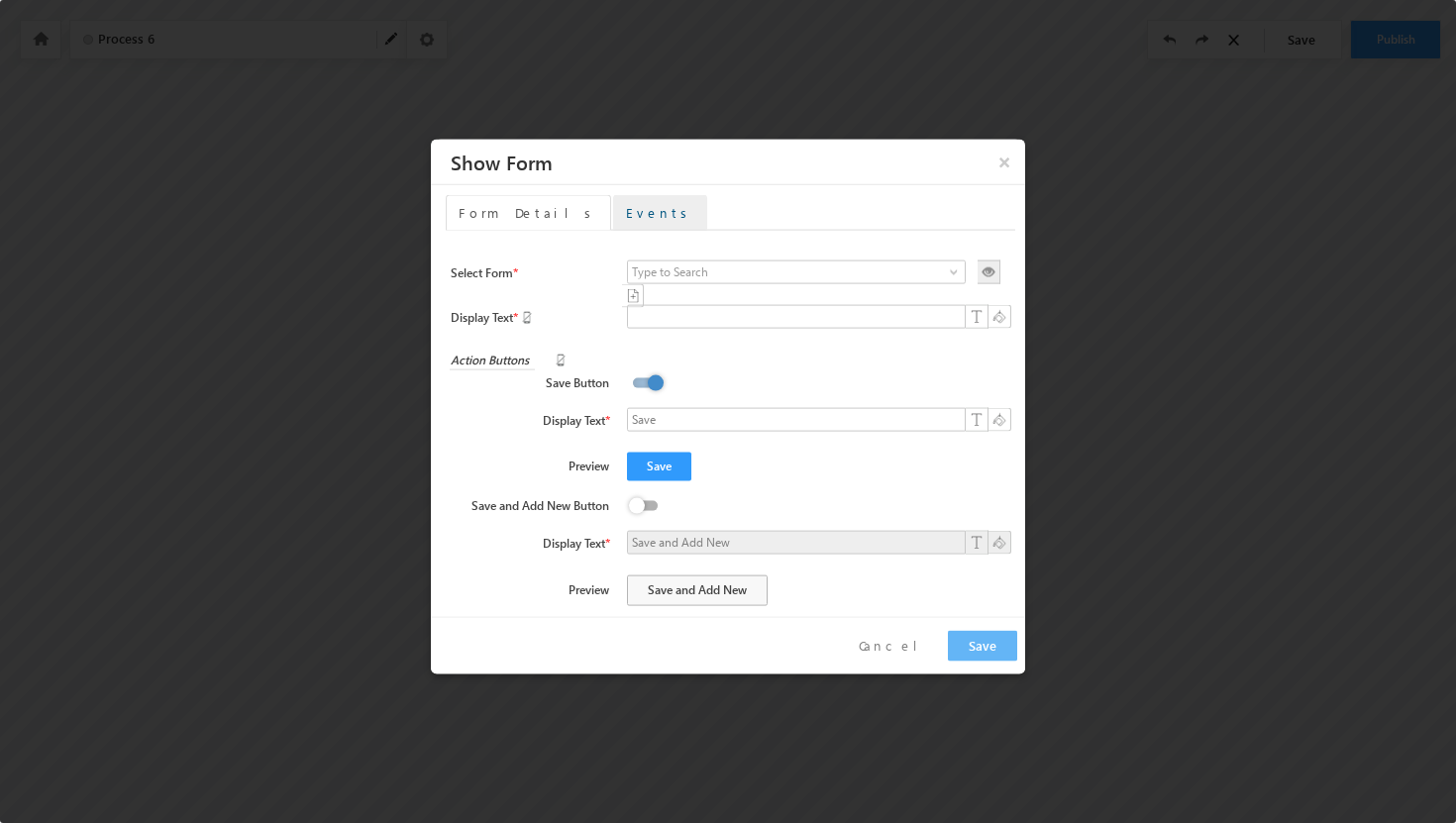 click on "Events" at bounding box center (660, 212) 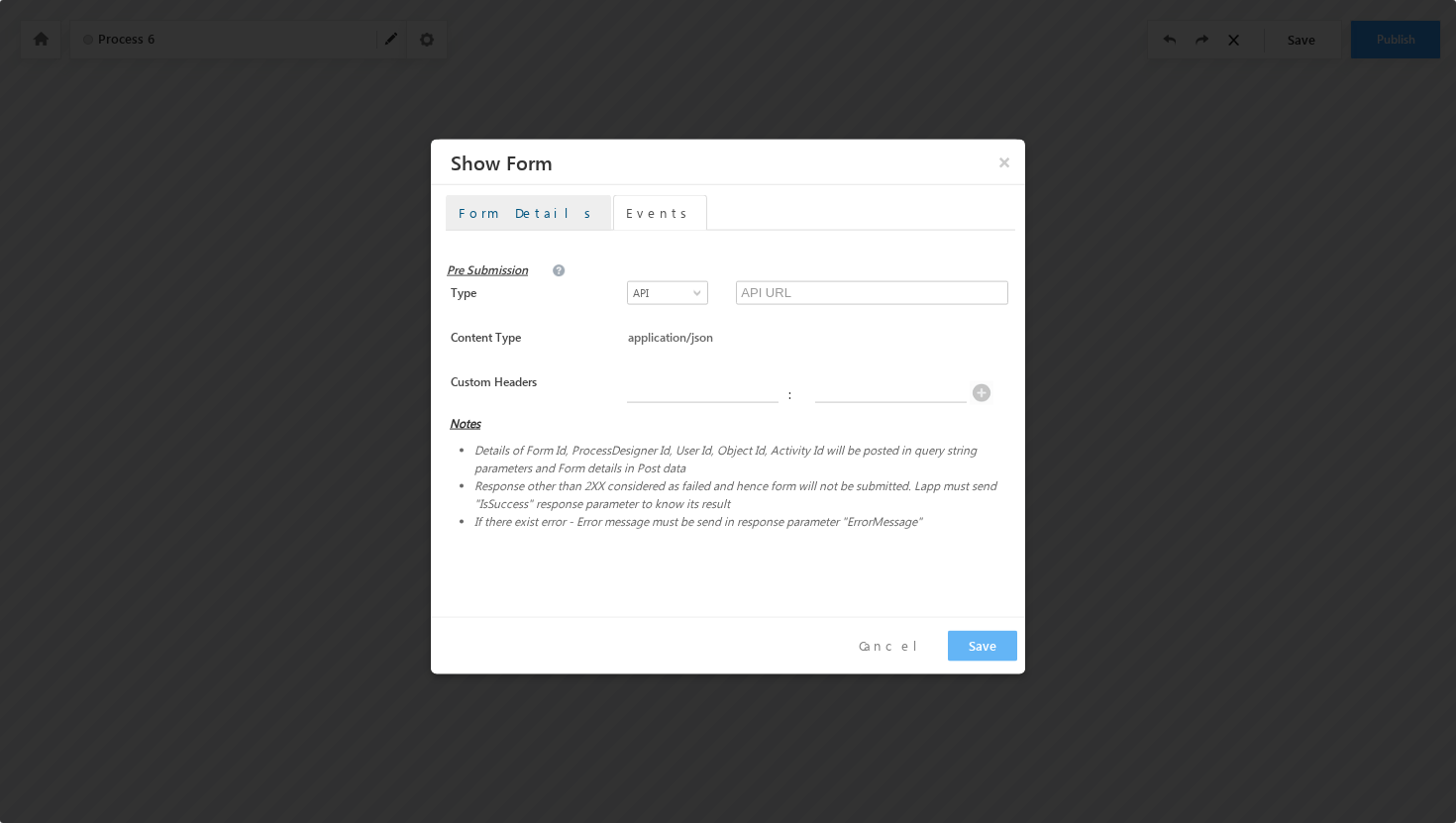click on "Form Details" at bounding box center [528, 212] 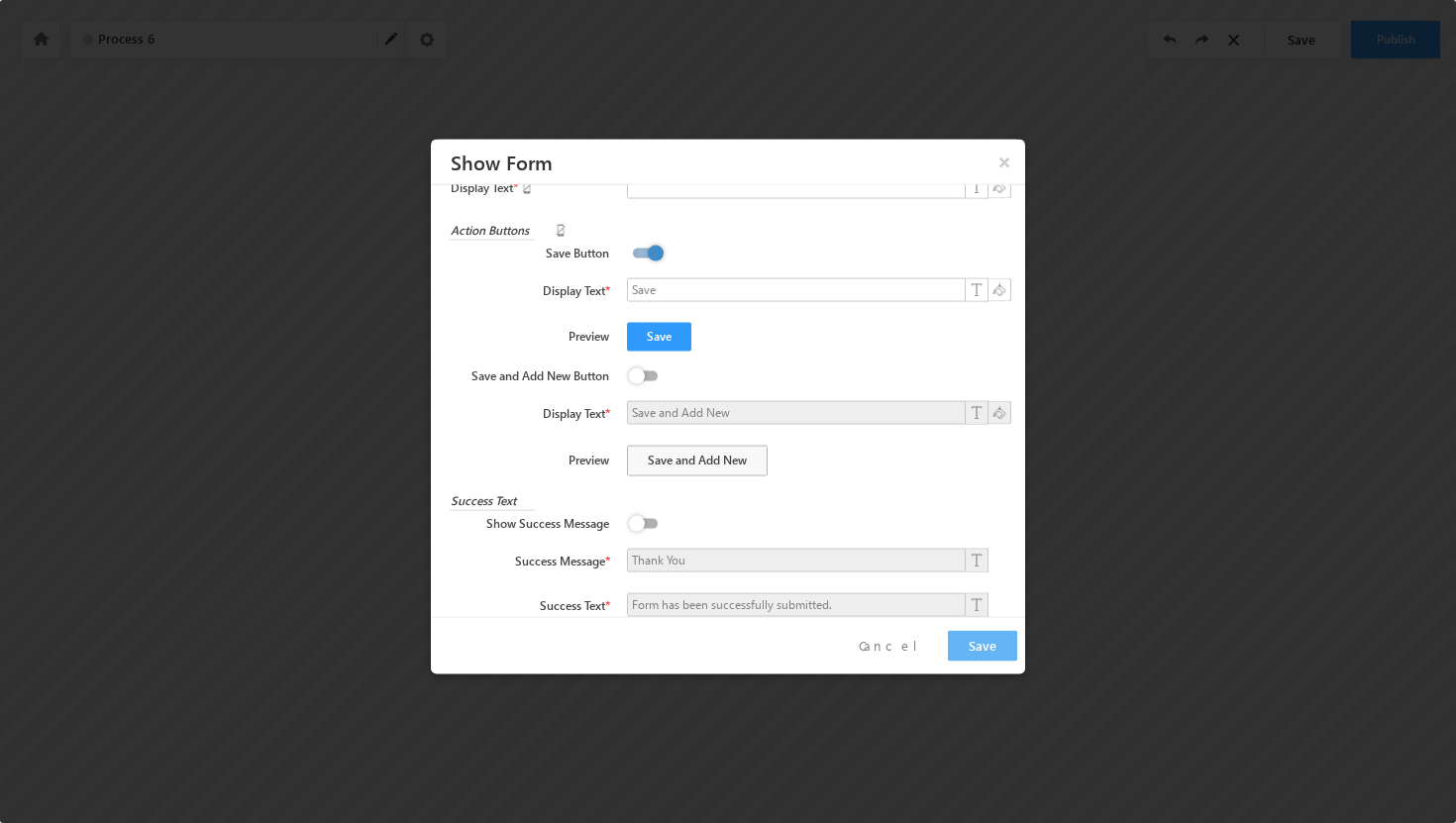 scroll, scrollTop: 0, scrollLeft: 0, axis: both 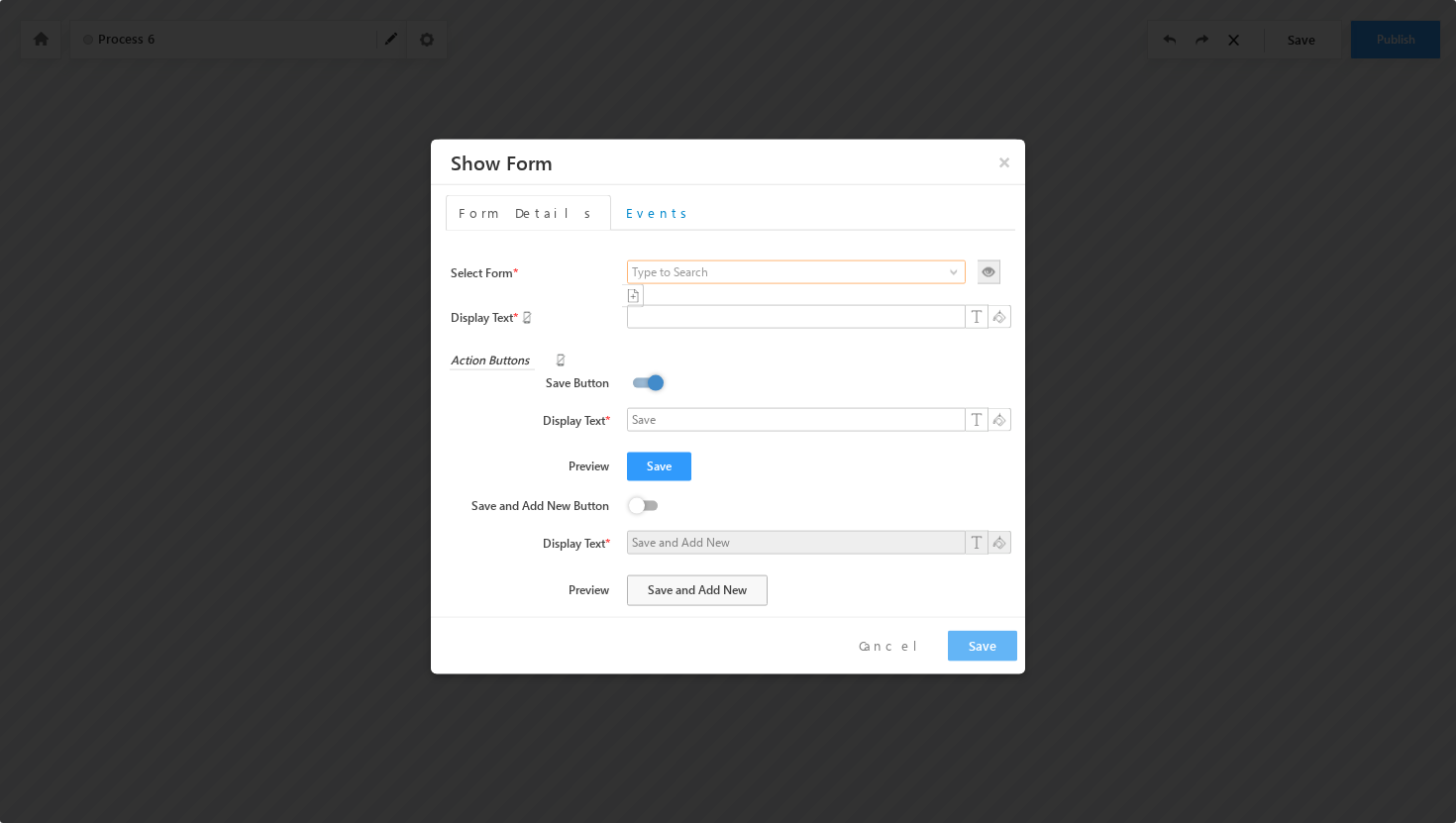 click at bounding box center [796, 271] 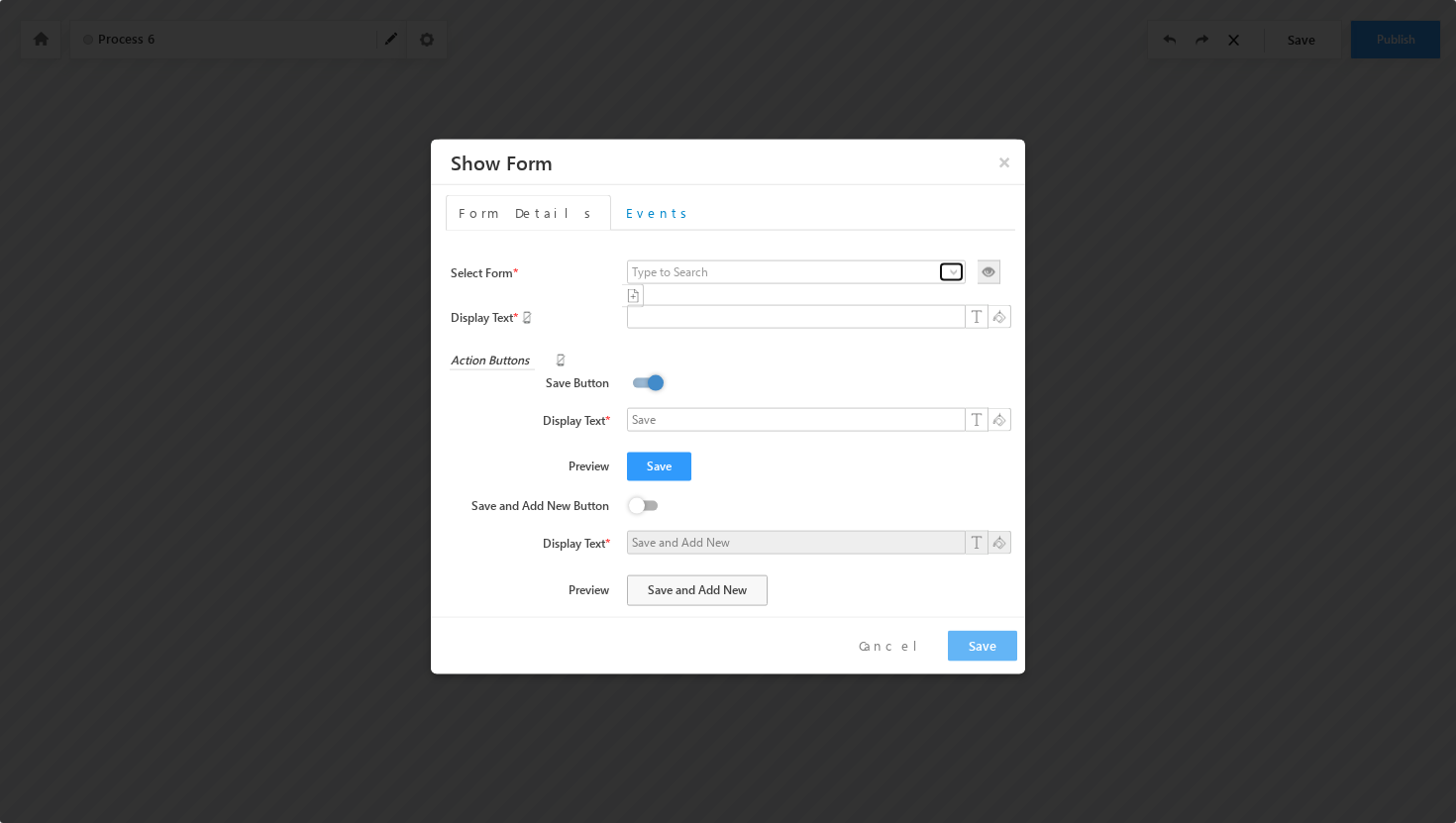 click at bounding box center [954, 271] 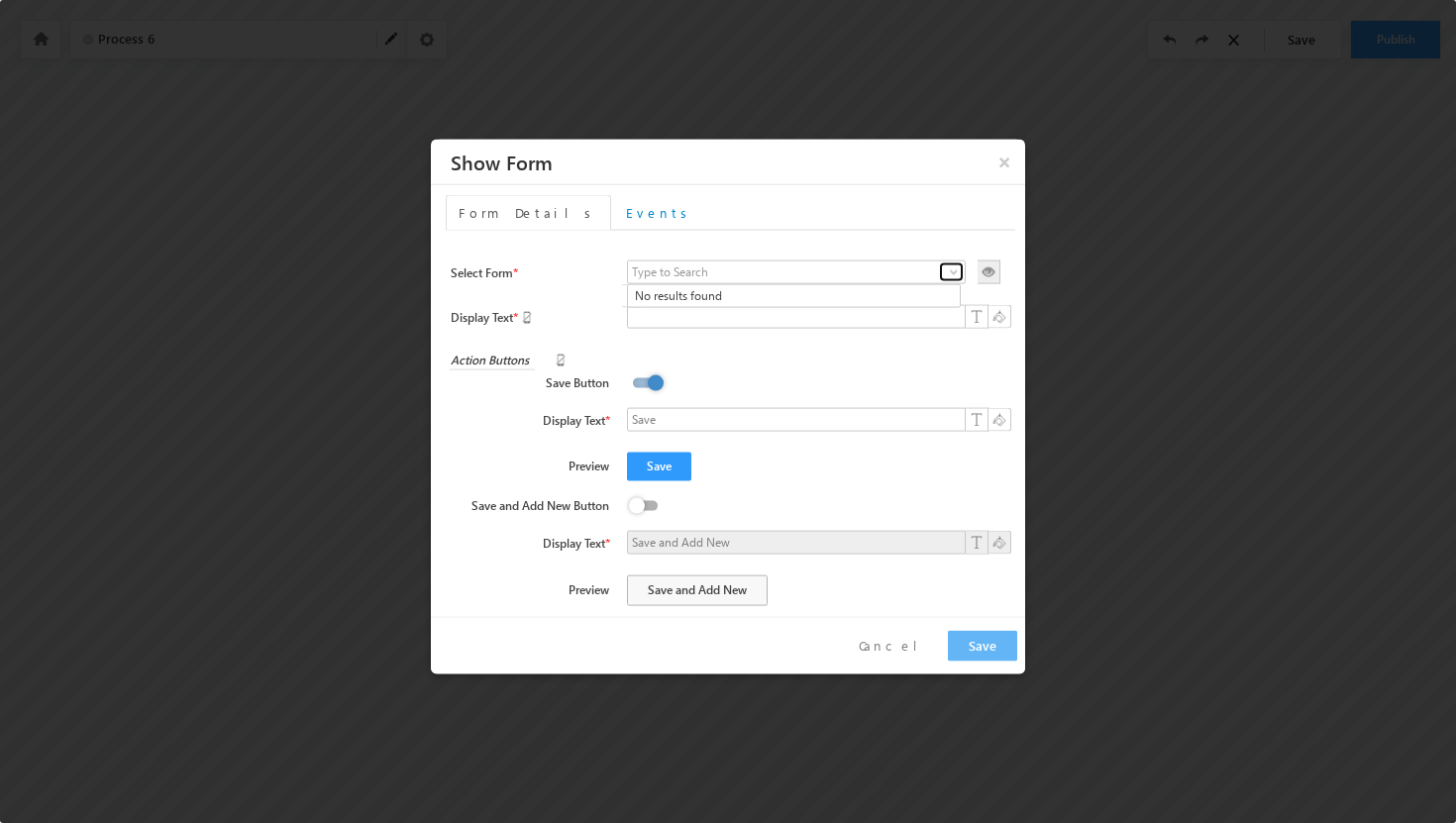 click at bounding box center (954, 271) 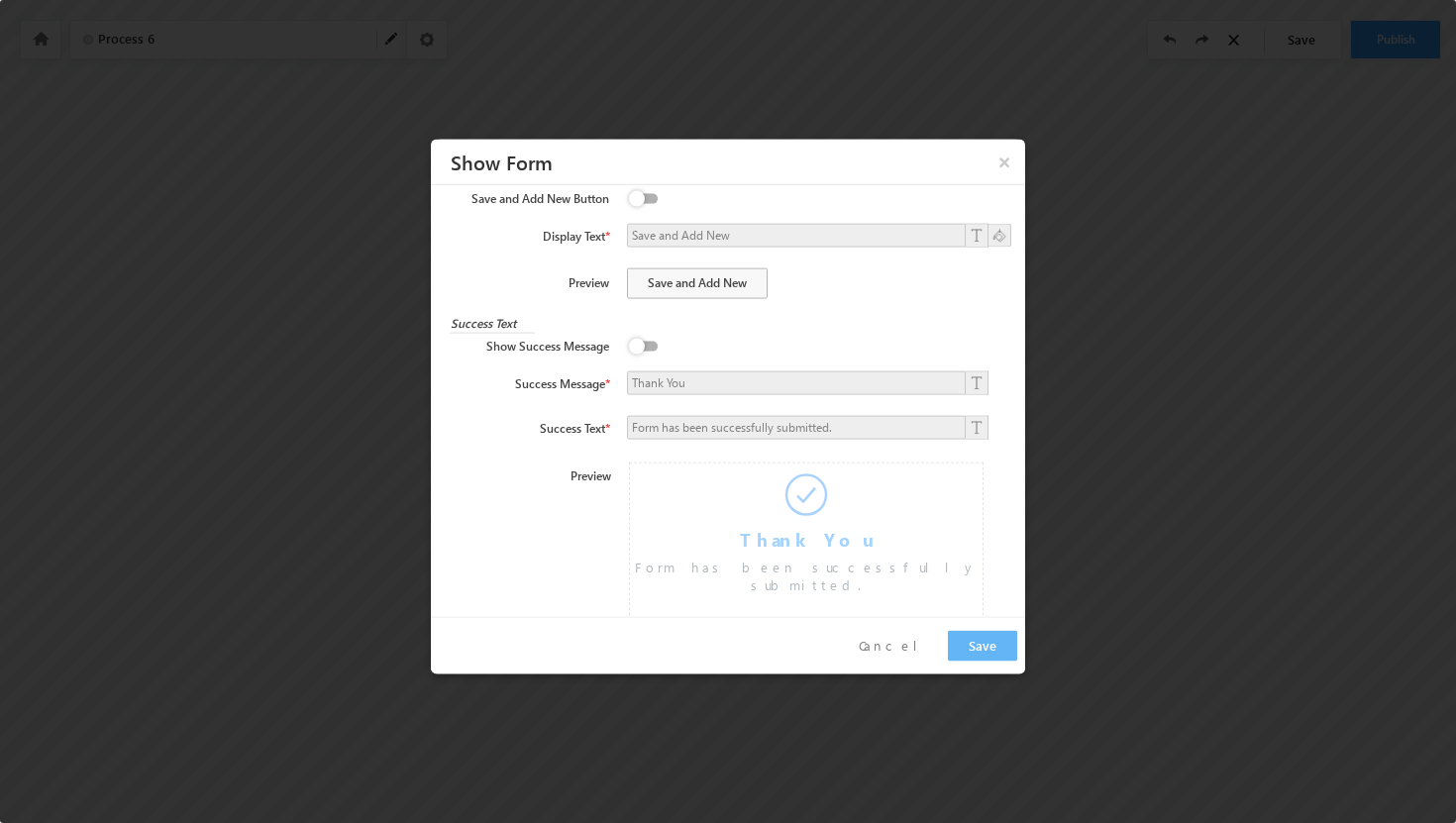 scroll, scrollTop: 0, scrollLeft: 0, axis: both 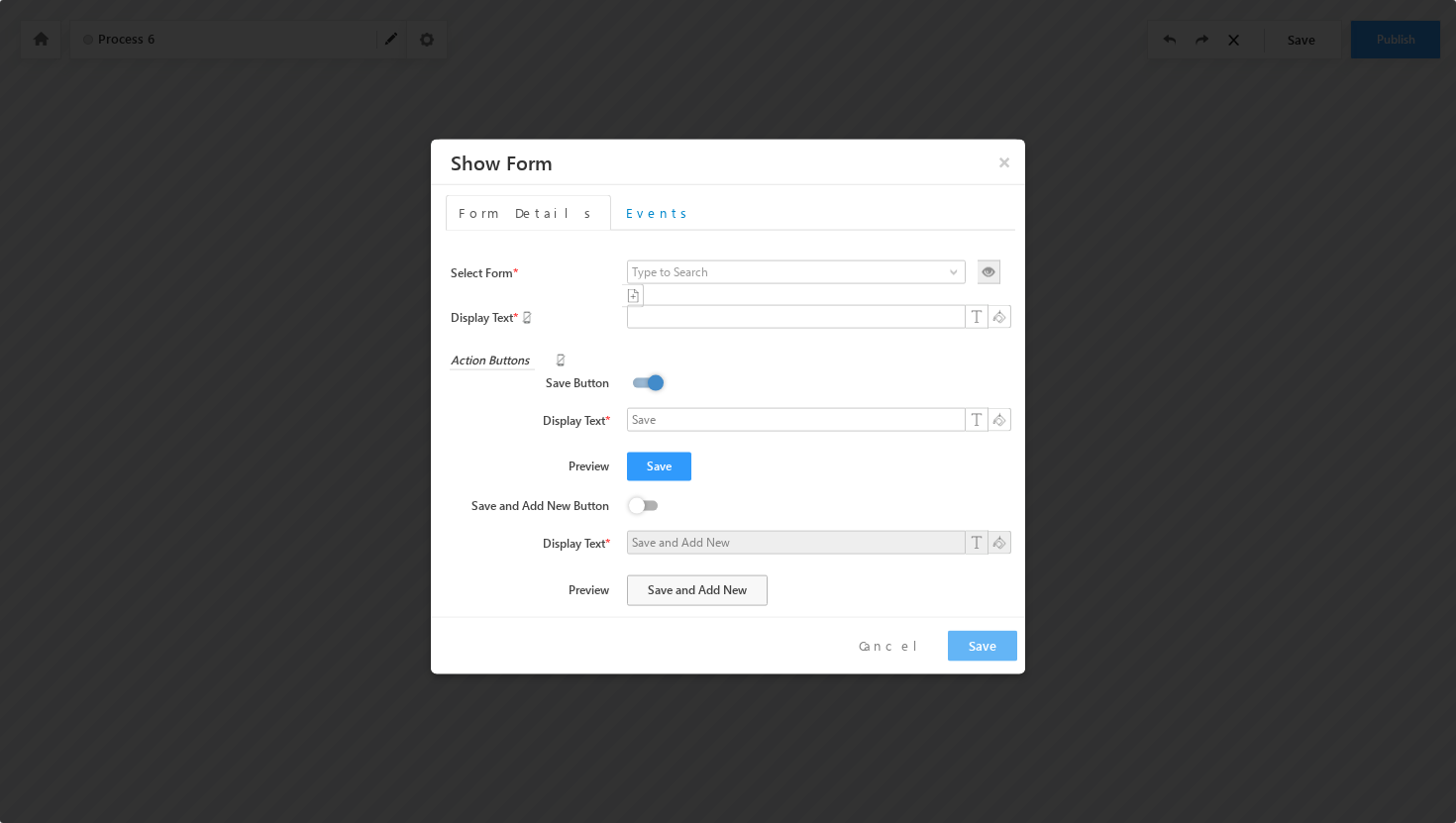 click on "Cancel" at bounding box center [895, 645] 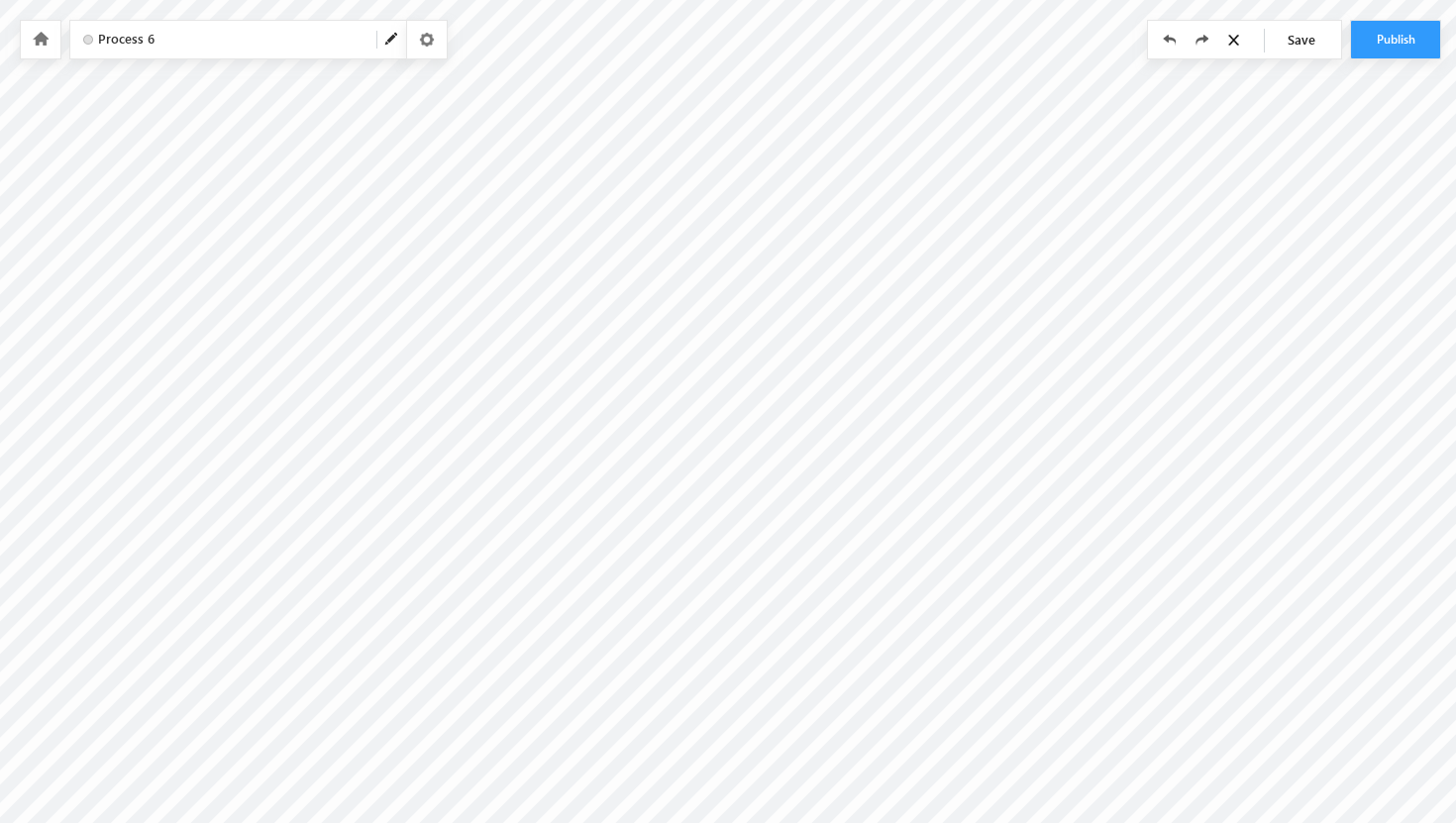 click at bounding box center [41, 40] 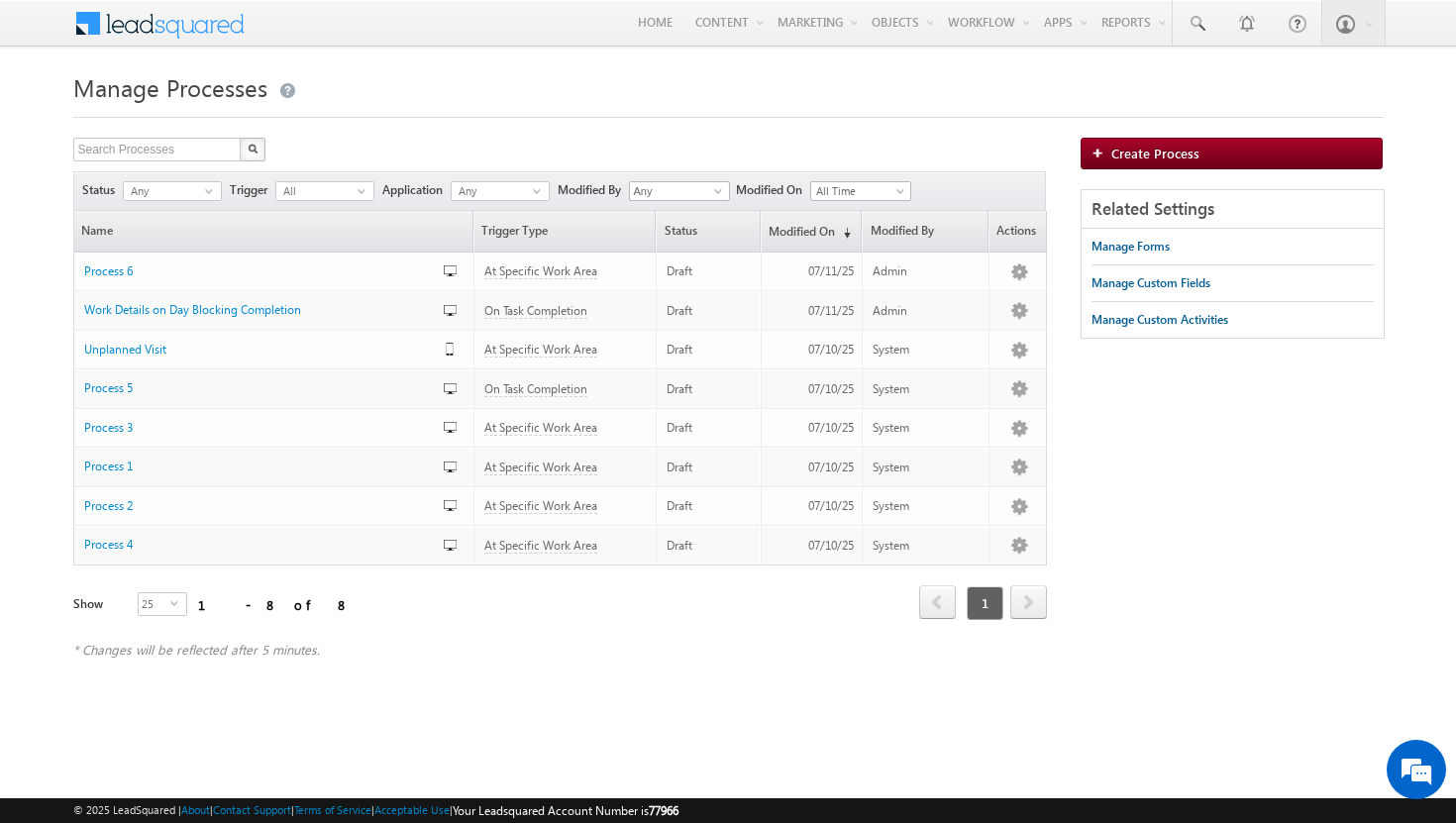 scroll, scrollTop: 0, scrollLeft: 0, axis: both 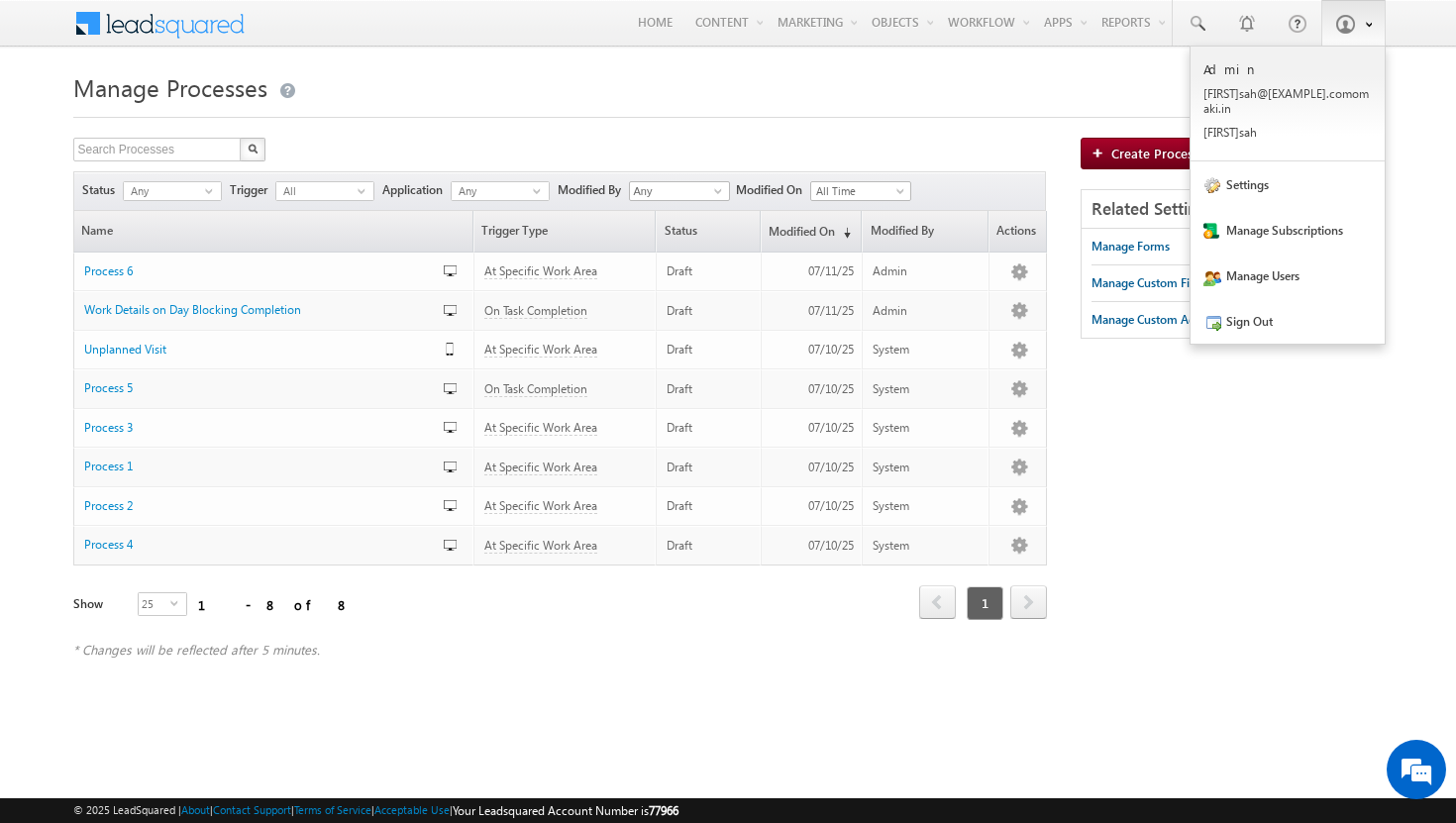 click at bounding box center [1345, 24] 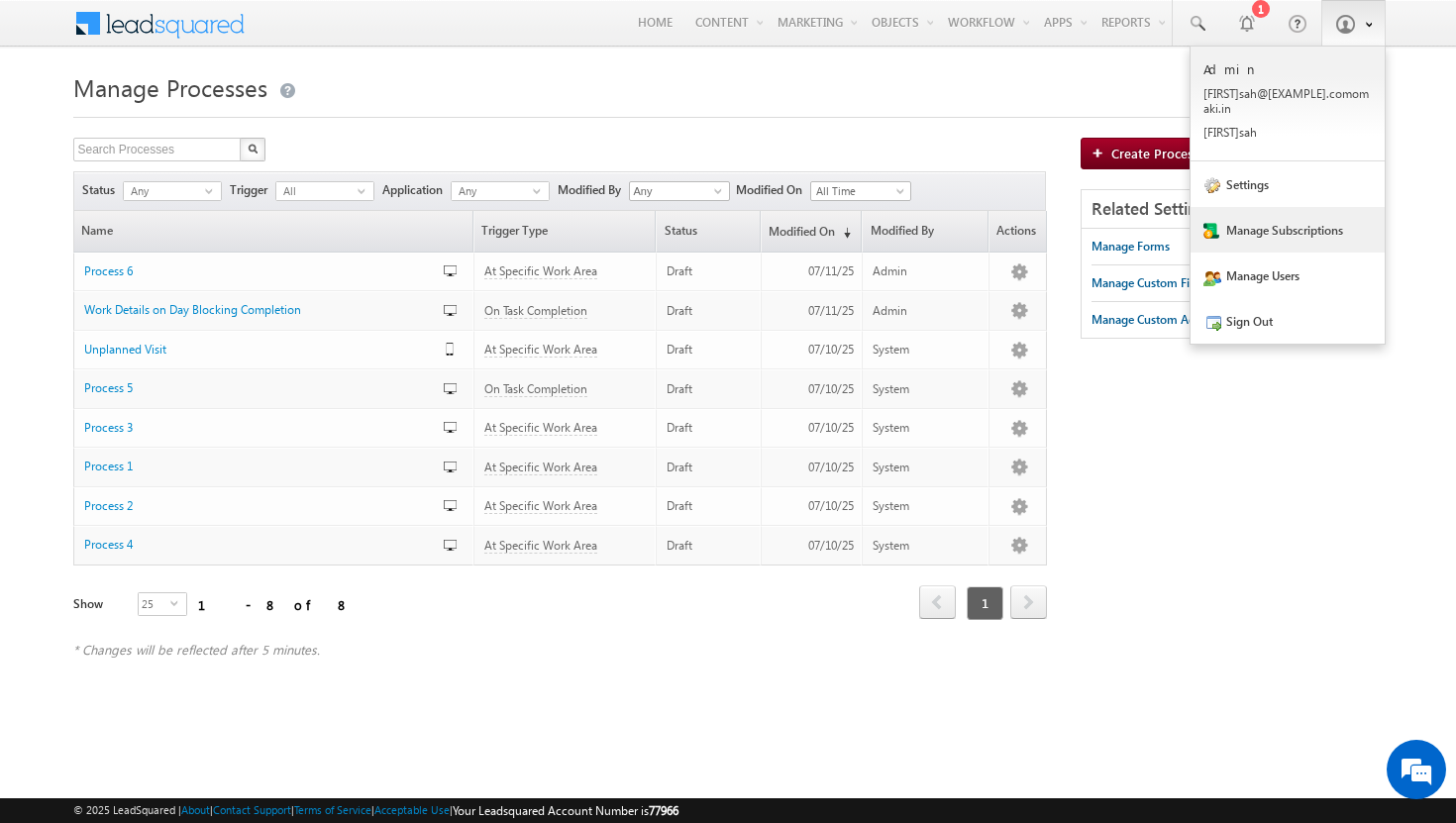 click on "Manage Subscriptions" at bounding box center [1288, 230] 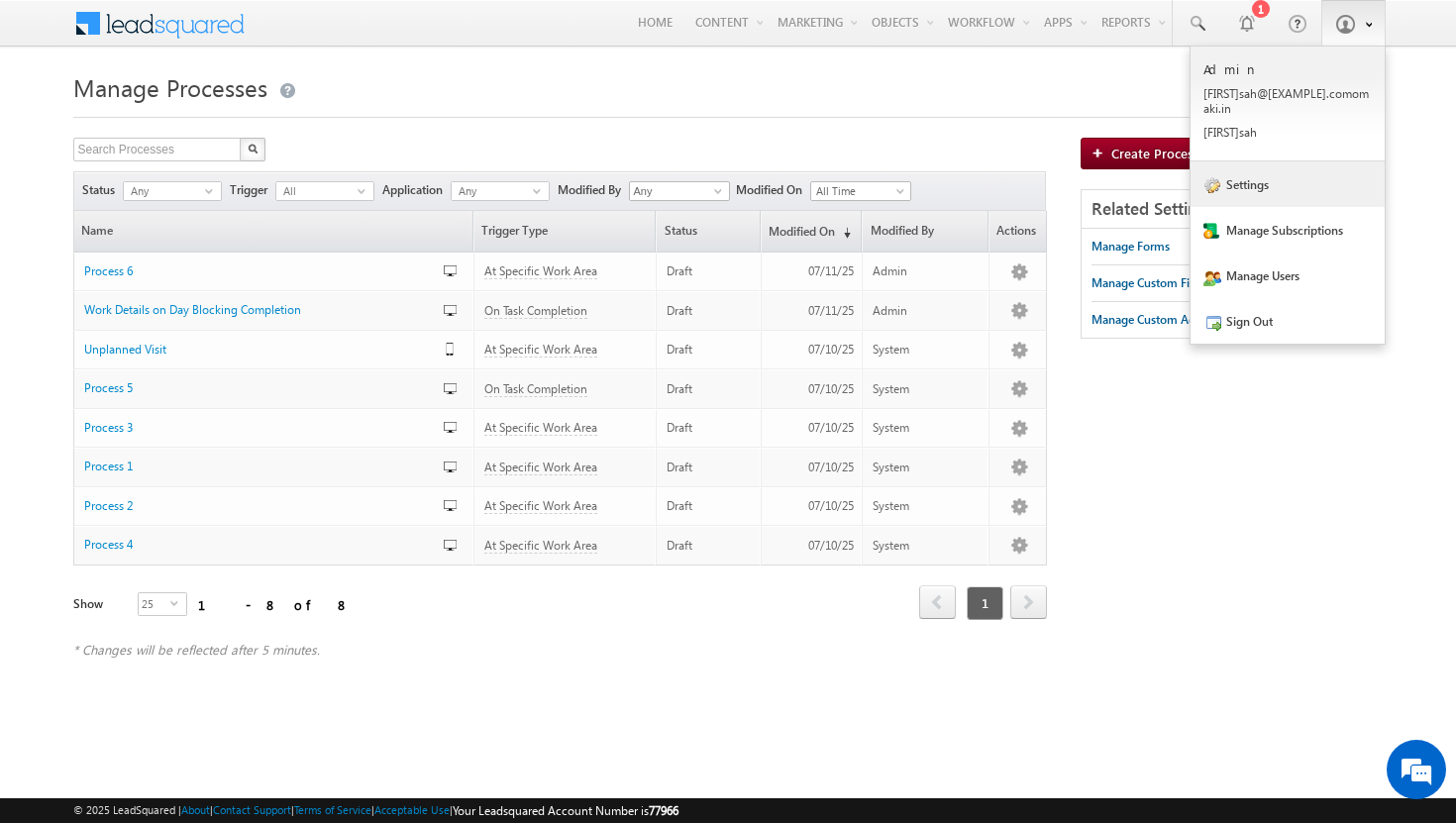 click on "Settings" at bounding box center (1288, 184) 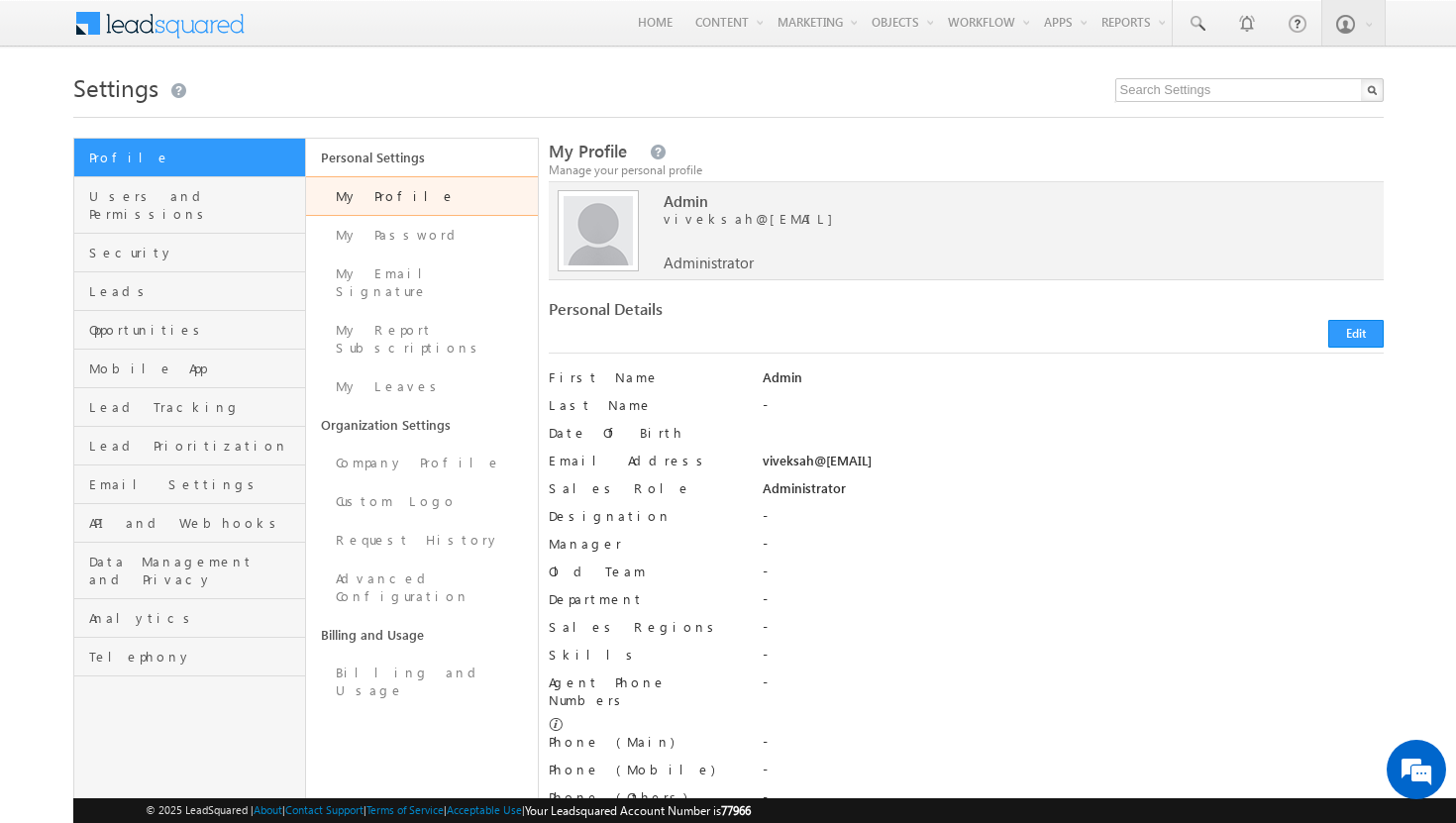 scroll, scrollTop: 0, scrollLeft: 0, axis: both 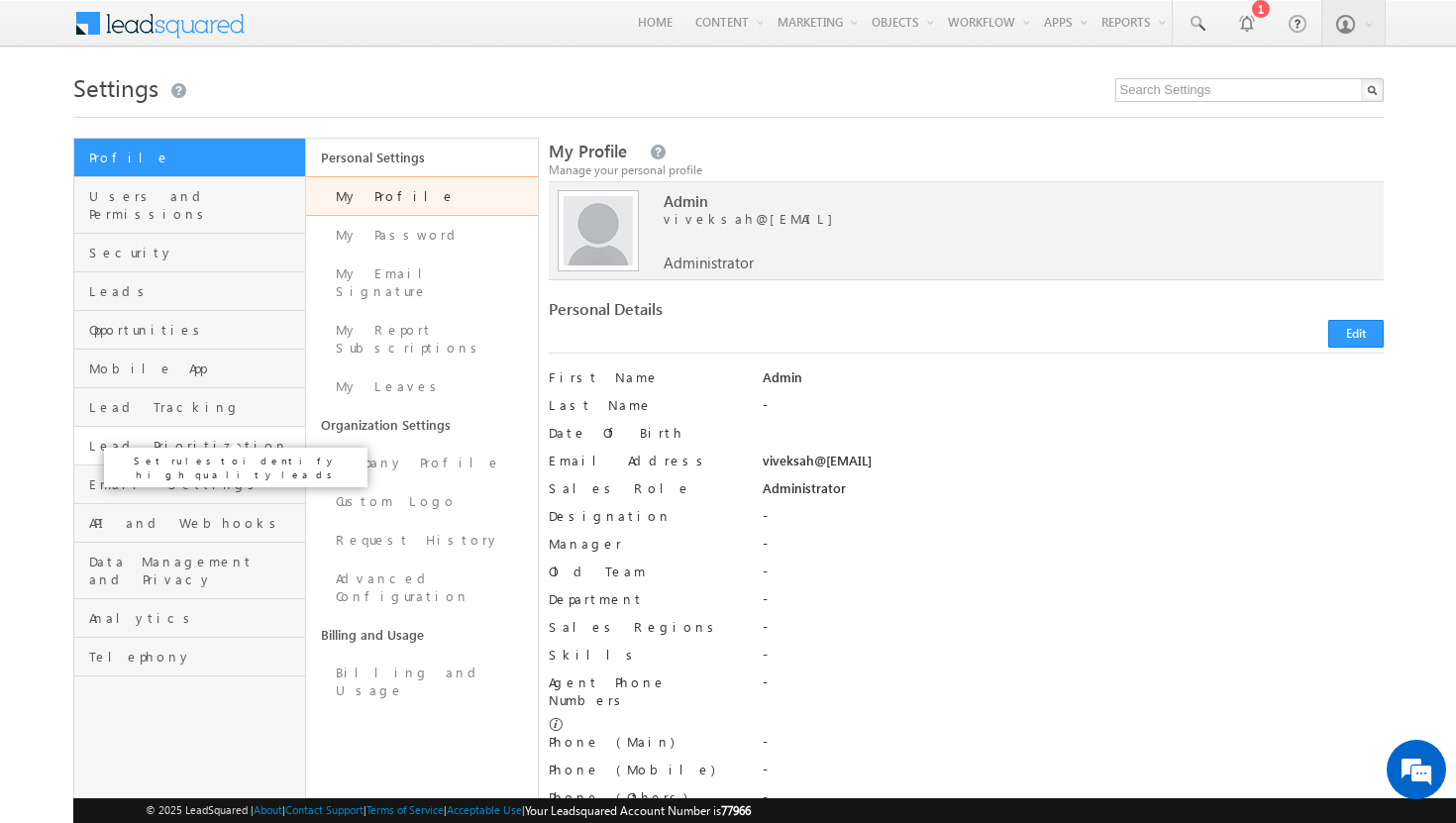 click on "Lead Prioritization" at bounding box center [194, 446] 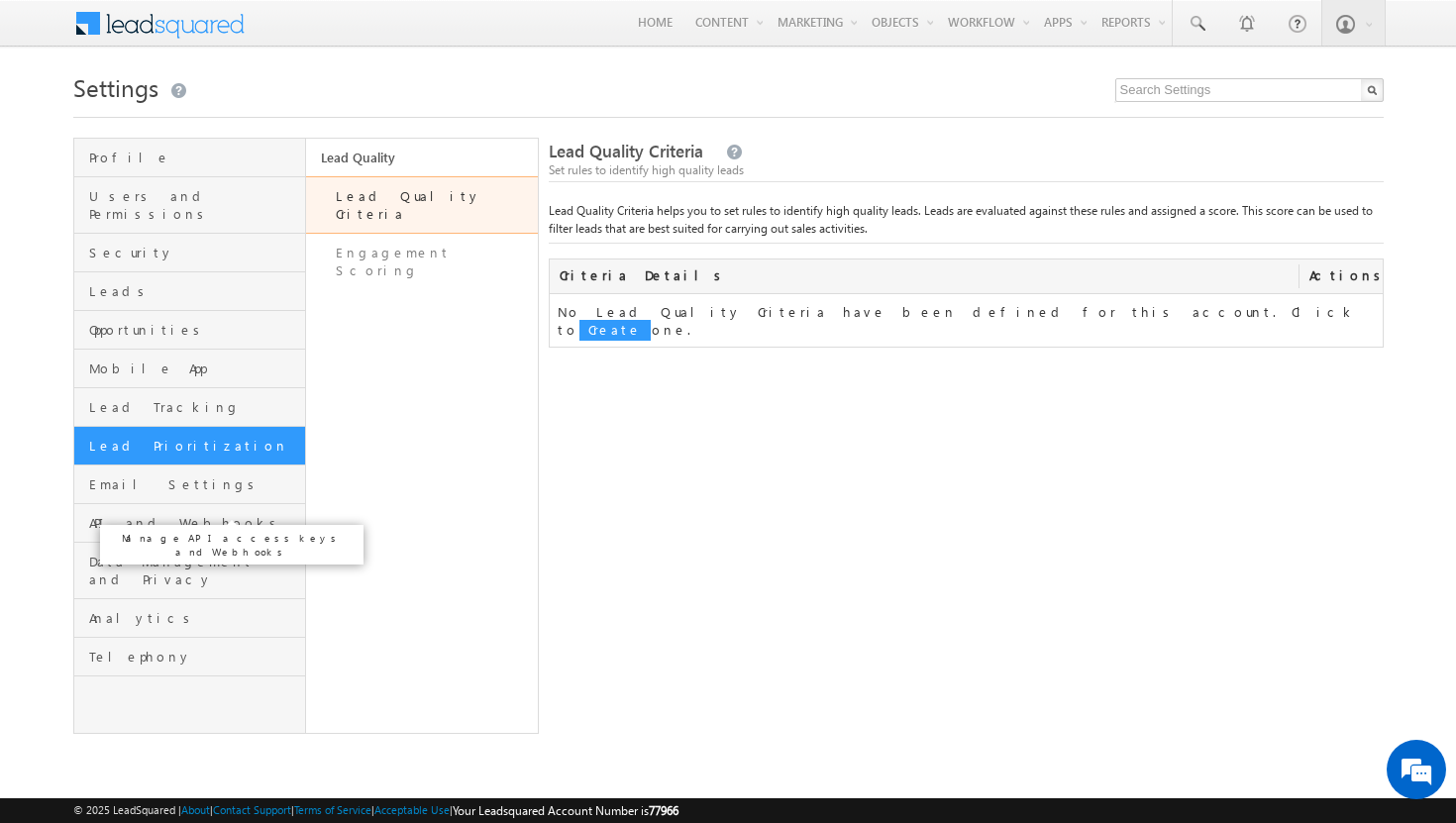 scroll, scrollTop: 0, scrollLeft: 0, axis: both 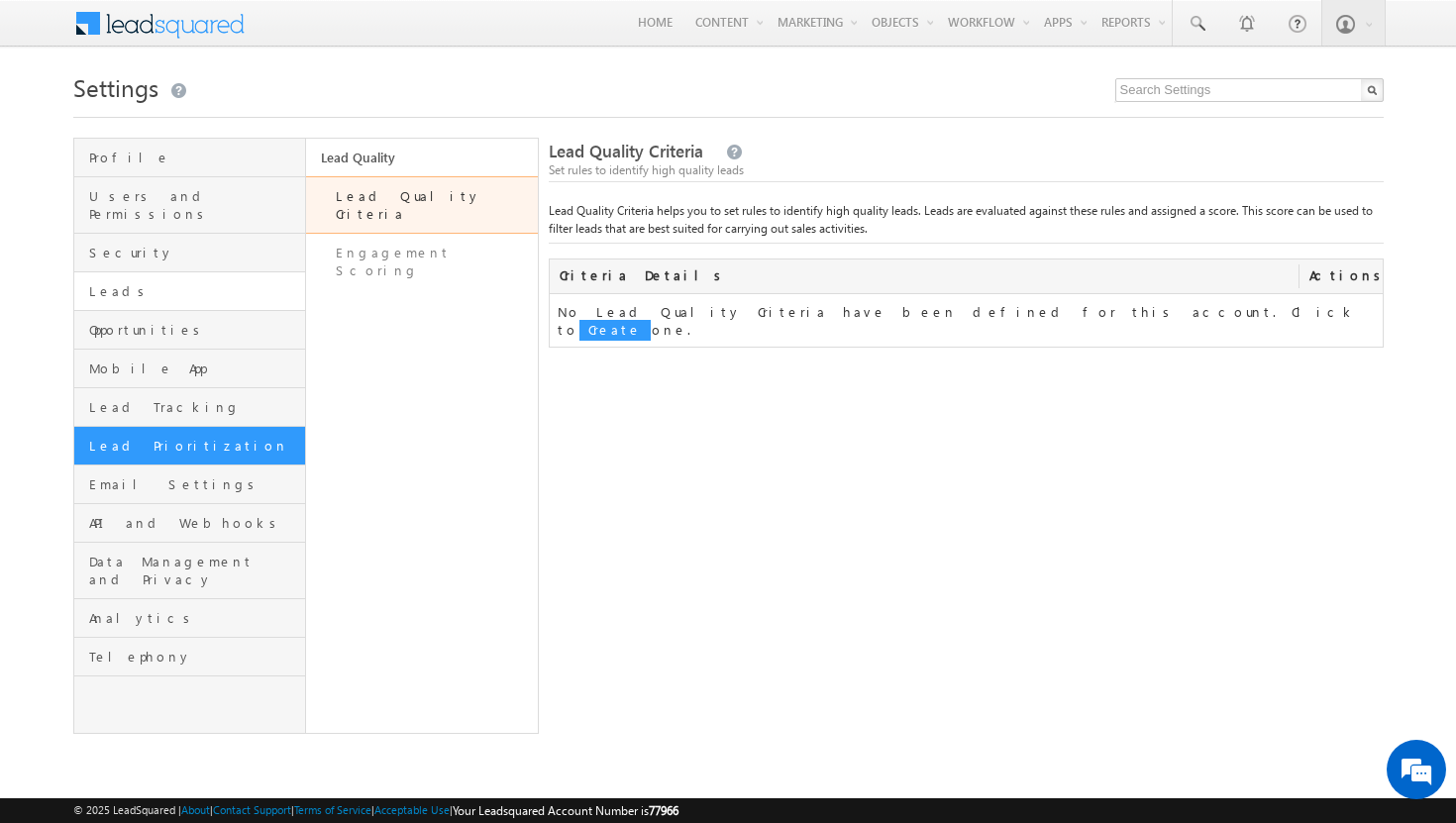 click on "Leads" at bounding box center [194, 291] 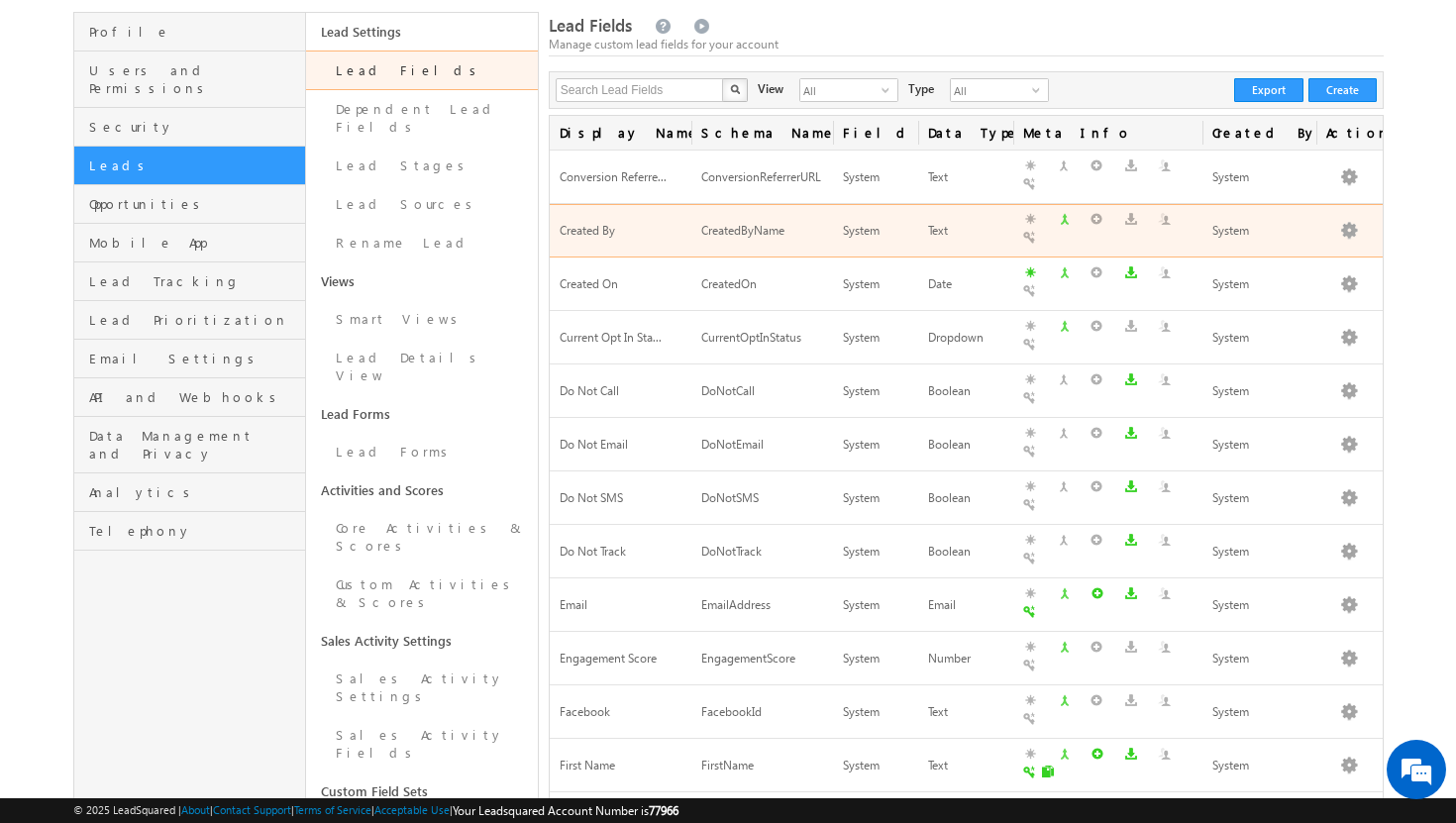 scroll, scrollTop: 184, scrollLeft: 0, axis: vertical 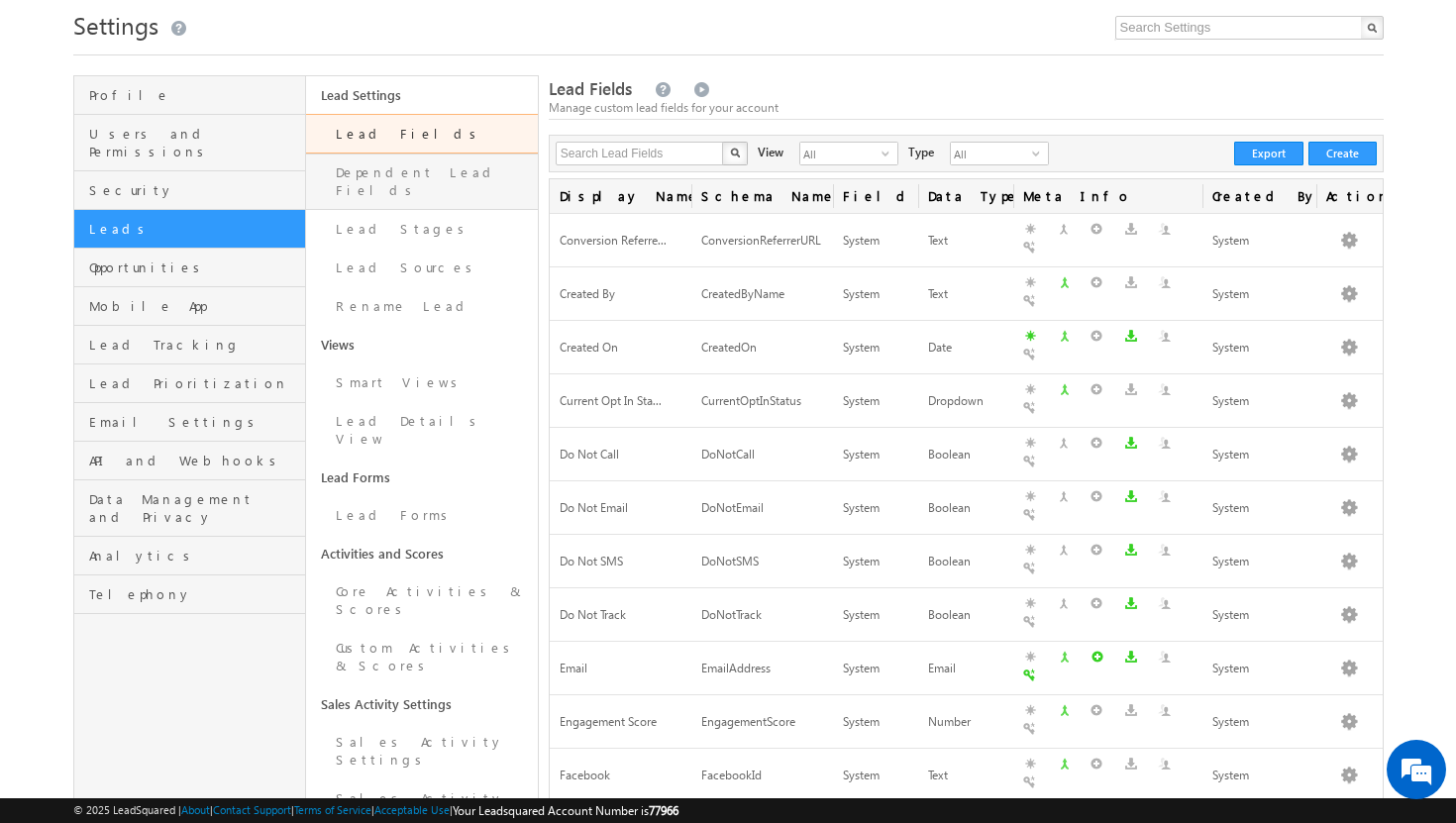 click on "Dependent Lead Fields" at bounding box center [422, 181] 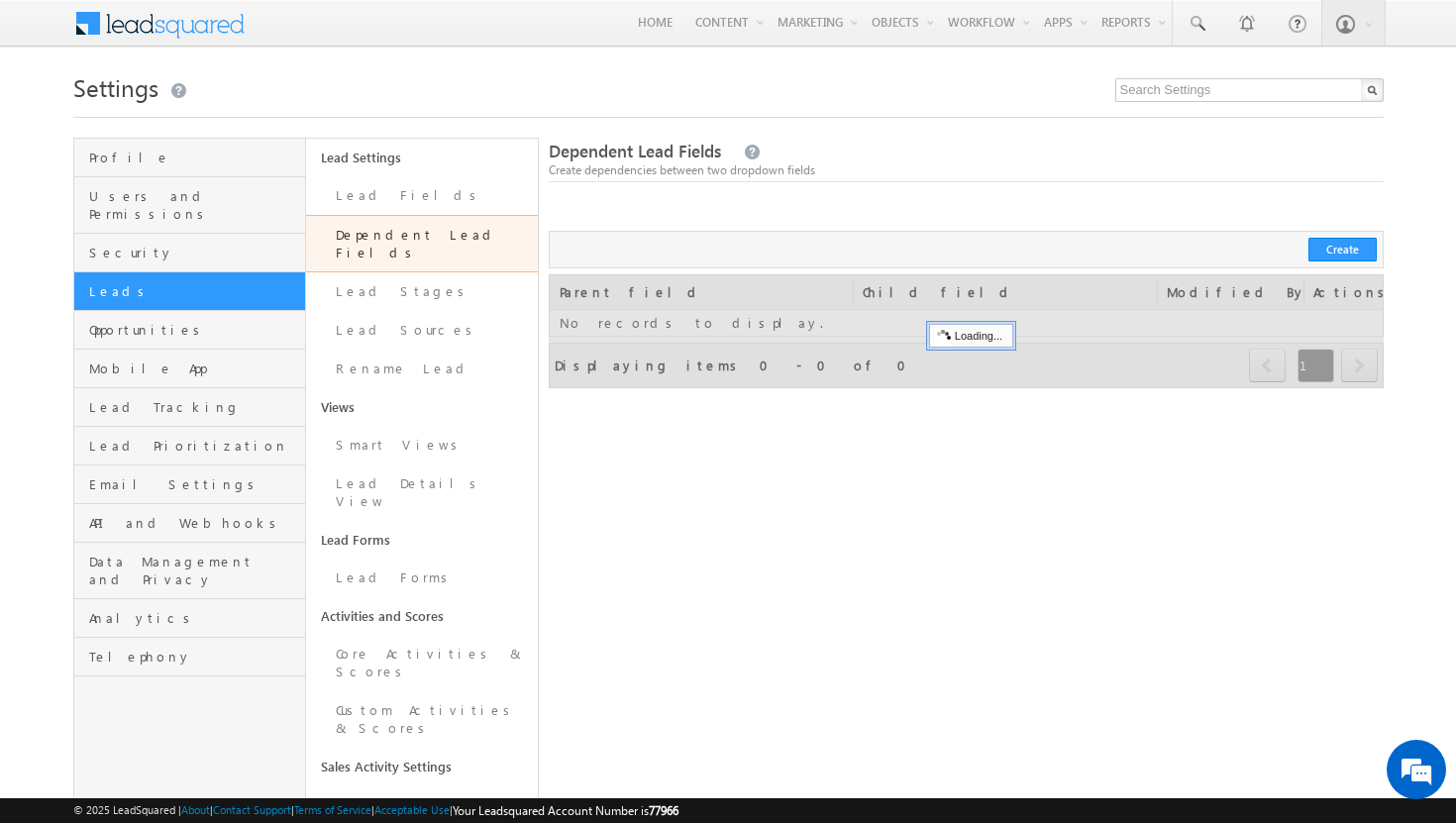 scroll, scrollTop: 0, scrollLeft: 0, axis: both 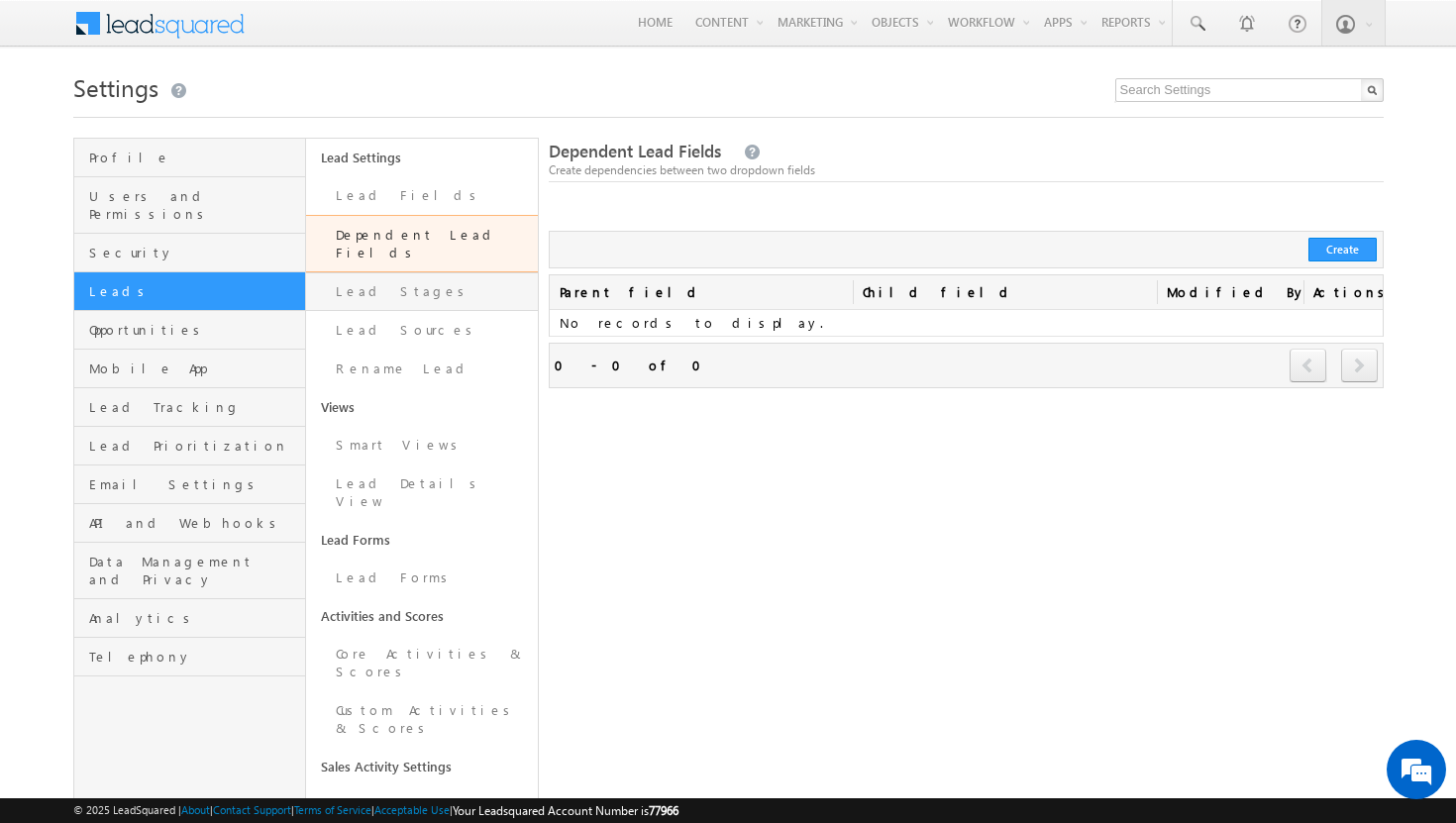 click on "Lead Stages" at bounding box center [422, 291] 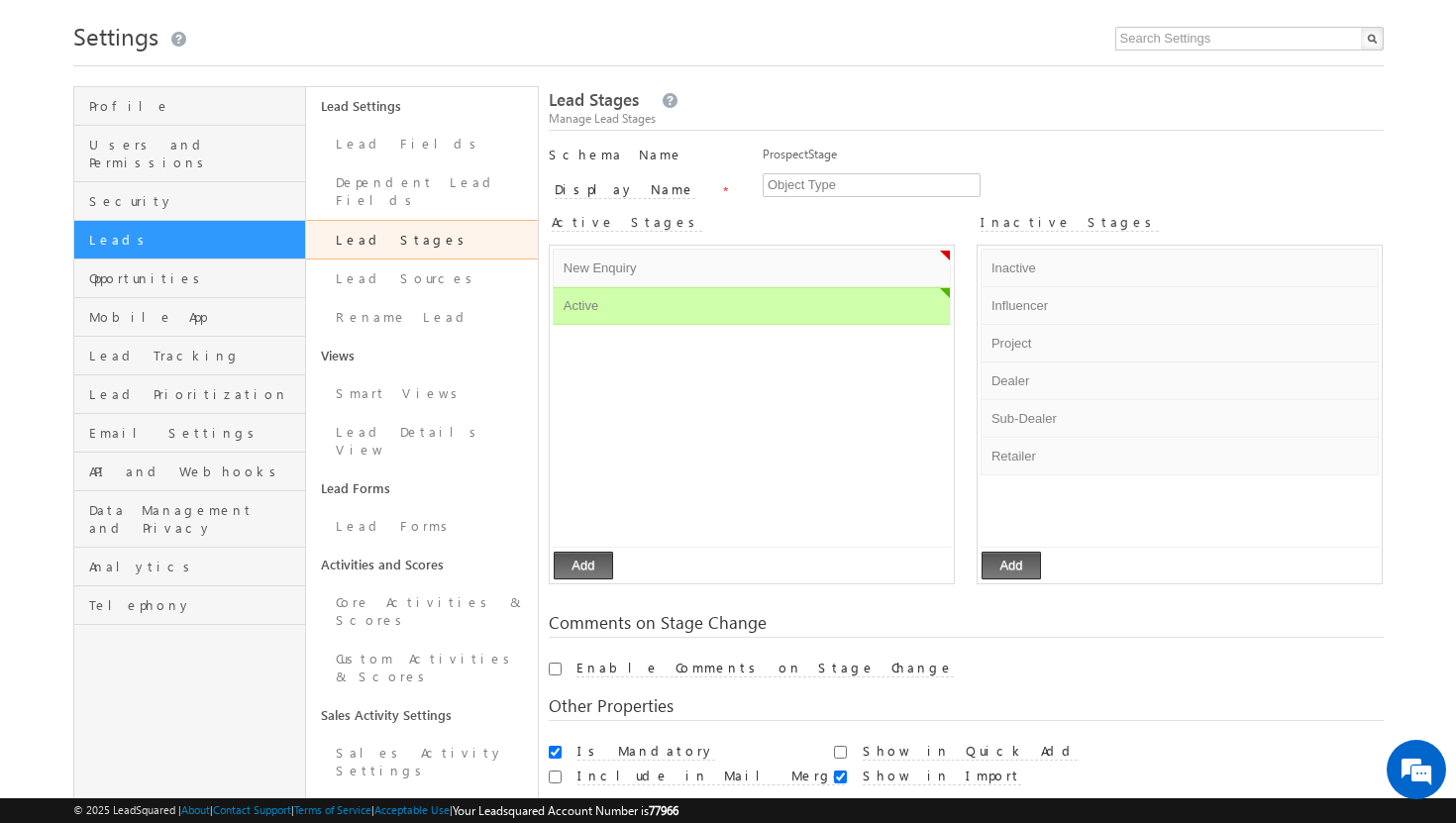 scroll, scrollTop: 64, scrollLeft: 0, axis: vertical 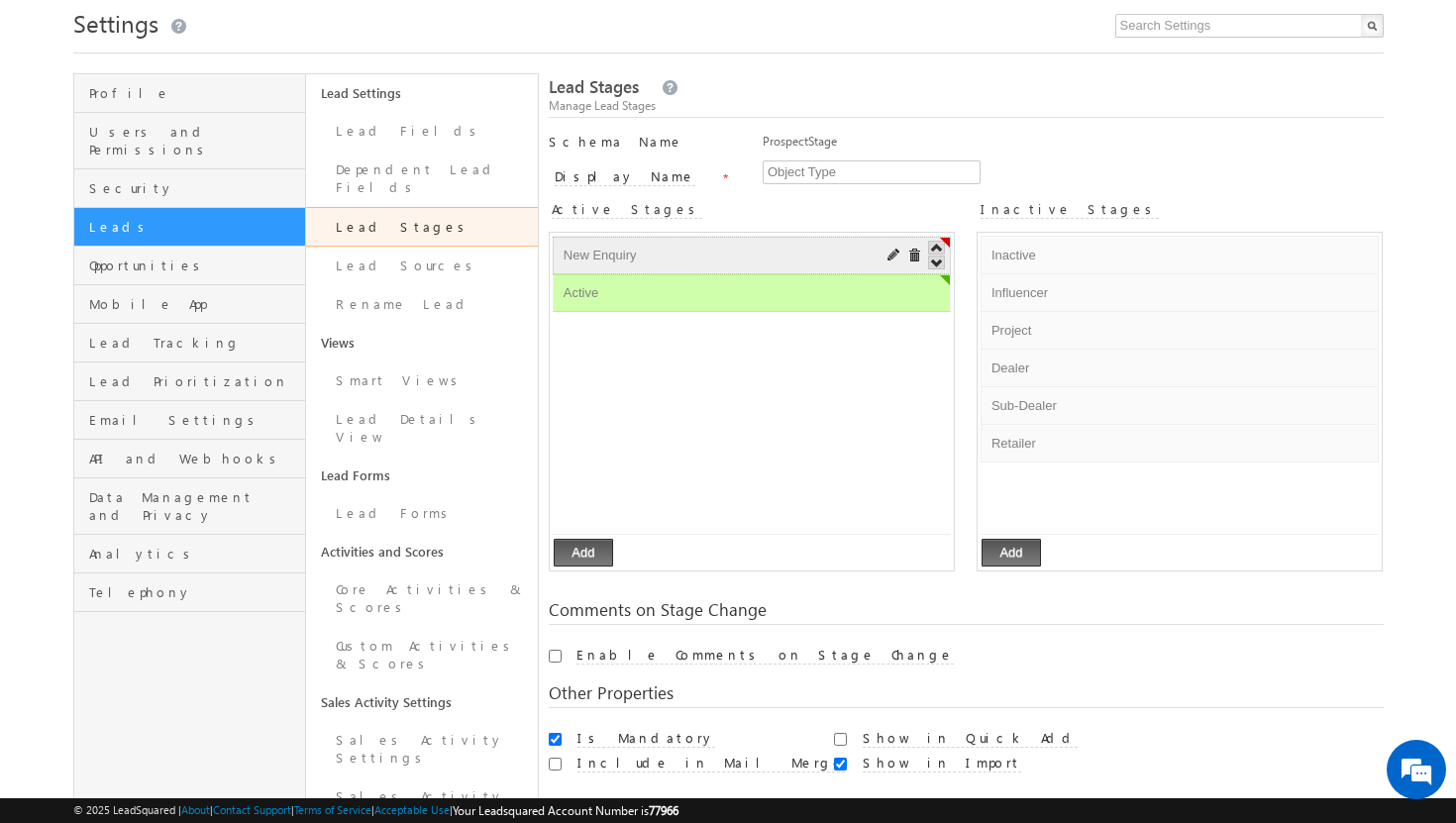 click on "New Enquiry" at bounding box center [715, 256] 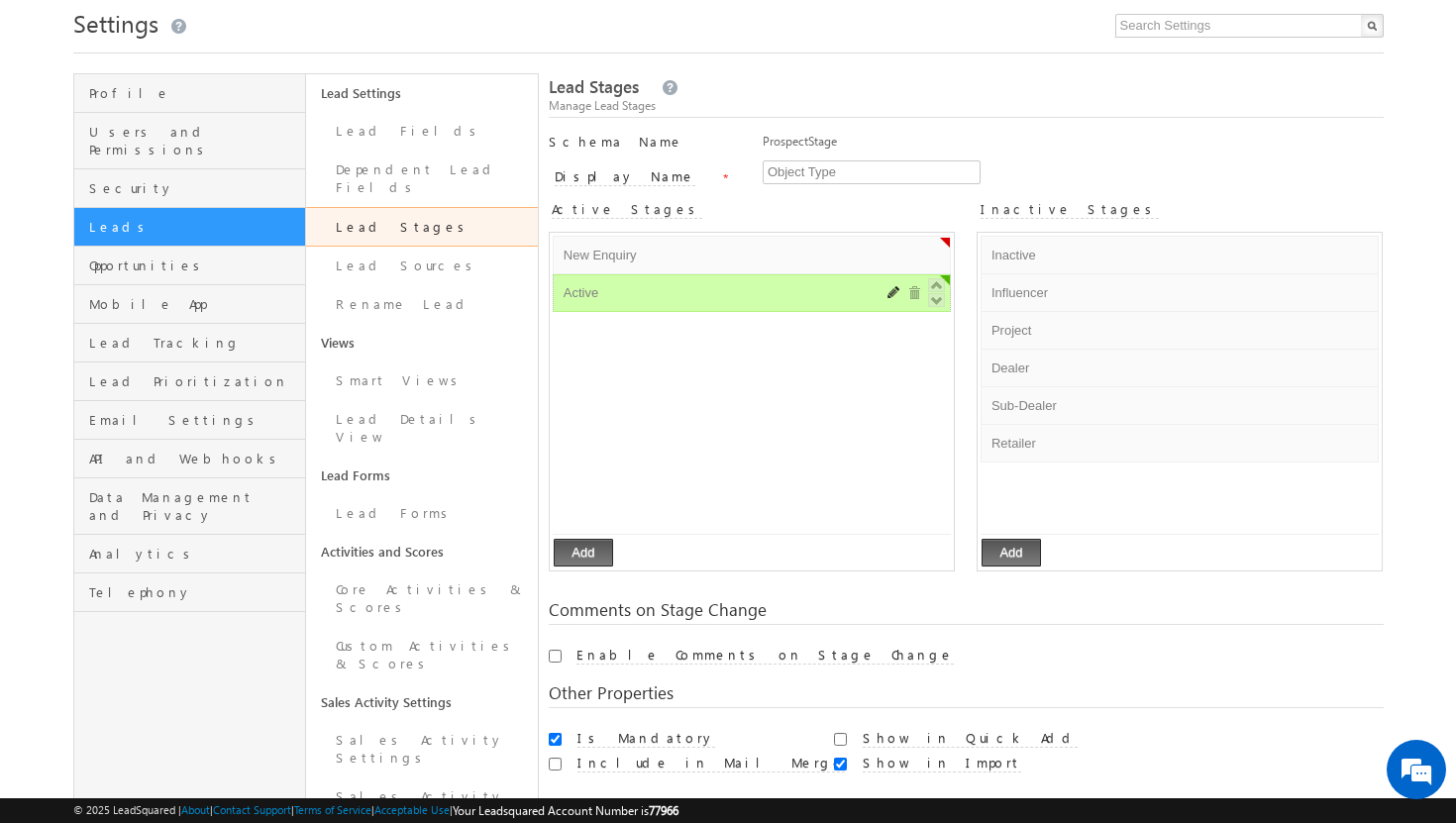 click on "Active" at bounding box center [715, 293] 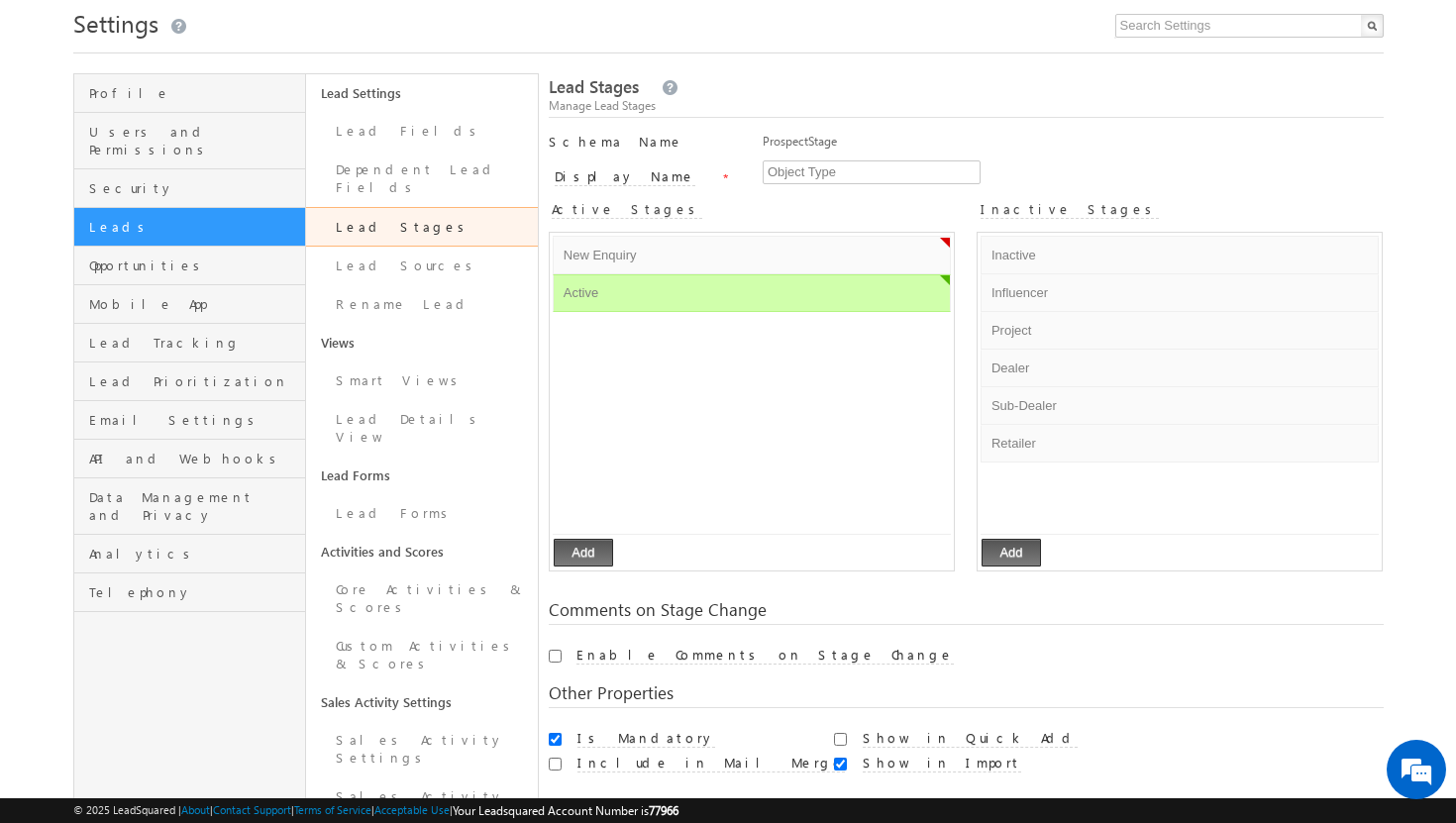 click on "New Enquiry Default Error processing! Active Default Error processing!" at bounding box center [752, 385] 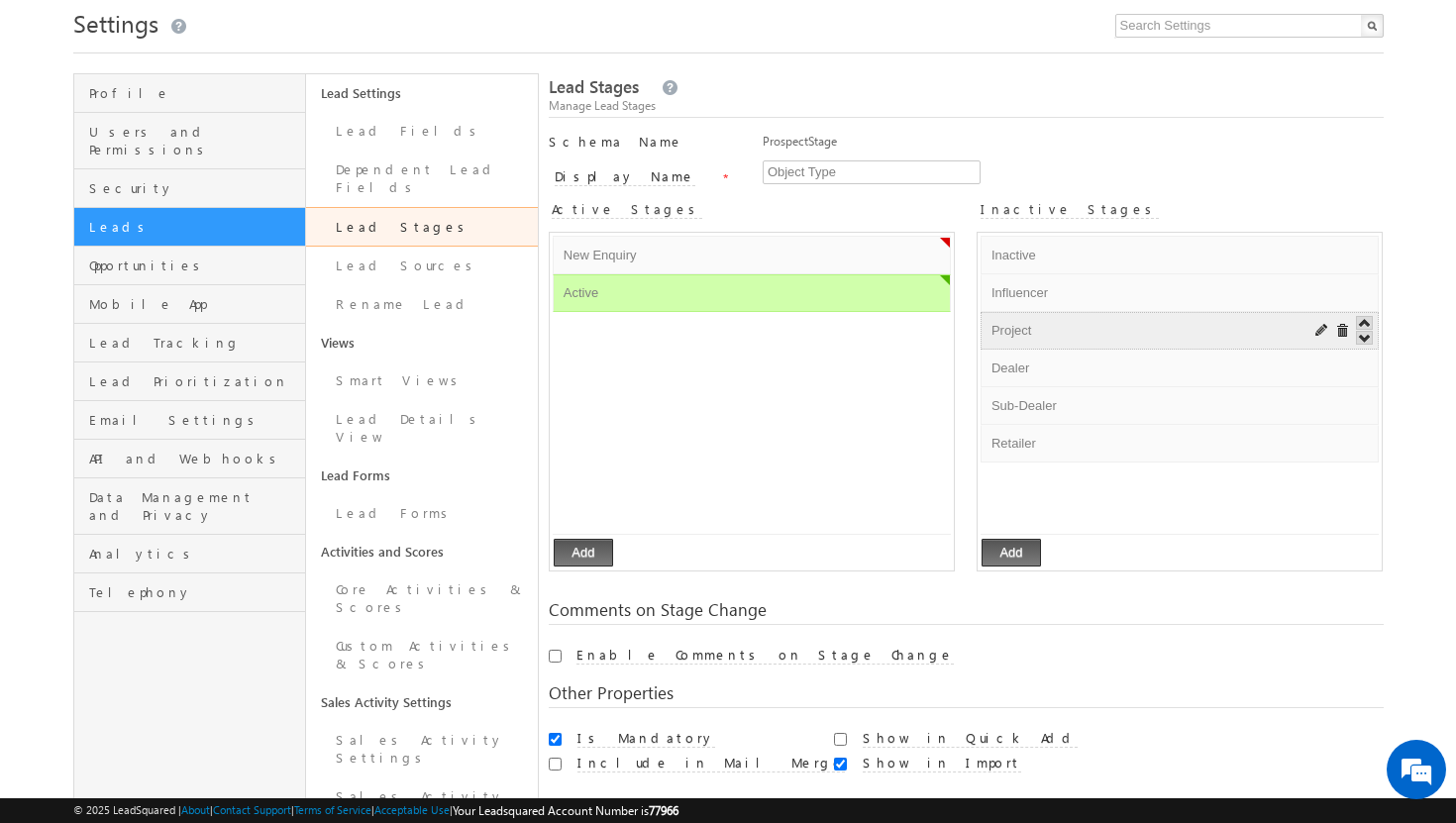 scroll, scrollTop: 0, scrollLeft: 0, axis: both 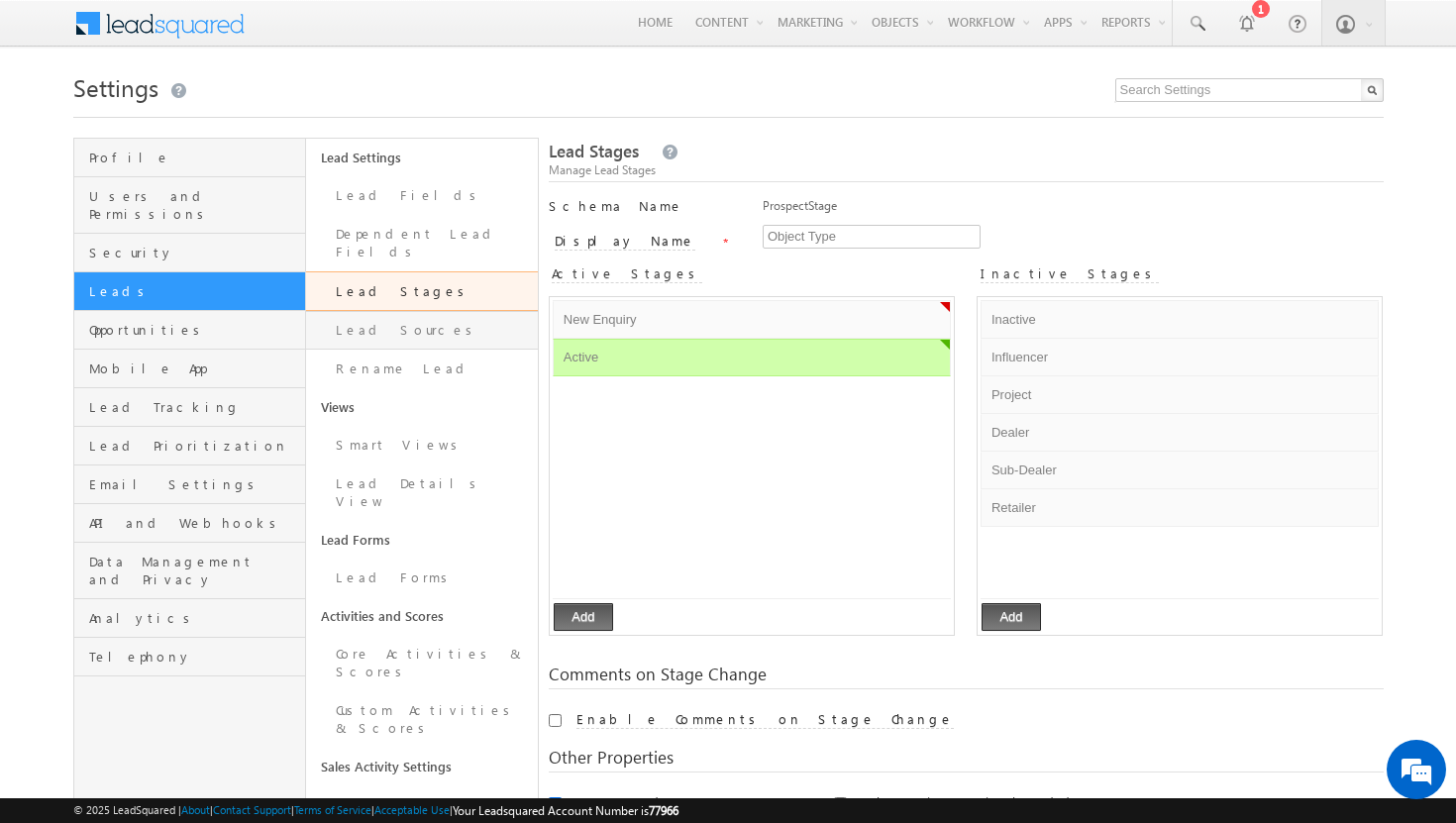 click on "Lead Sources" at bounding box center (422, 330) 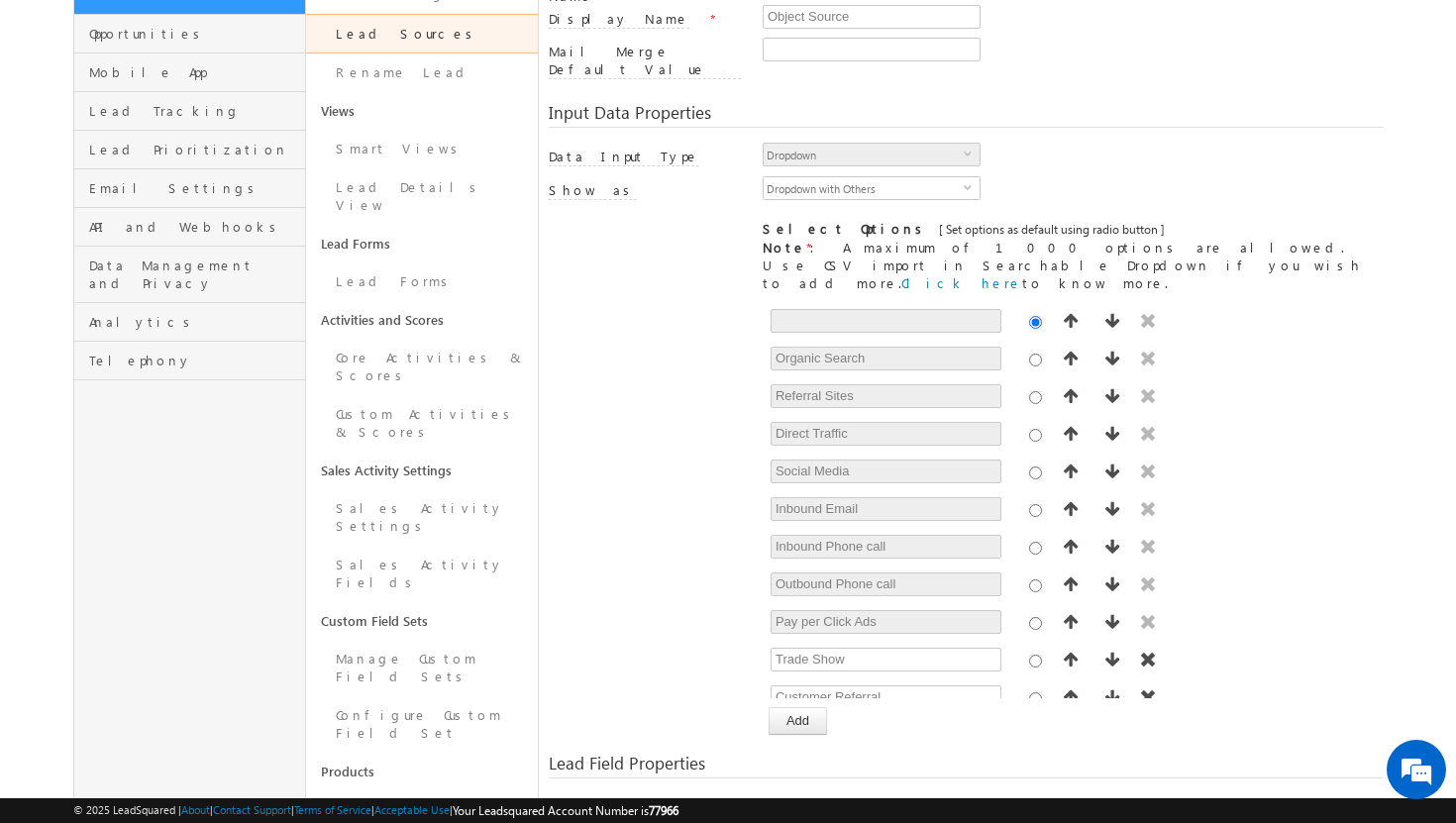 scroll, scrollTop: 307, scrollLeft: 0, axis: vertical 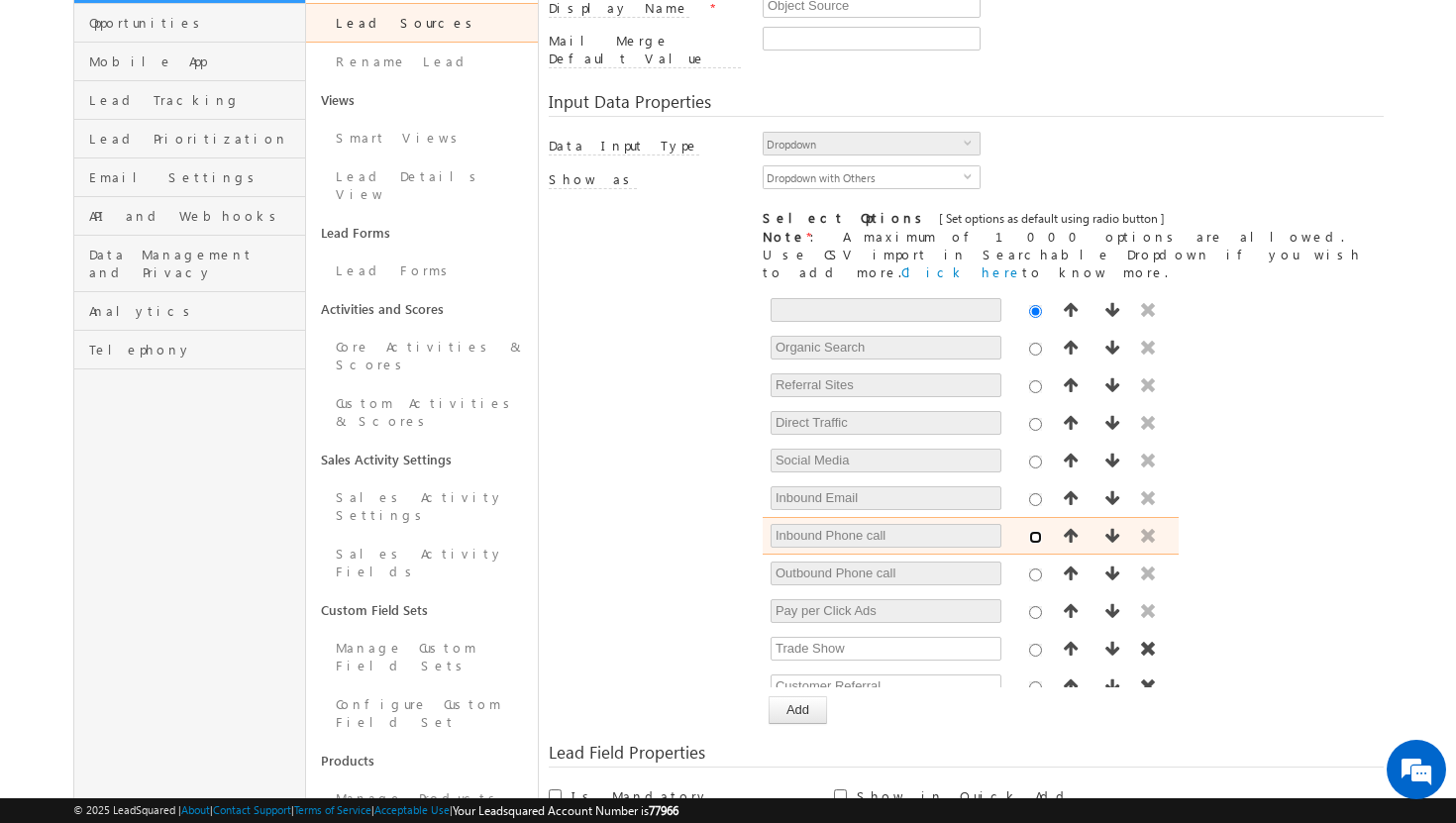click at bounding box center [1035, 537] 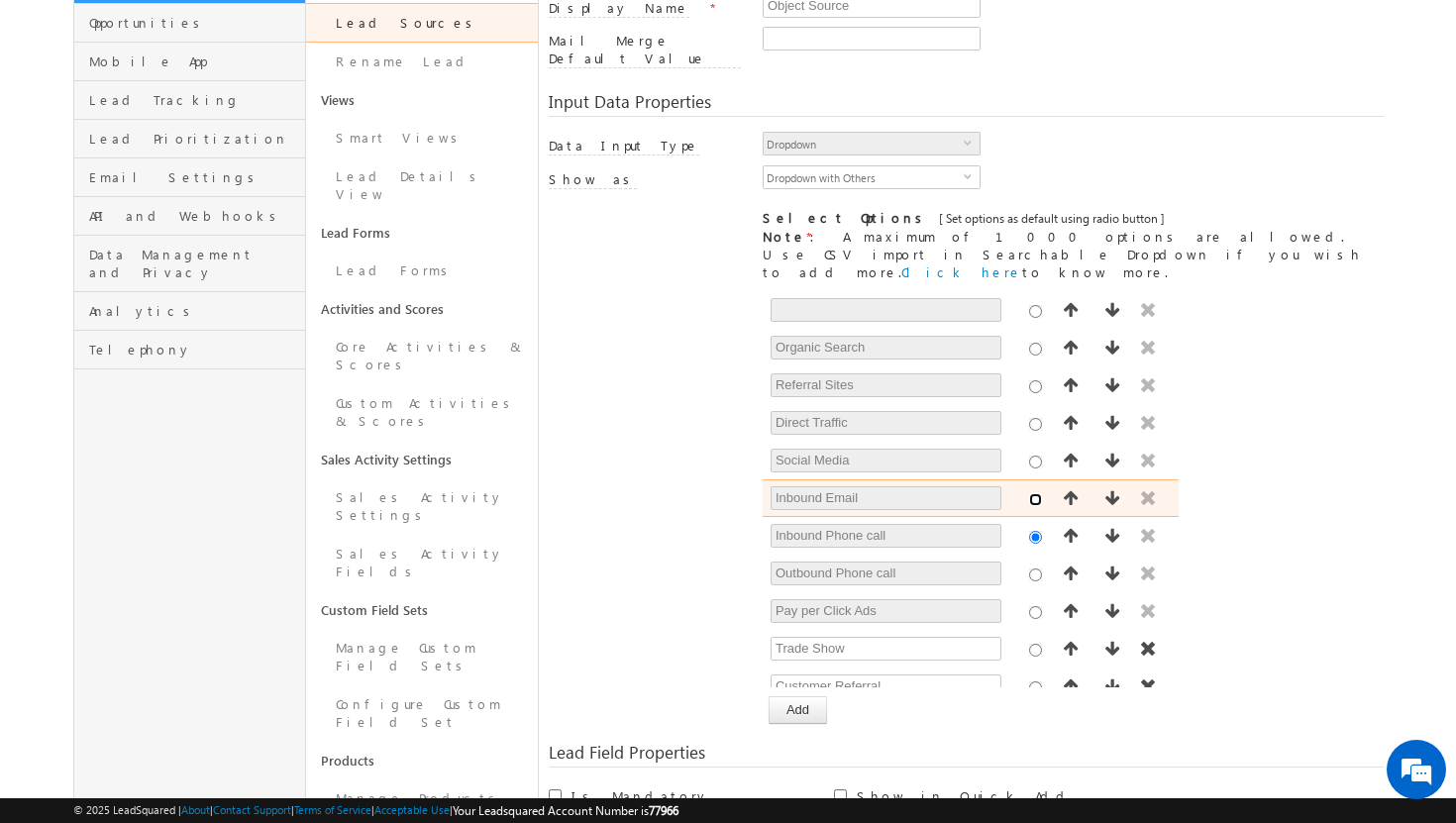 click at bounding box center (1035, 499) 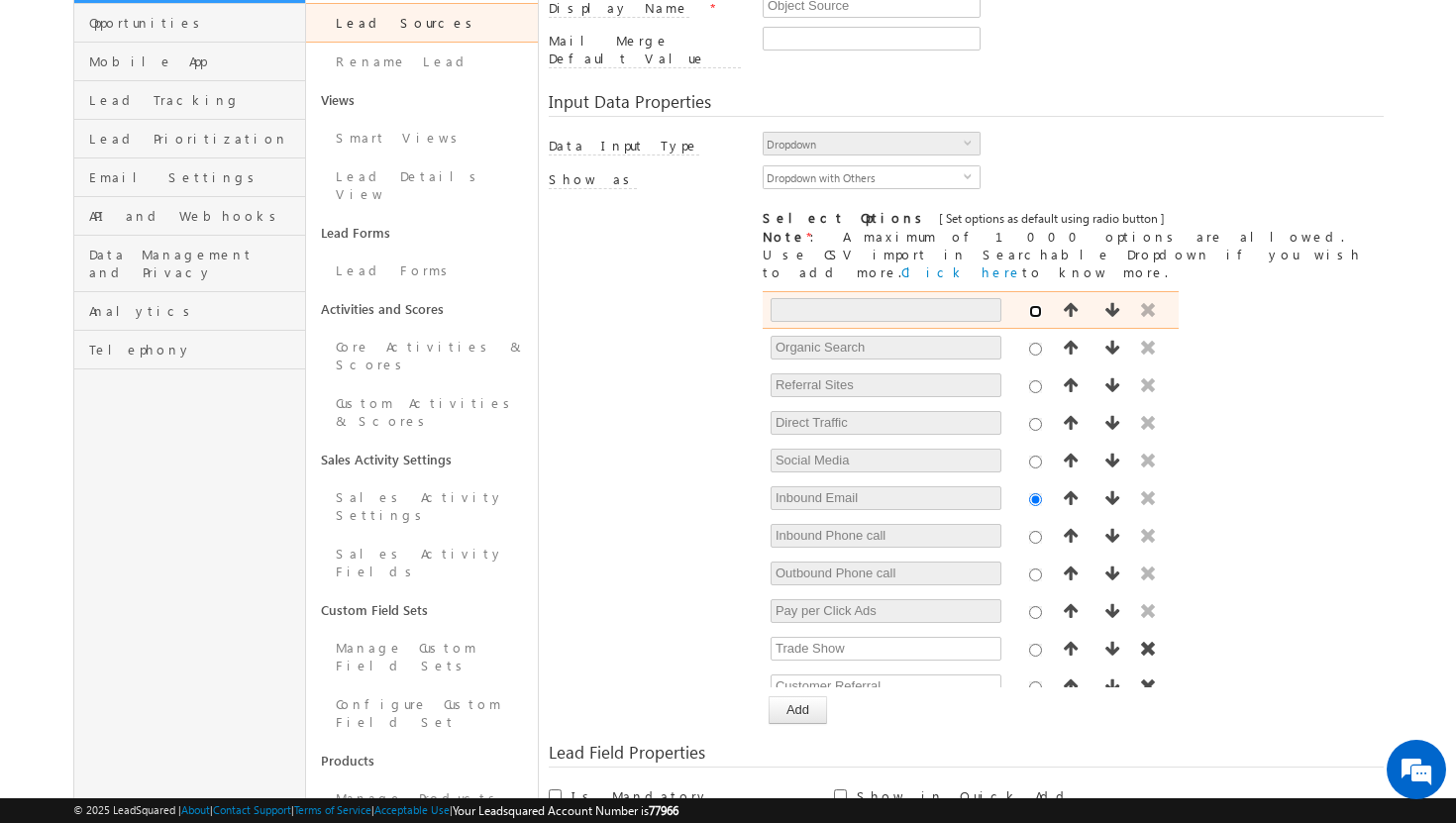 click at bounding box center (1035, 311) 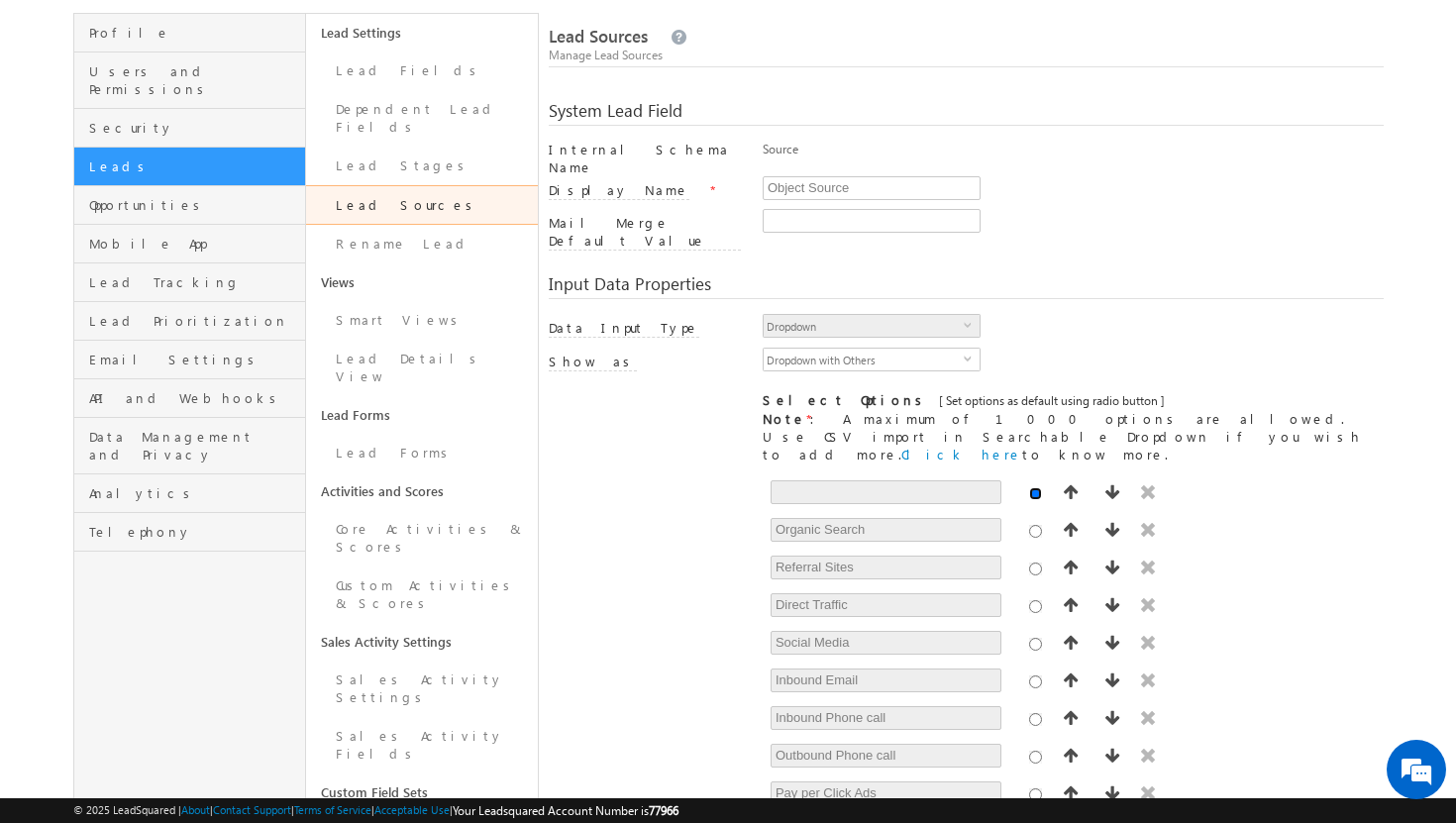 scroll, scrollTop: 0, scrollLeft: 0, axis: both 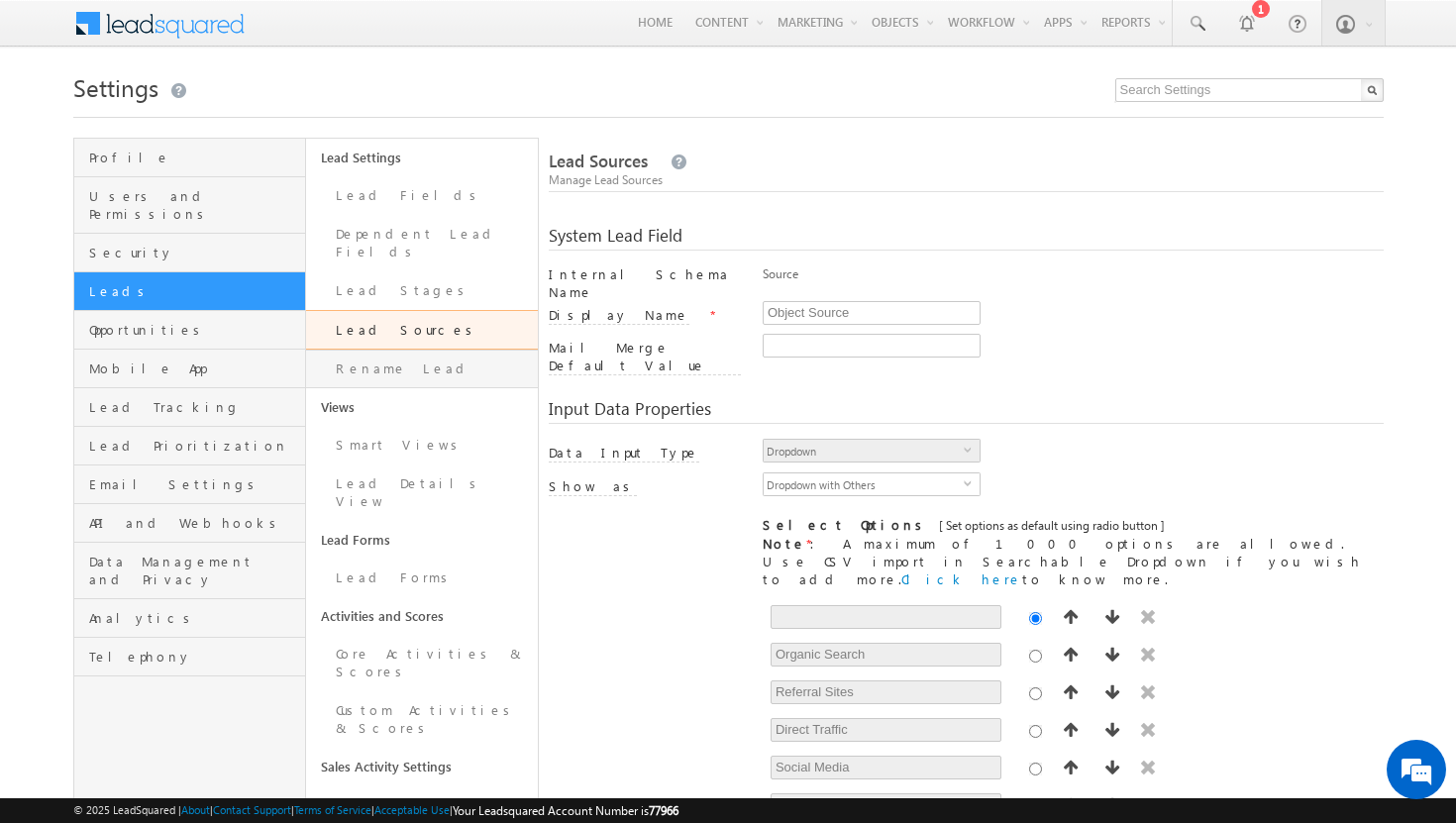 click on "Rename Lead" at bounding box center (422, 368) 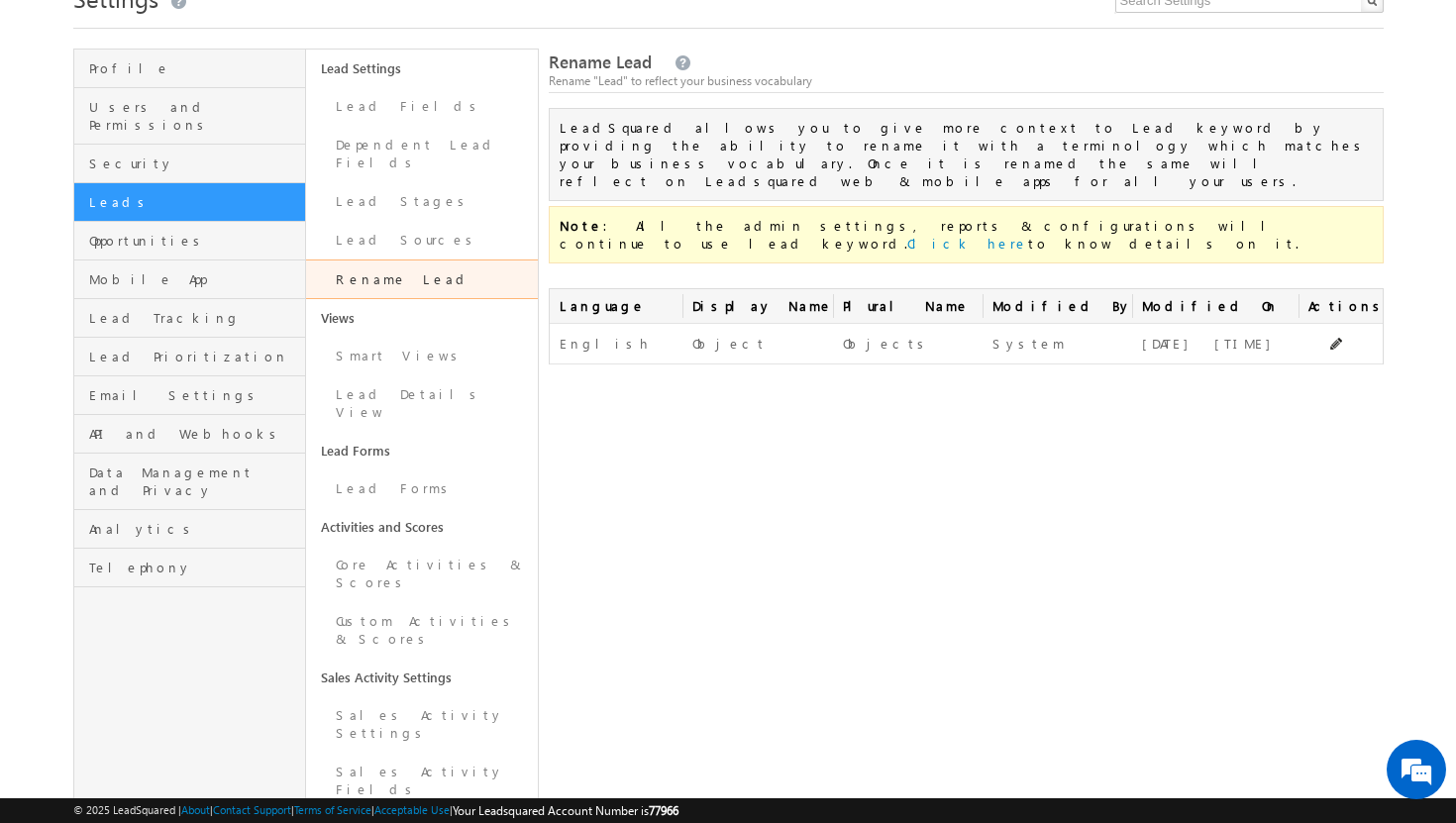 scroll, scrollTop: 0, scrollLeft: 0, axis: both 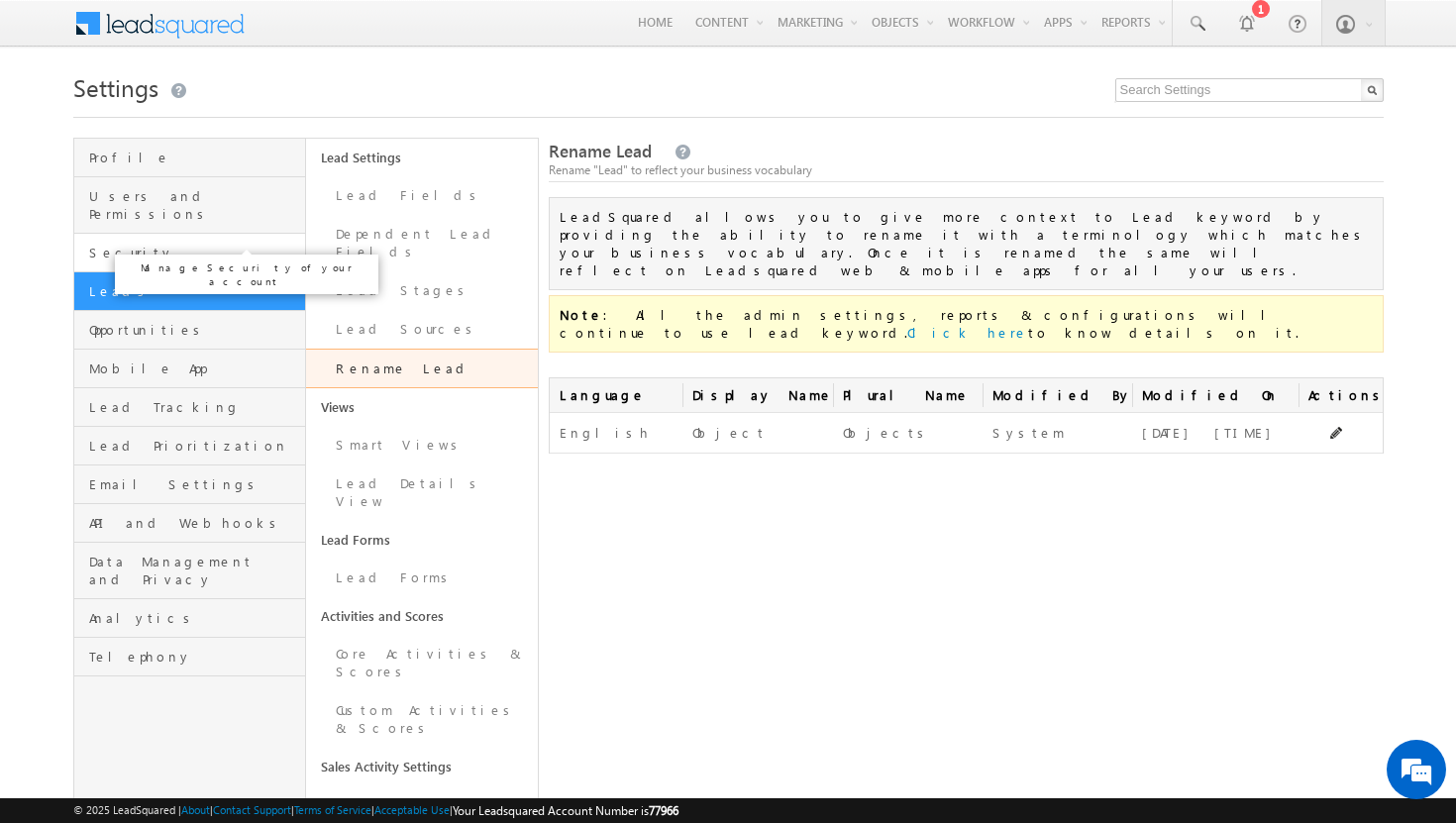 click on "Security" at bounding box center [194, 253] 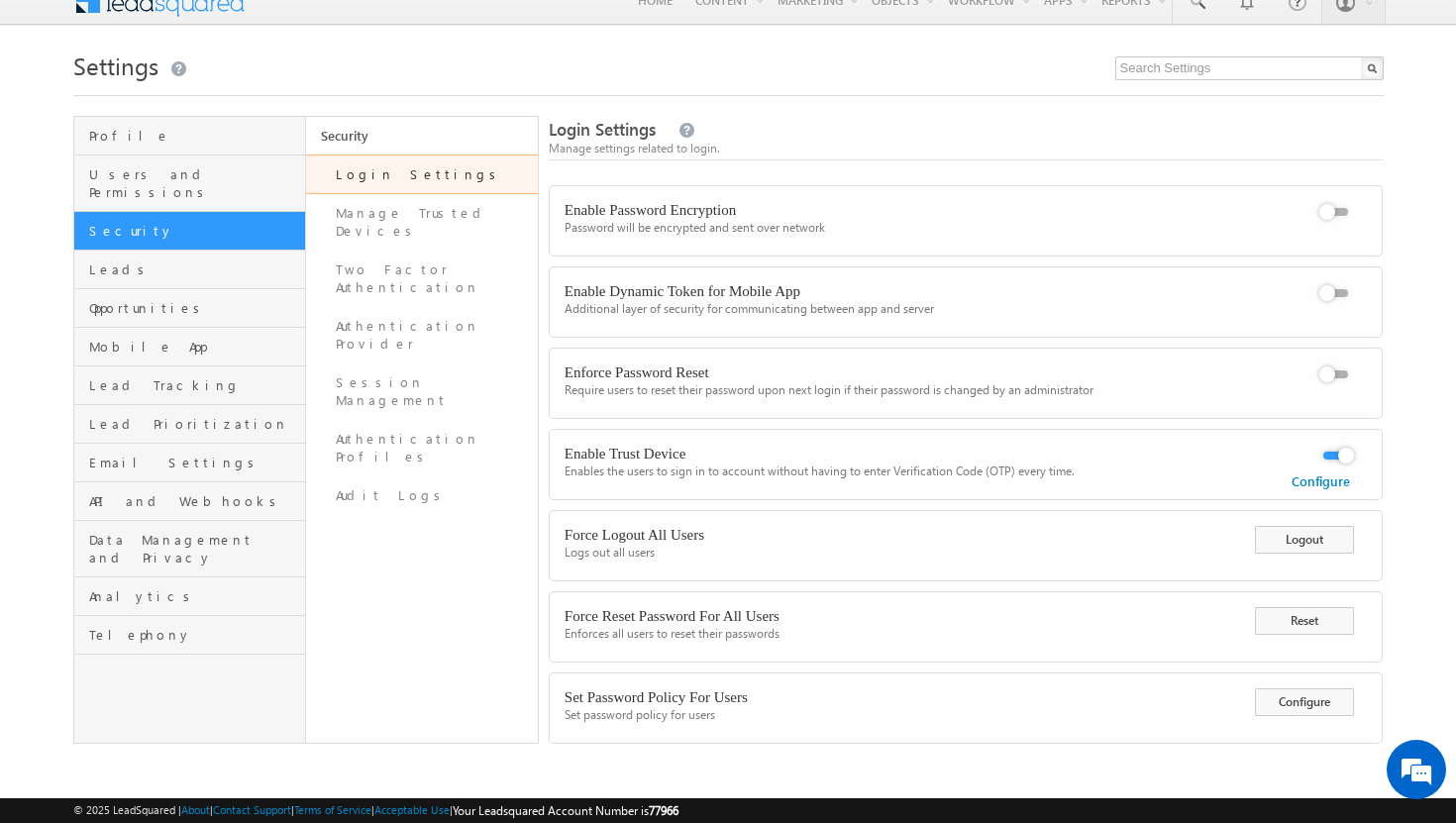 scroll, scrollTop: 0, scrollLeft: 0, axis: both 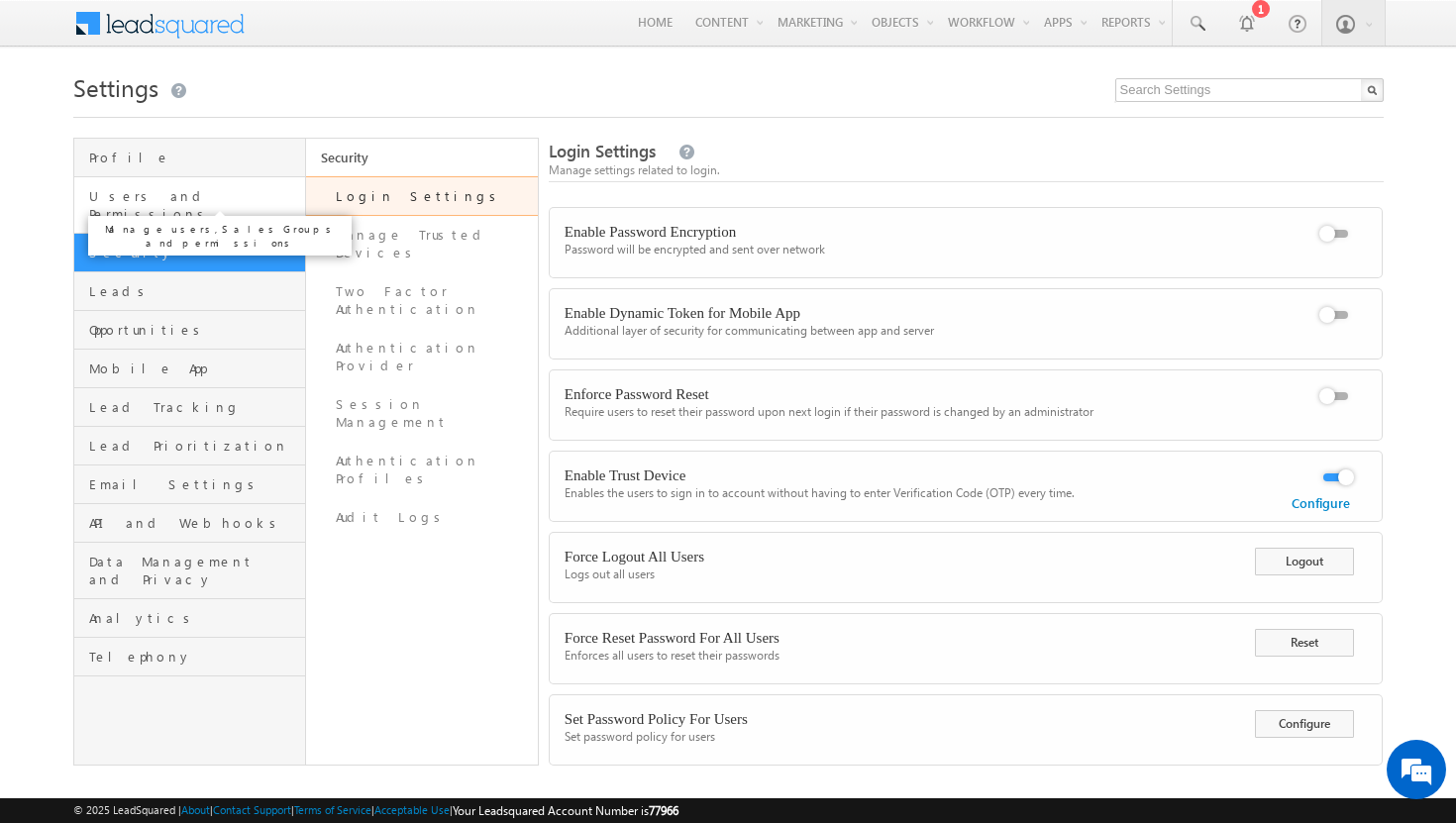 click on "Users and Permissions" at bounding box center [194, 205] 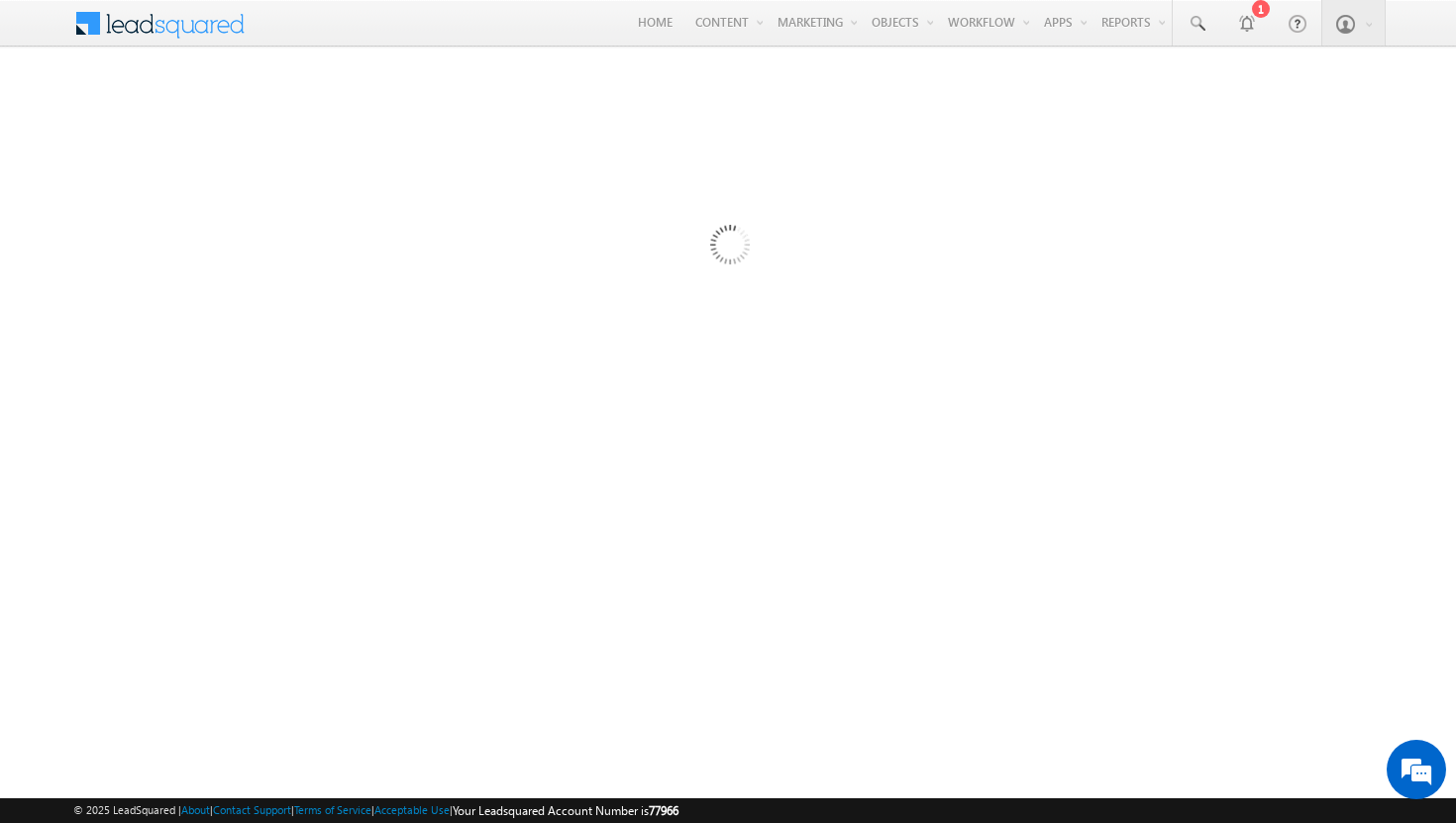 scroll, scrollTop: 0, scrollLeft: 0, axis: both 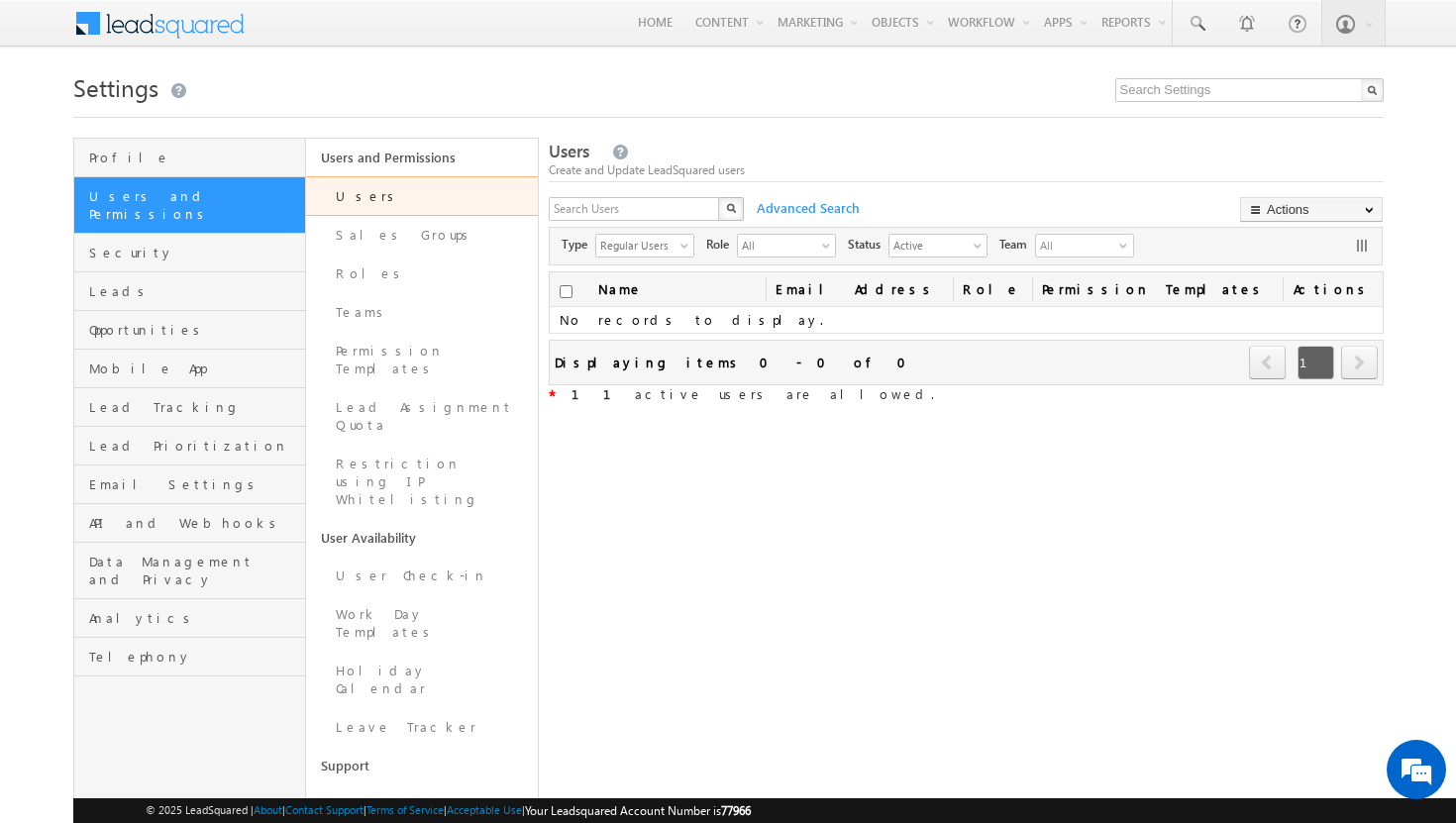 click on "Users
Create and Update LeadSquared users
X
Advanced Search
Actions Import Users Update via CSV Export Users Bulk Update Connector Configure Home Page
Type" at bounding box center [966, 574] 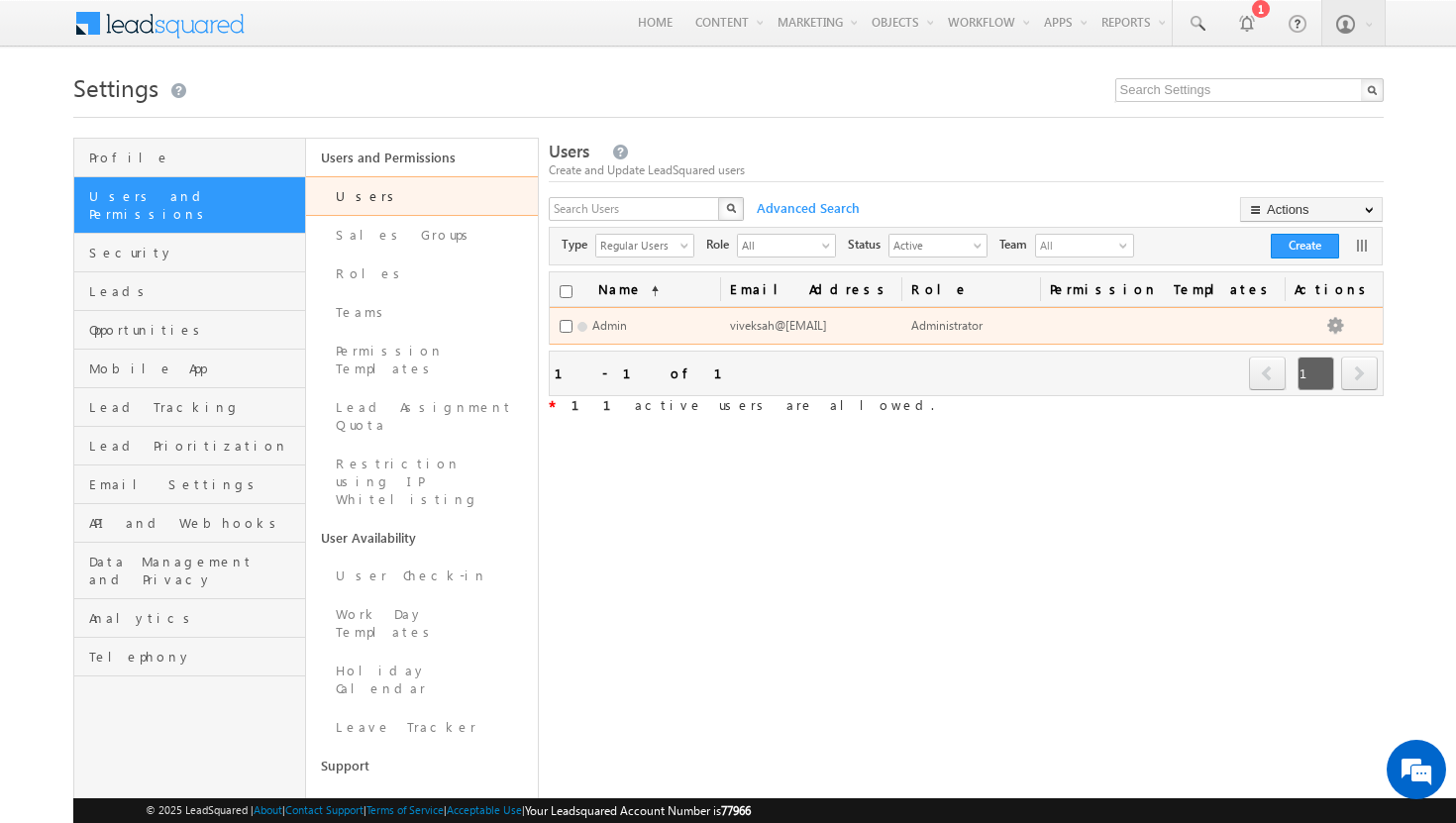 click on "viveksah@[EMAIL]" at bounding box center [779, 325] 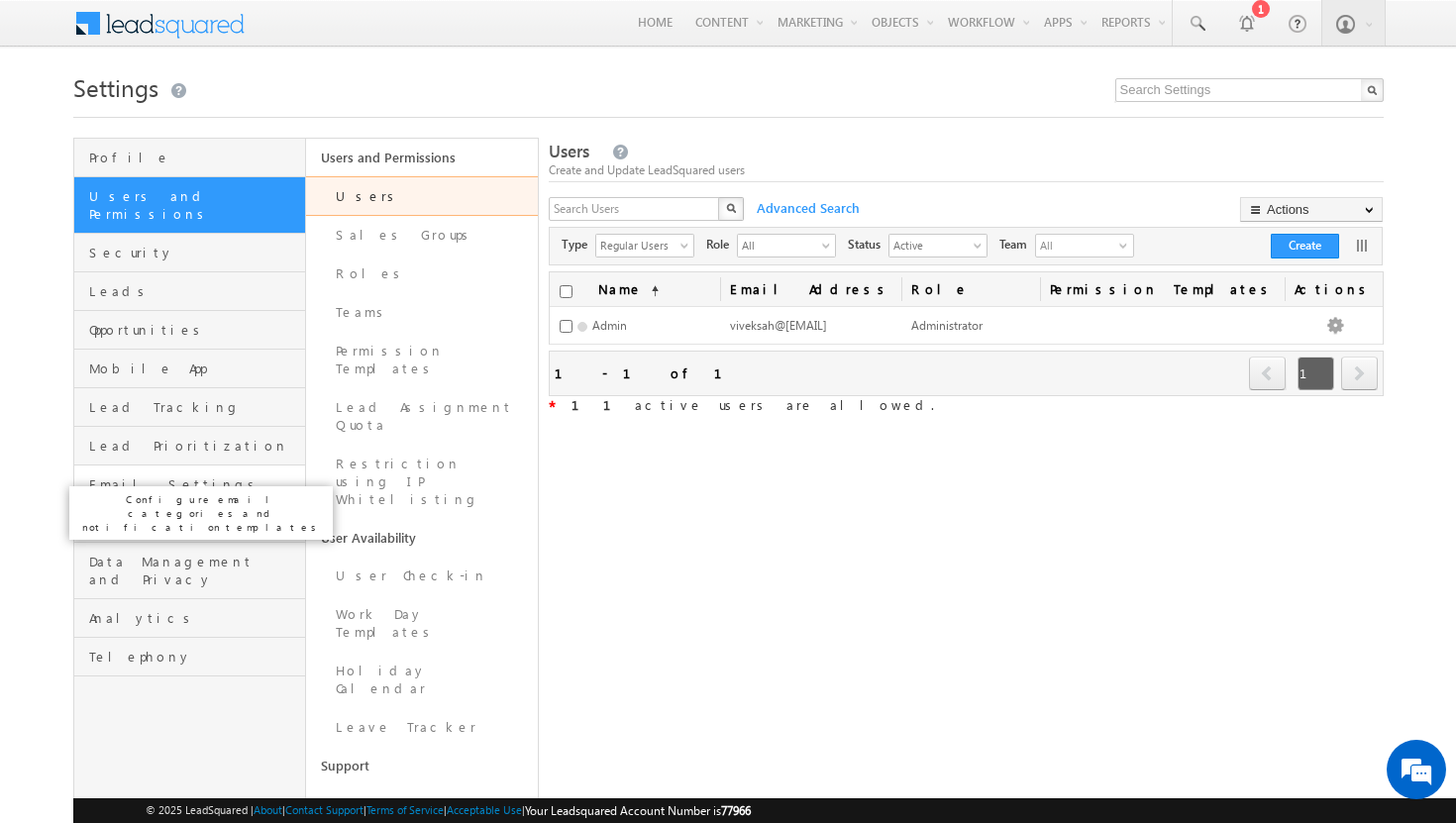 click on "Email Settings" at bounding box center [194, 484] 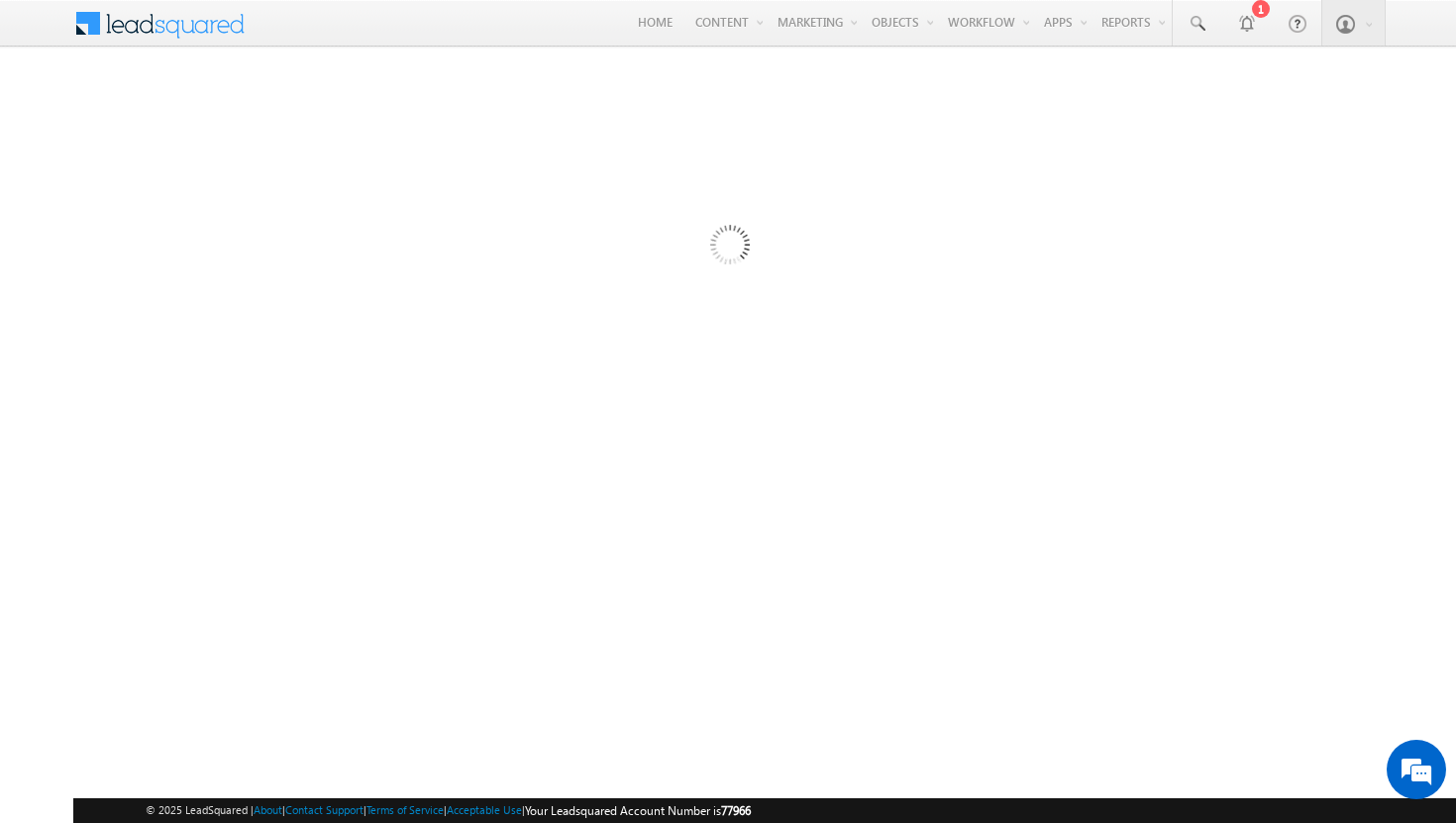 scroll, scrollTop: 0, scrollLeft: 0, axis: both 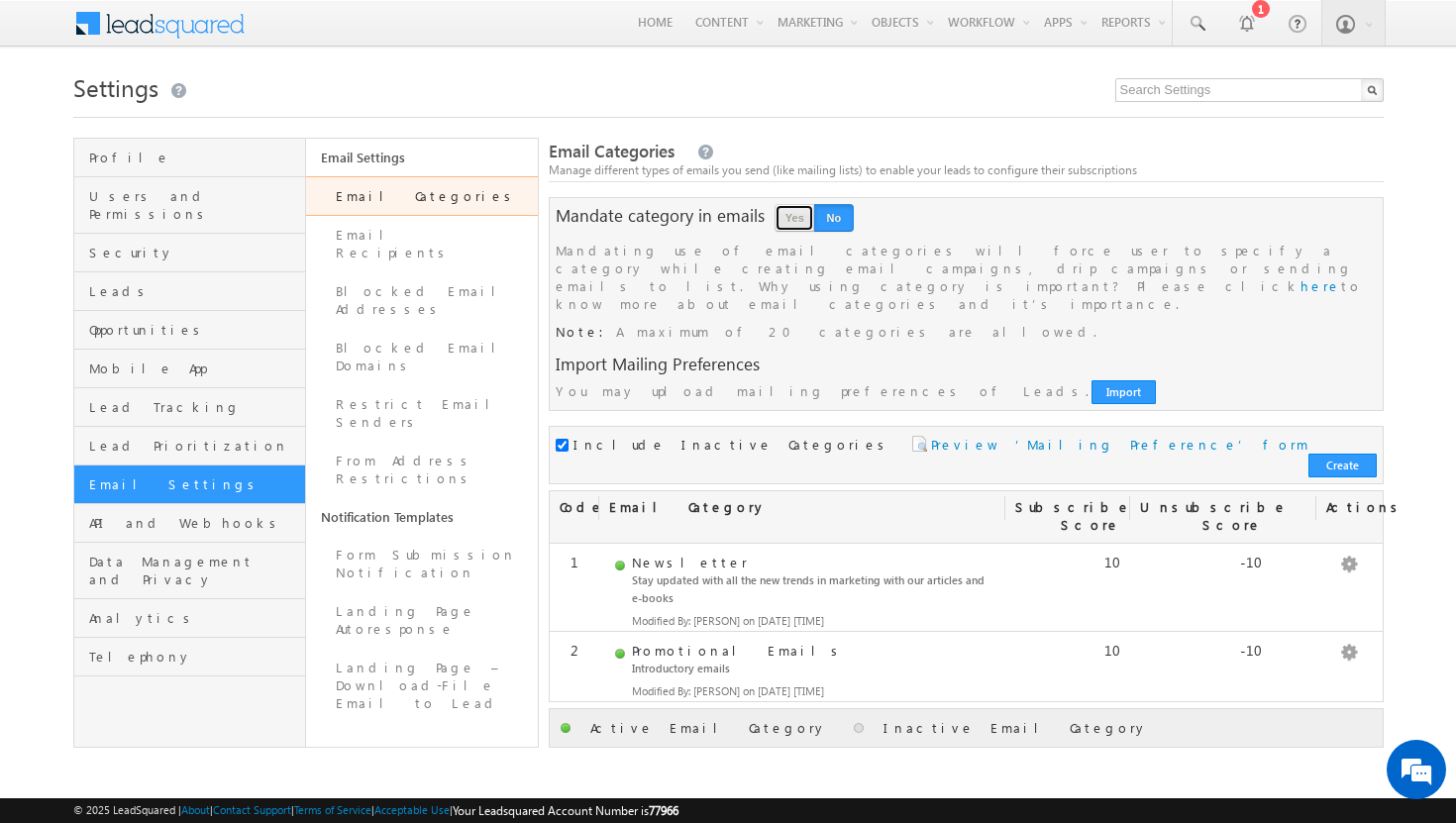 click on "Yes" at bounding box center [794, 218] 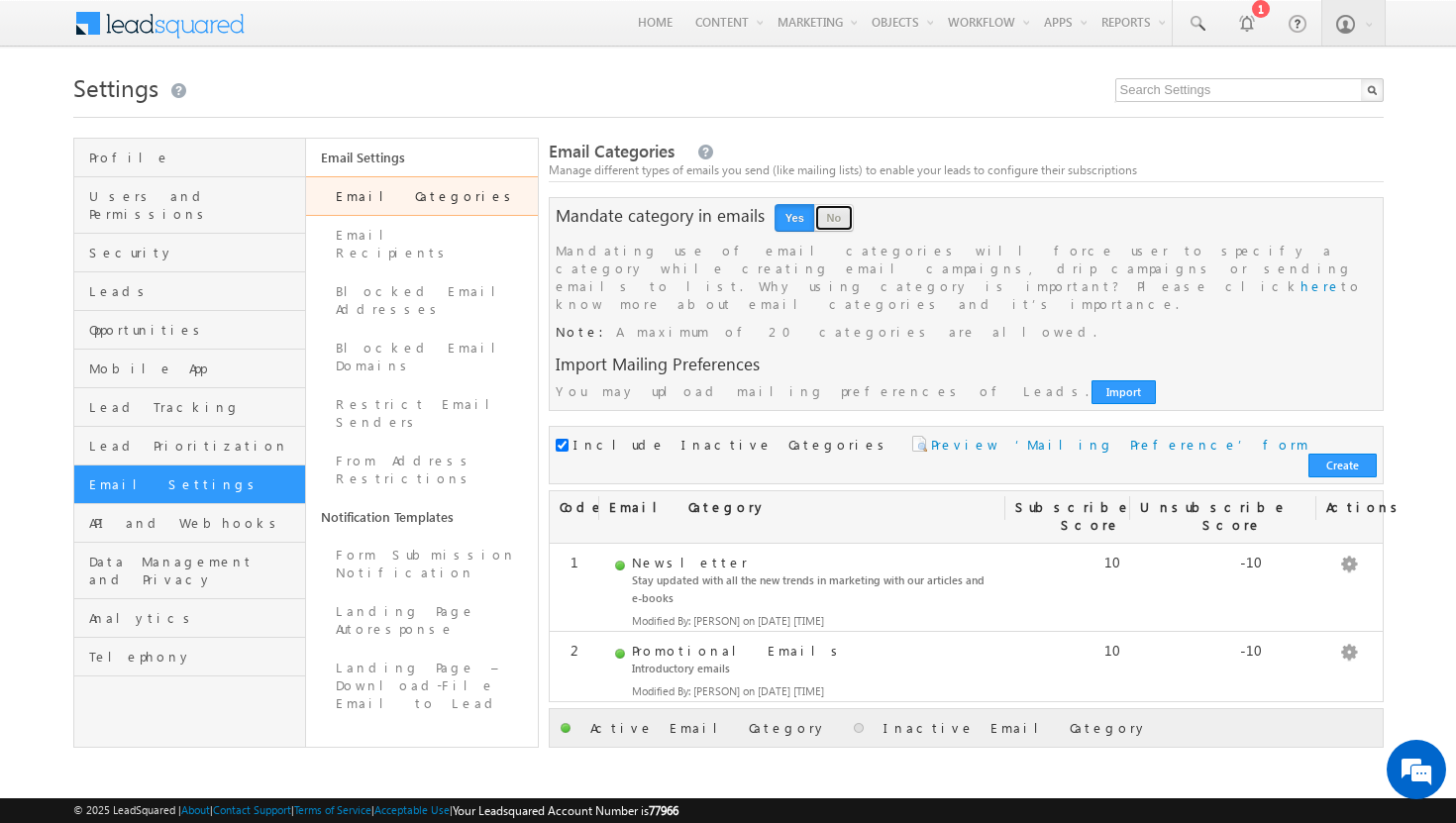 click on "No" at bounding box center (834, 218) 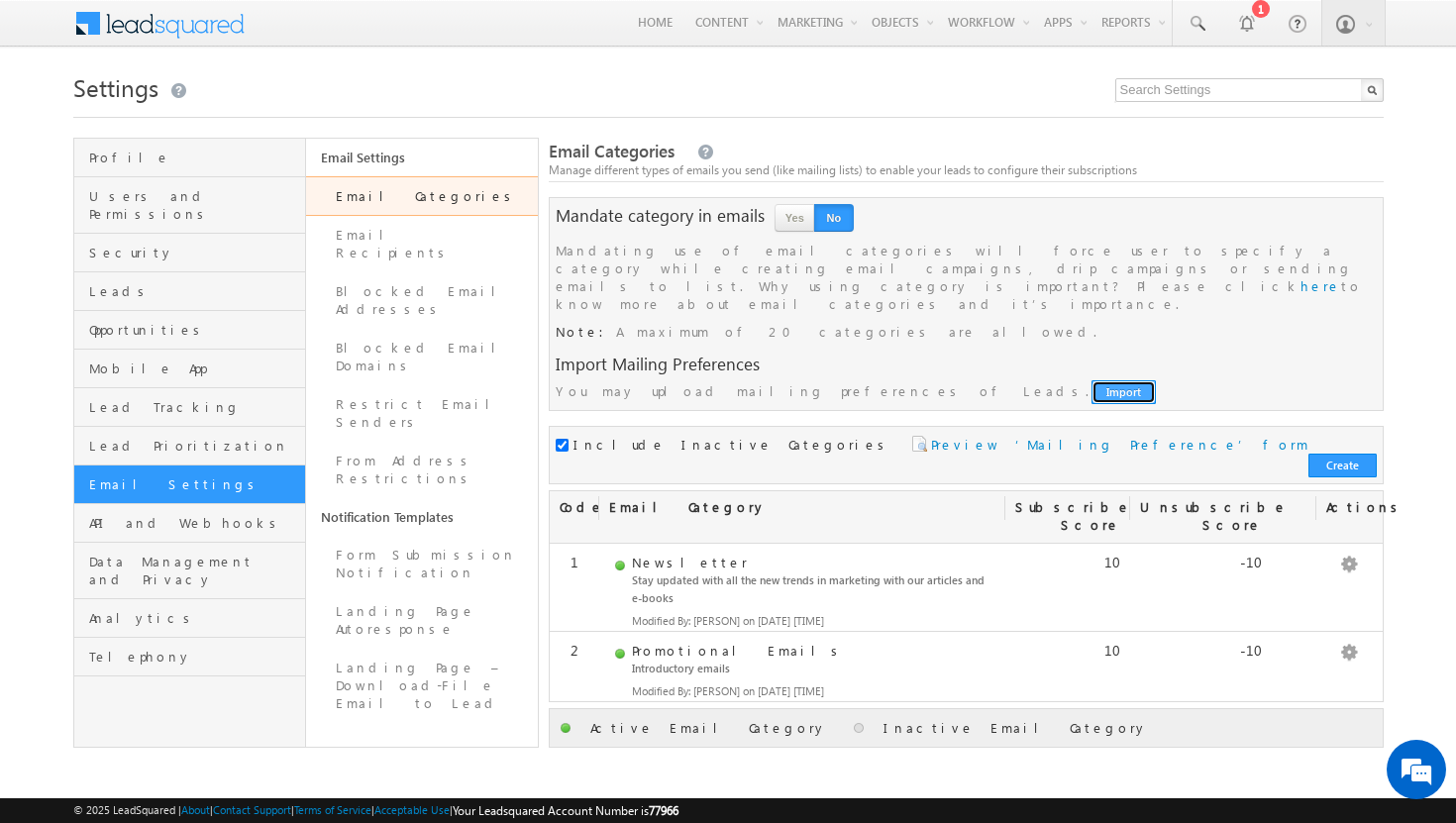click on "Import" at bounding box center (1123, 392) 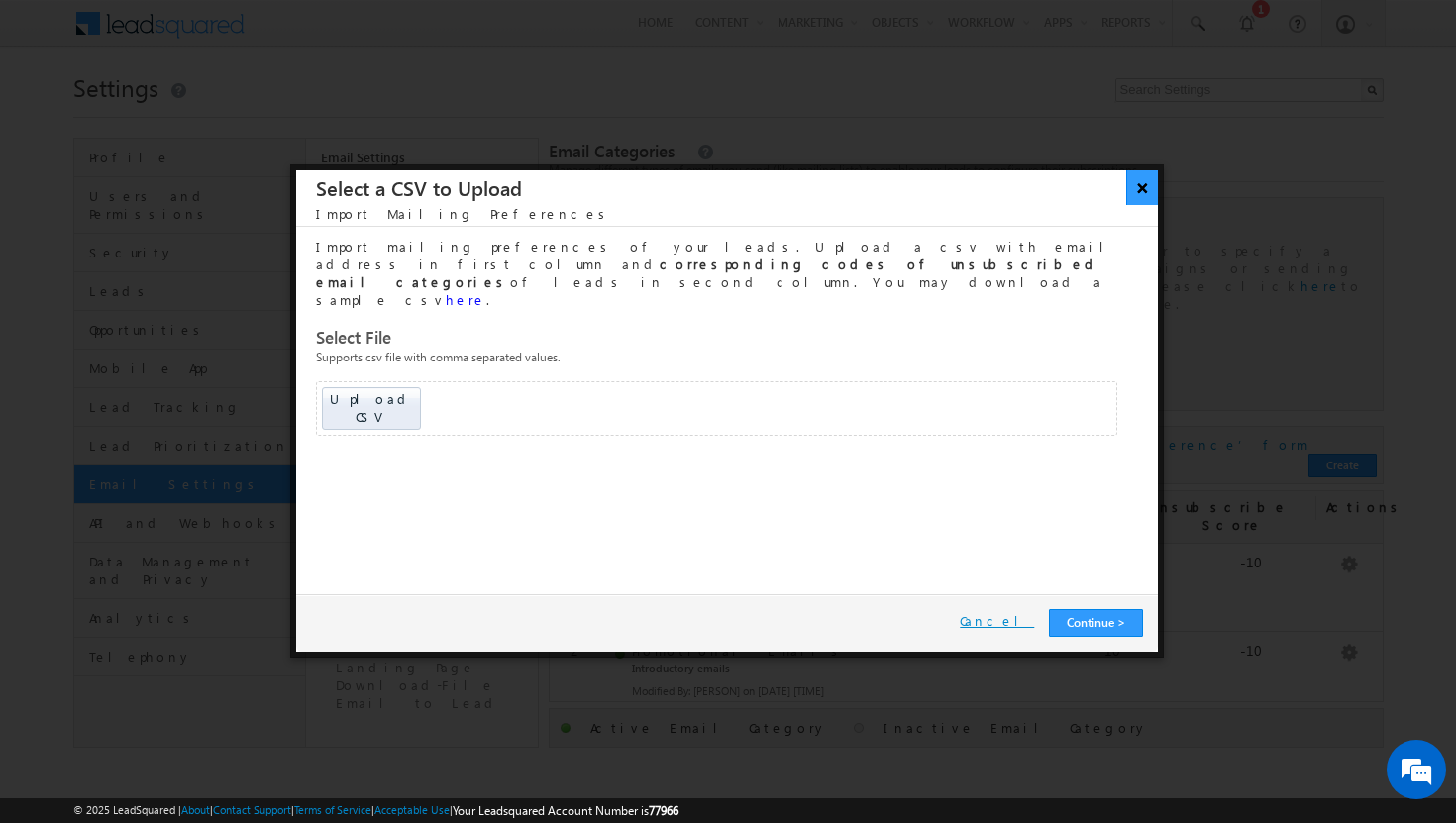 click on "×" at bounding box center [1142, 187] 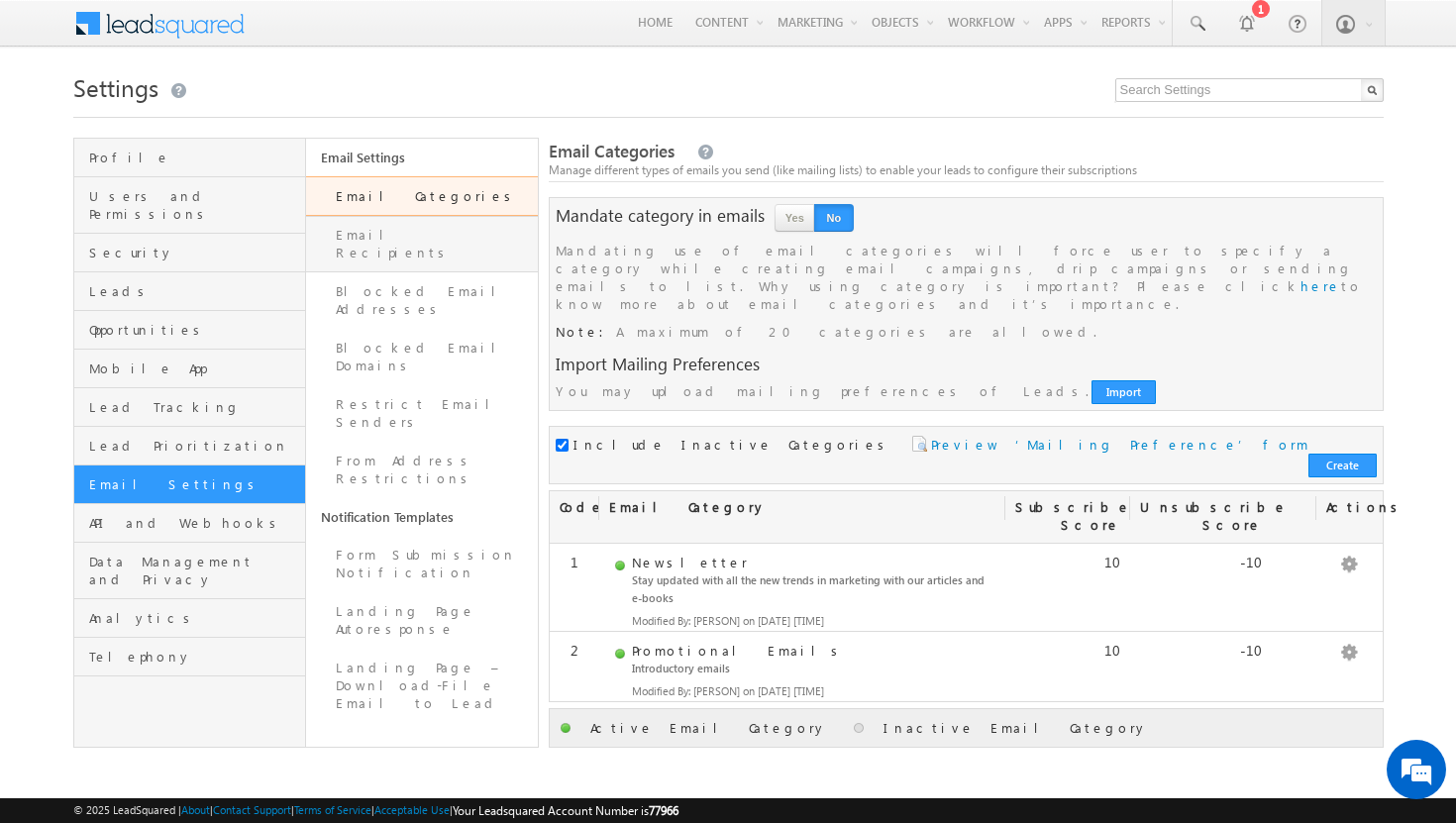 click on "Email Recipients" at bounding box center [422, 244] 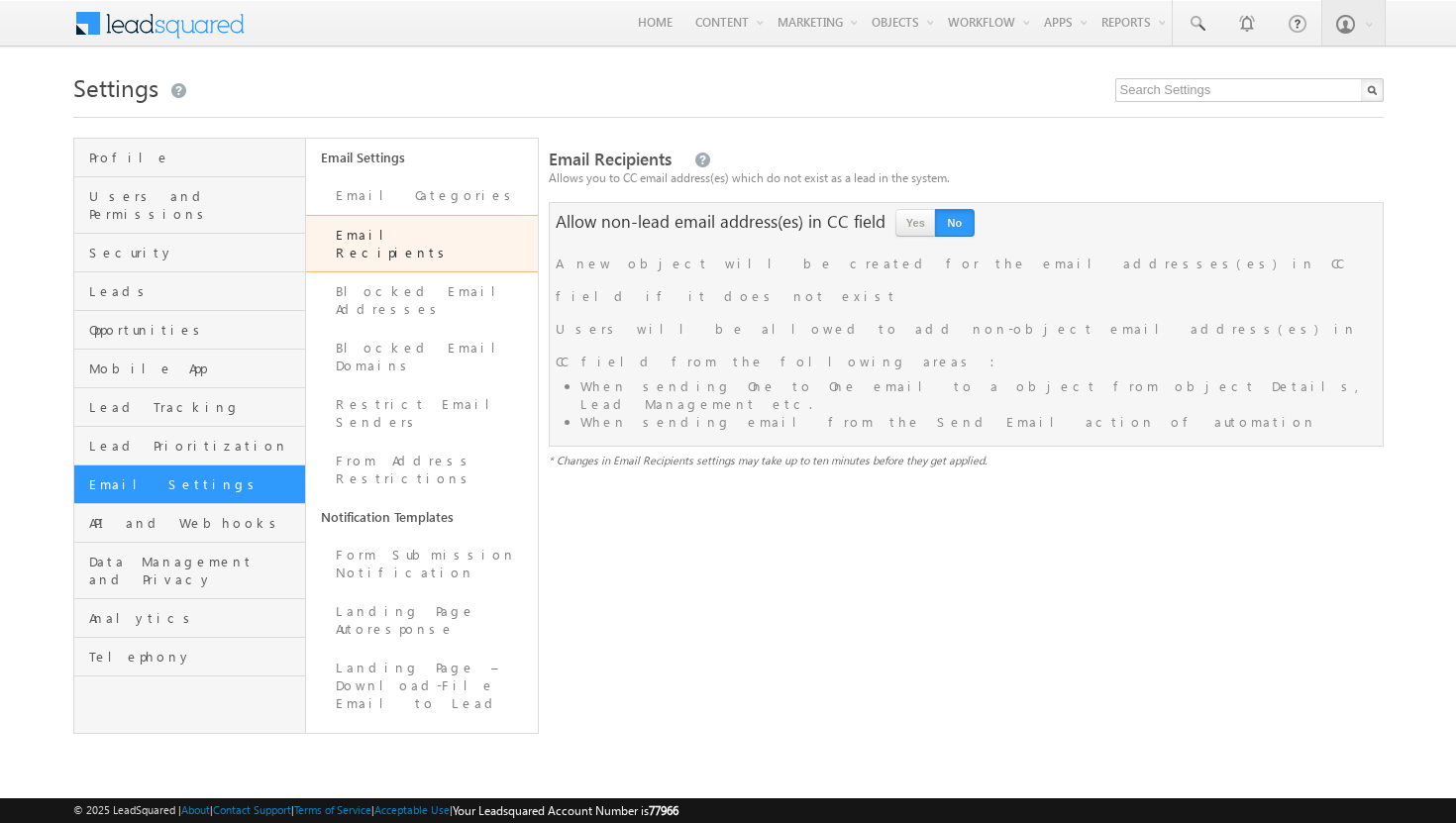 scroll, scrollTop: 0, scrollLeft: 0, axis: both 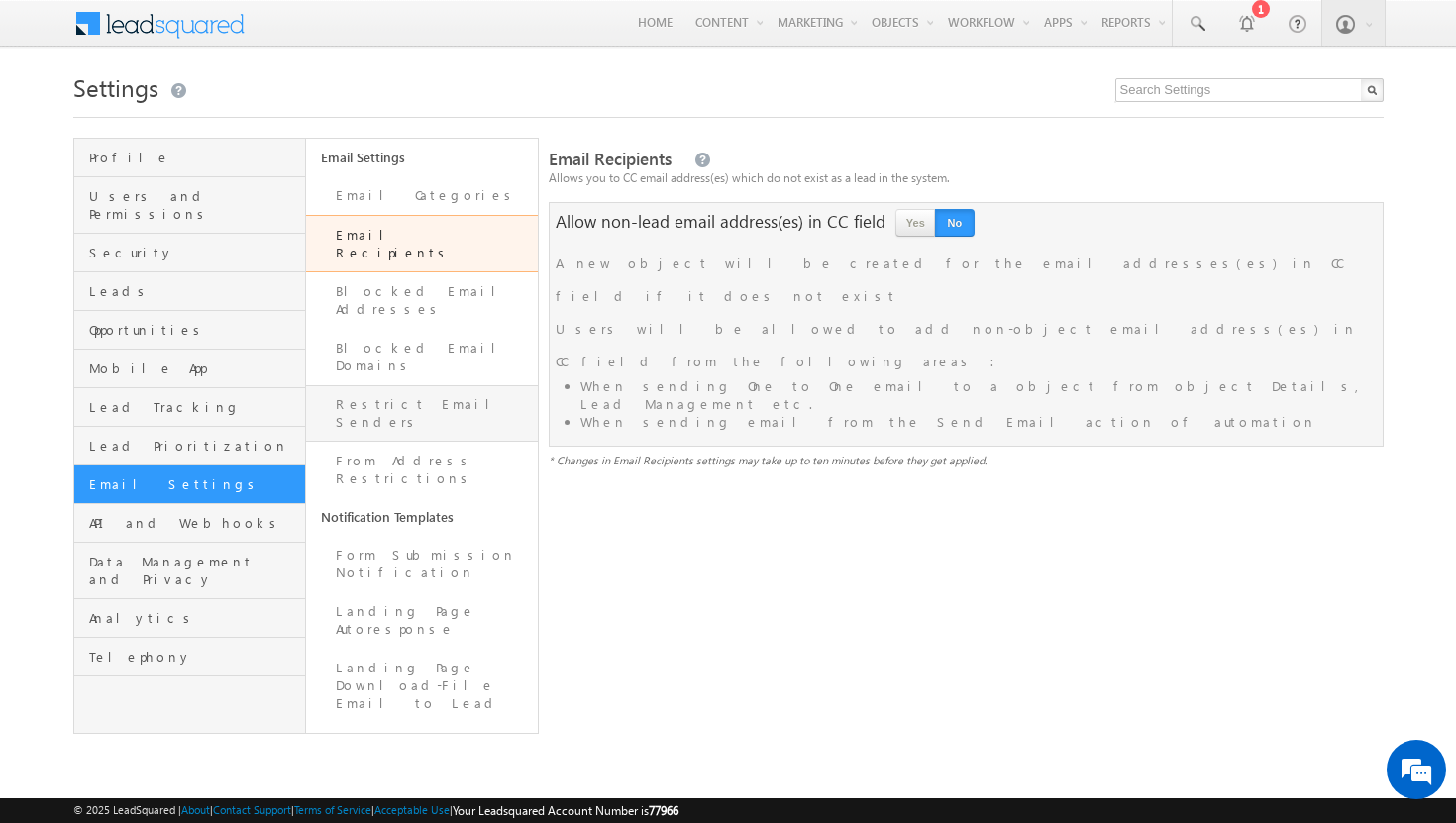click on "Restrict Email Senders" at bounding box center (422, 413) 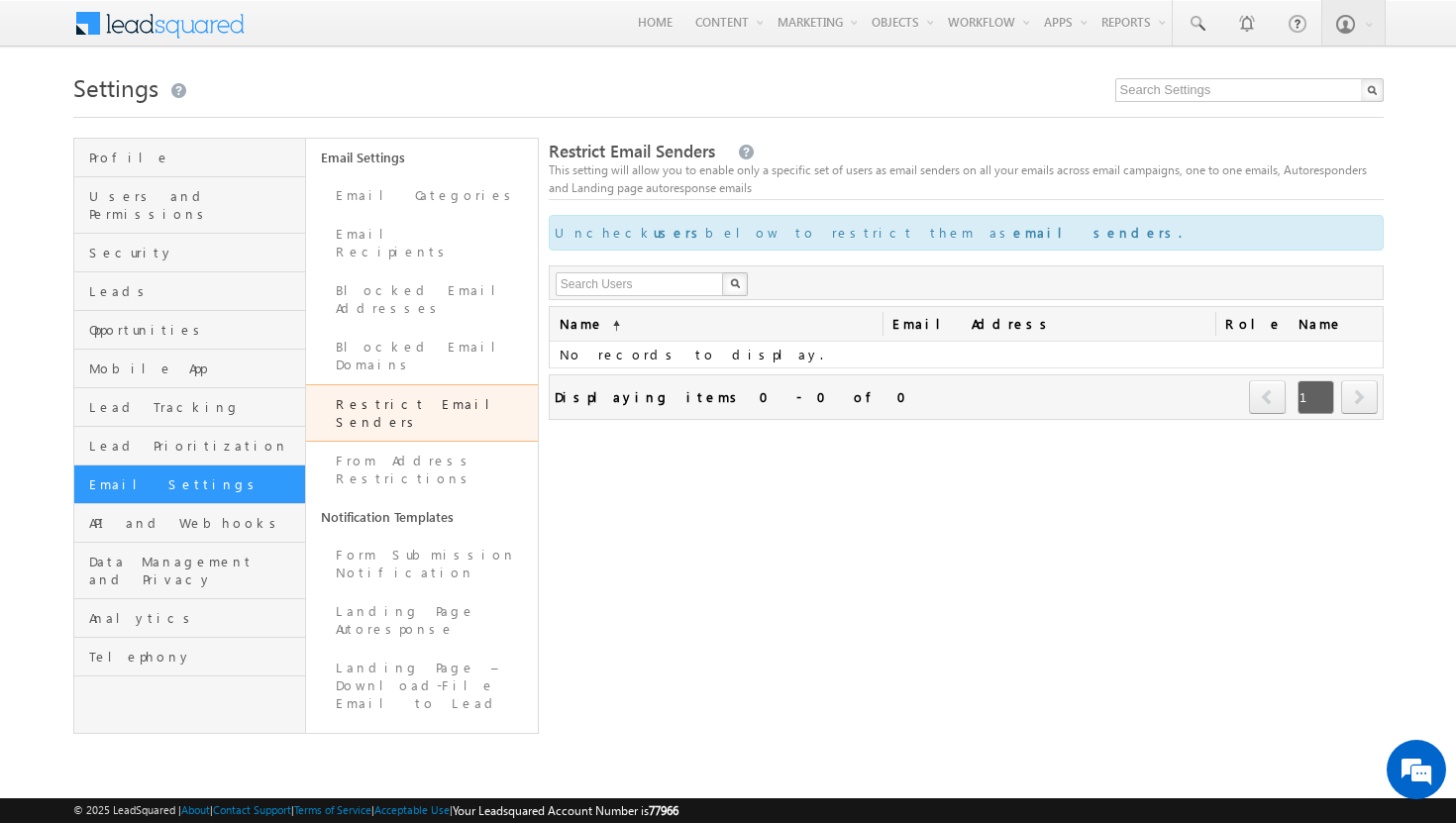 scroll, scrollTop: 0, scrollLeft: 0, axis: both 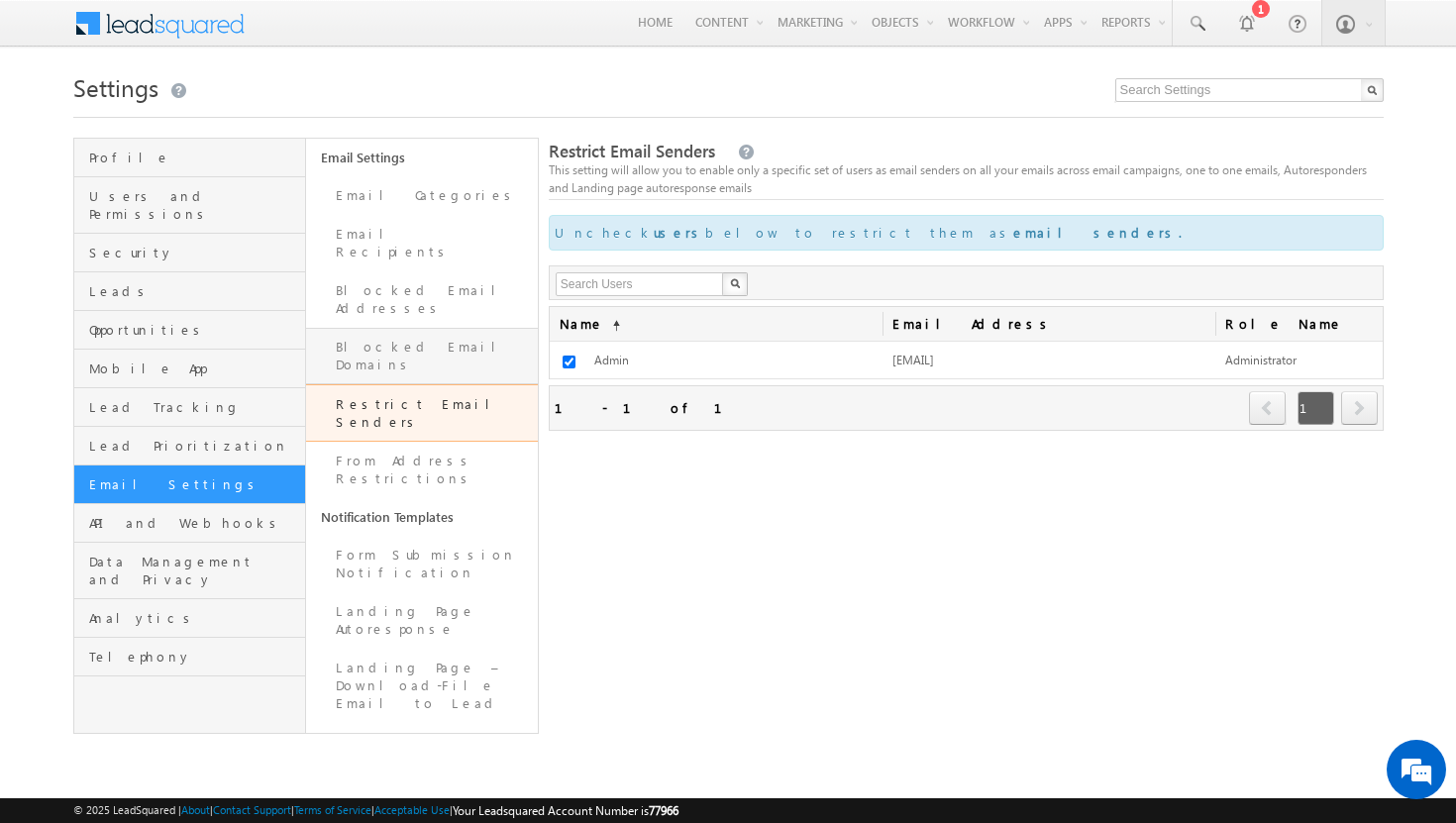 click on "Blocked Email Domains" at bounding box center [422, 356] 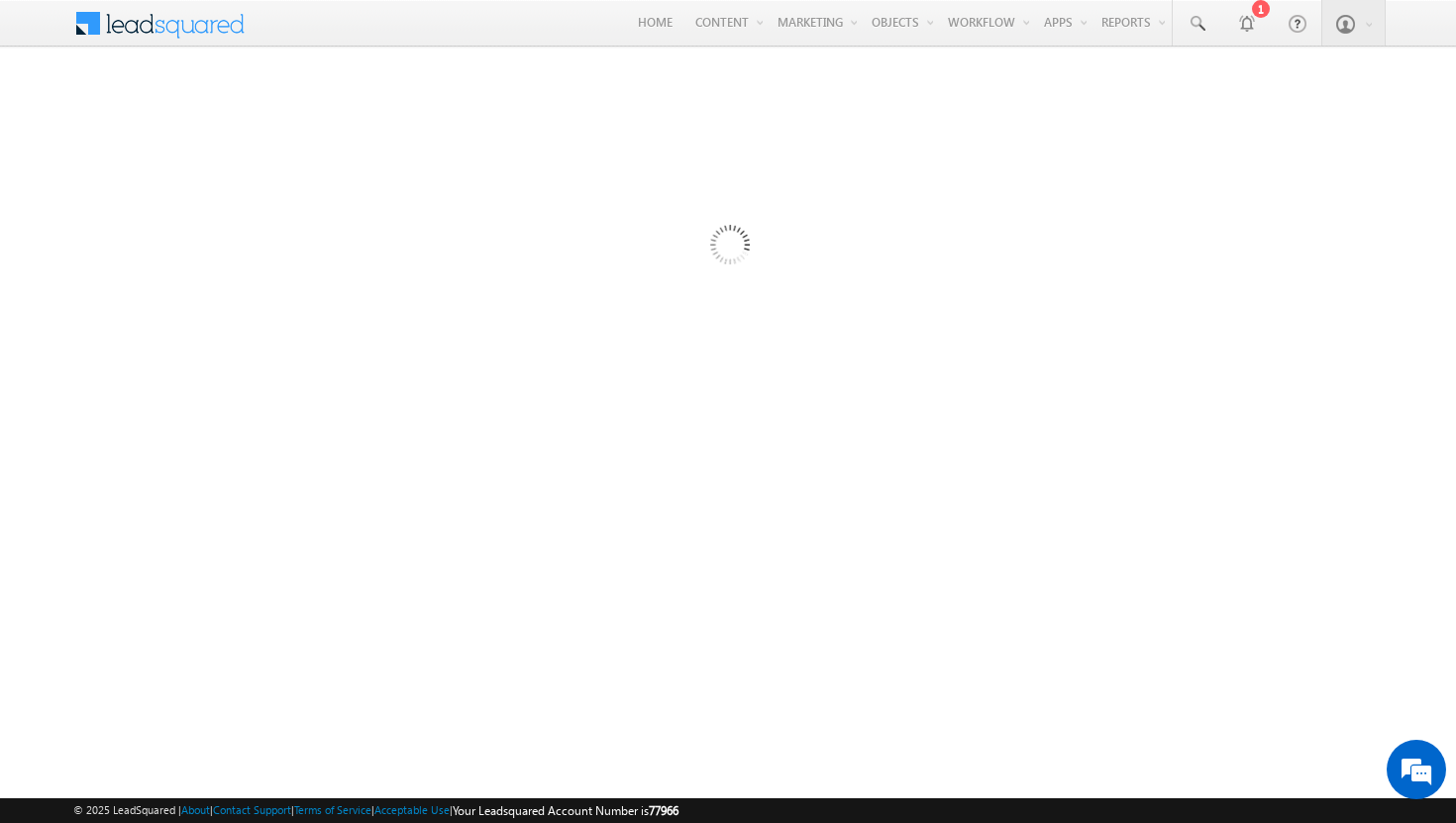 scroll, scrollTop: 0, scrollLeft: 0, axis: both 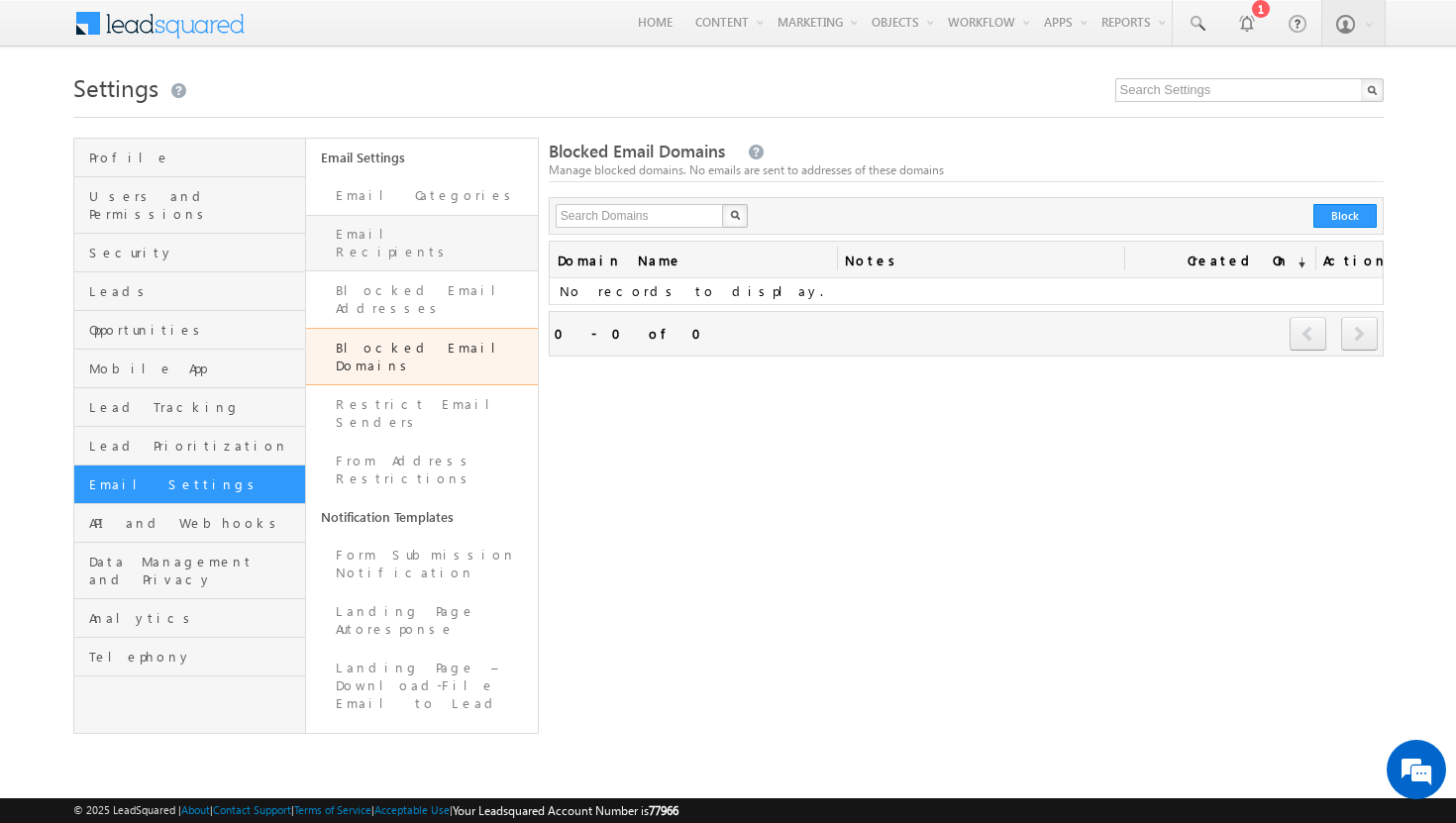 click on "Email Recipients" at bounding box center (422, 243) 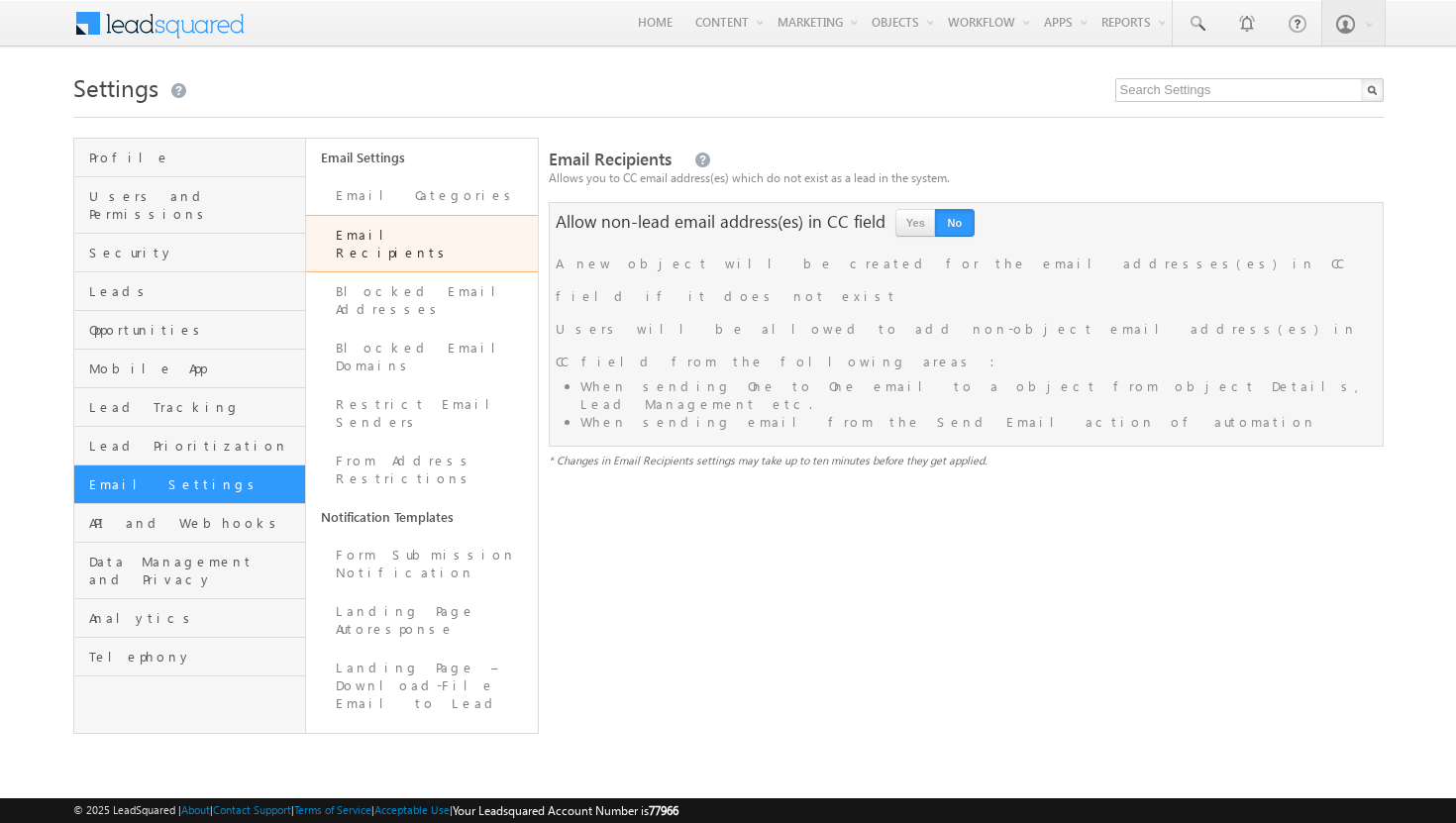 scroll, scrollTop: 0, scrollLeft: 0, axis: both 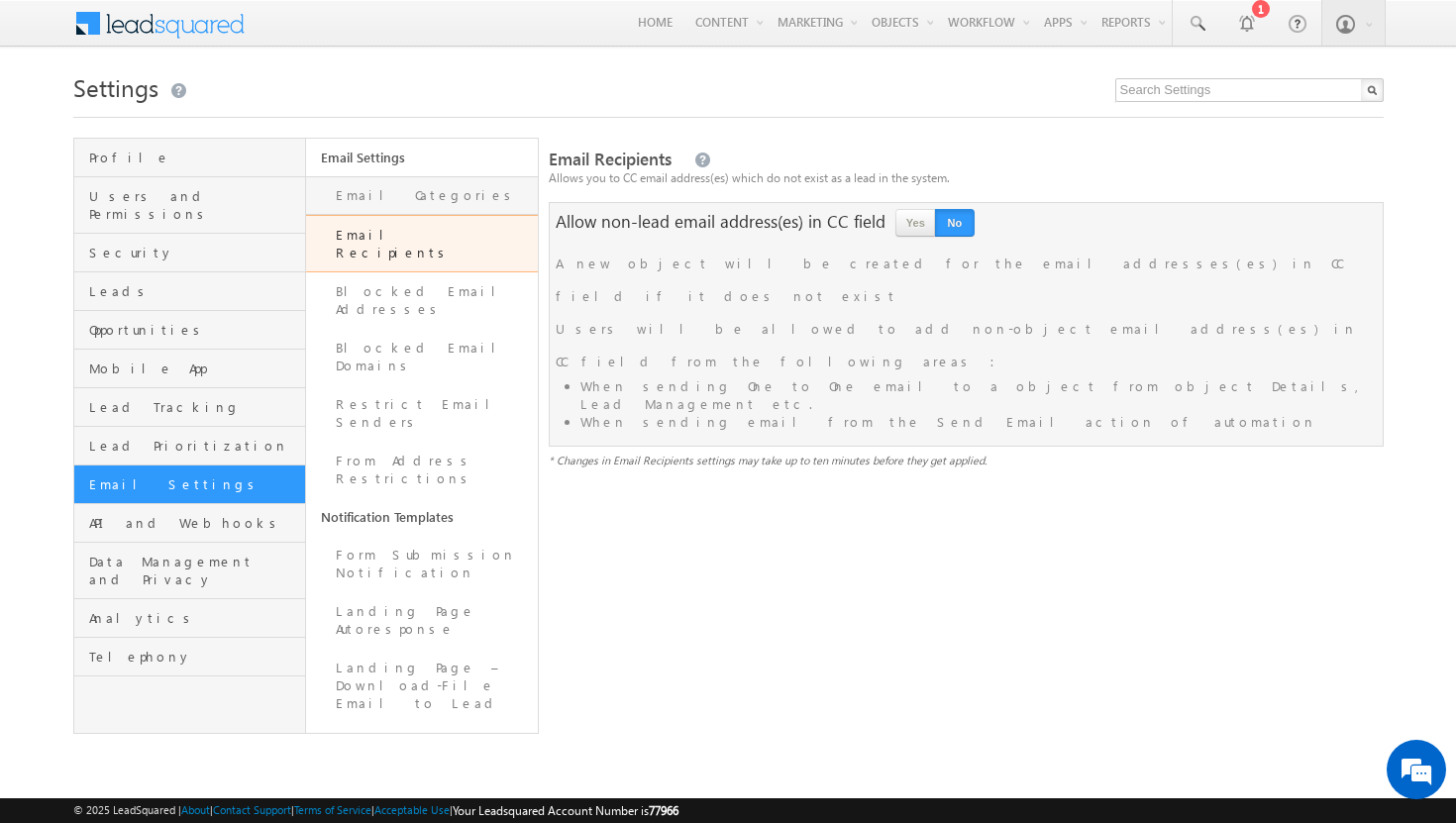 click on "Email Categories" at bounding box center [422, 195] 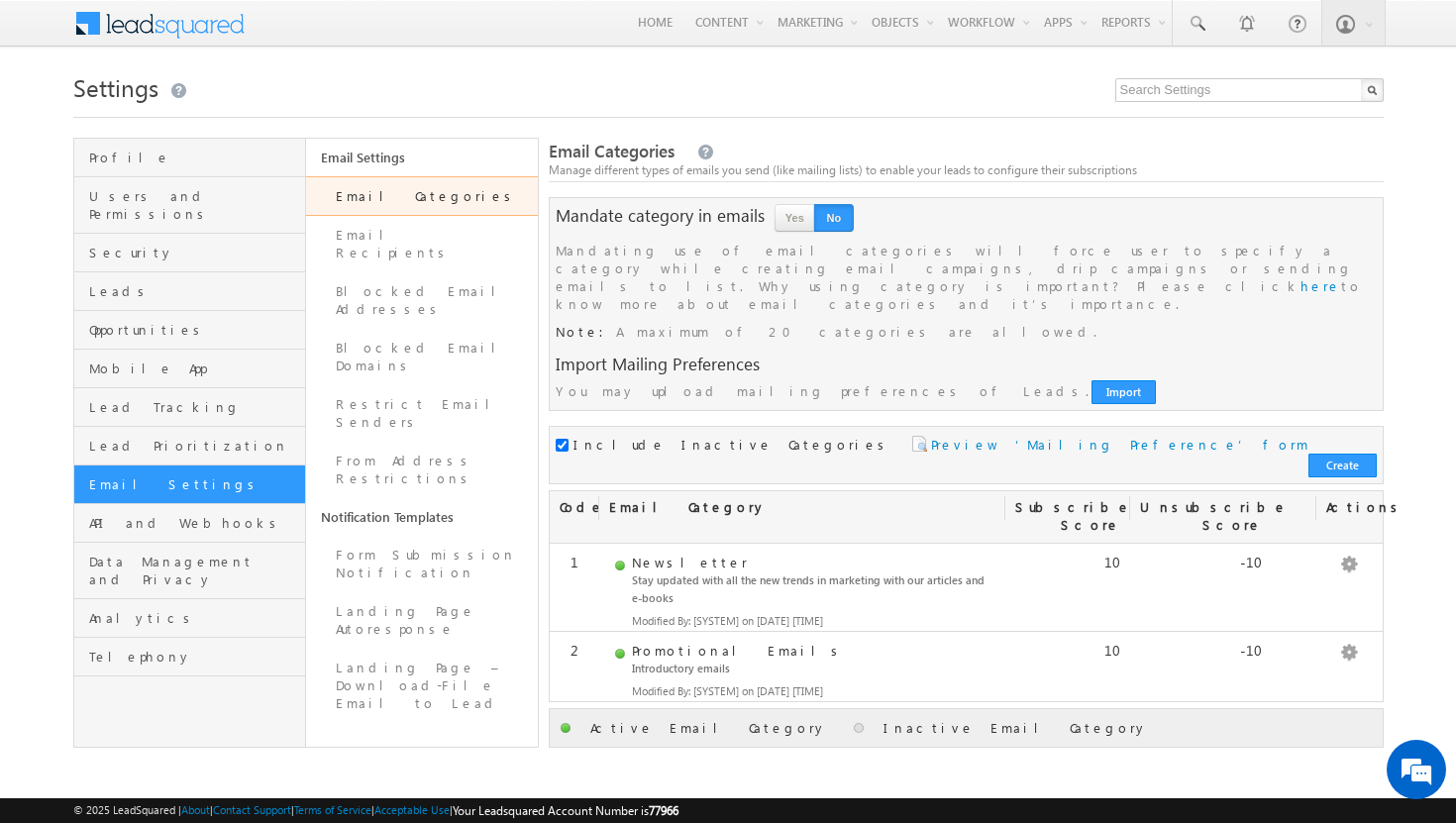 scroll, scrollTop: 0, scrollLeft: 0, axis: both 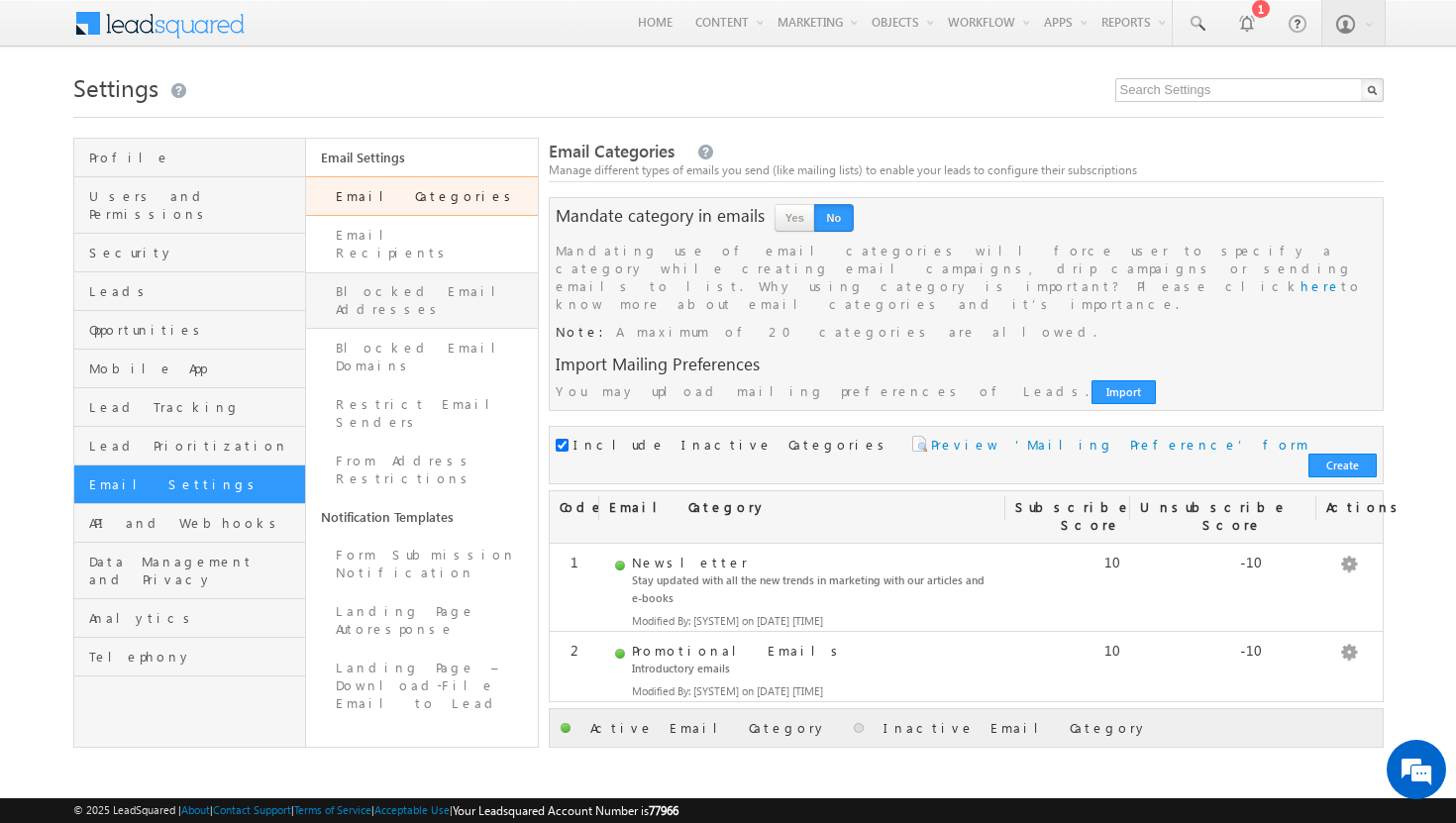 click on "Blocked Email Addresses" at bounding box center [422, 300] 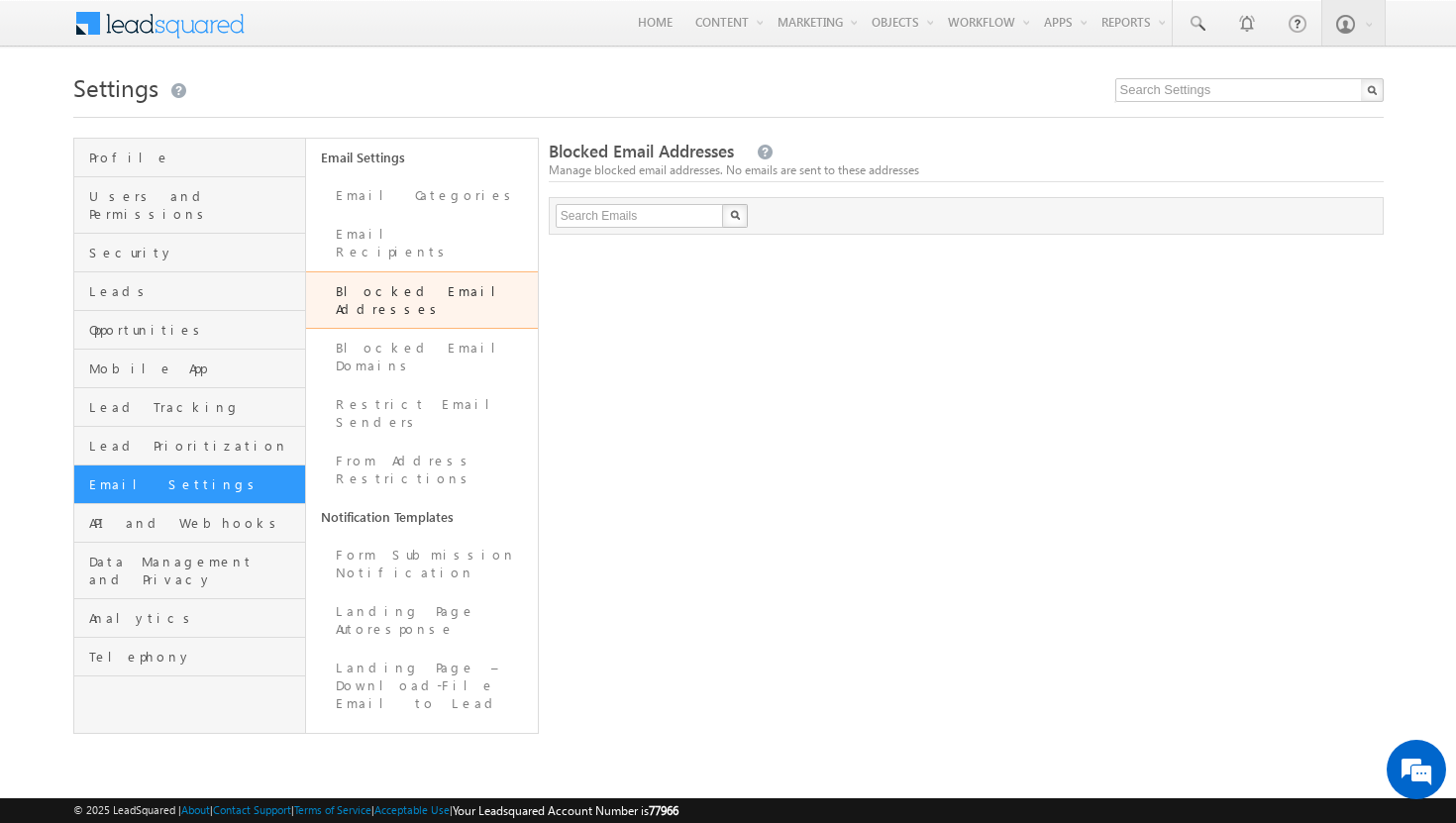 scroll, scrollTop: 0, scrollLeft: 0, axis: both 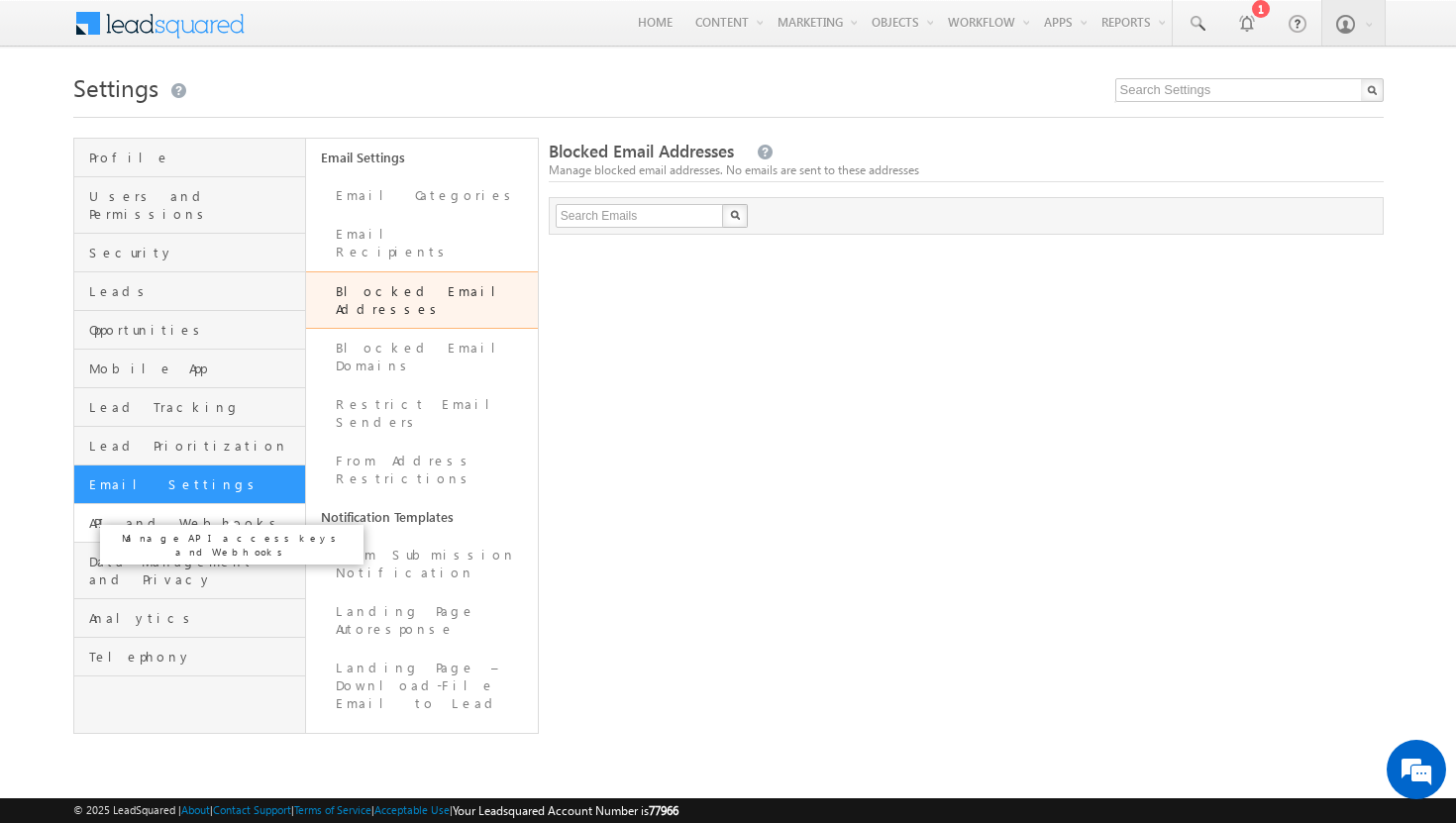 click on "API and Webhooks" at bounding box center [194, 523] 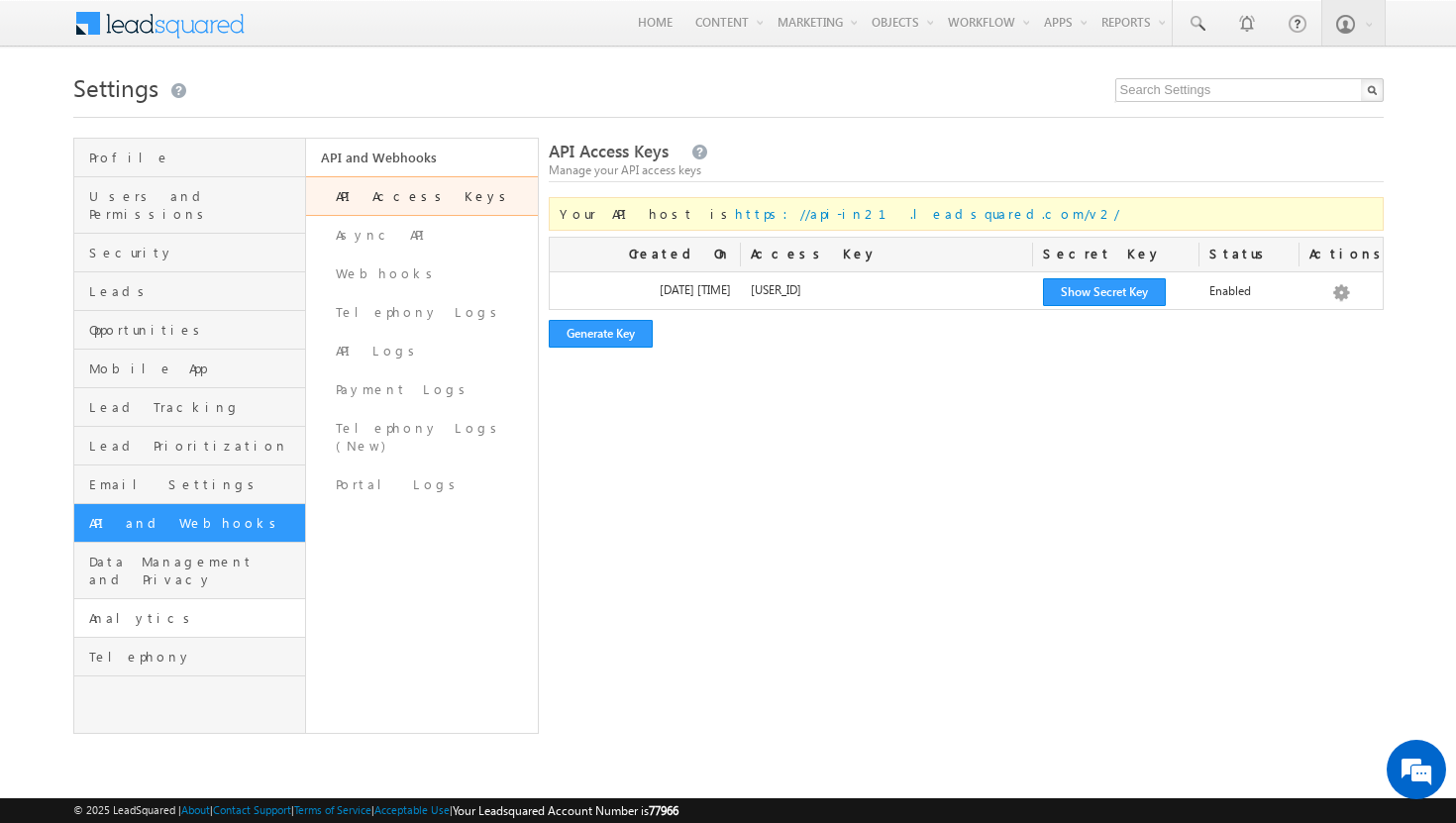 scroll, scrollTop: 0, scrollLeft: 0, axis: both 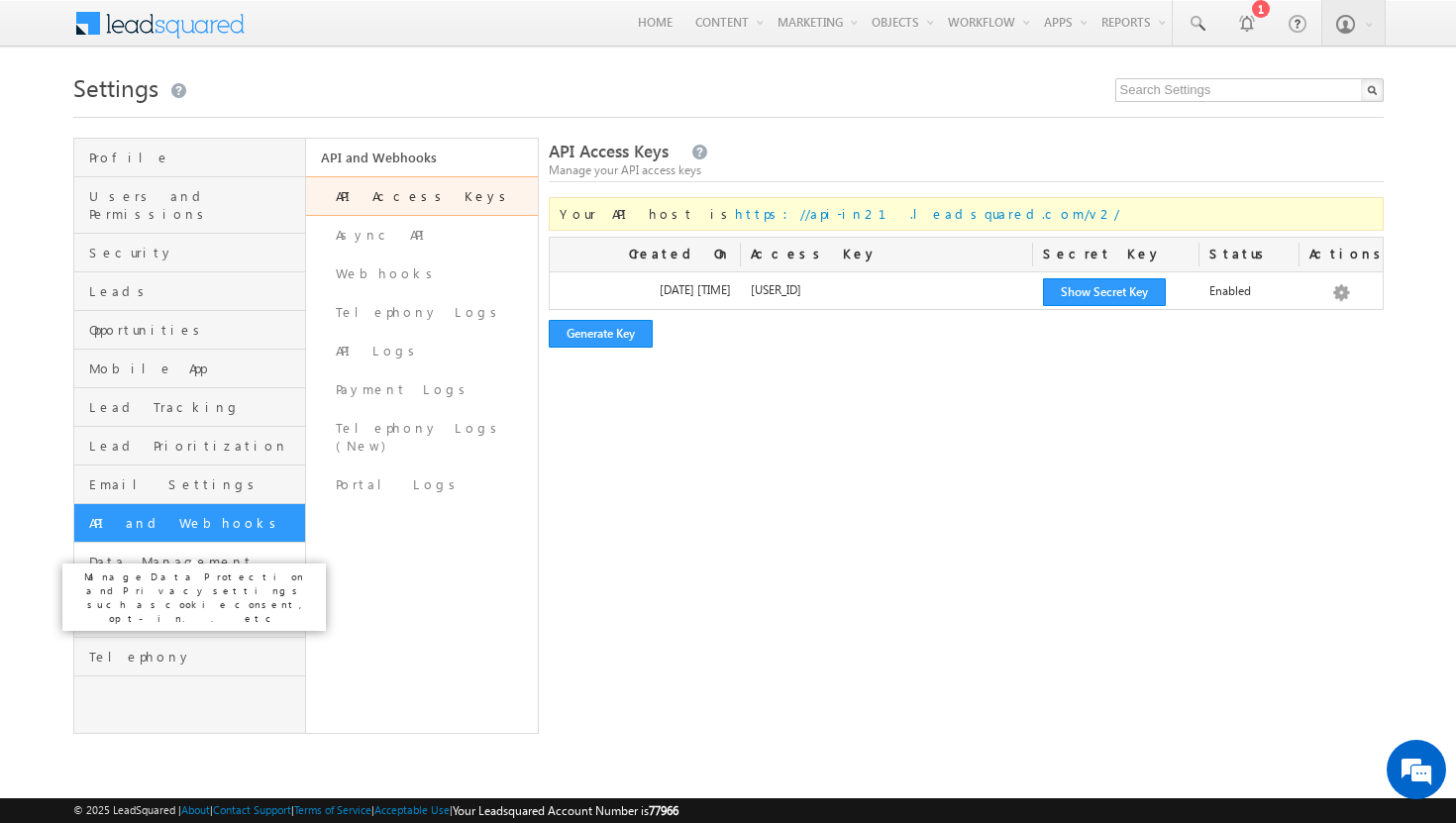 click on "Data Management and Privacy" at bounding box center [194, 570] 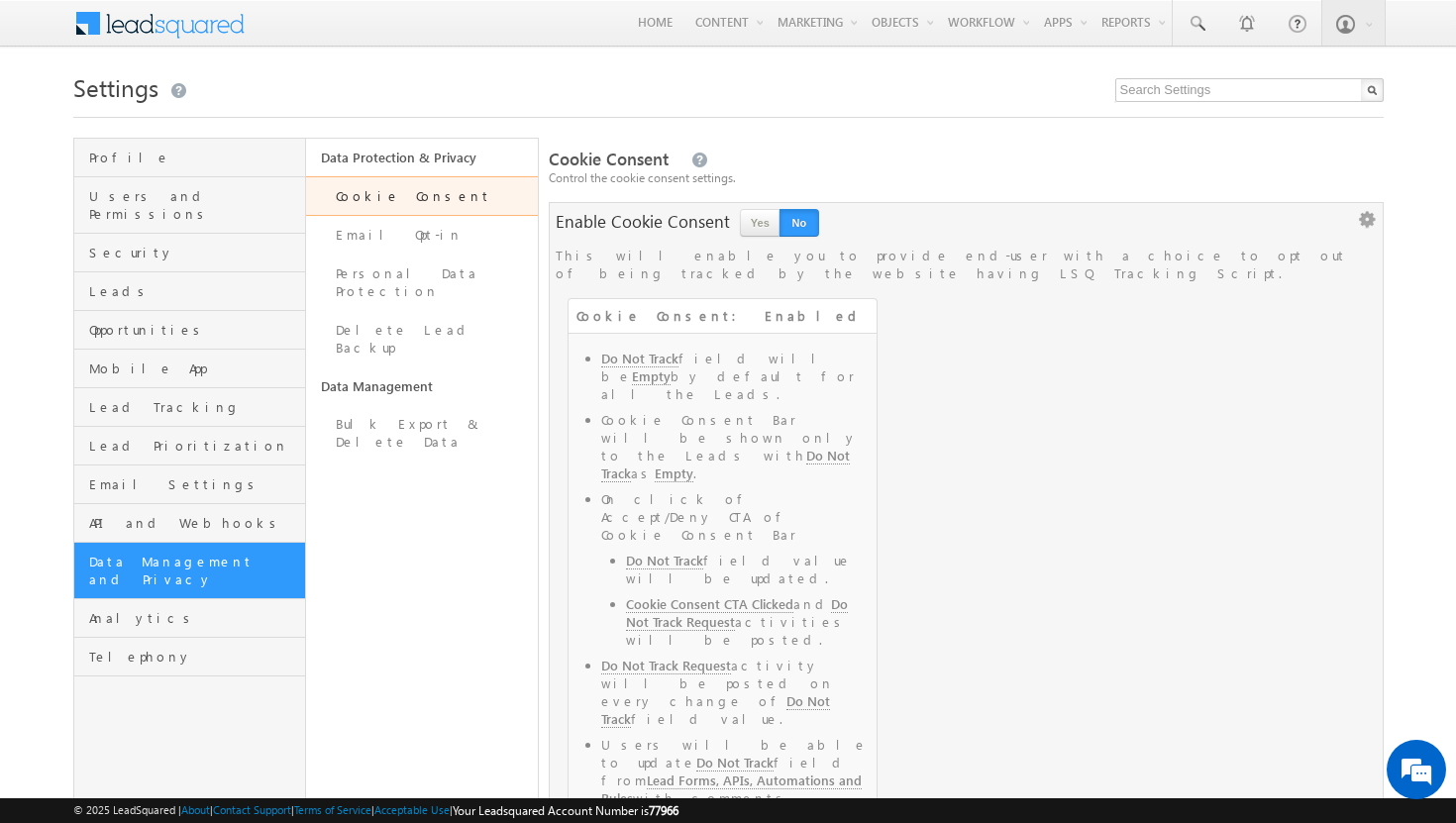 scroll, scrollTop: 0, scrollLeft: 0, axis: both 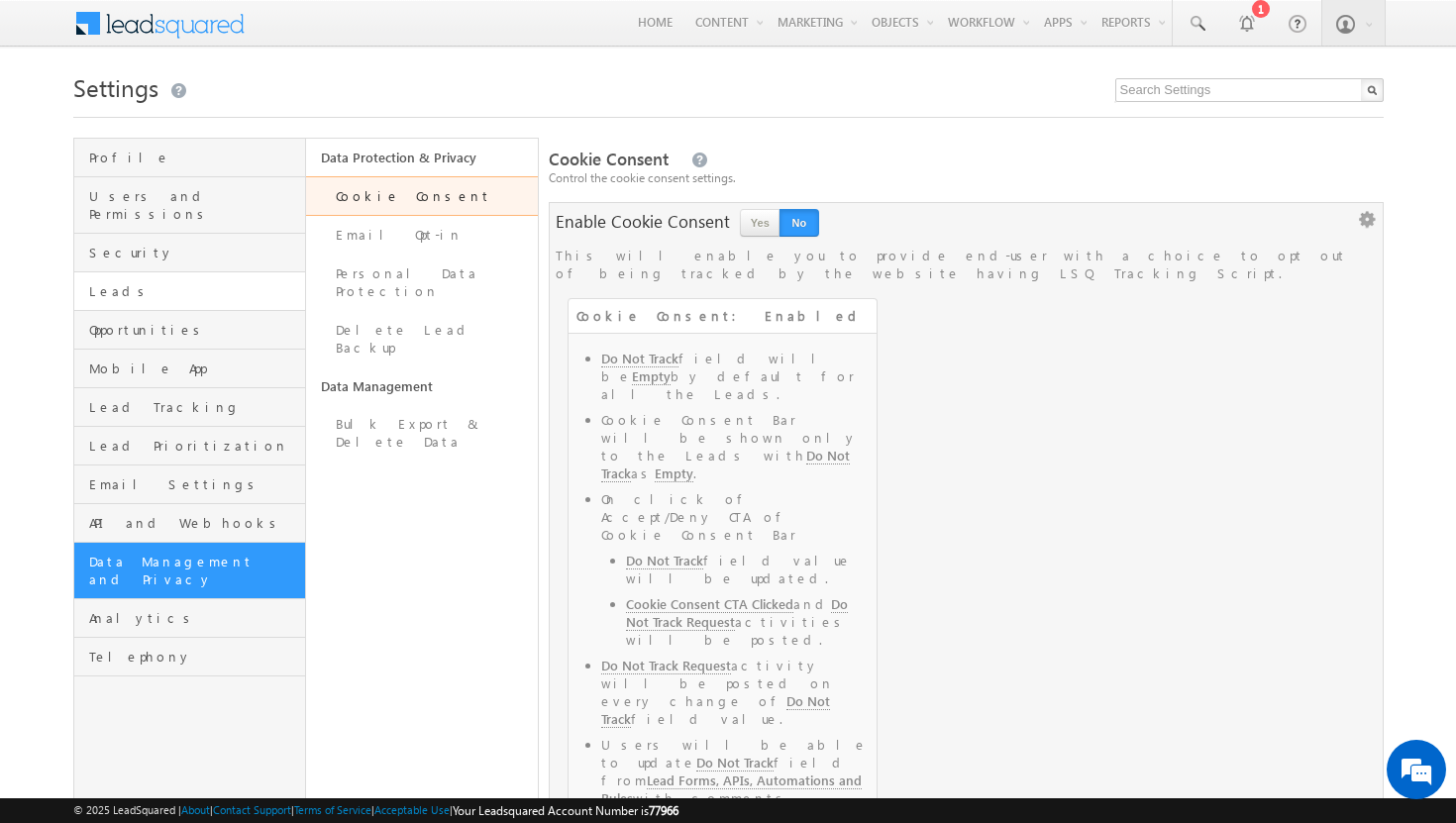 click on "Leads" at bounding box center [189, 291] 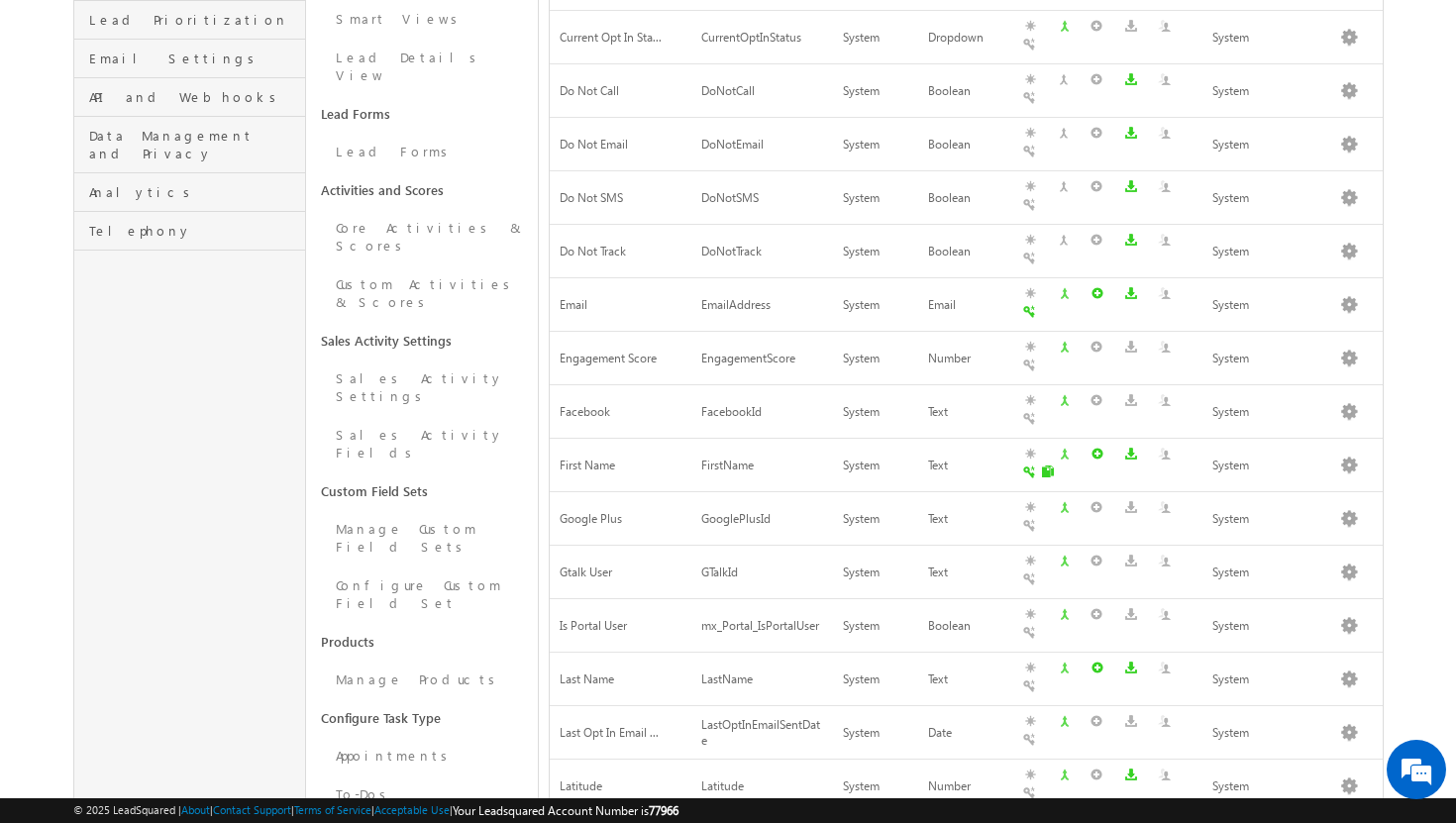 scroll, scrollTop: 0, scrollLeft: 0, axis: both 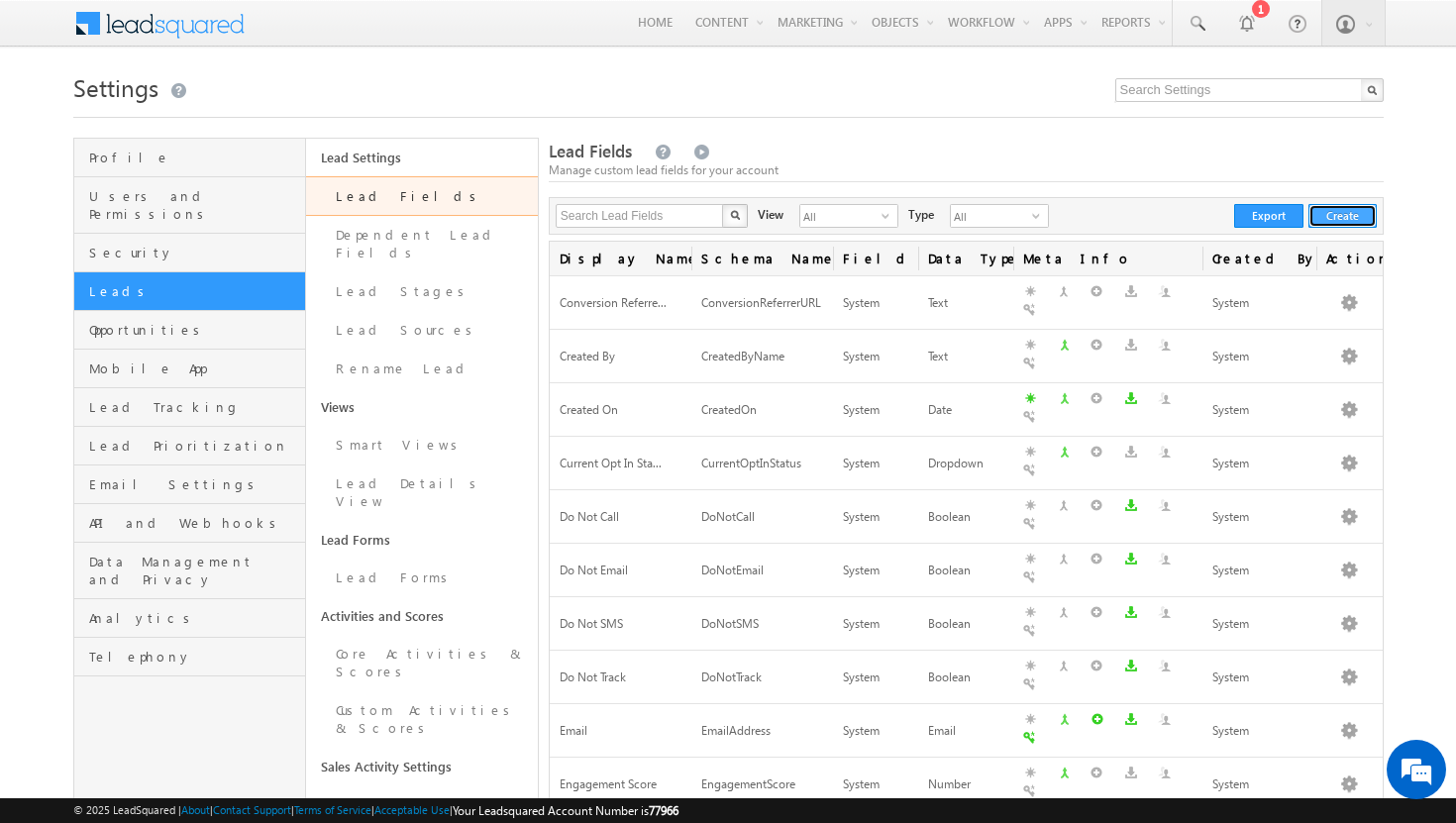 click on "Create" at bounding box center [1342, 216] 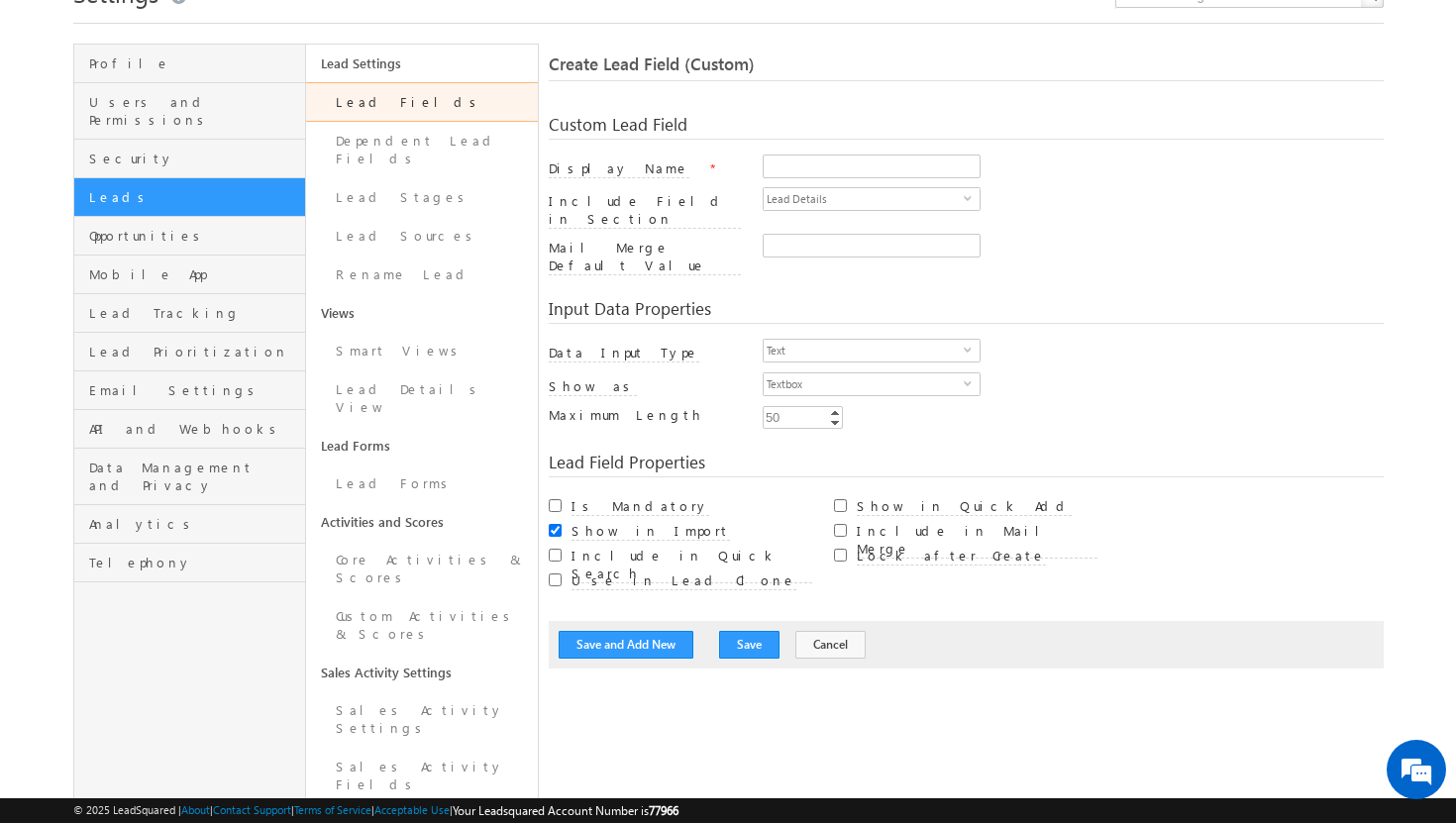 scroll, scrollTop: 292, scrollLeft: 0, axis: vertical 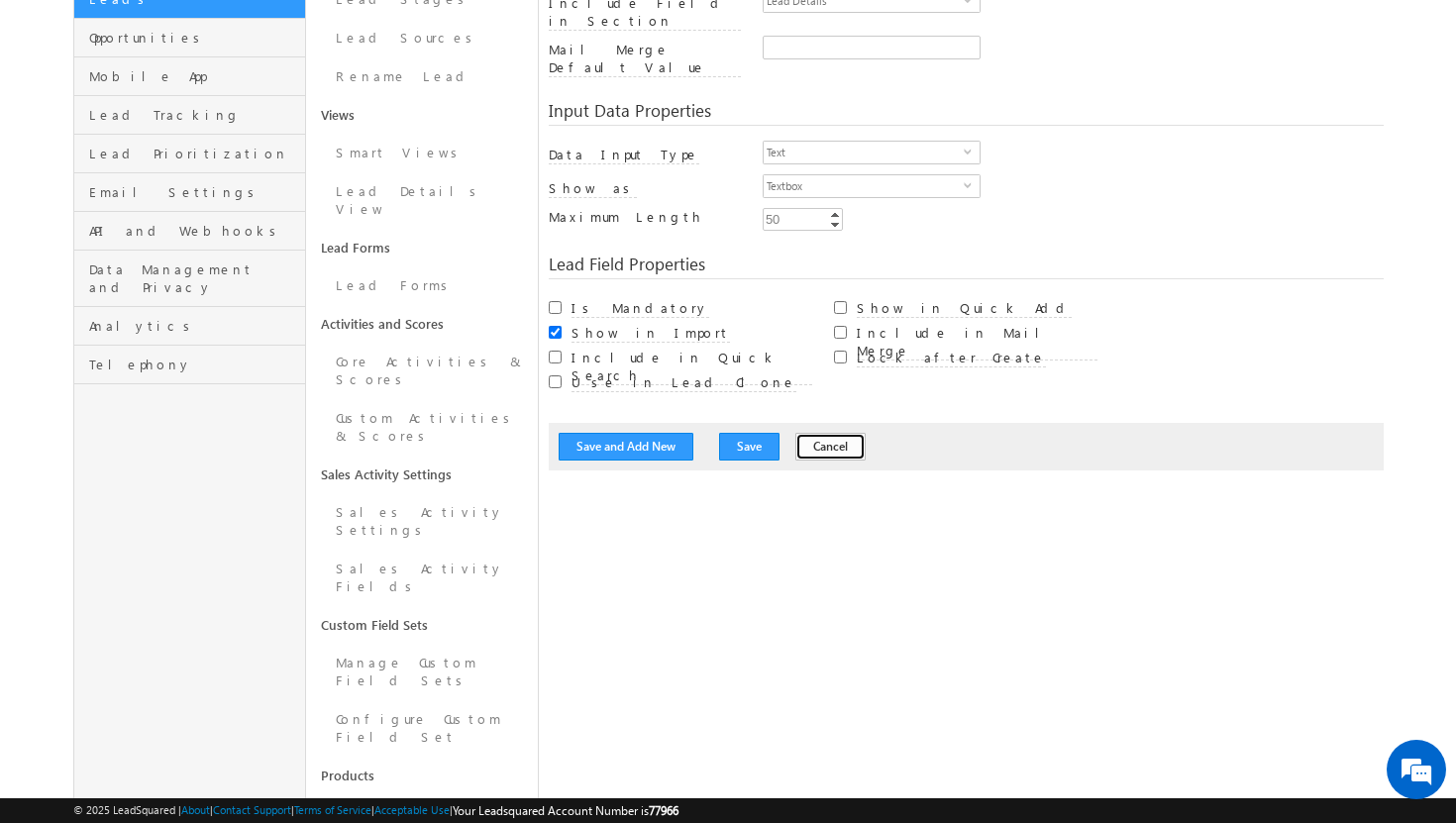 click on "Cancel" at bounding box center (830, 447) 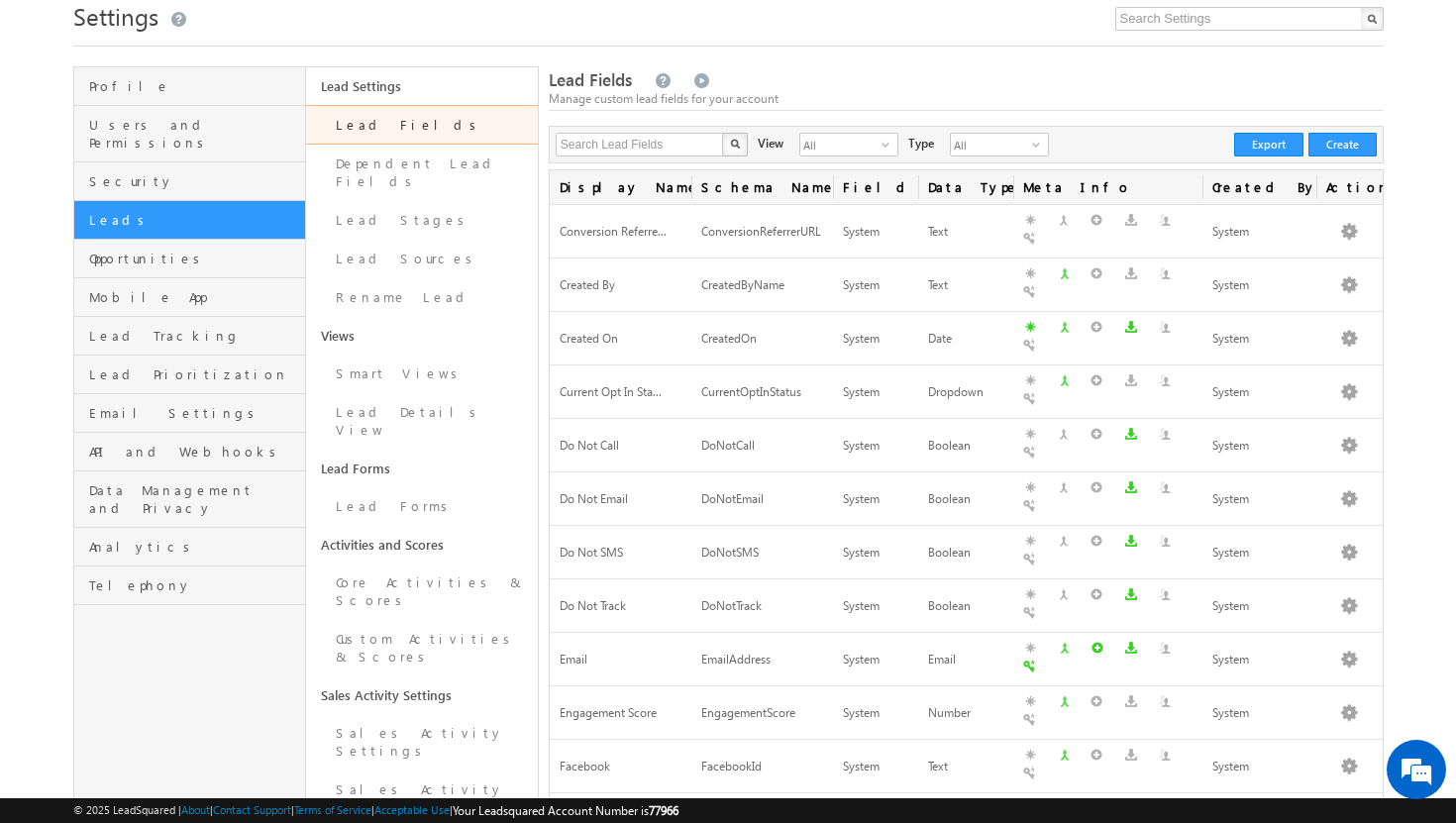 scroll, scrollTop: 131, scrollLeft: 0, axis: vertical 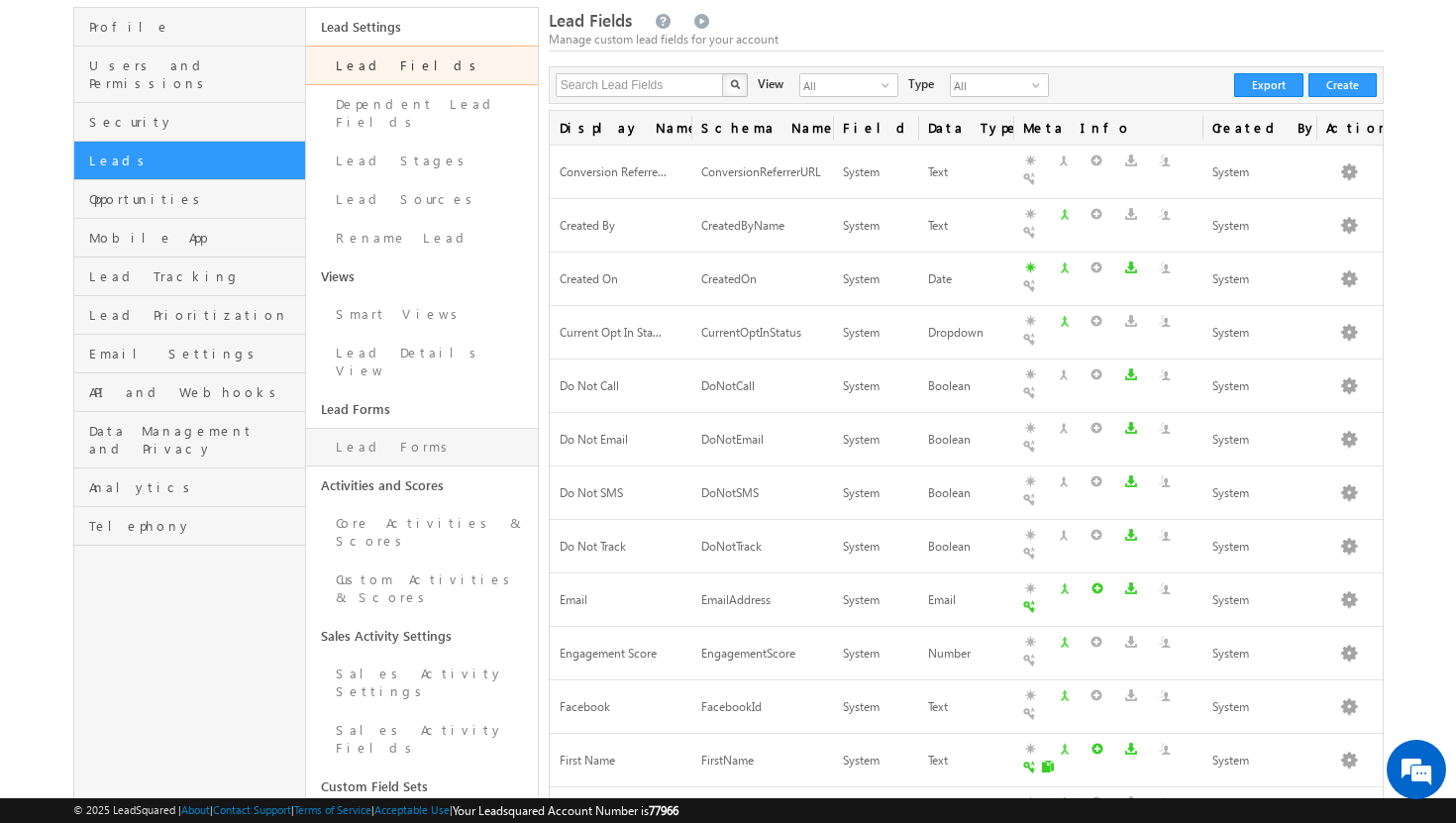 click on "Lead Forms" at bounding box center [422, 447] 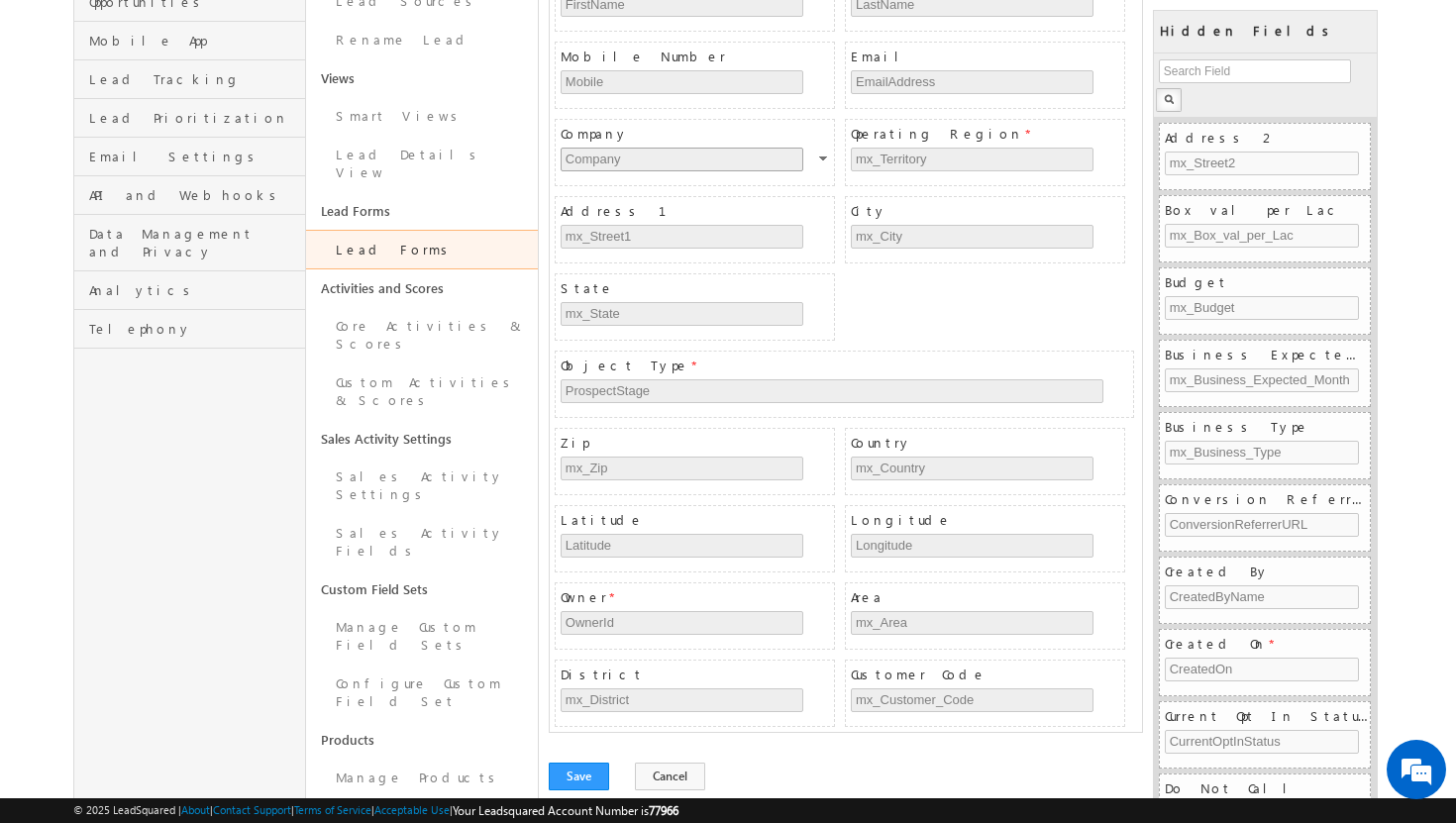 scroll, scrollTop: 325, scrollLeft: 0, axis: vertical 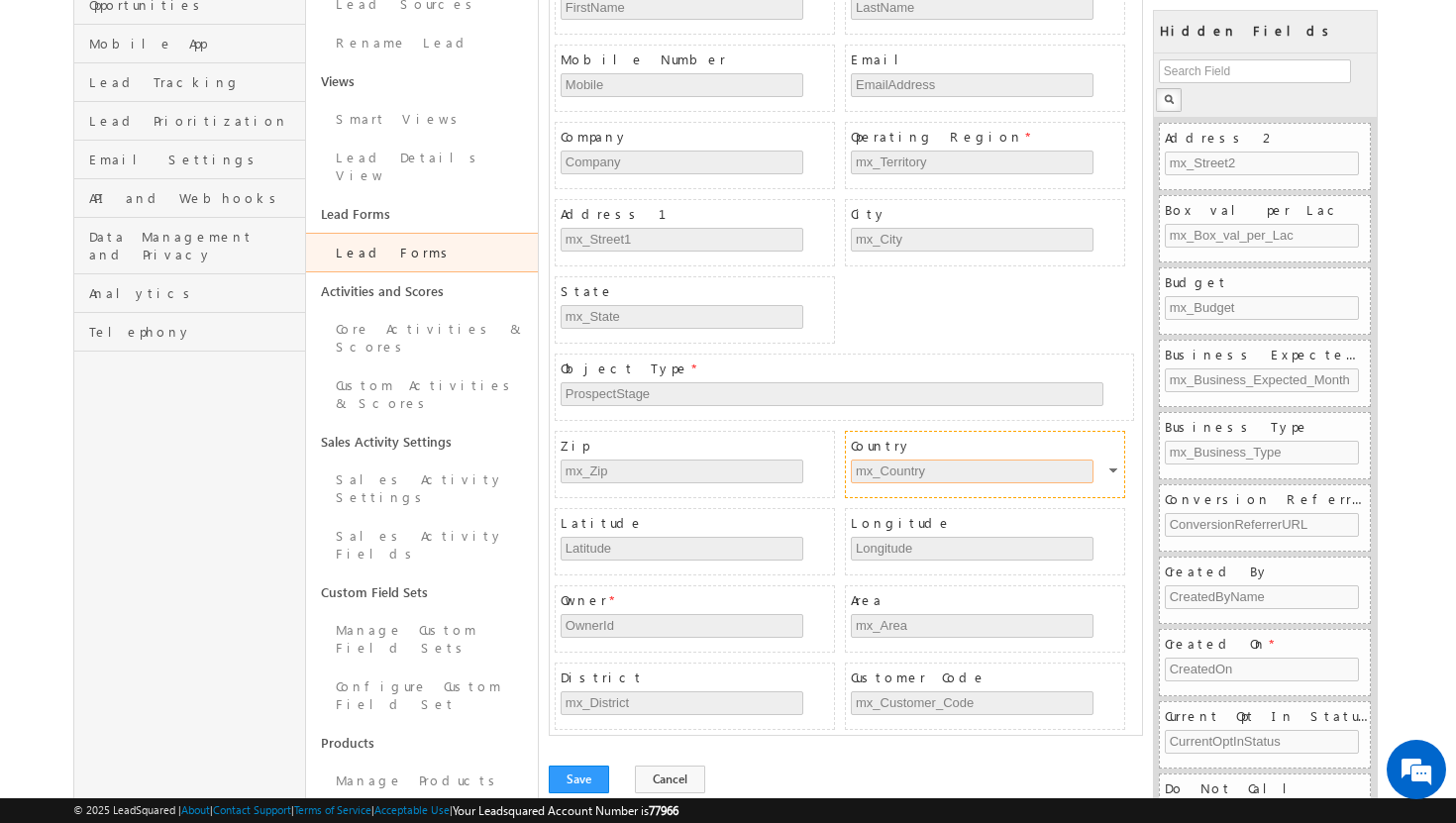 click on "mx_Country" at bounding box center (972, 471) 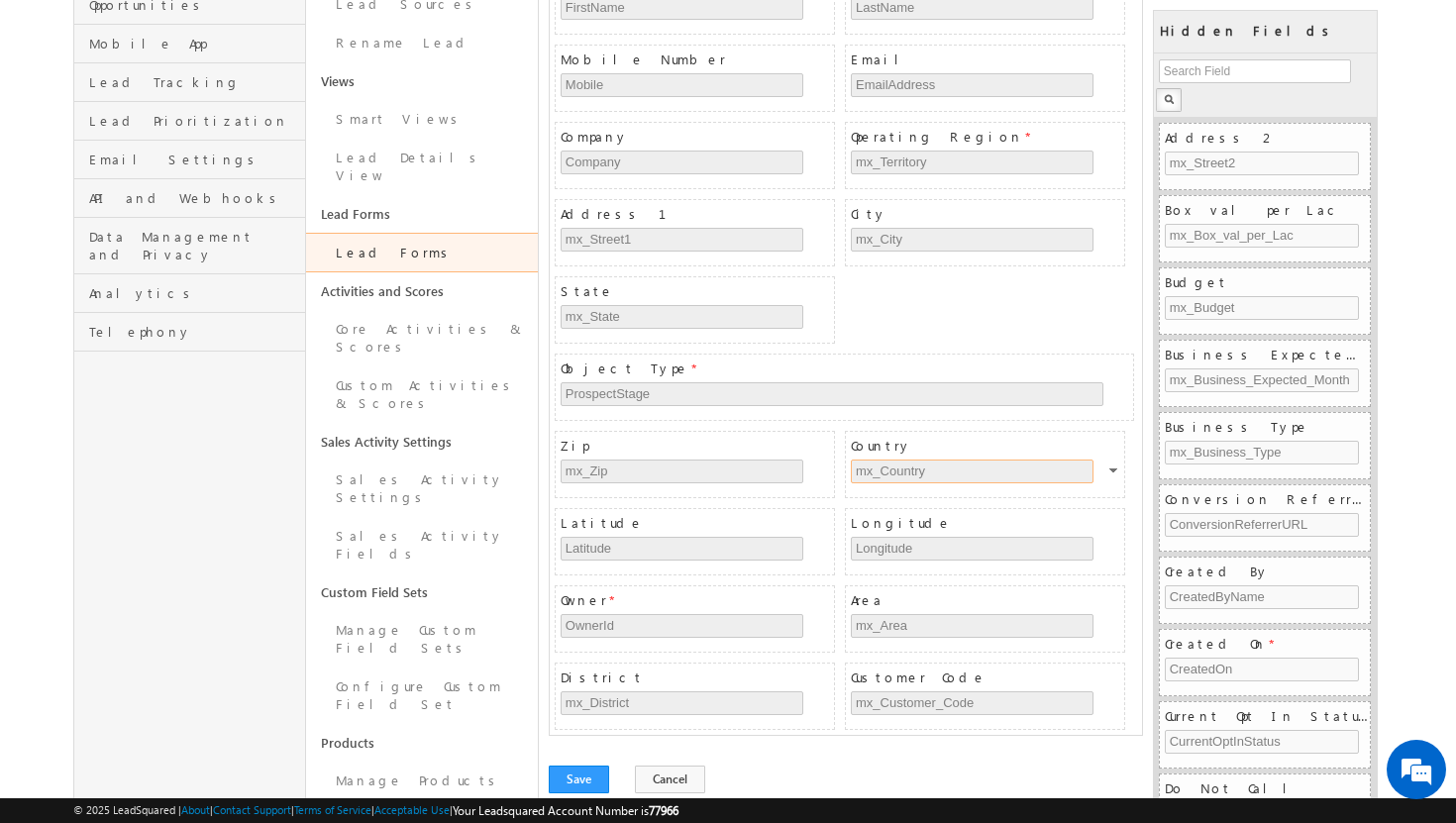 click on "mx_Country" at bounding box center (972, 471) 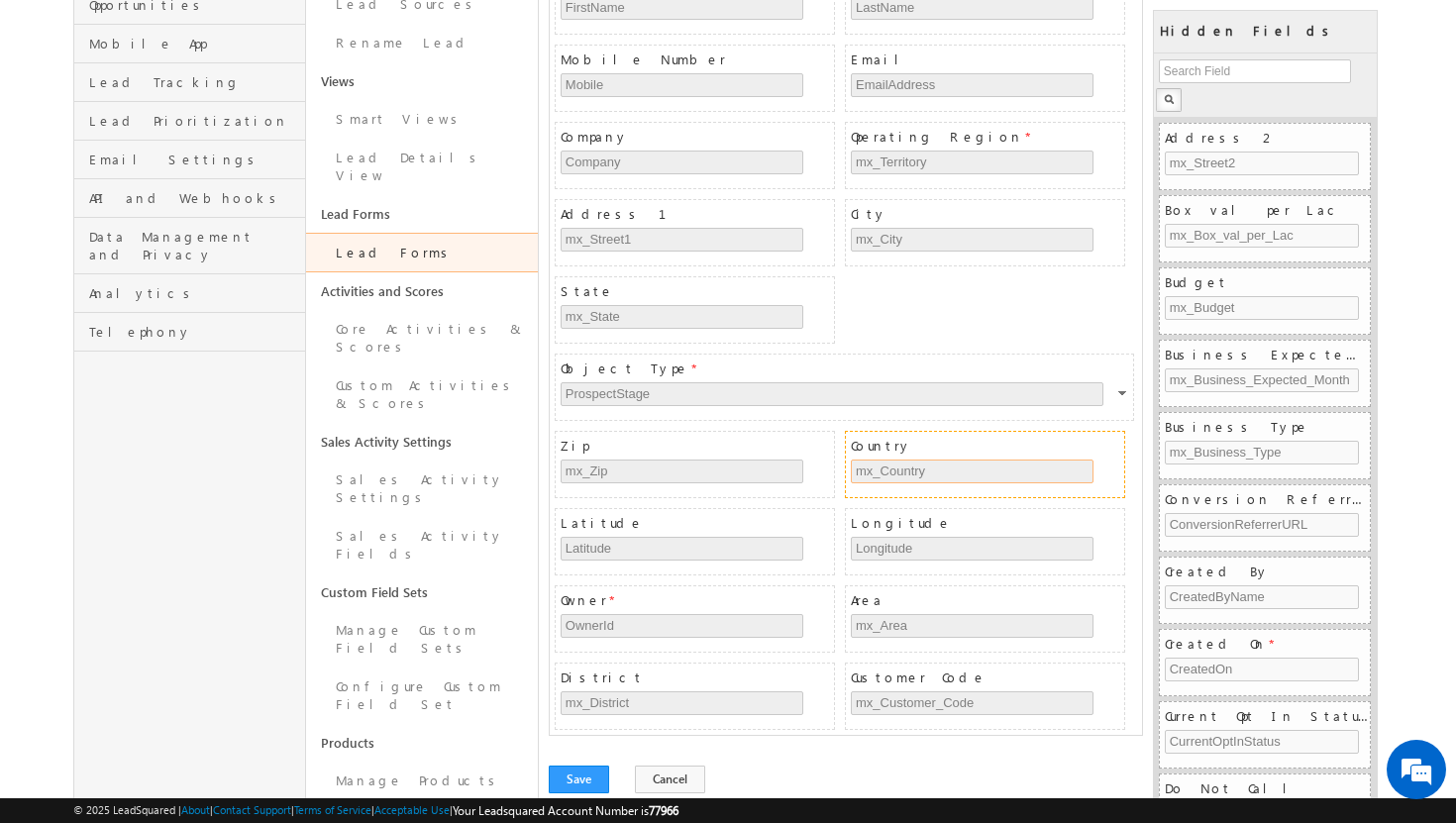 scroll, scrollTop: 0, scrollLeft: 0, axis: both 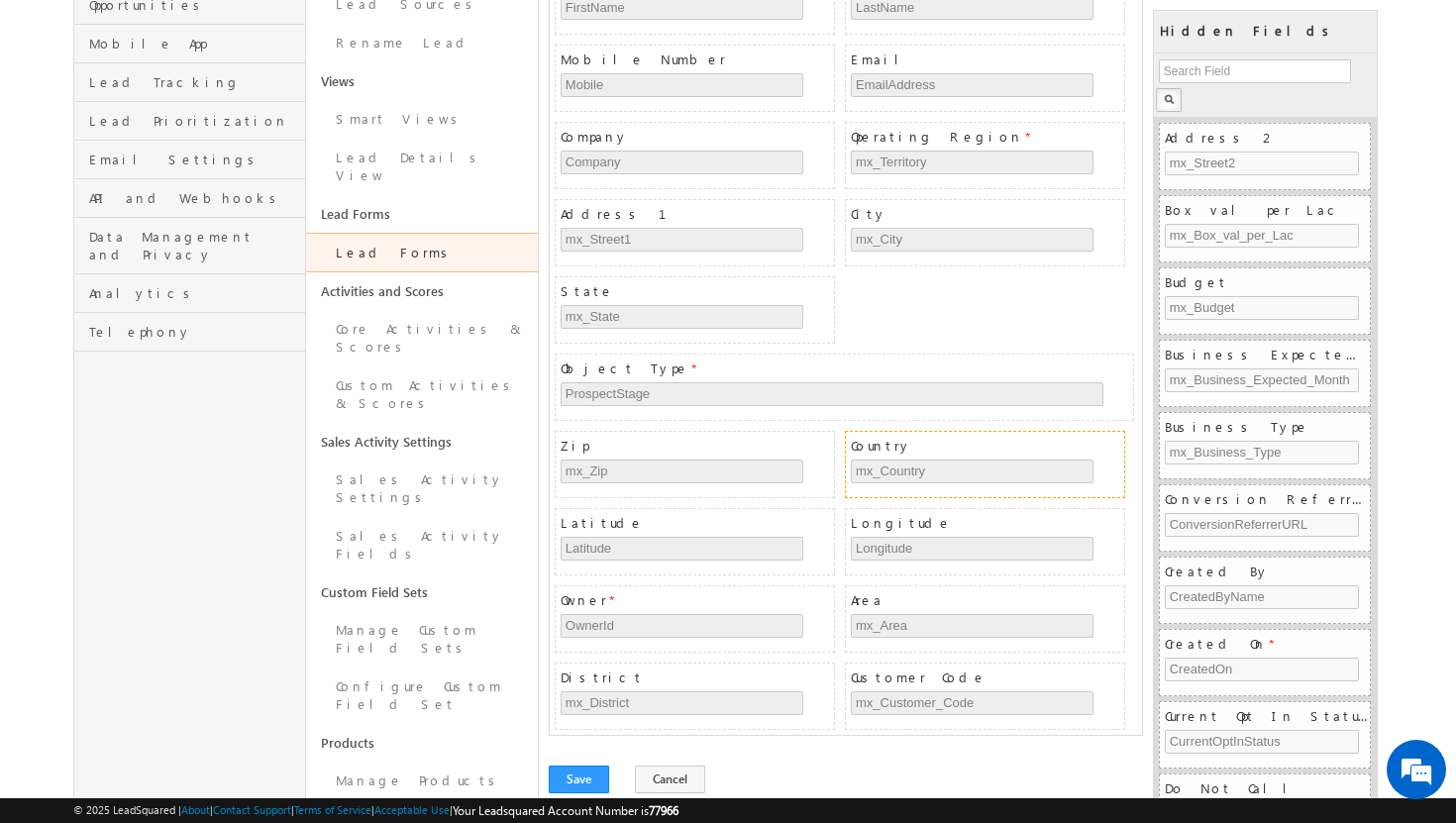 click on "[FIRST] [LAST] [PHONE] [EMAIL] [COMPANY] [REGION] [ADDRESS] [CITY] [STATE] [TYPE] [ZIP] [COUNTRY] [LATITUDE] [LONGITUDE] [OWNER] [AREA] [DISTRICT] [CODE]" at bounding box center [846, 349] 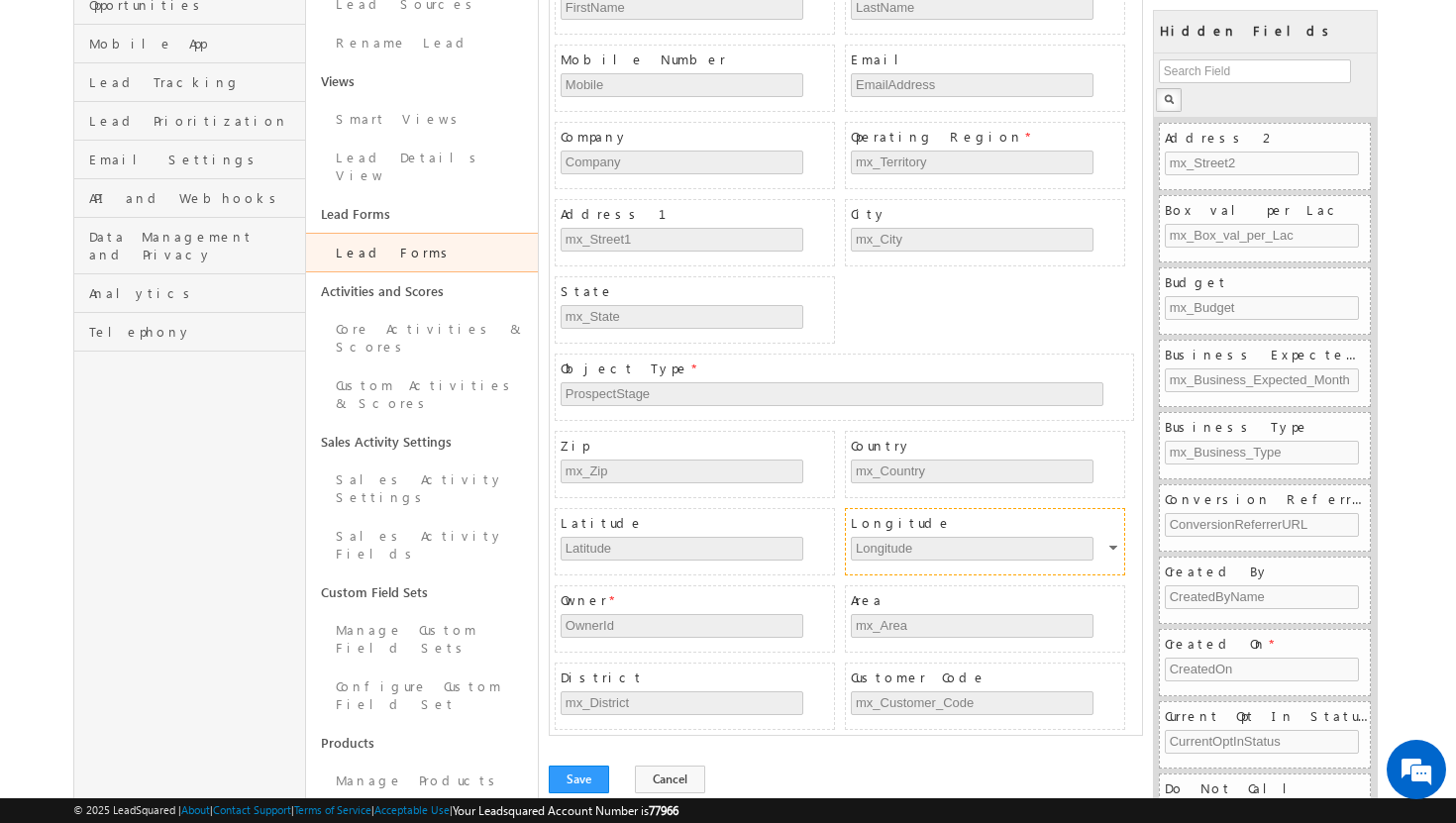 scroll, scrollTop: 431, scrollLeft: 0, axis: vertical 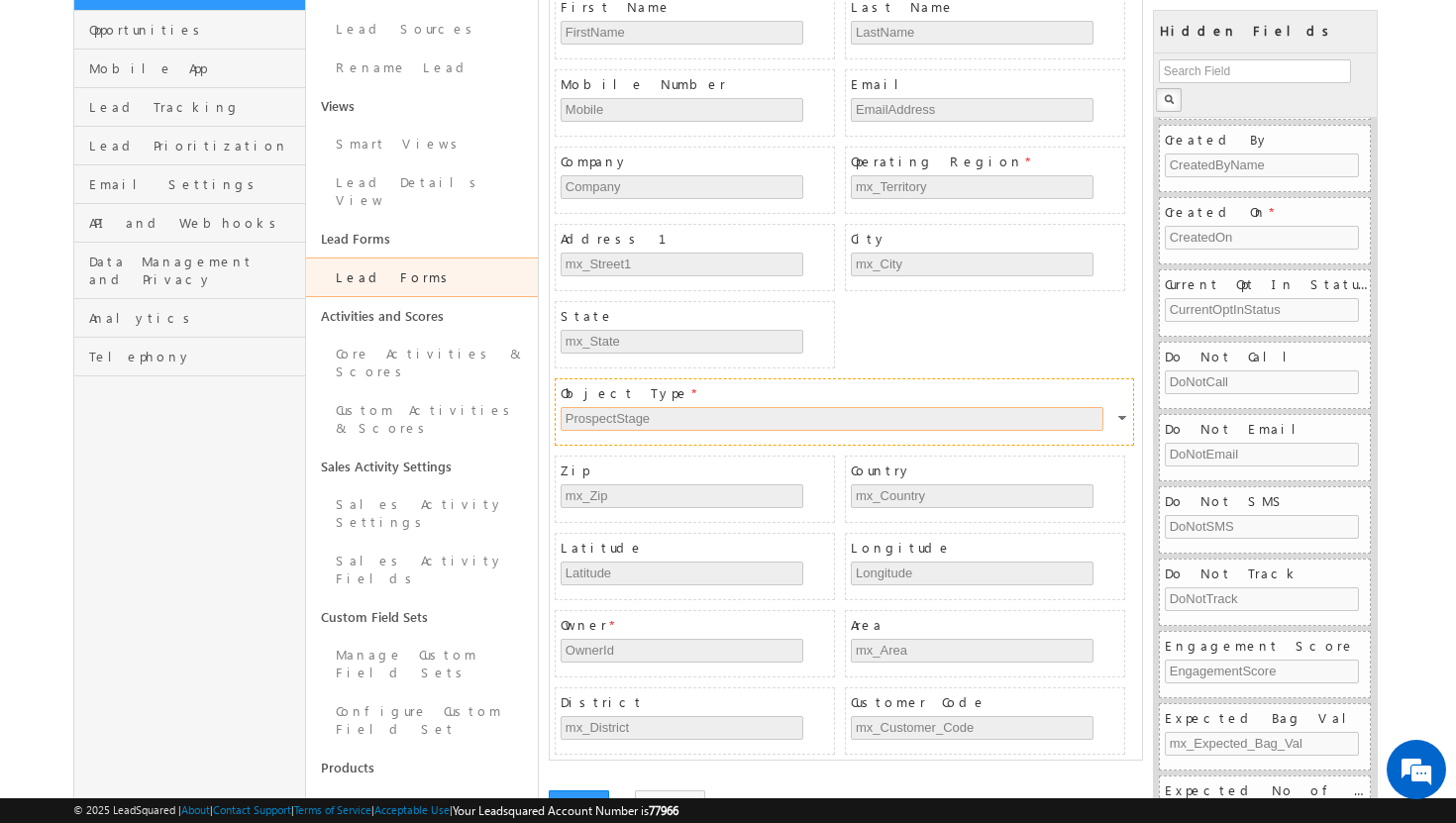 click on "ProspectStage" at bounding box center [832, 419] 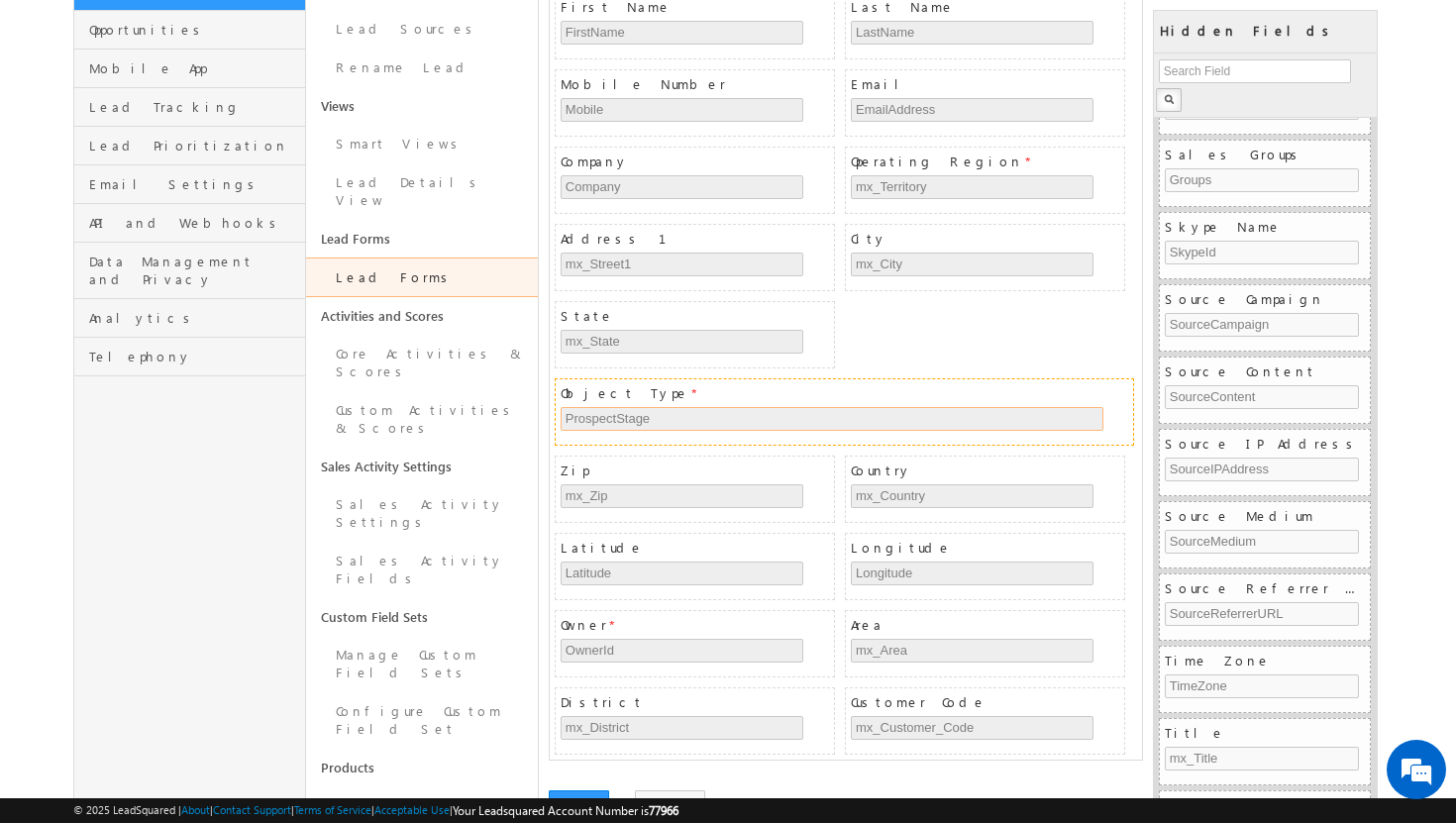 scroll, scrollTop: 3576, scrollLeft: 0, axis: vertical 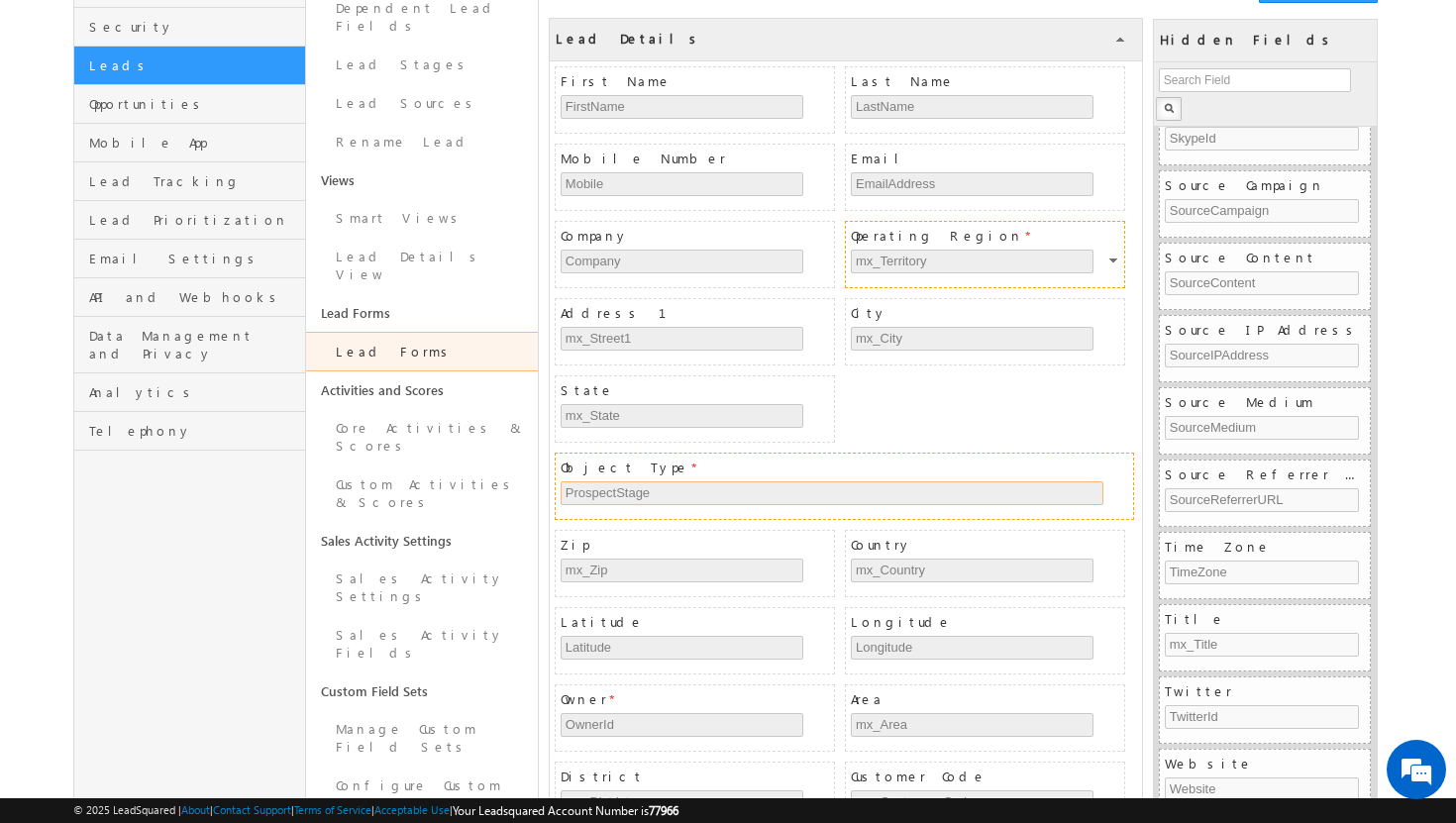 click at bounding box center [1115, 263] 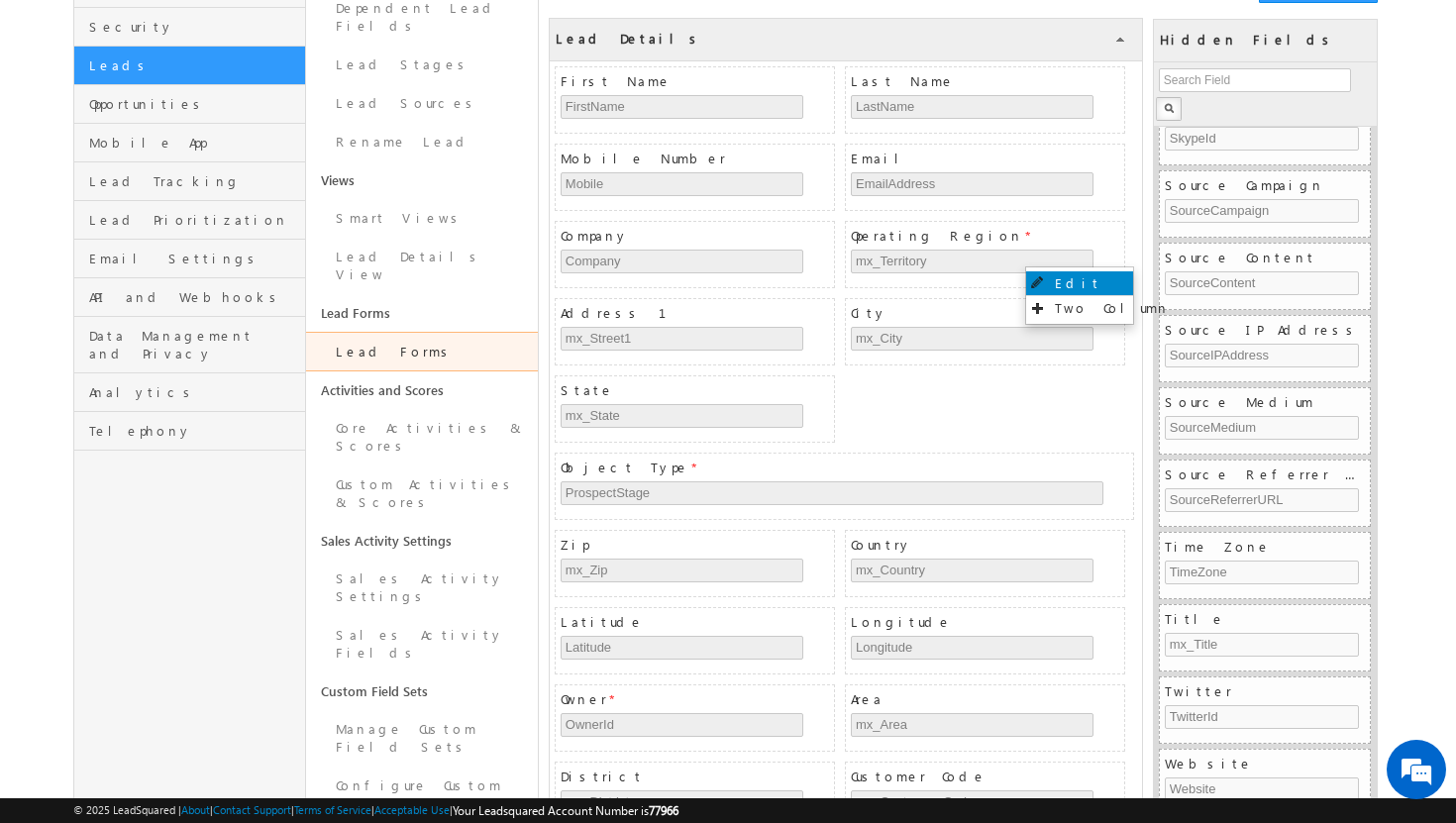 click on "Edit" at bounding box center [1080, 283] 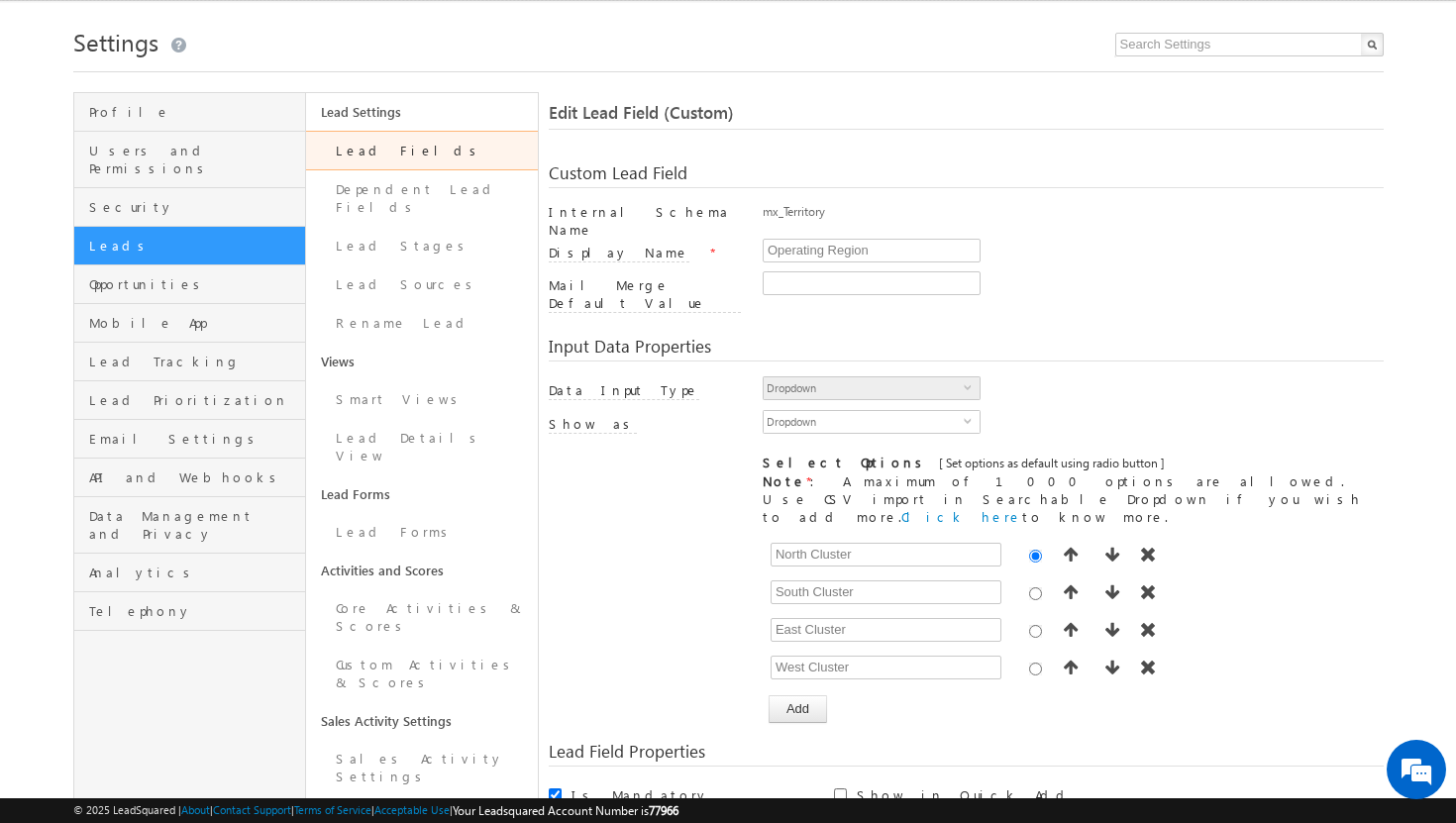scroll, scrollTop: 50, scrollLeft: 0, axis: vertical 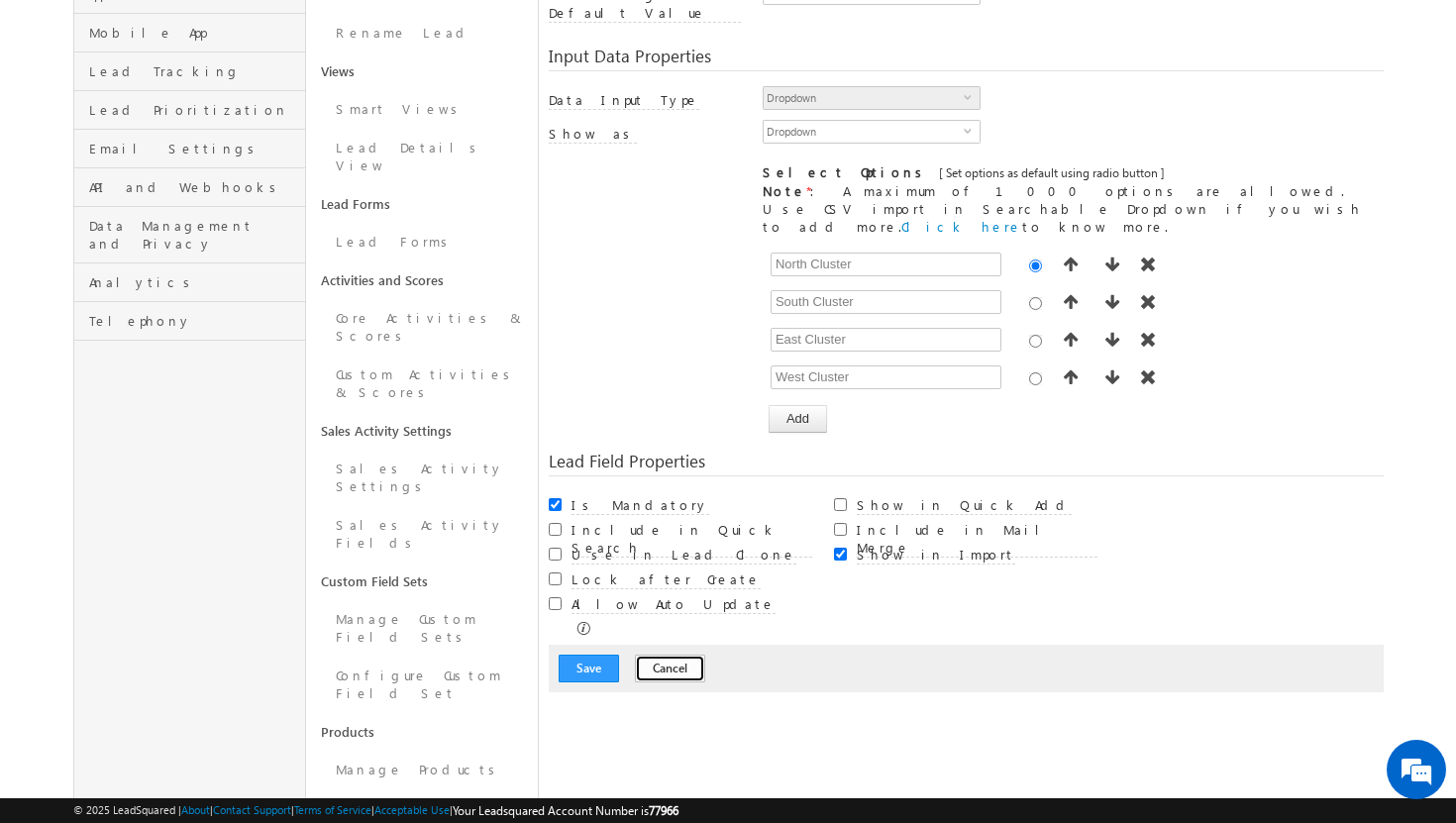 click on "Cancel" at bounding box center (670, 669) 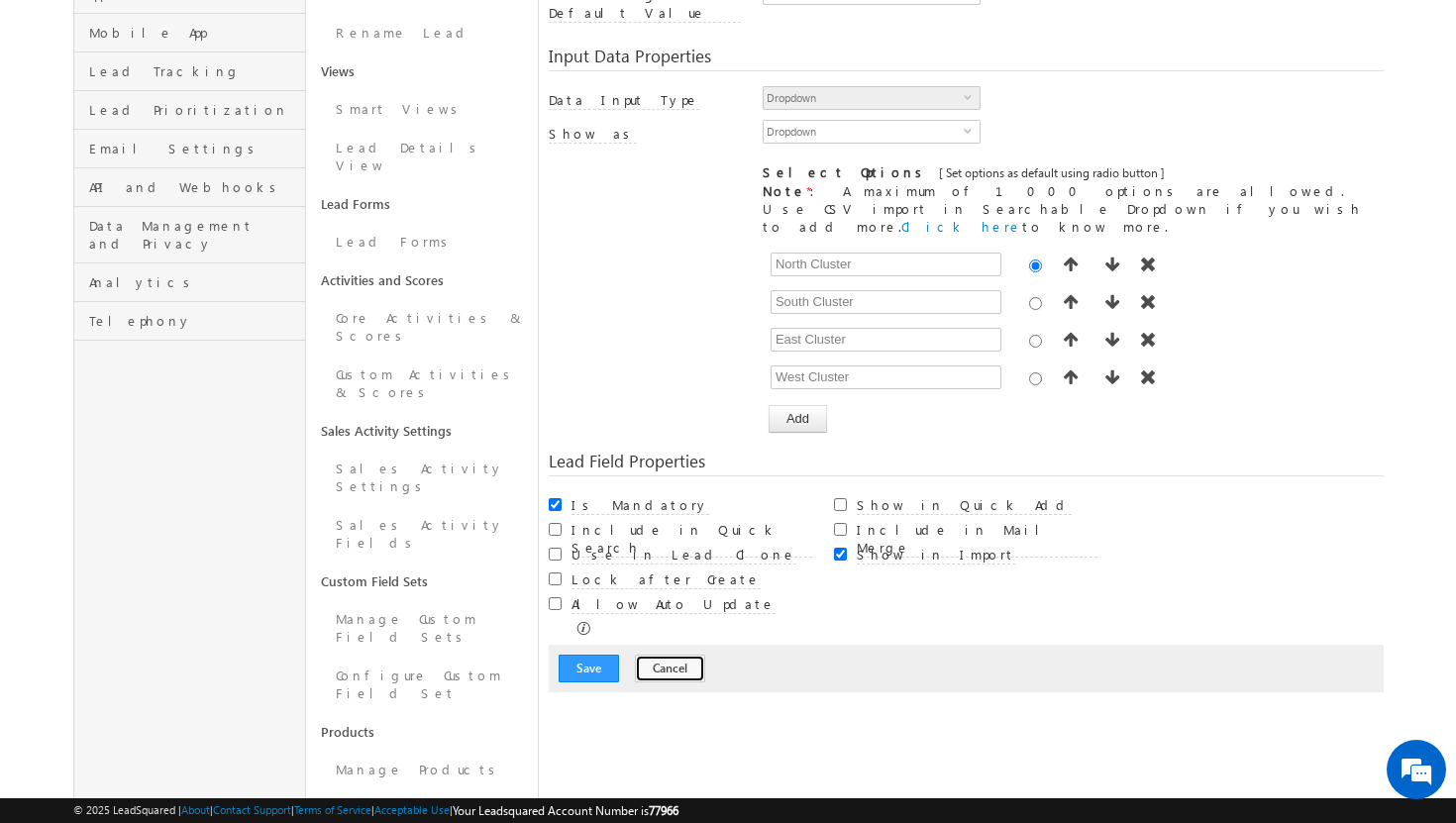 scroll, scrollTop: 0, scrollLeft: 0, axis: both 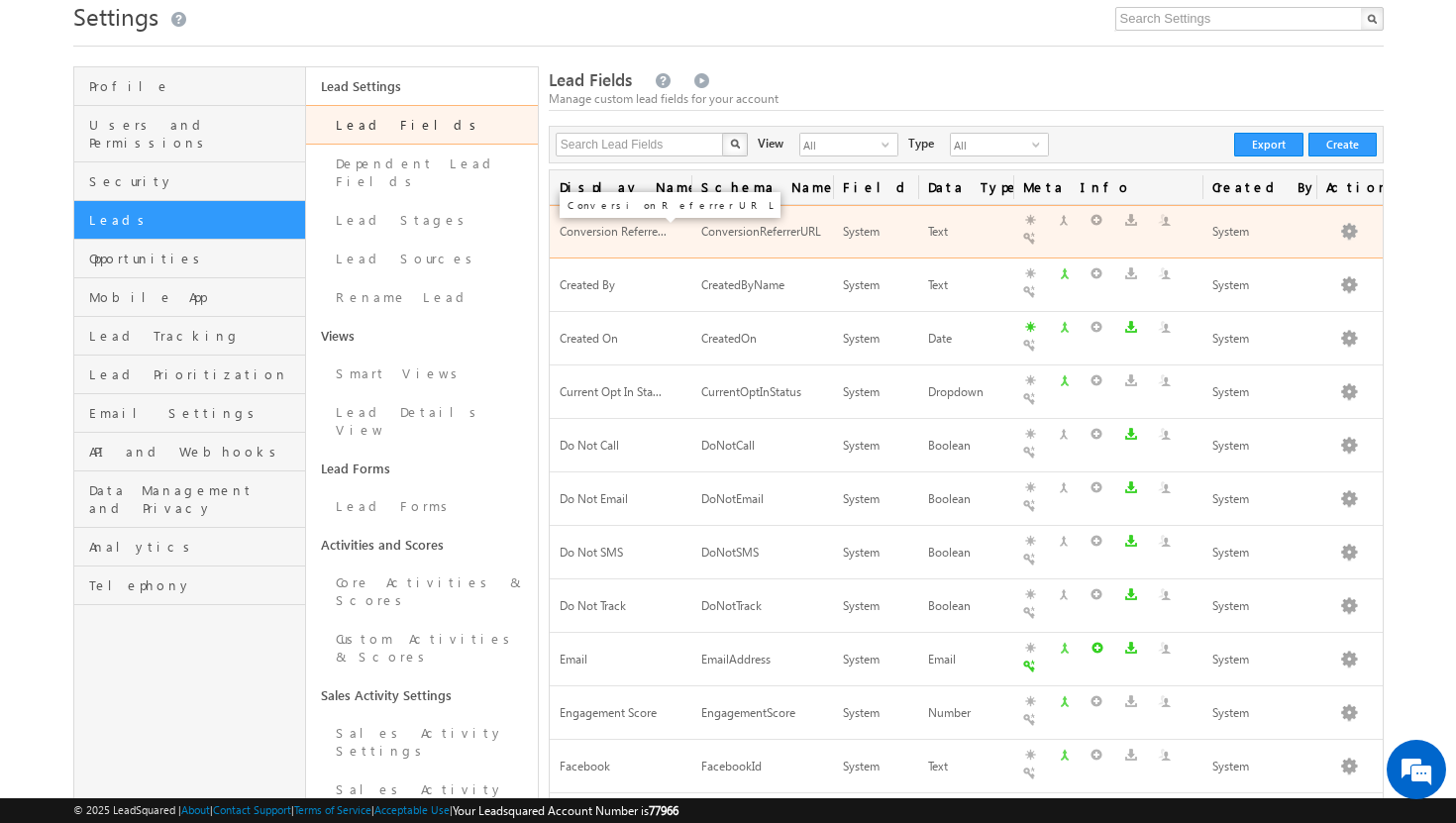 click on "Conversion Referre..." at bounding box center (613, 231) 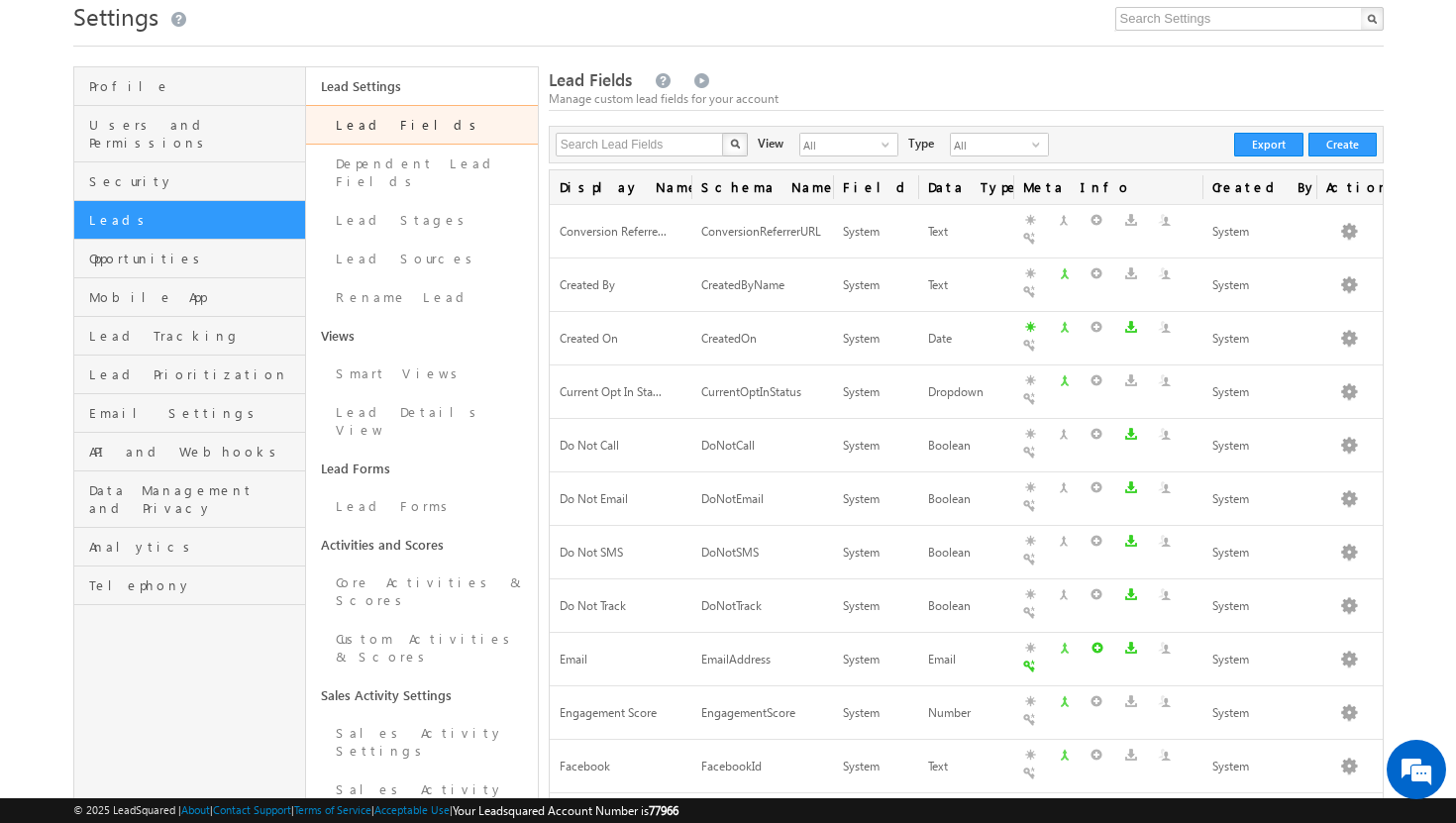 scroll, scrollTop: 0, scrollLeft: 0, axis: both 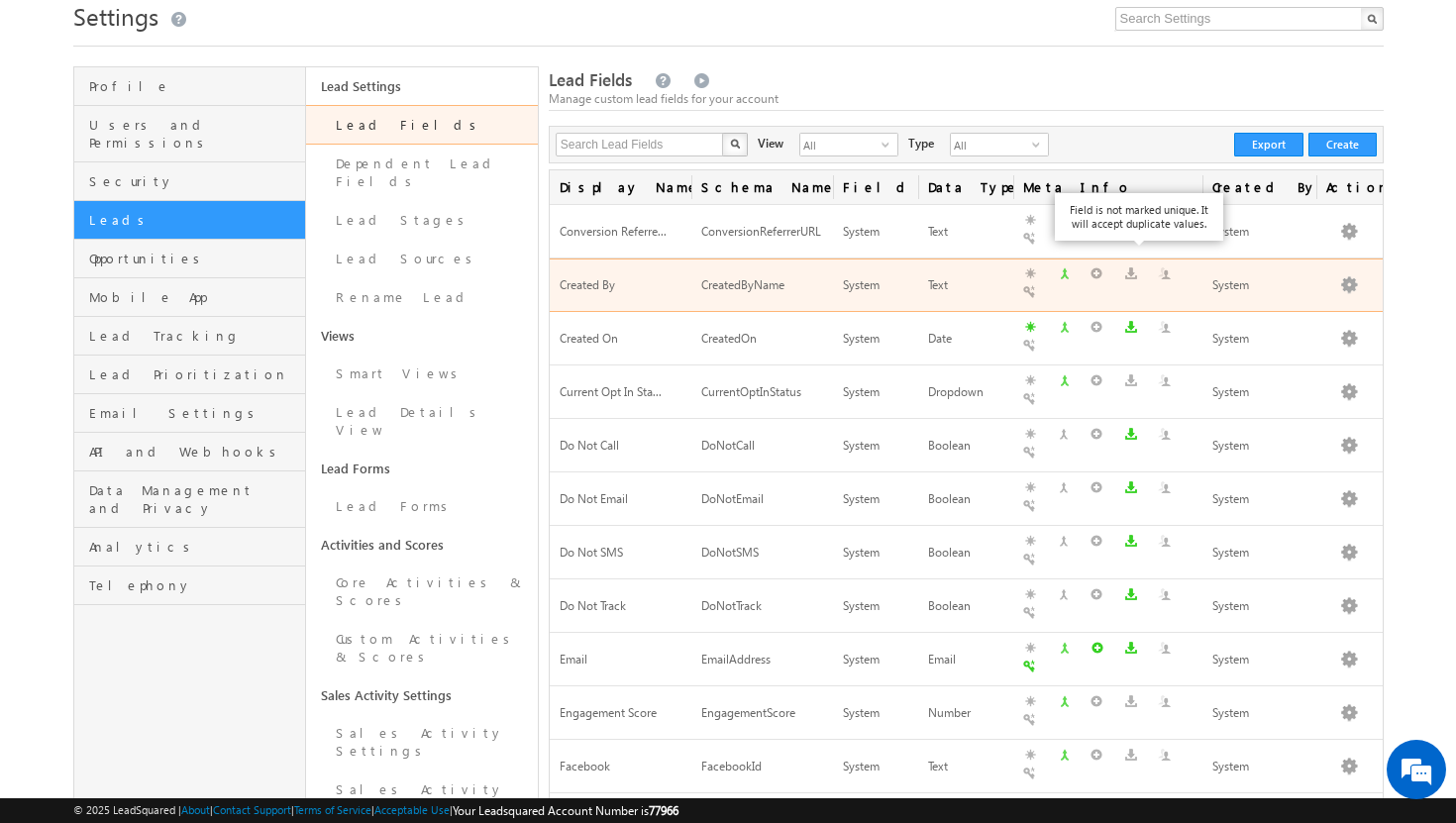 click at bounding box center (1032, 294) 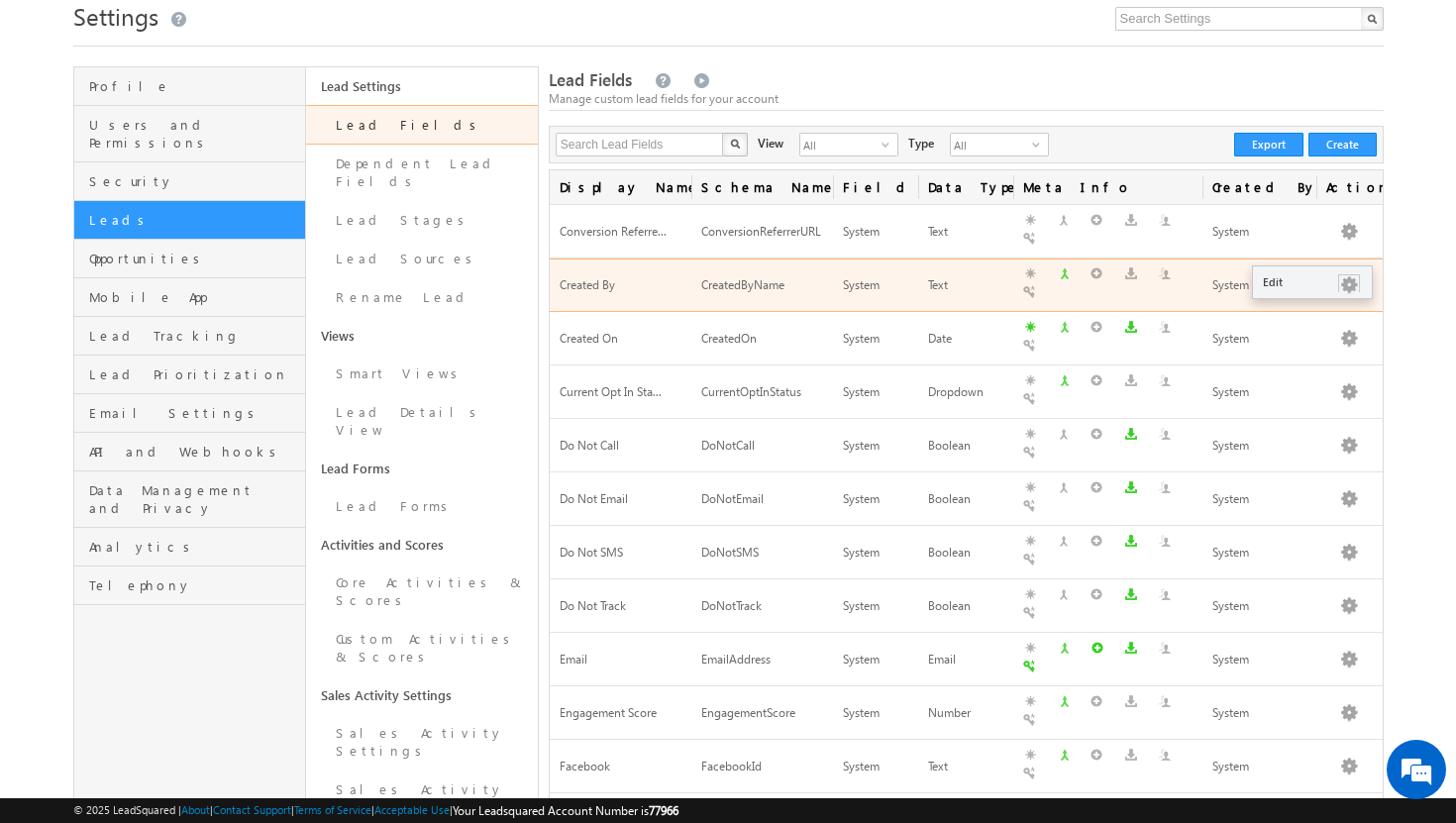 click at bounding box center [1349, 285] 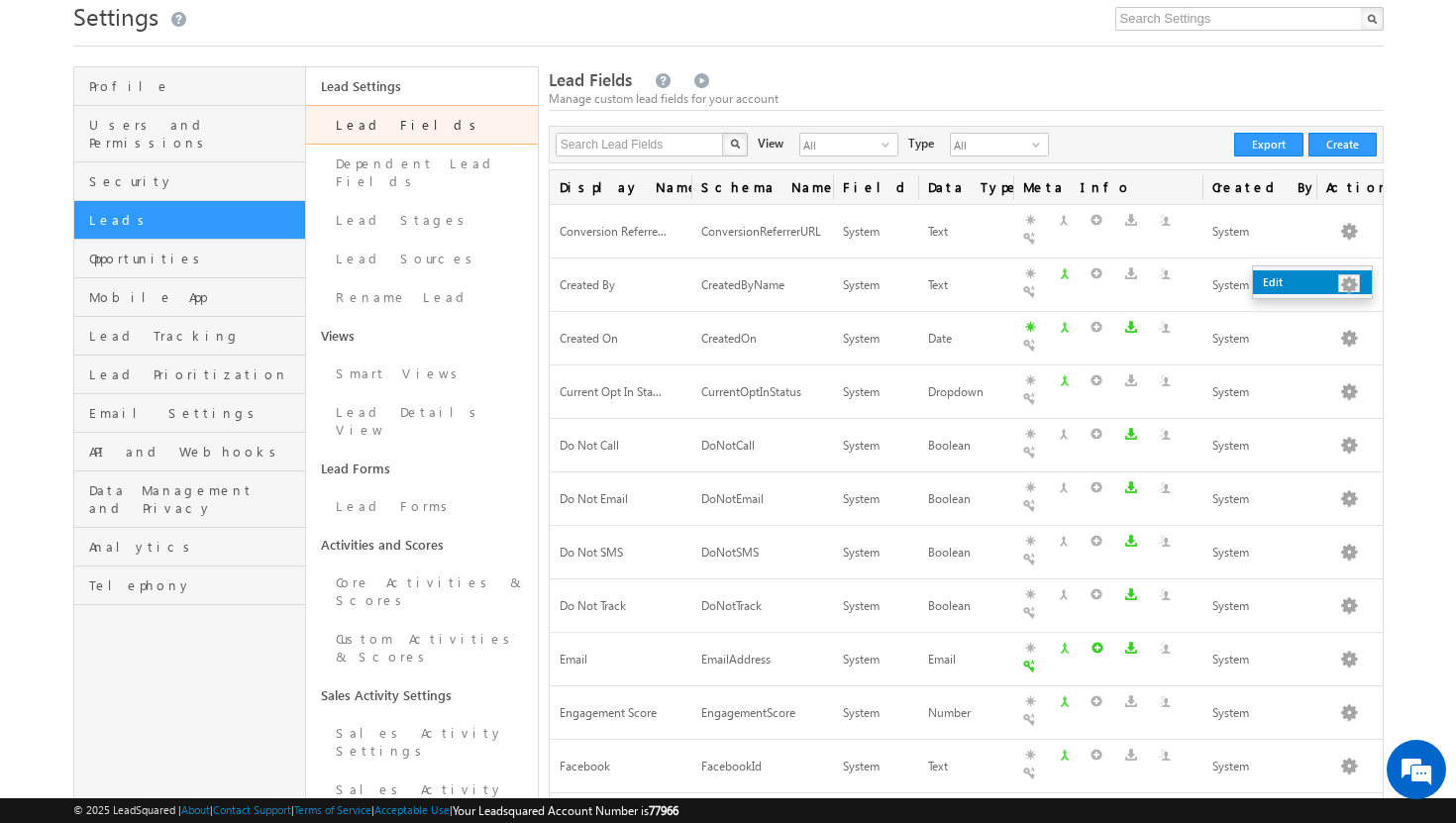 click on "Edit" at bounding box center (1312, 282) 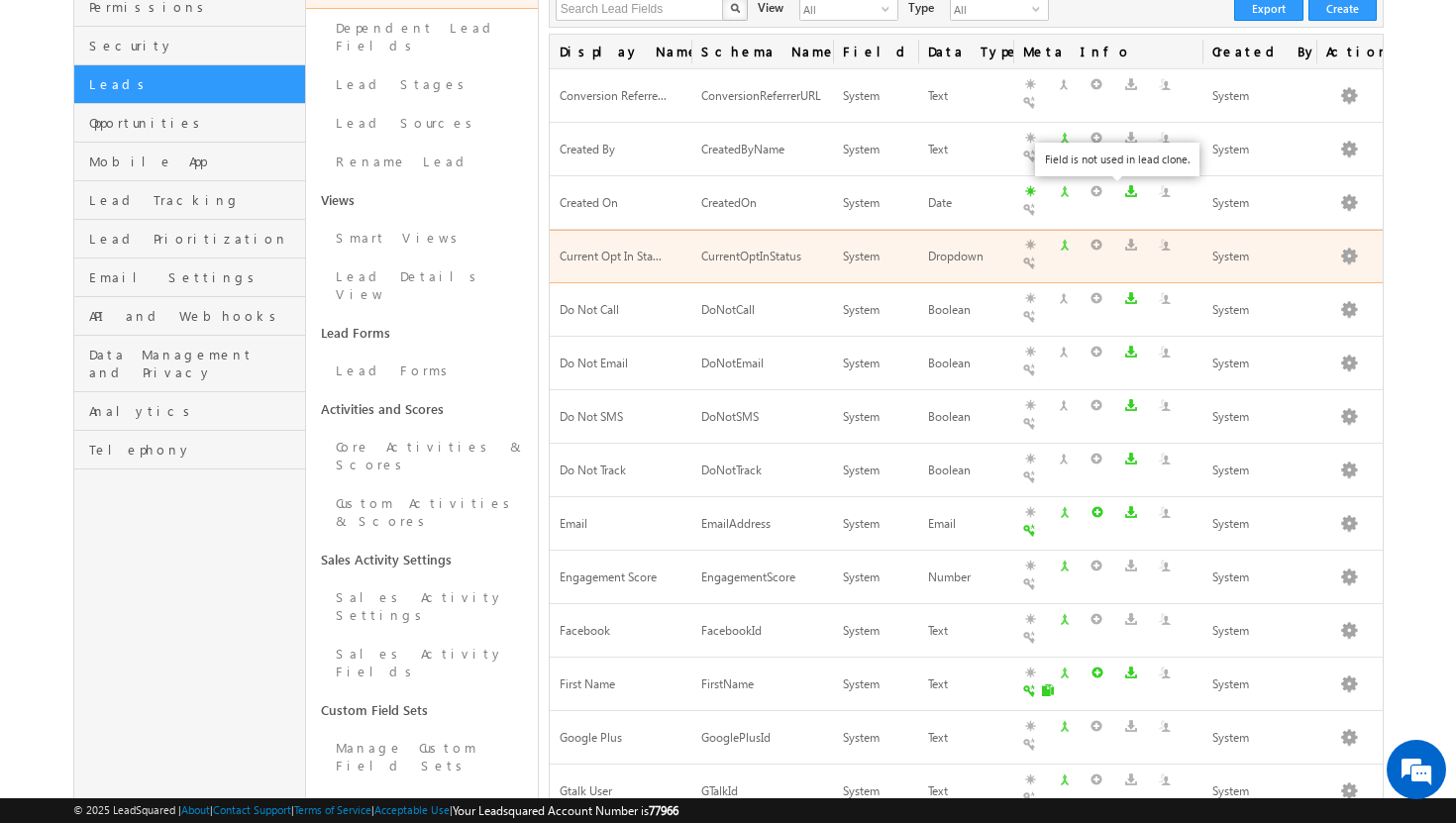 scroll, scrollTop: 214, scrollLeft: 0, axis: vertical 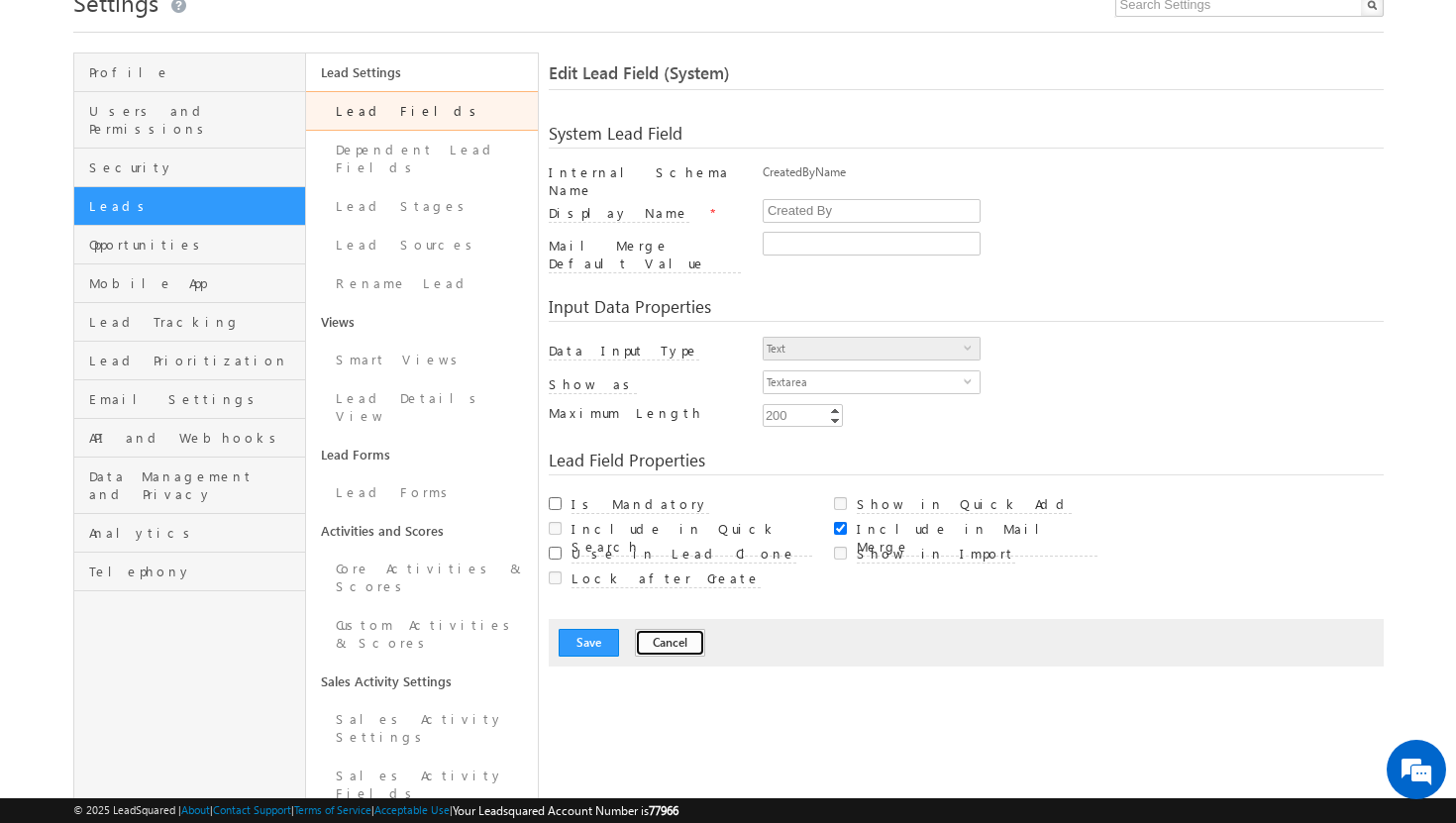 click on "Cancel" at bounding box center [670, 643] 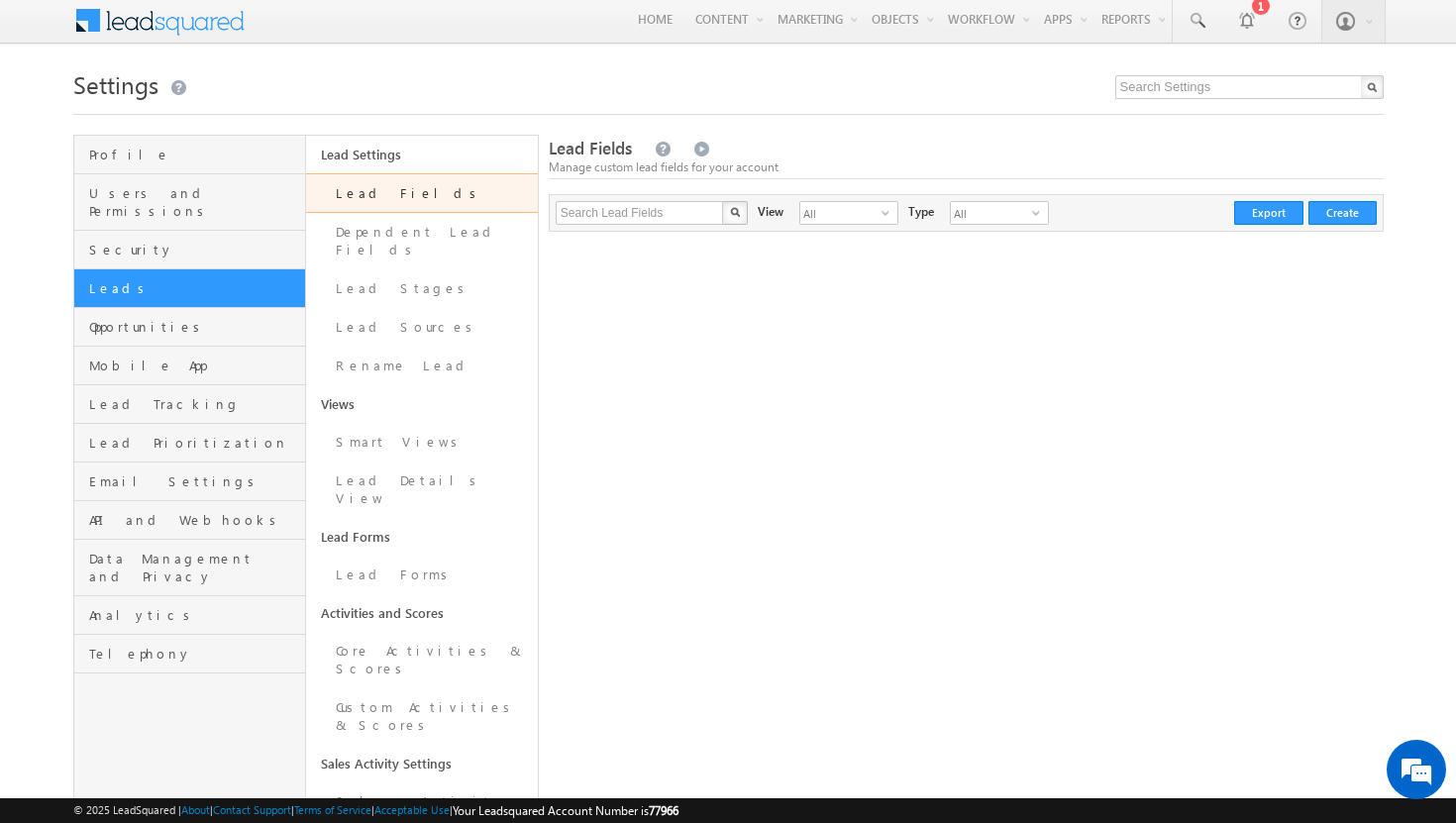 scroll, scrollTop: 0, scrollLeft: 0, axis: both 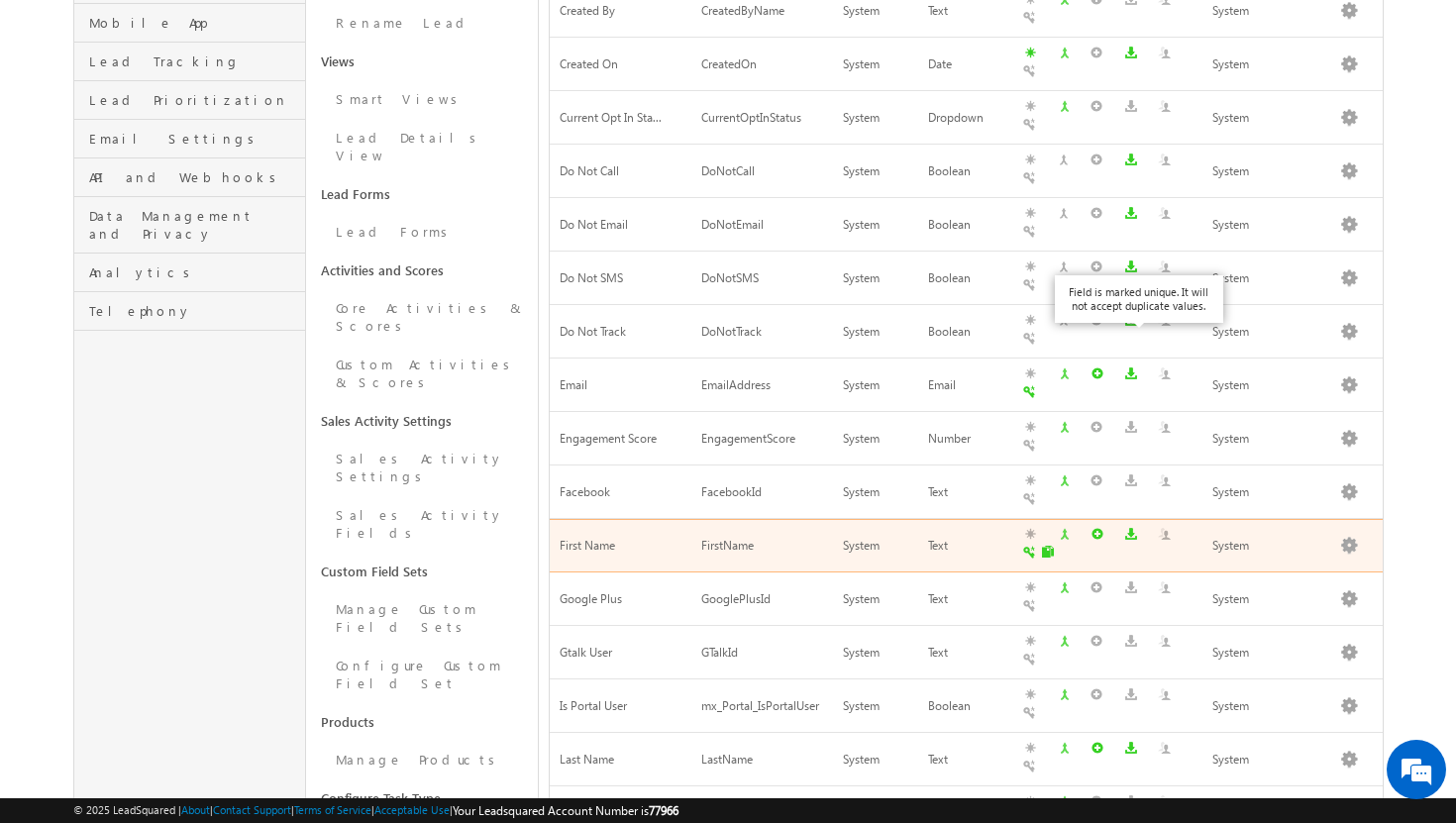 click at bounding box center (1032, 555) 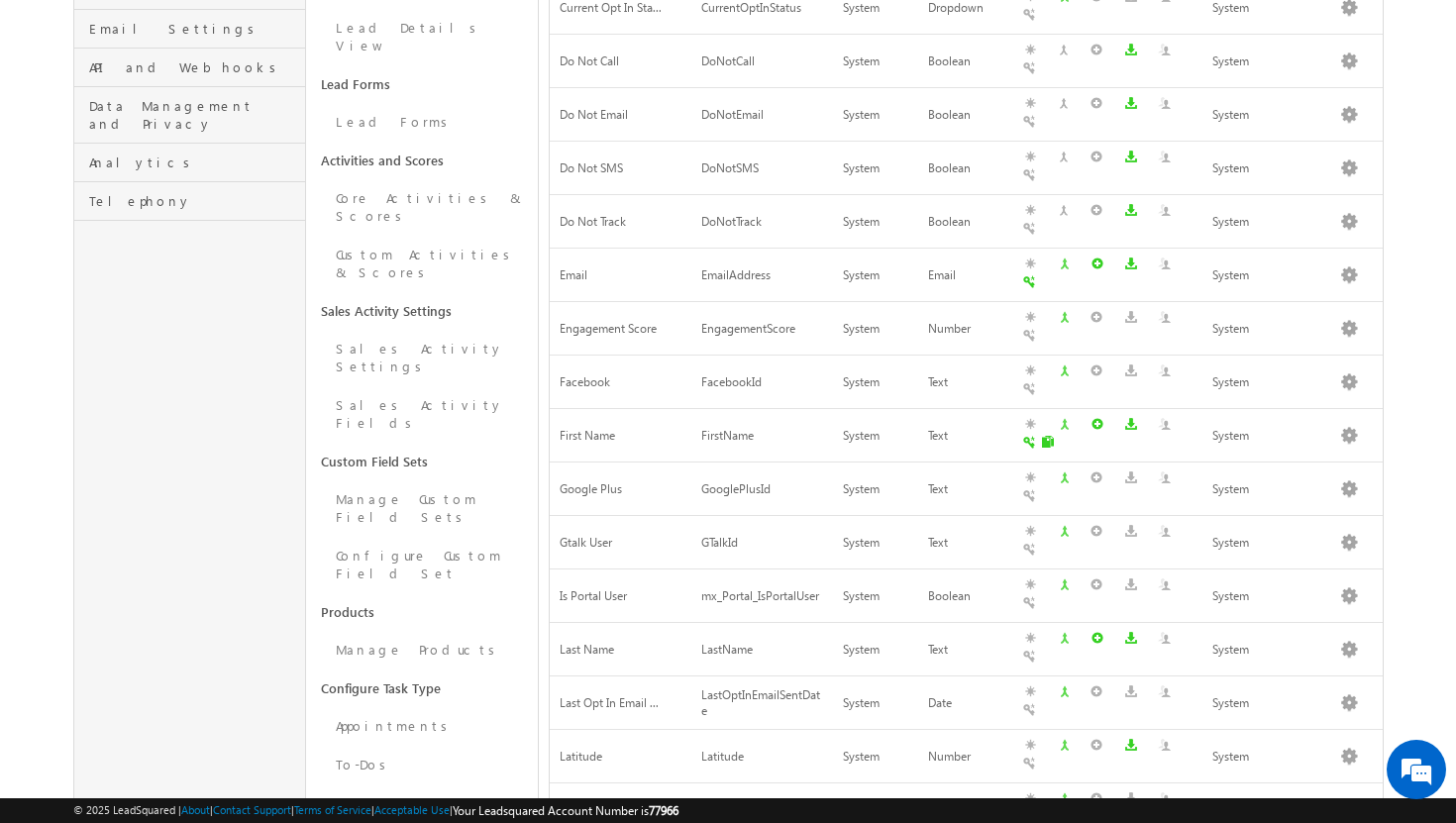 scroll, scrollTop: 461, scrollLeft: 0, axis: vertical 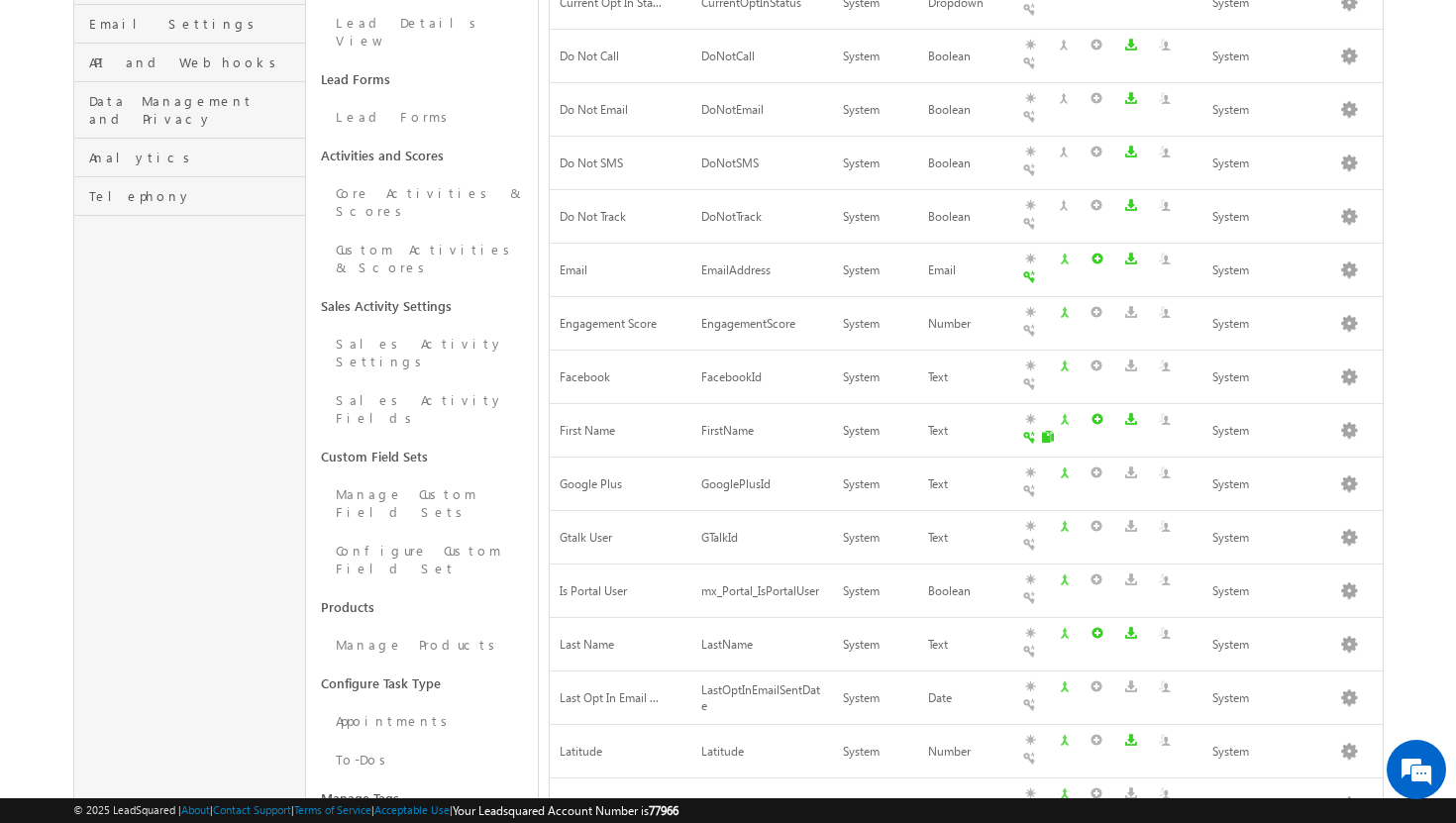 click on "2" at bounding box center (1234, 1128) 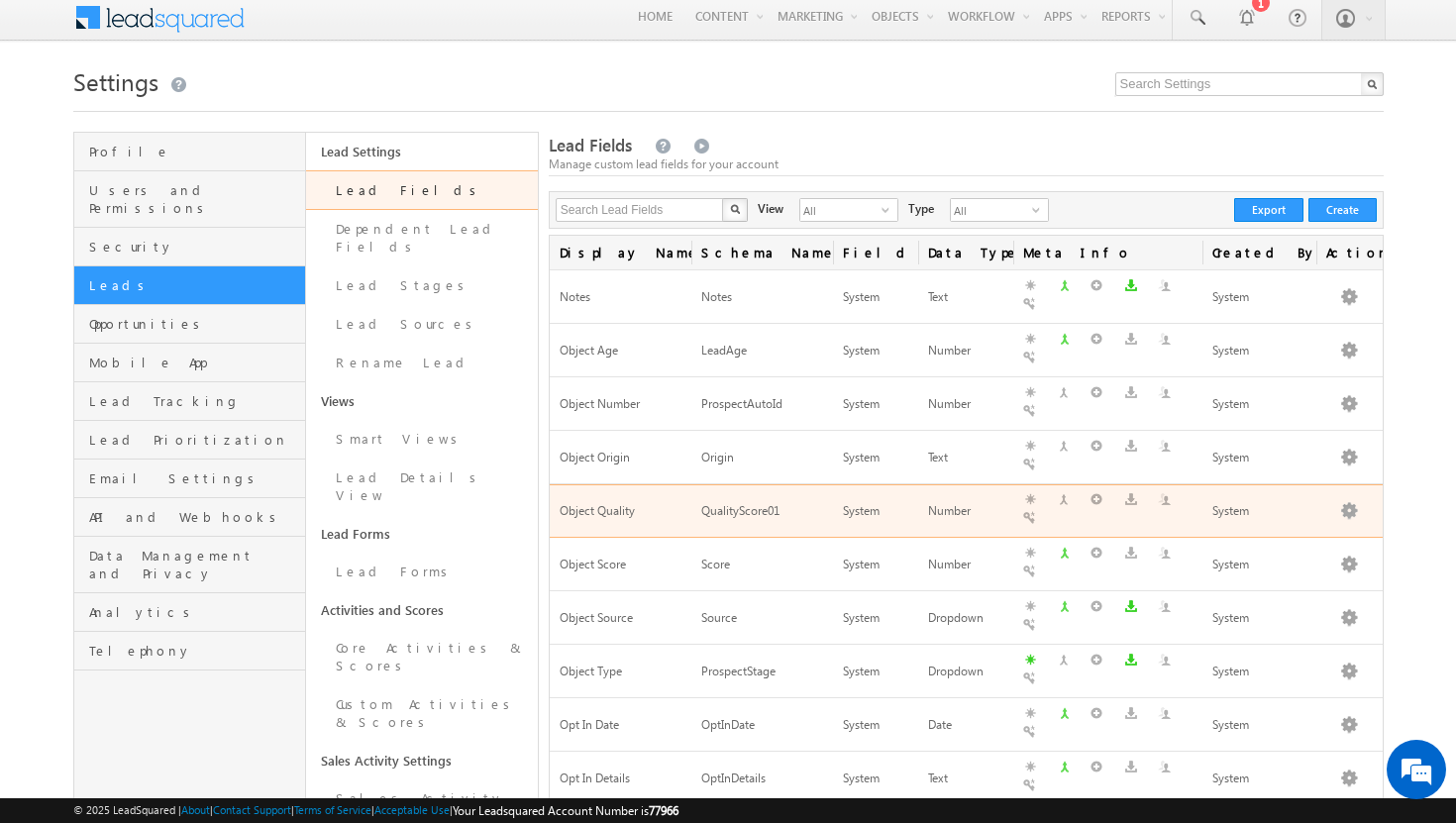 scroll, scrollTop: 546, scrollLeft: 0, axis: vertical 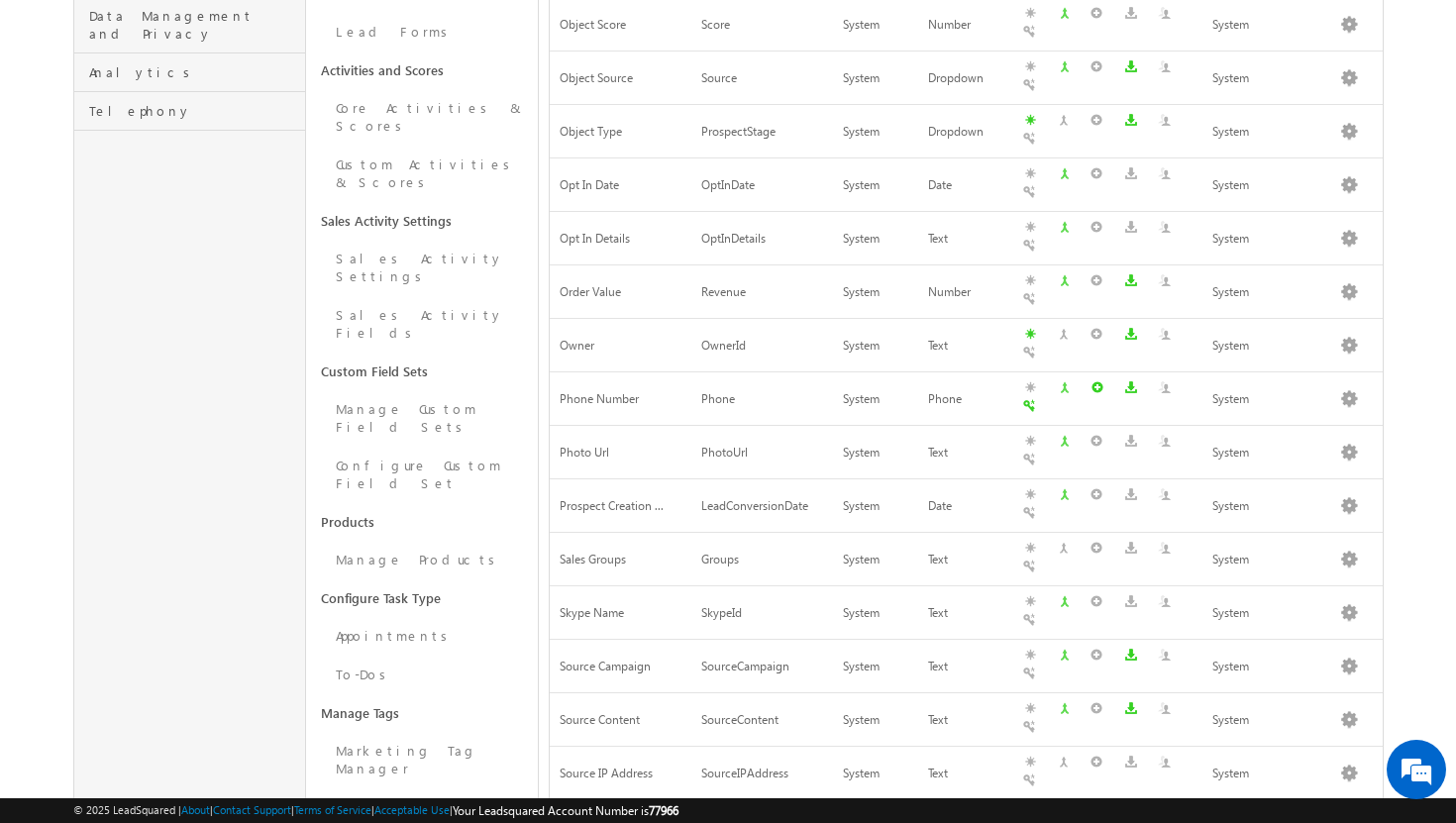 click on "3" at bounding box center [1275, 1096] 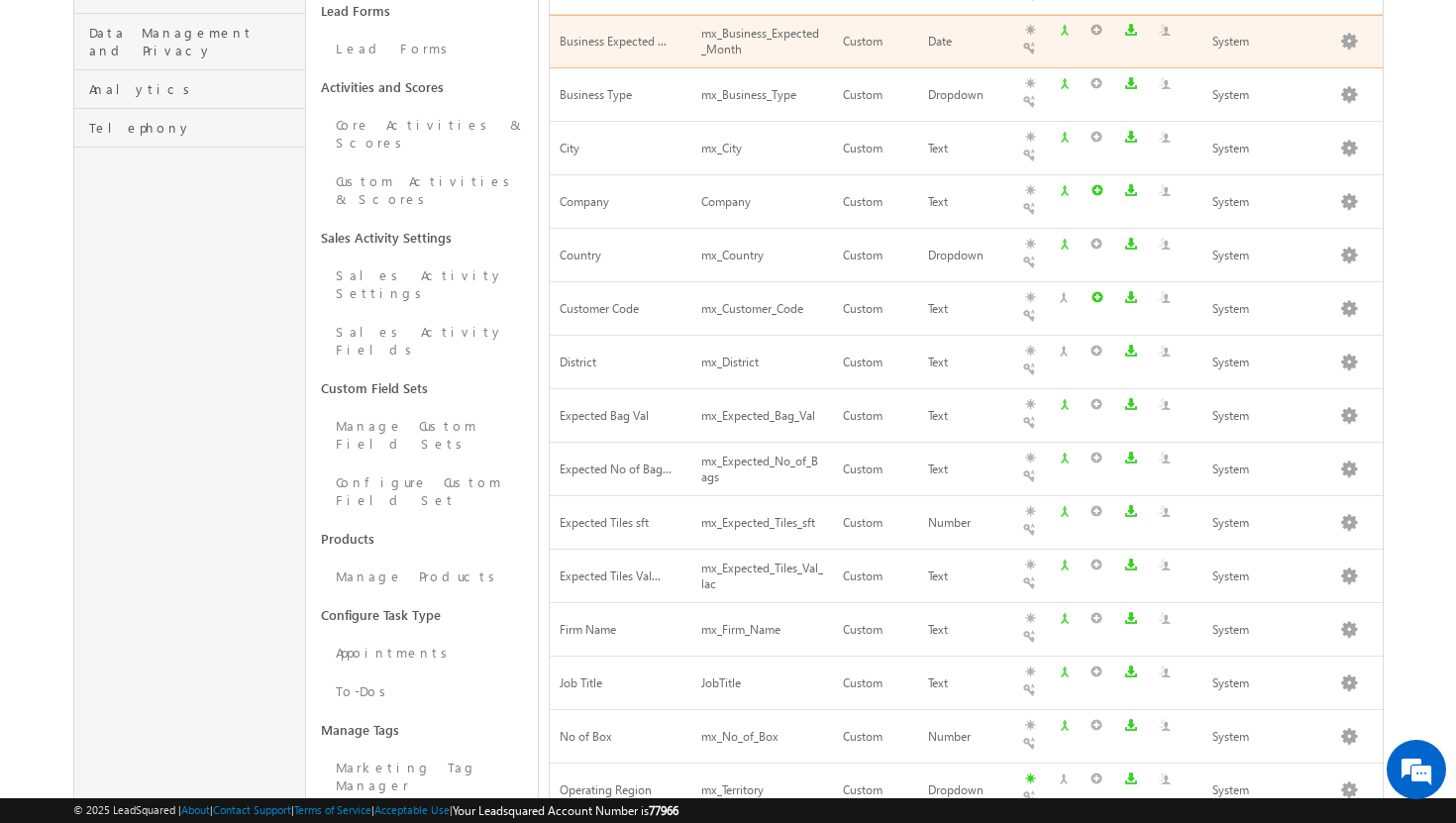 scroll, scrollTop: 581, scrollLeft: 0, axis: vertical 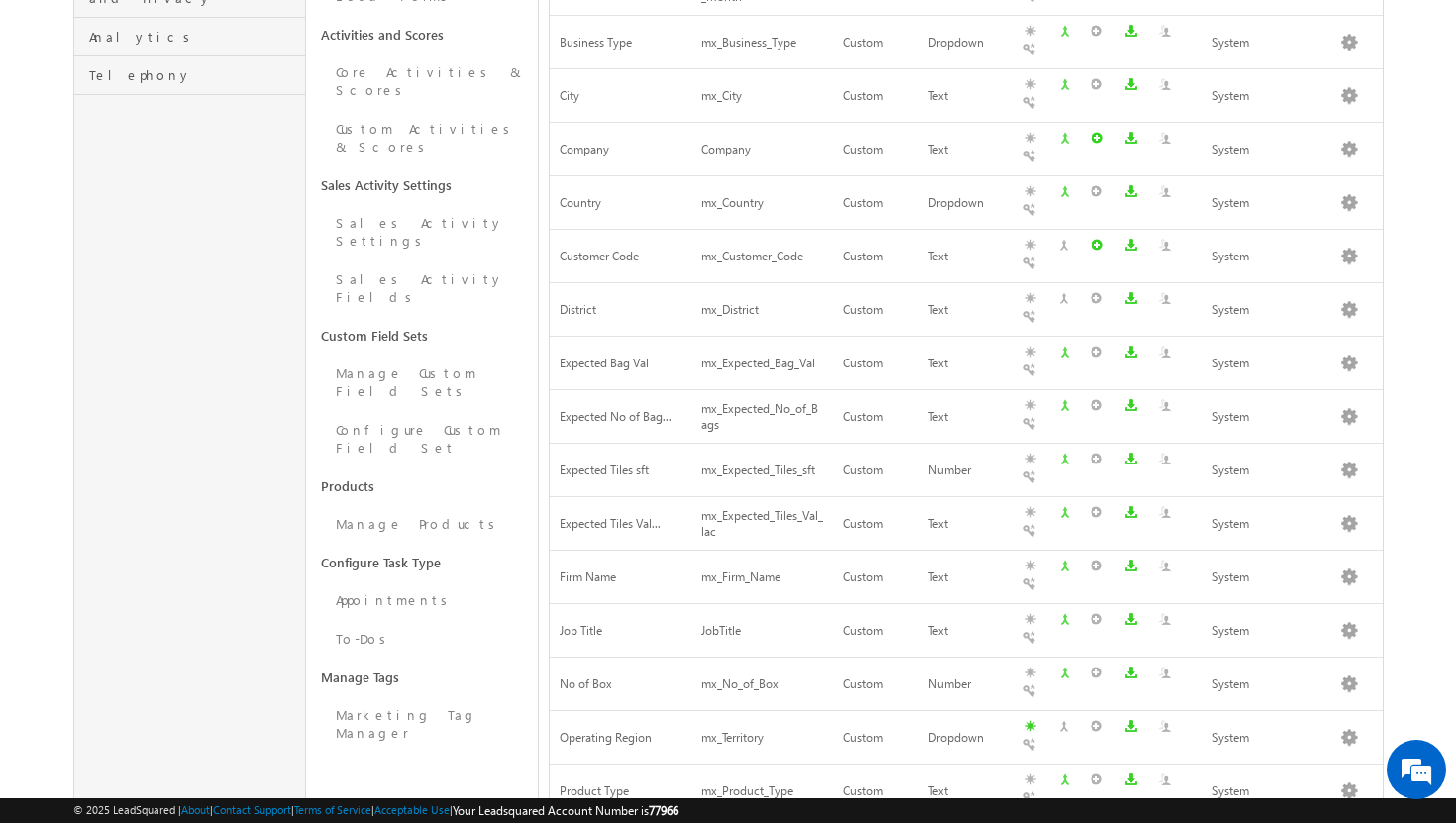 click on "4" at bounding box center (1315, 1061) 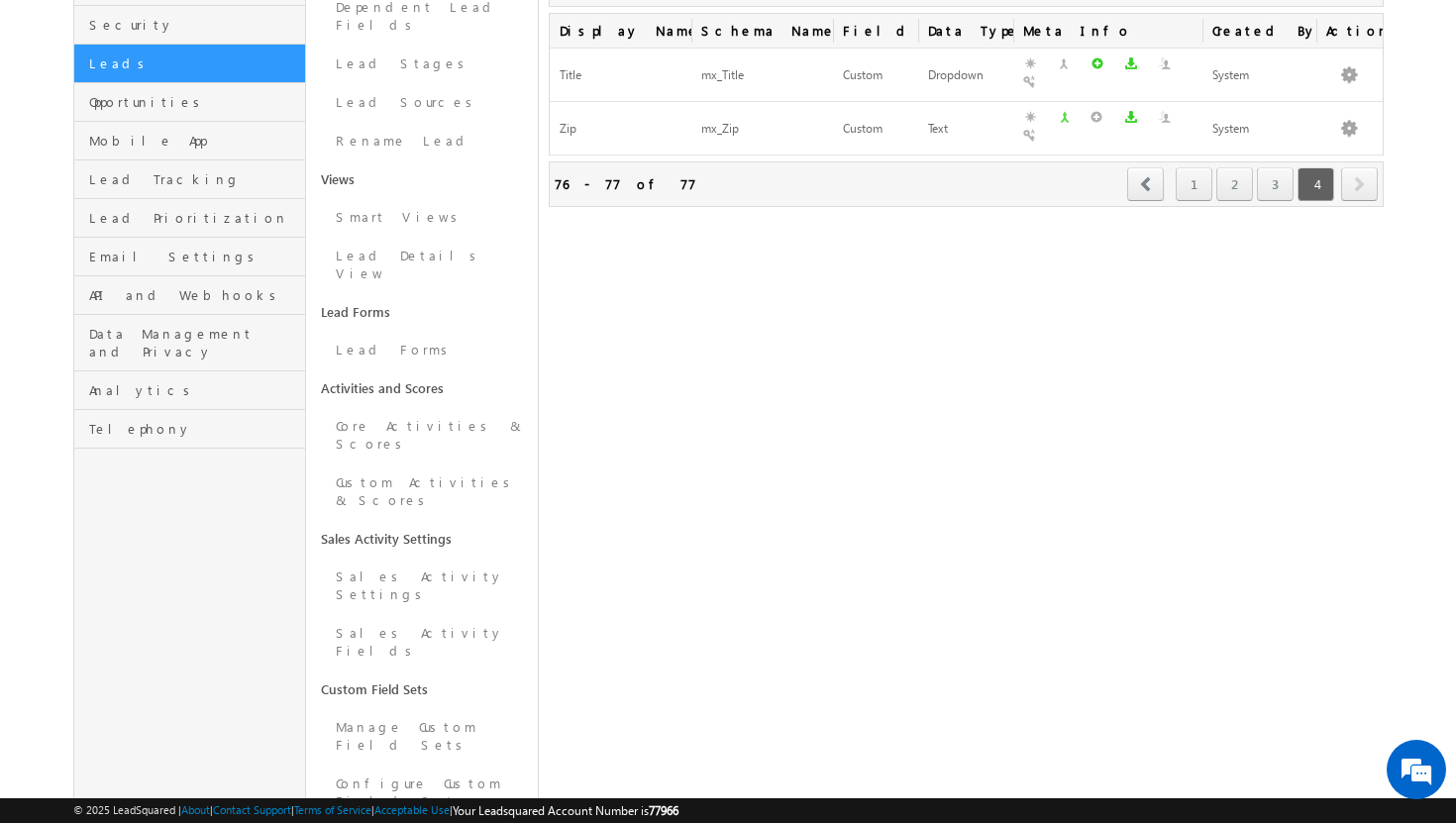 scroll, scrollTop: 431, scrollLeft: 0, axis: vertical 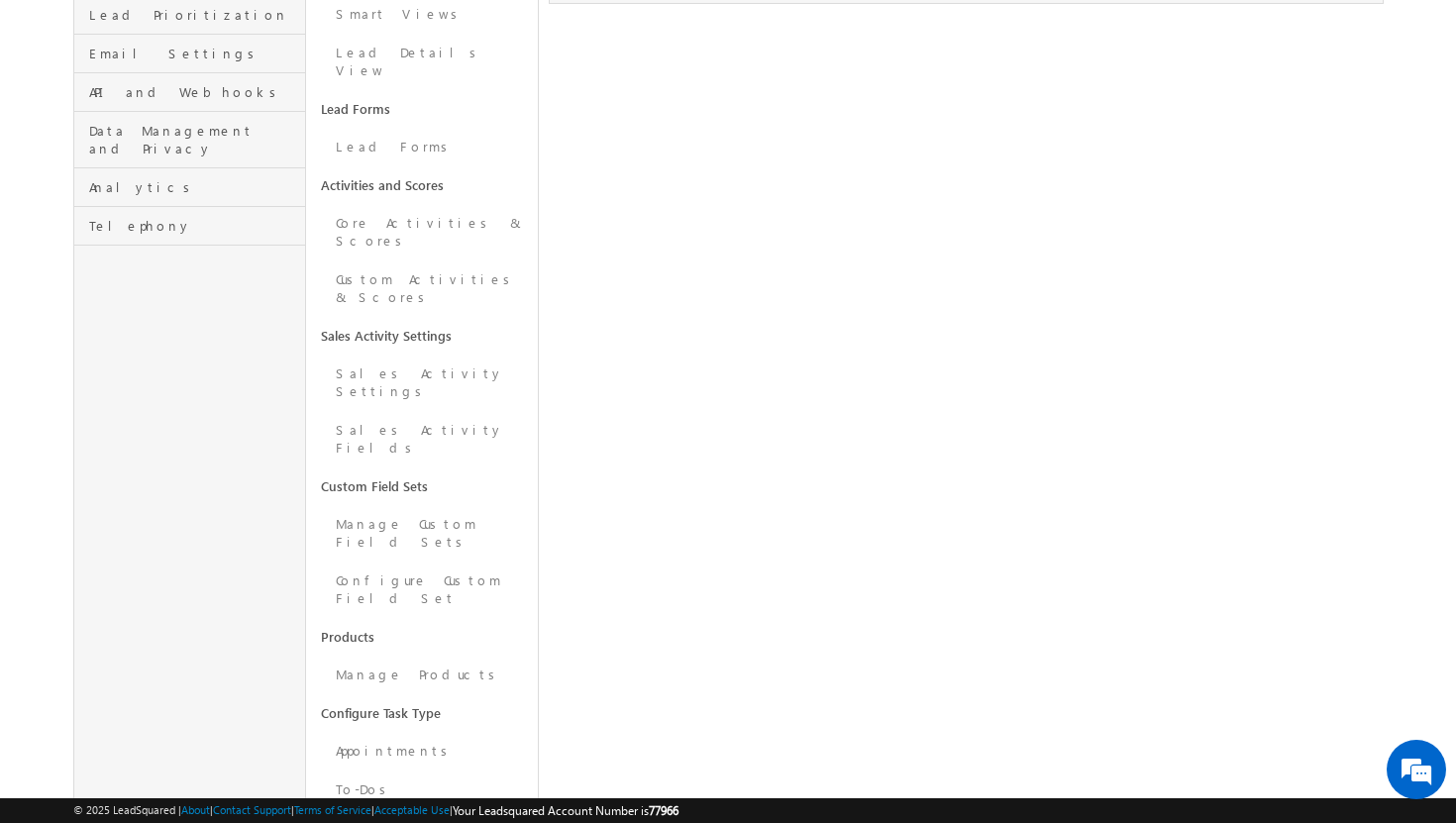 click on "Lead Fields
Manage custom lead fields for your account
Search Lead Fields X   77 results found
View
All select 3
Type
All select 1
Create
Export
Display Name Schema Name Field Type Data Type Meta Info Created By Actions Title mx_Title Custom Dropdown                                           System         Zip mx_Zip Custom Text                                           System         Refresh first prev 1 2 3 4 next" at bounding box center [966, 305] 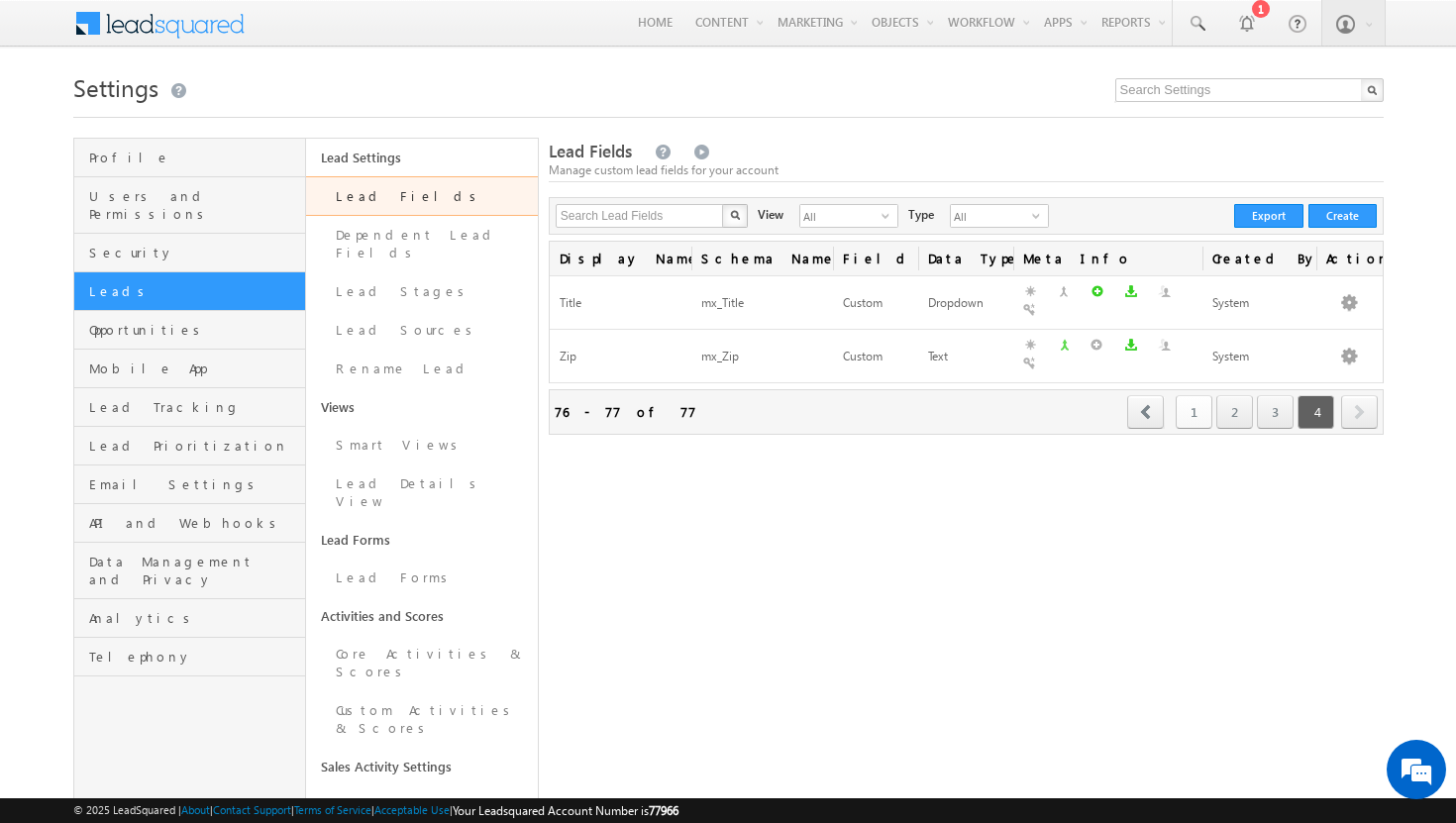 click on "1" at bounding box center (1194, 412) 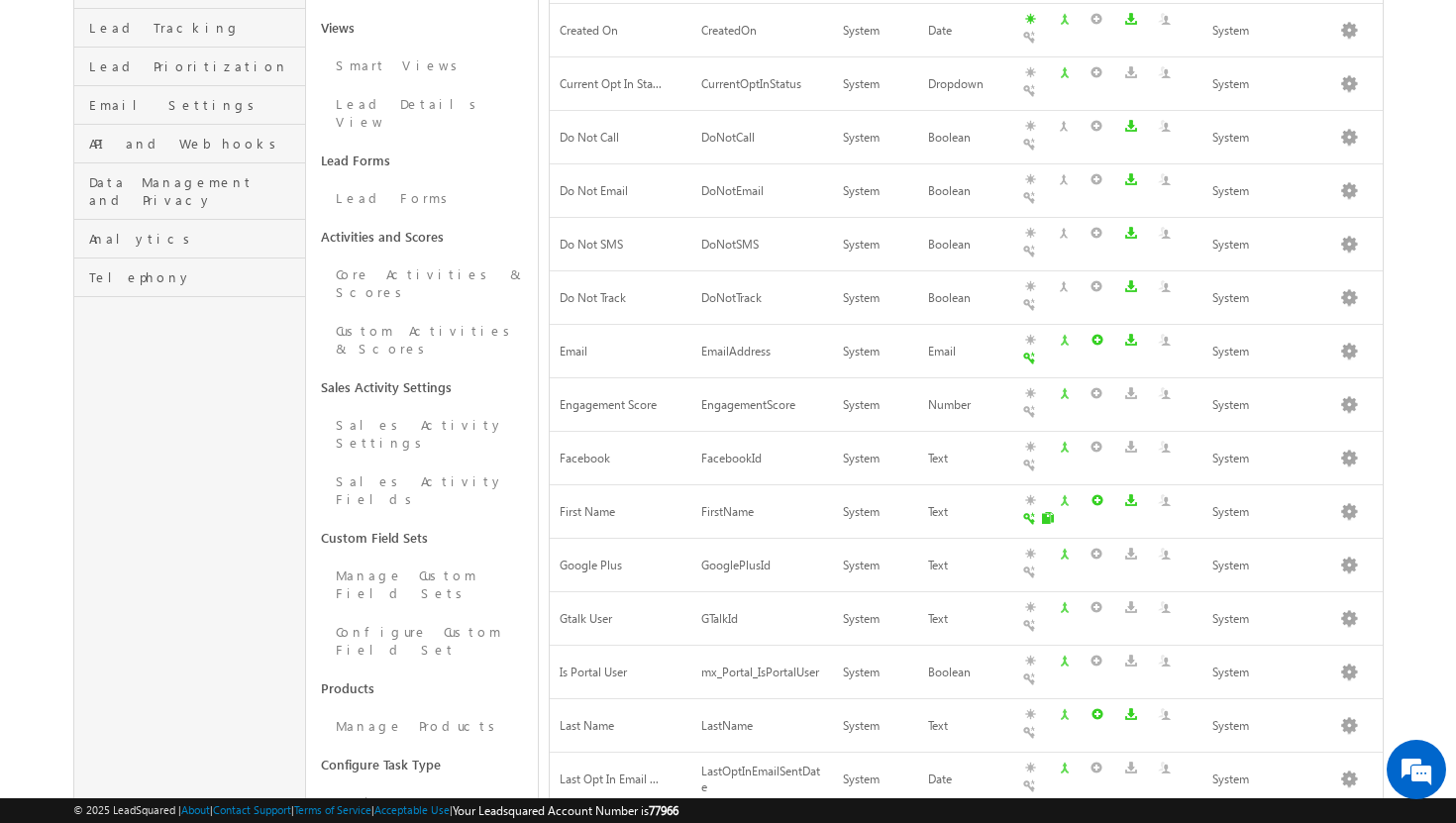 scroll, scrollTop: 345, scrollLeft: 0, axis: vertical 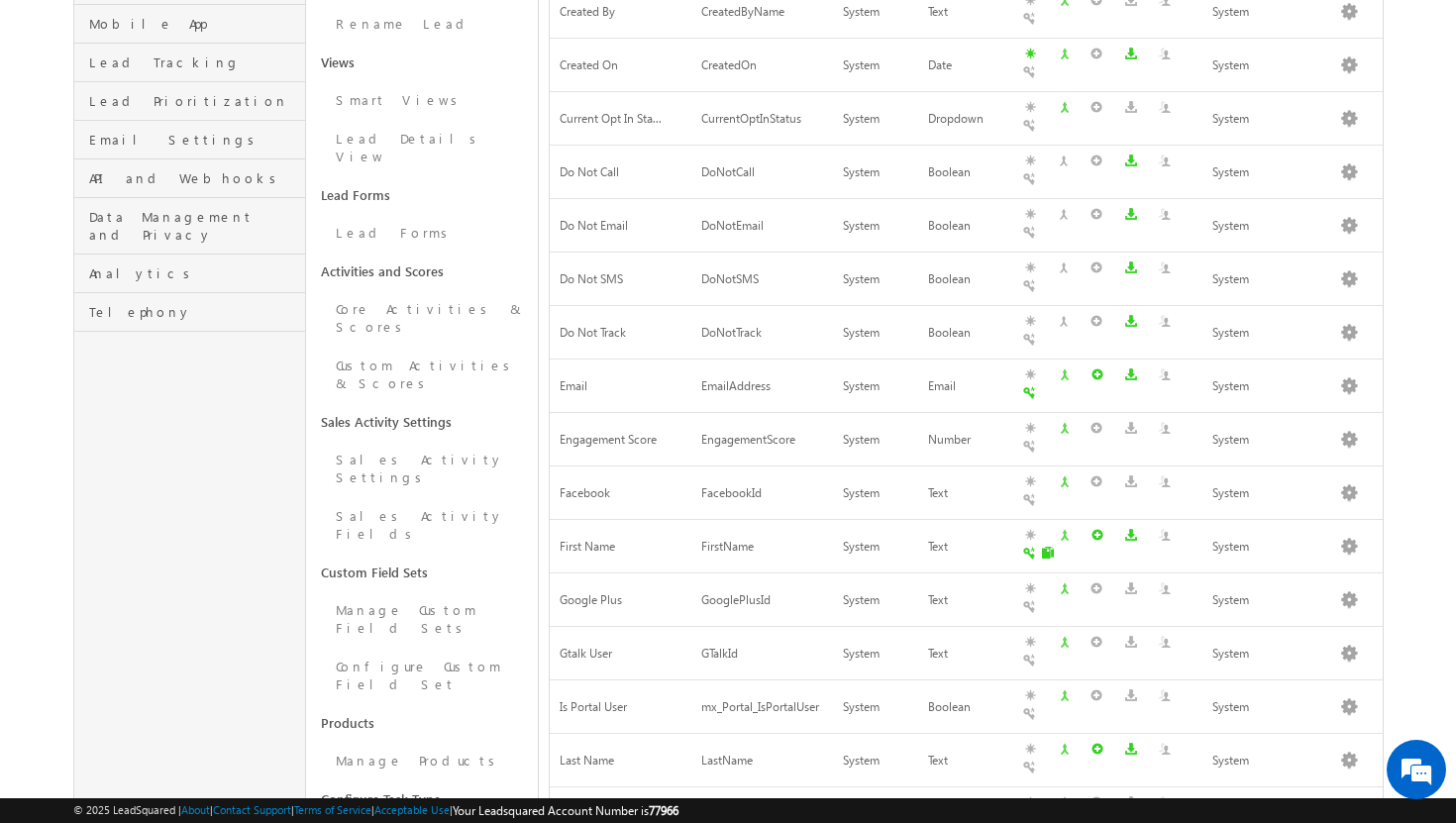click on "Field is  marked unique. It will not  accept duplicate values." at bounding box center [1098, 334] 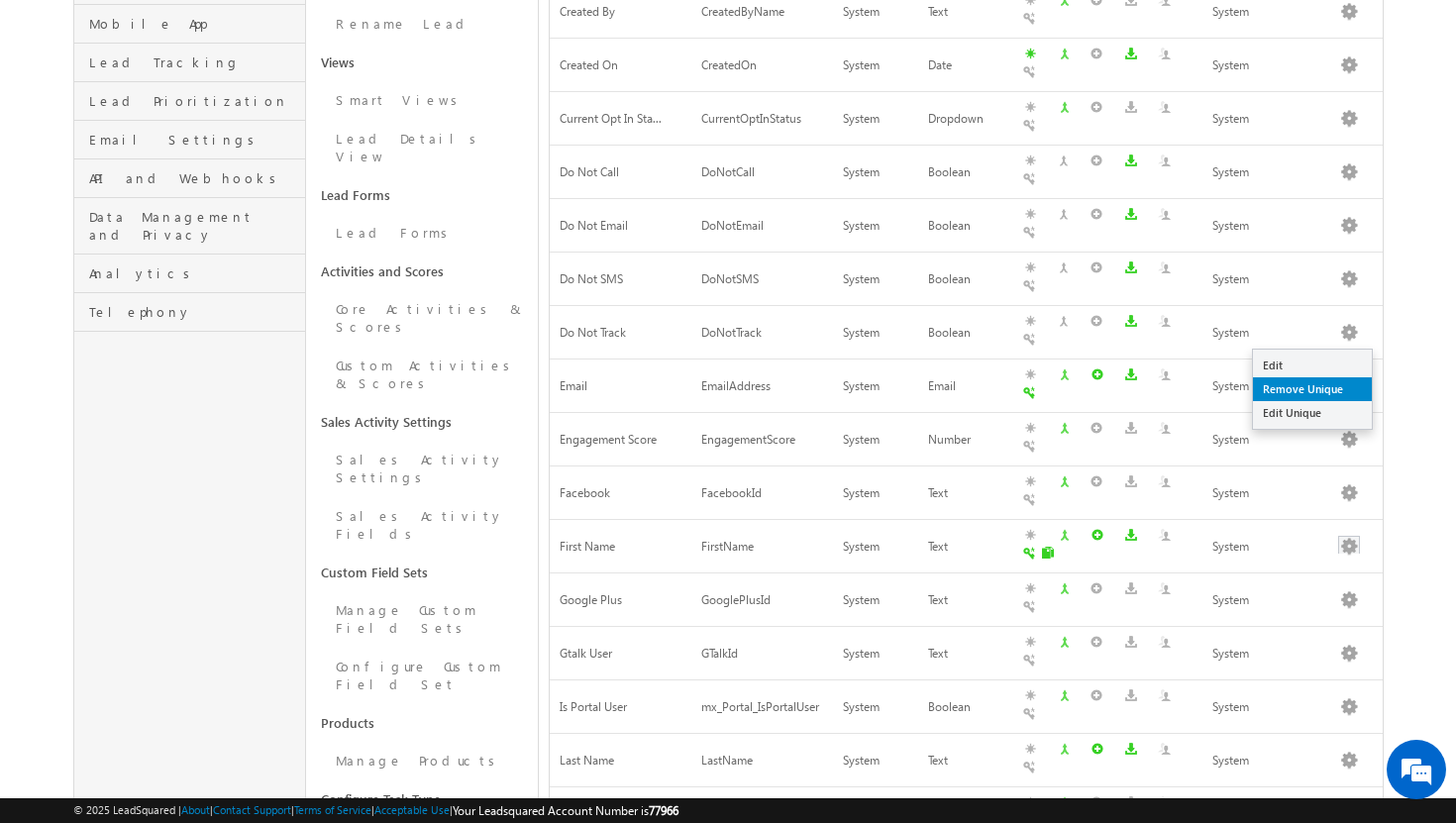 click on "Remove Unique" at bounding box center (1312, 389) 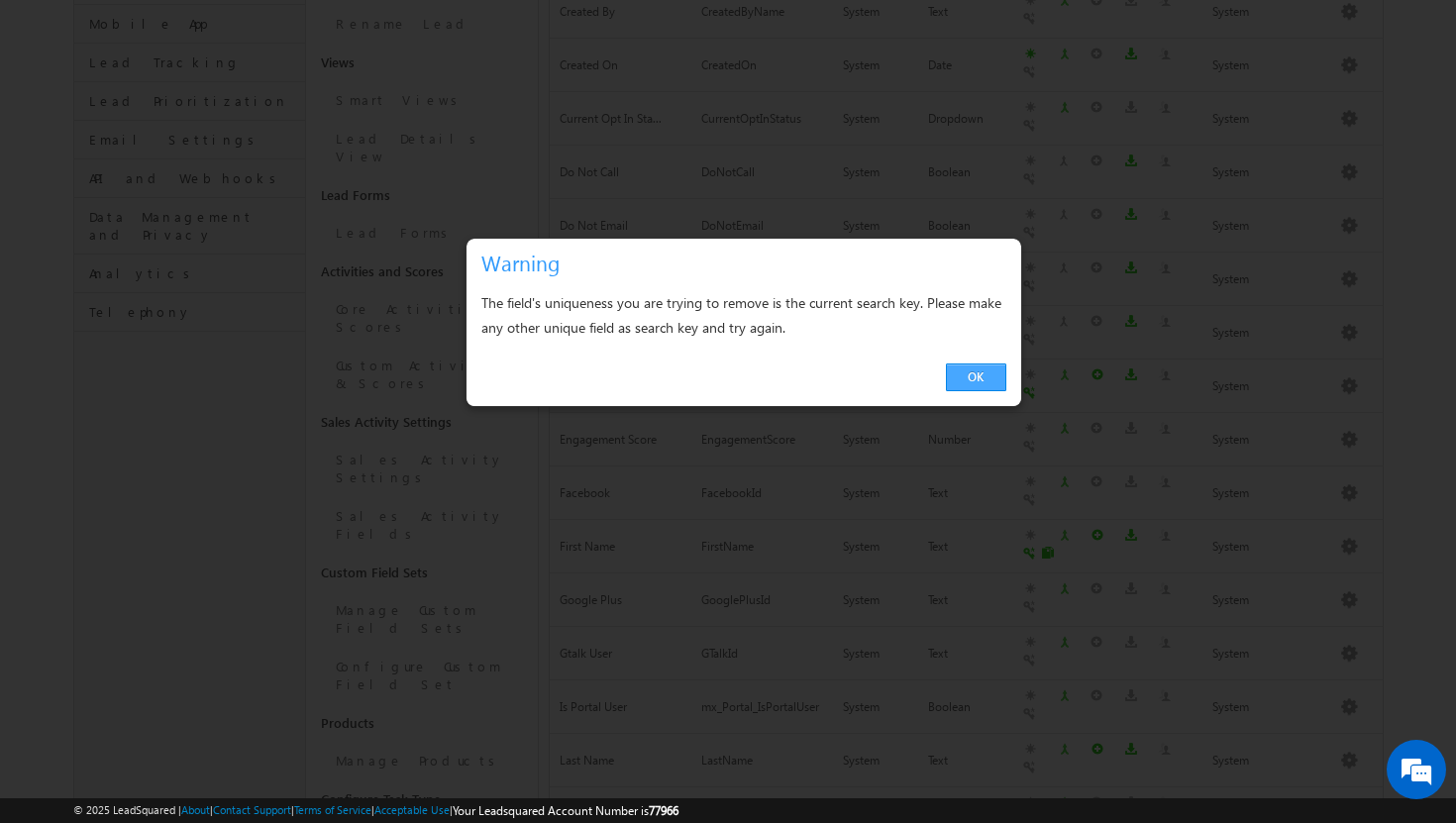 click on "OK" at bounding box center [976, 377] 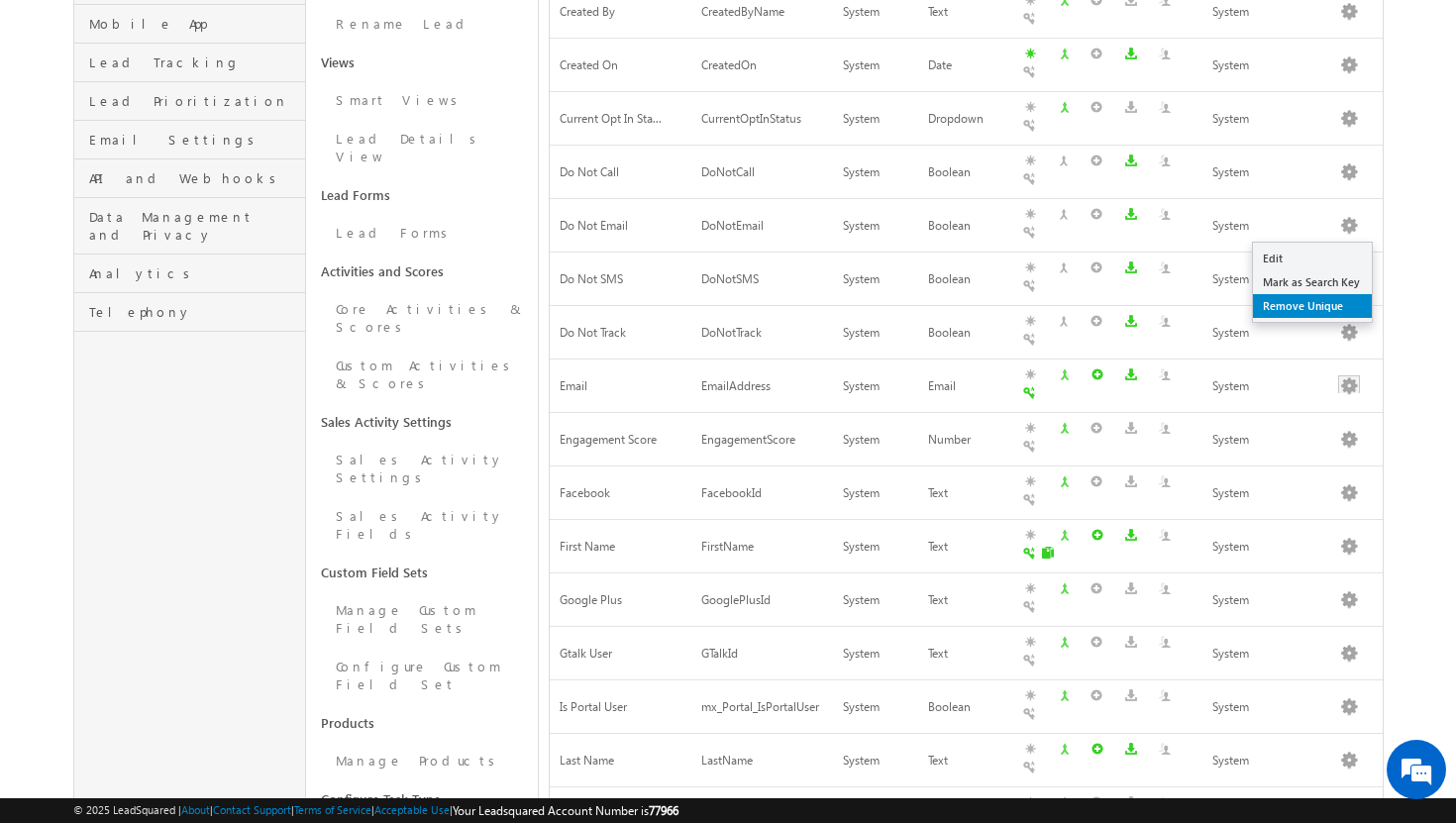 click on "Remove Unique" at bounding box center (1312, 306) 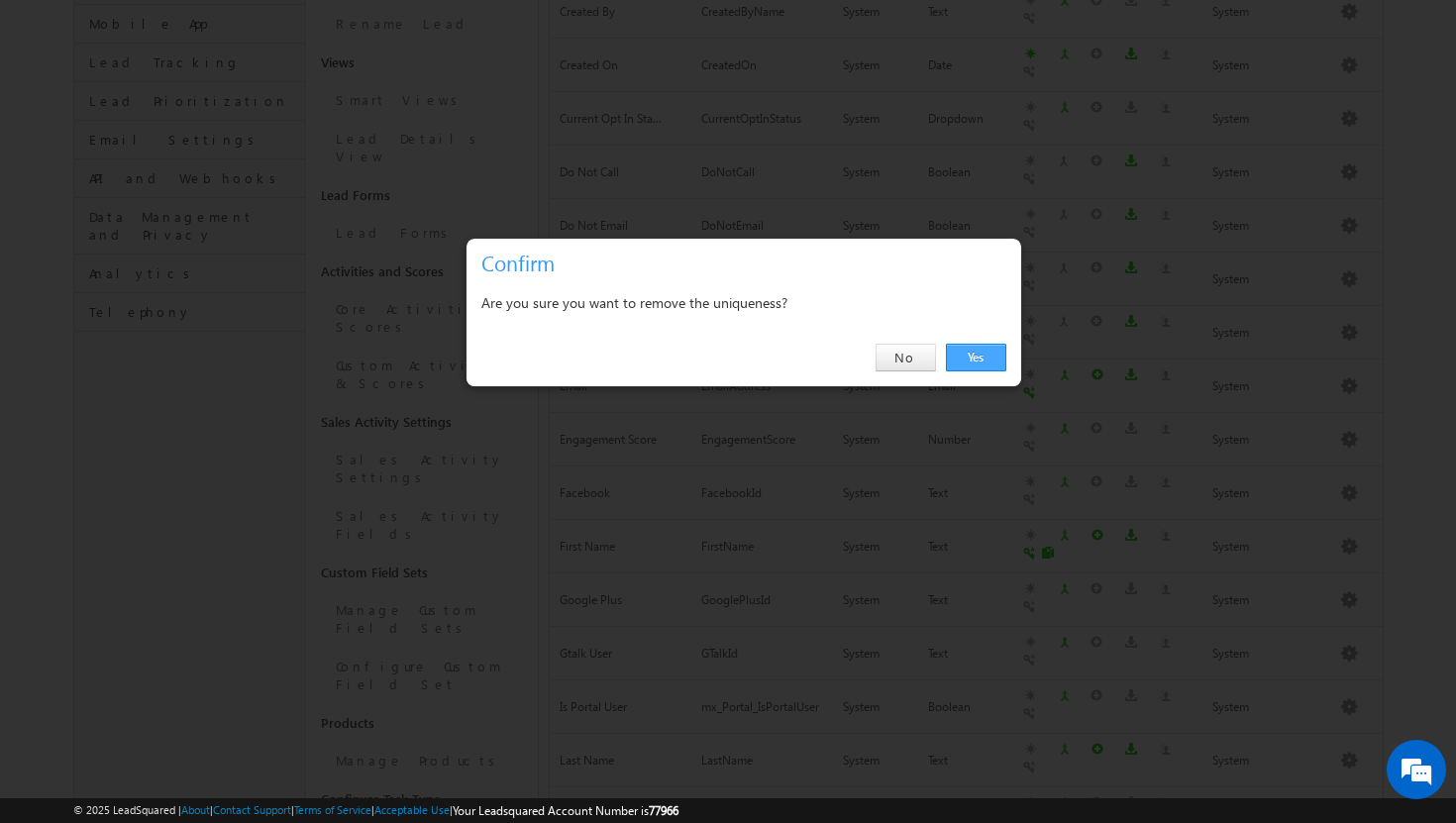 click on "Yes" at bounding box center [976, 358] 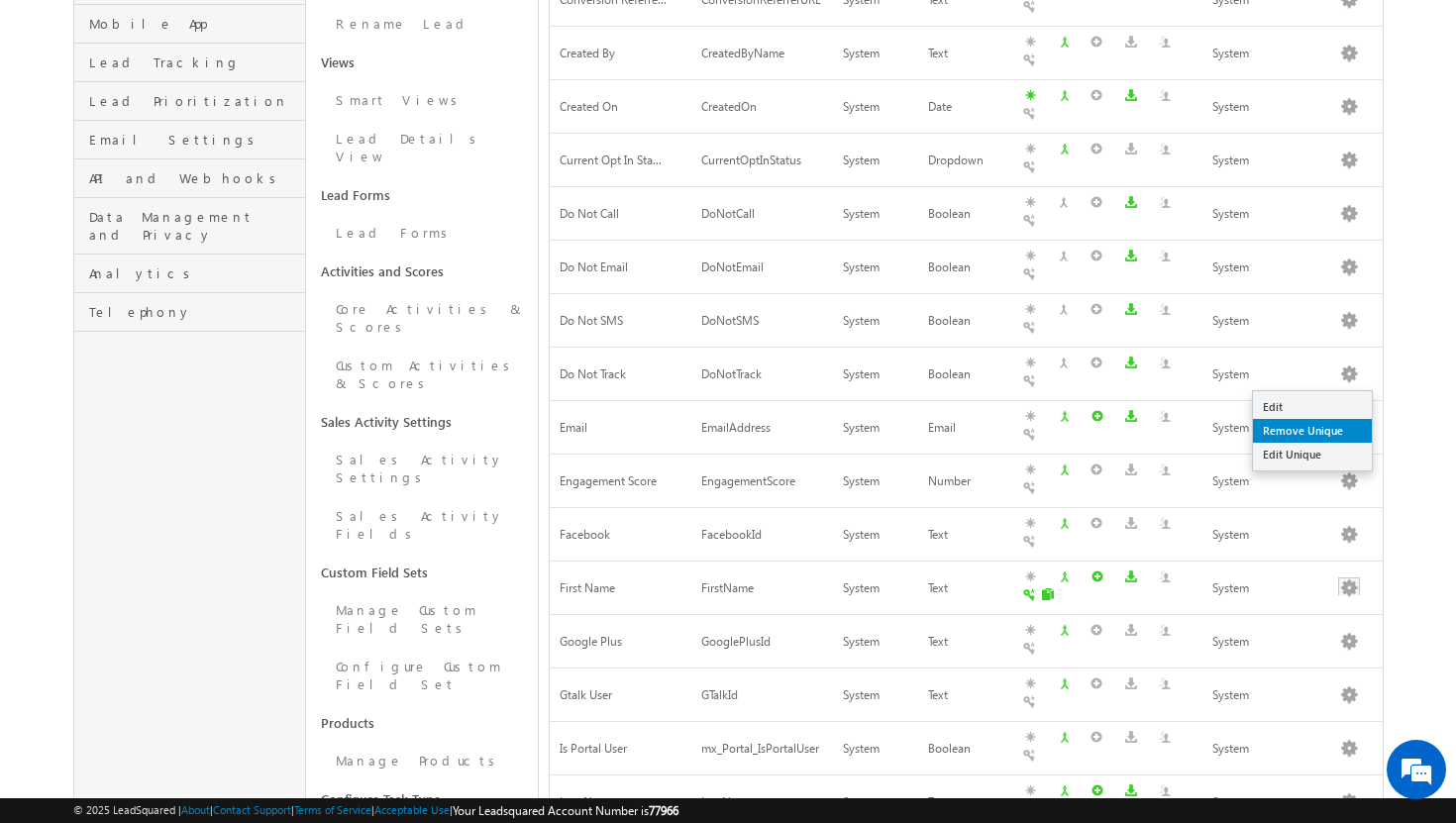 click on "Remove Unique" at bounding box center [1312, 431] 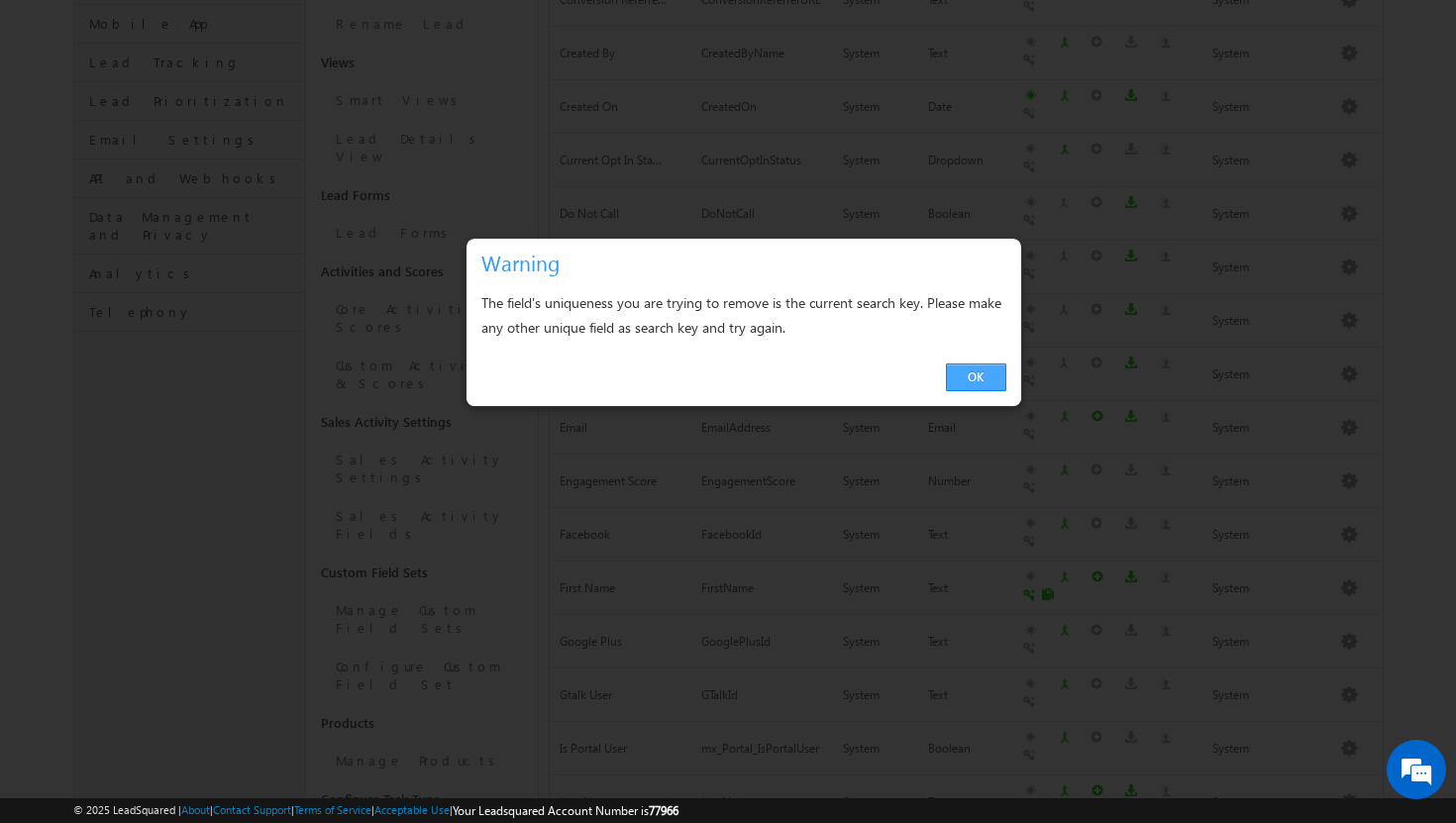 click on "OK" at bounding box center (976, 377) 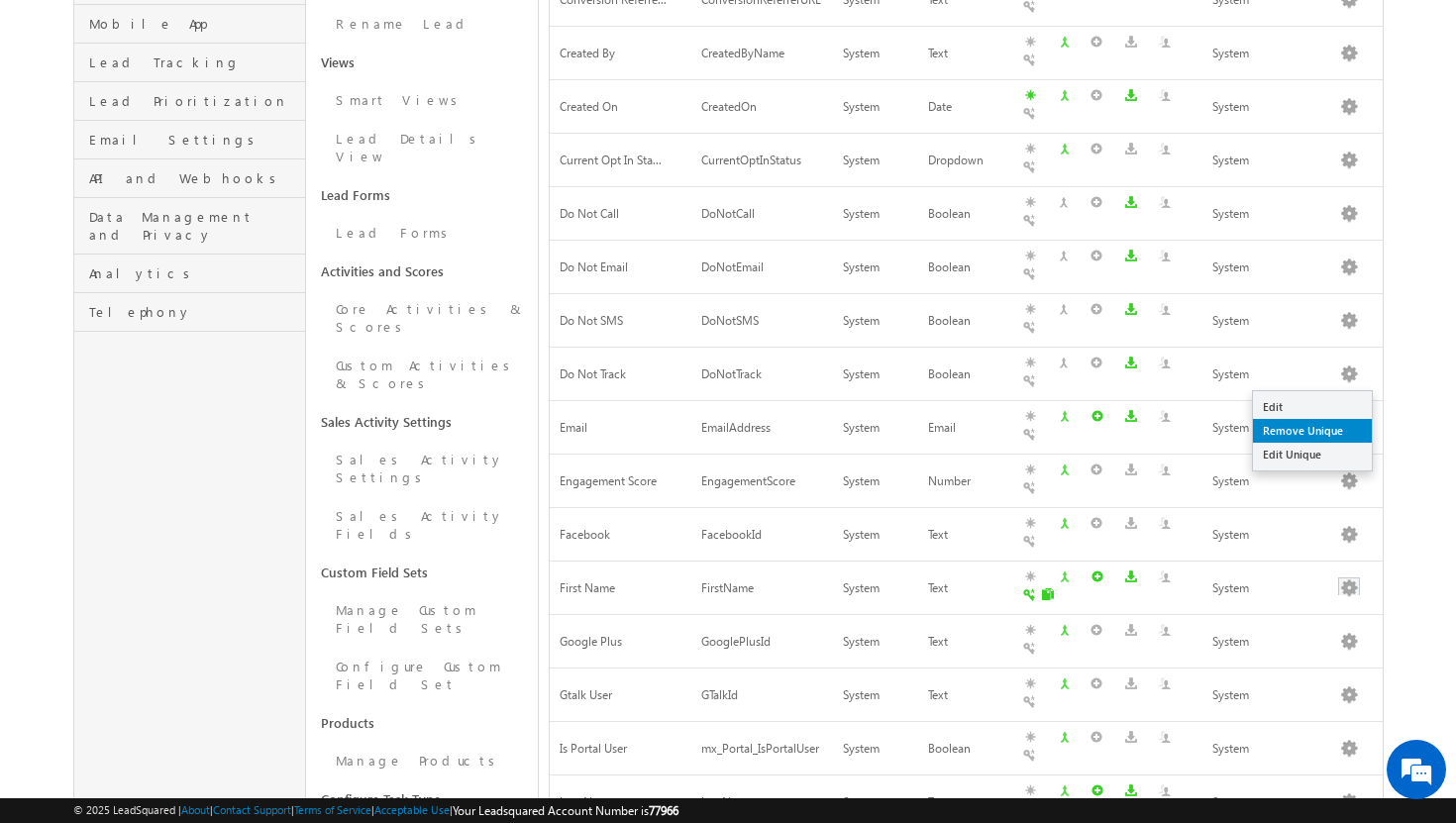 click on "Remove Unique" at bounding box center (1312, 431) 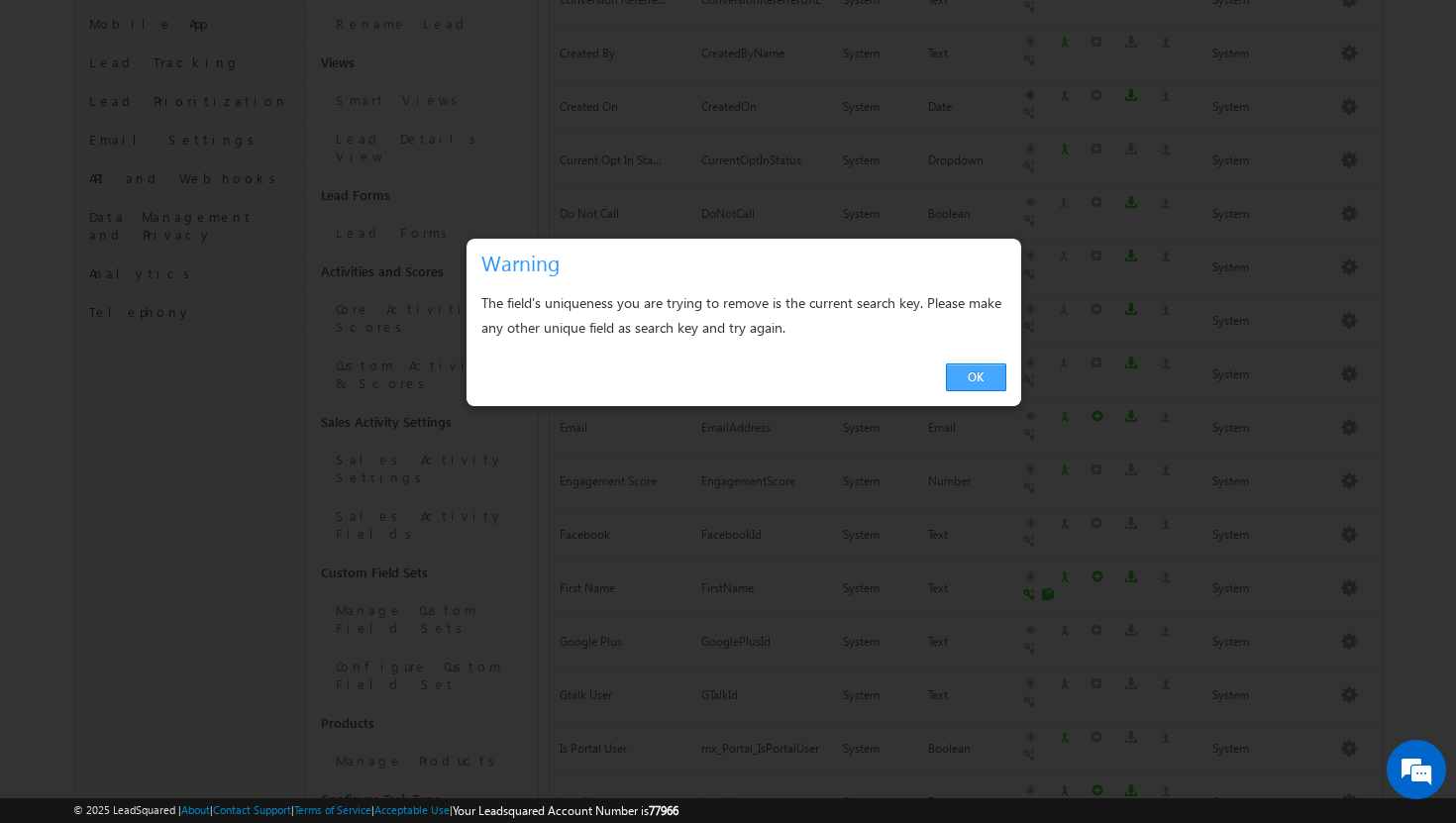 click on "OK" at bounding box center (976, 377) 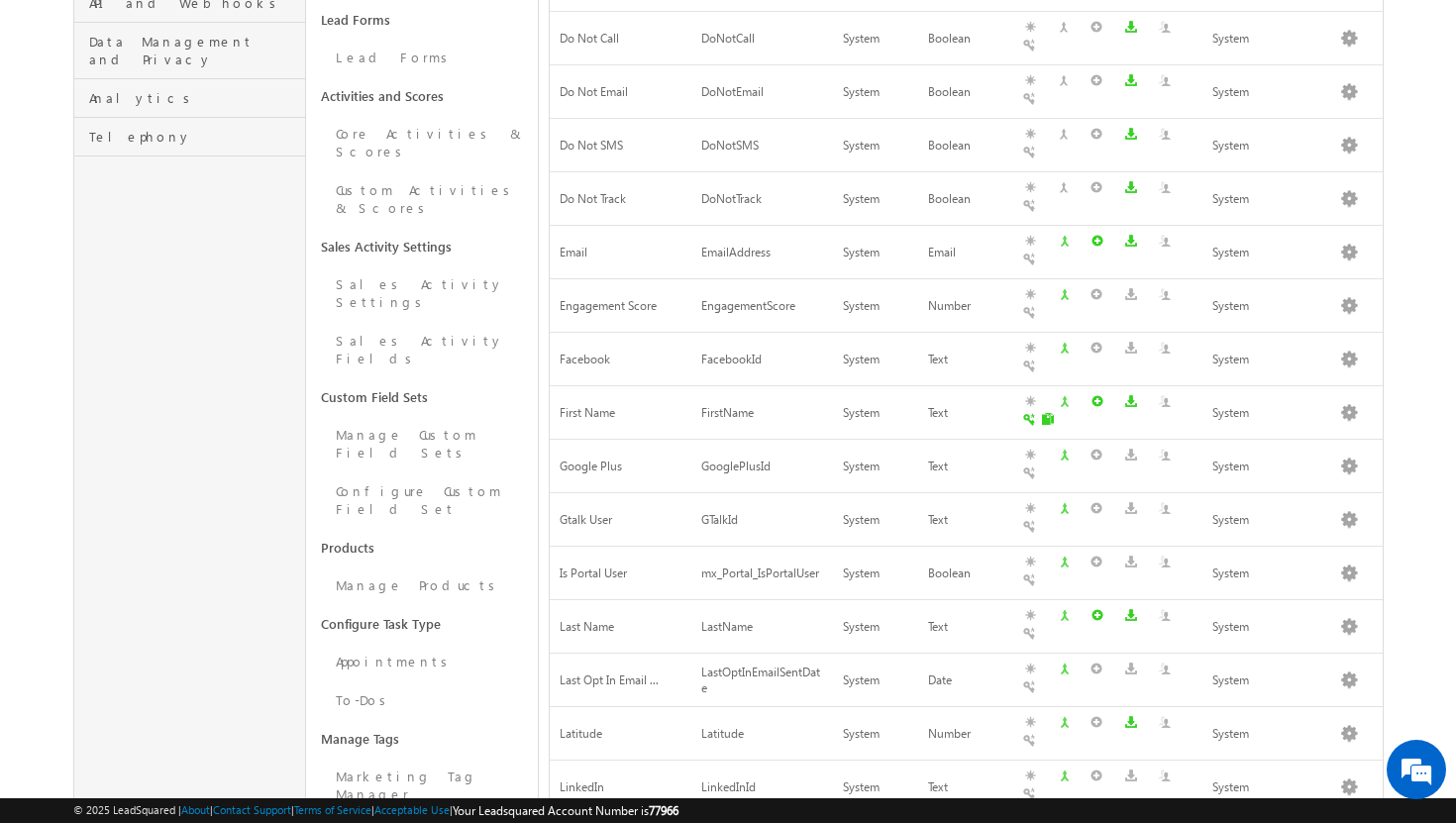scroll, scrollTop: 564, scrollLeft: 0, axis: vertical 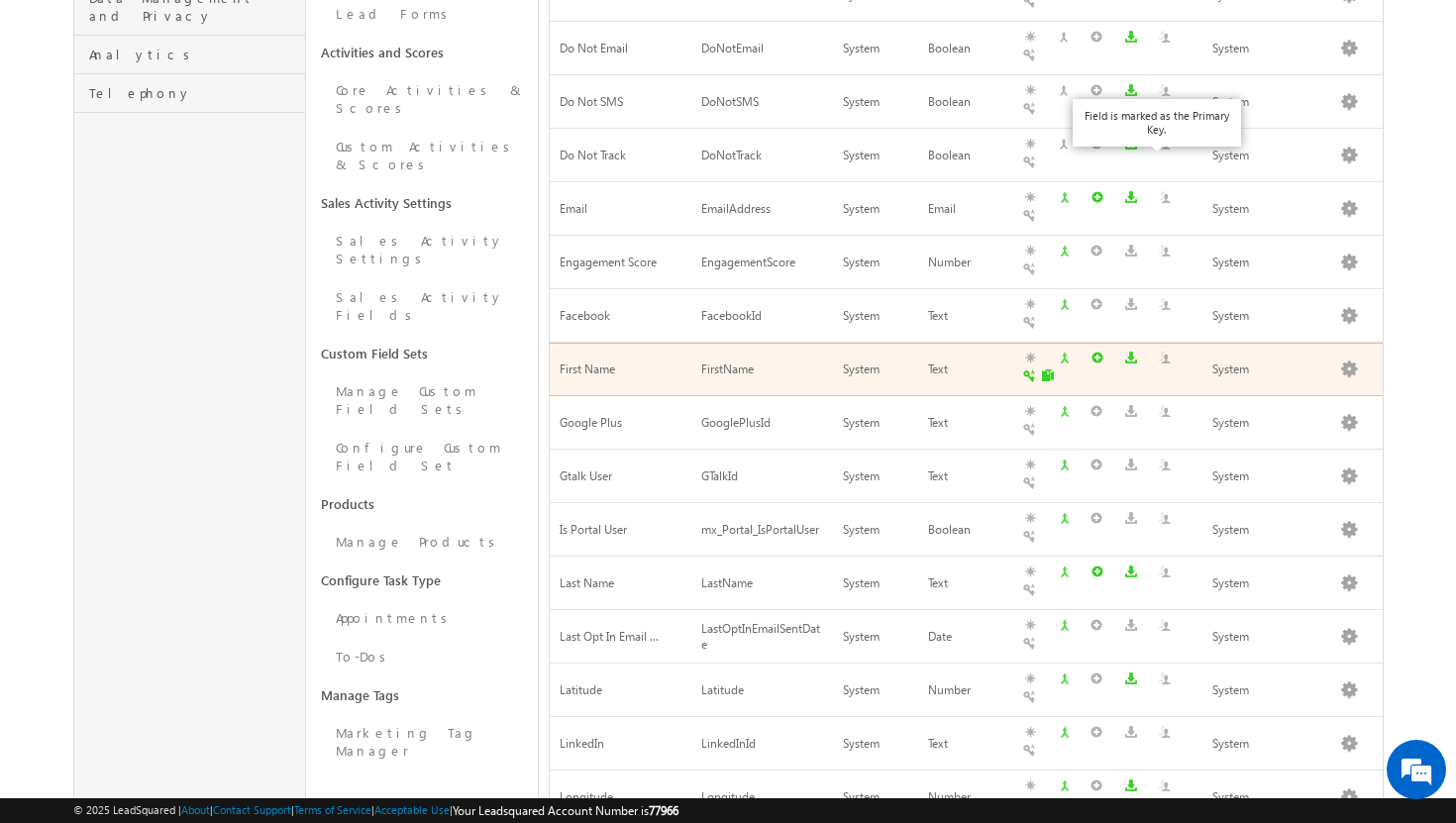 click at bounding box center [1050, 378] 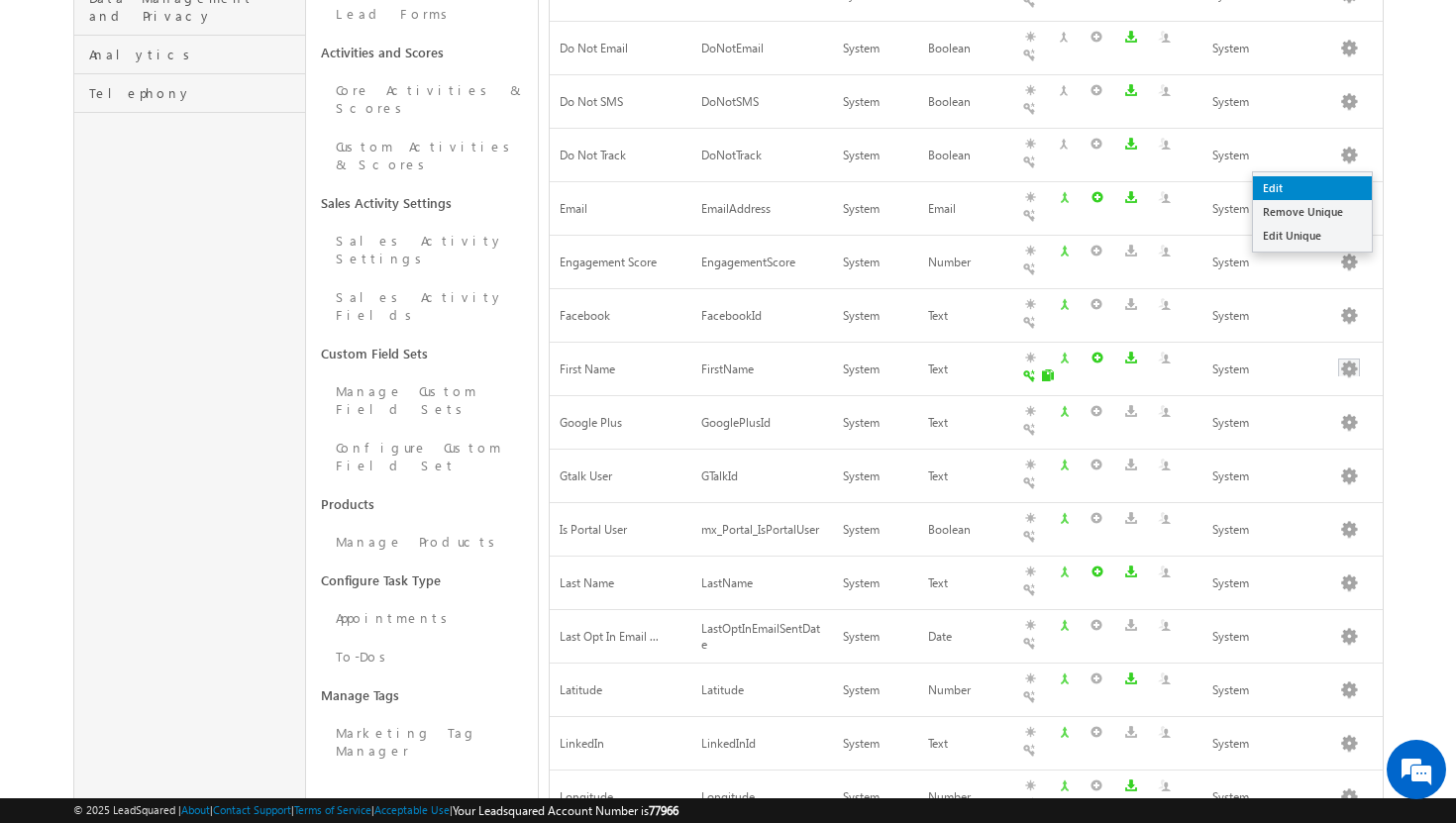 click on "Edit" at bounding box center [1312, 188] 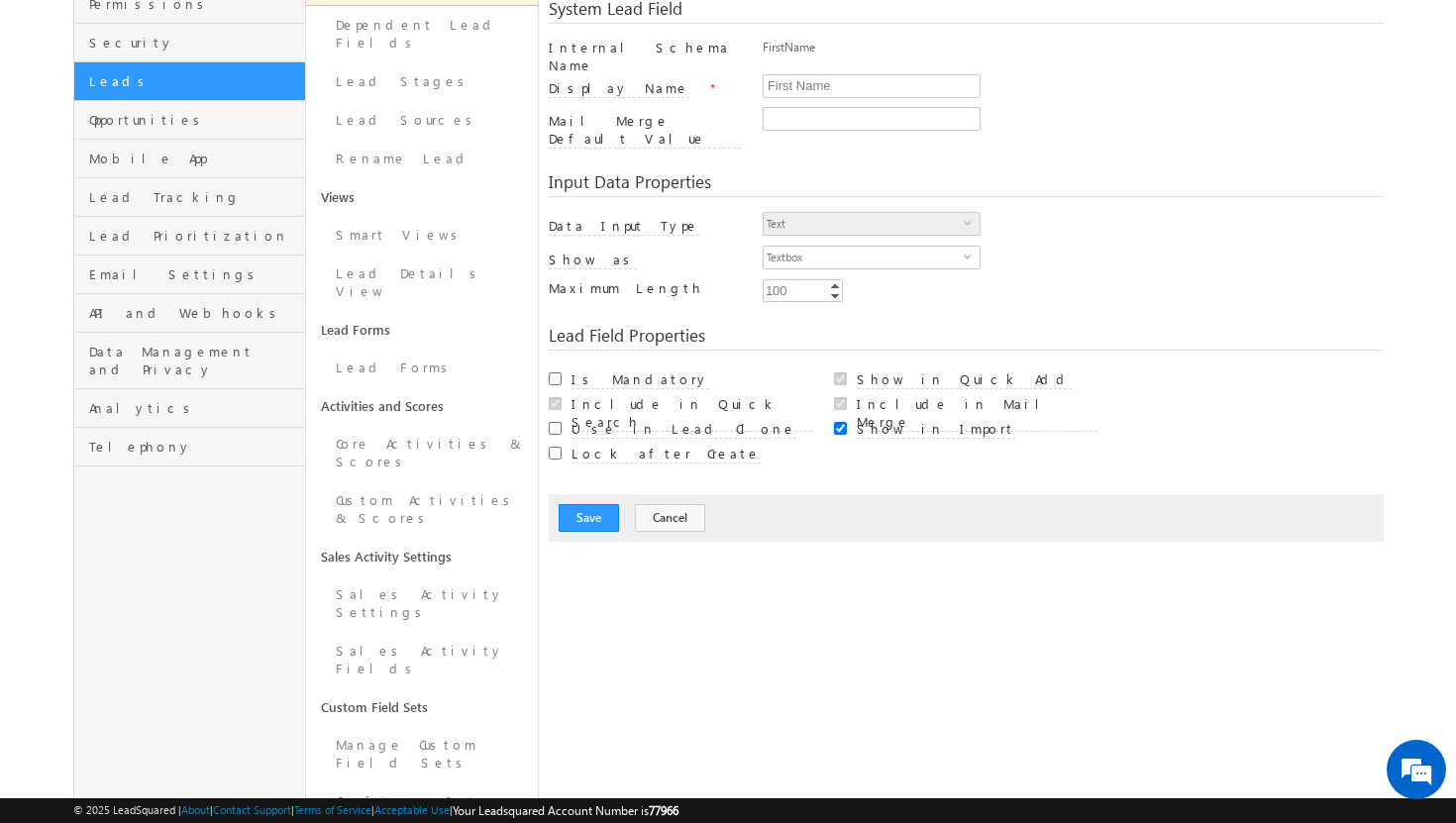 scroll, scrollTop: 211, scrollLeft: 0, axis: vertical 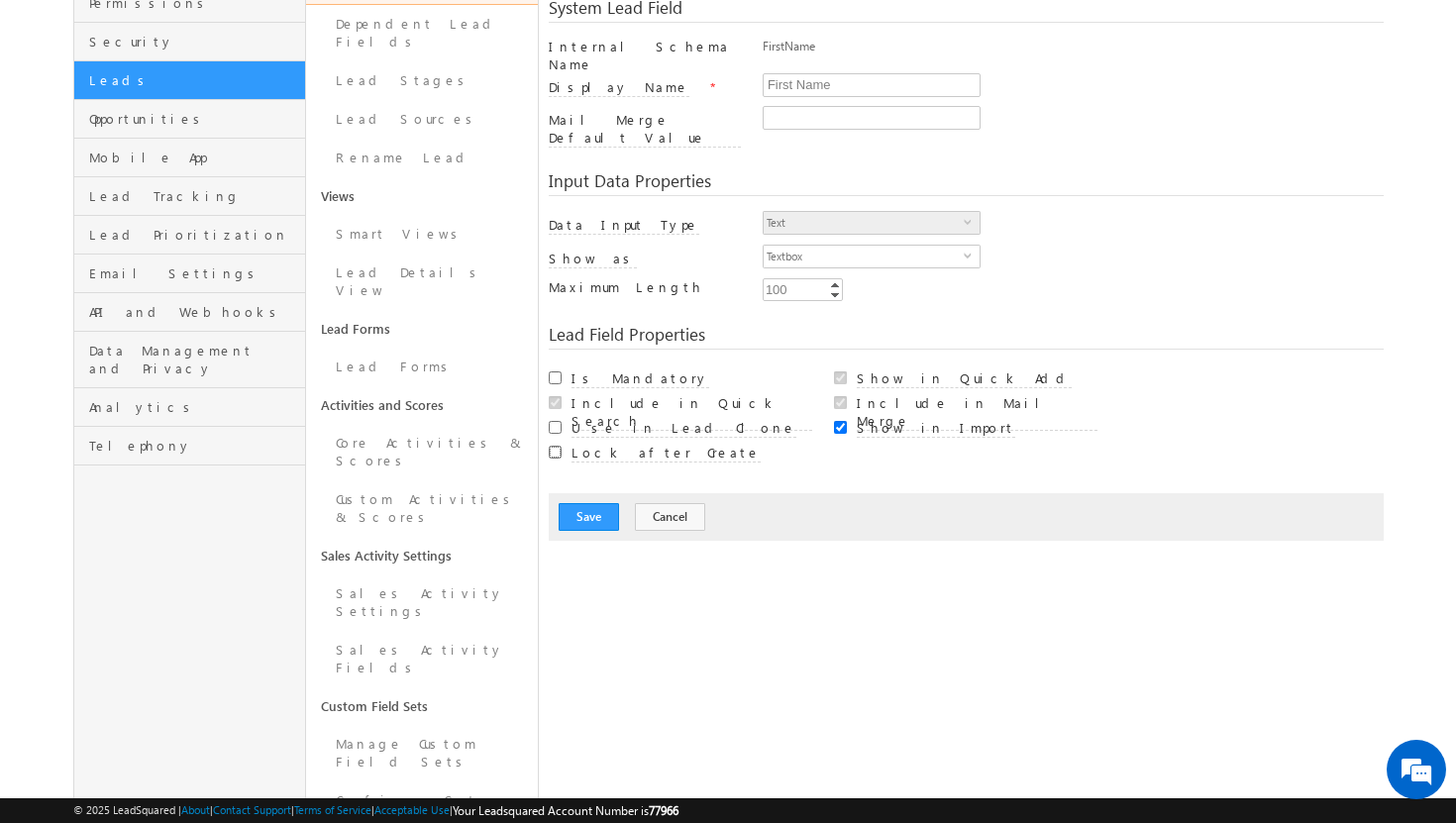 click on "Lock after Create" at bounding box center [555, 452] 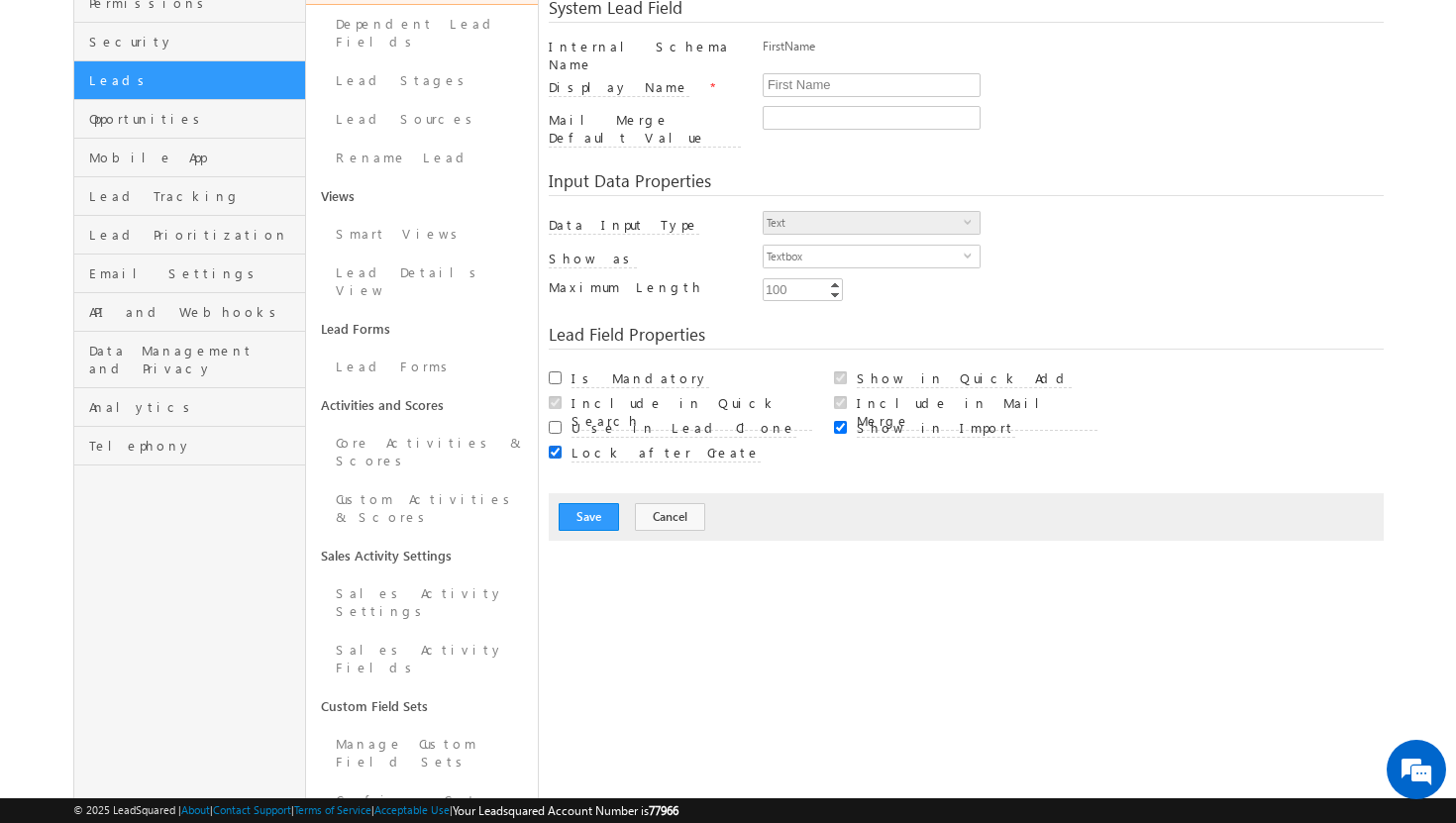 click on "Lock after Create" at bounding box center [555, 452] 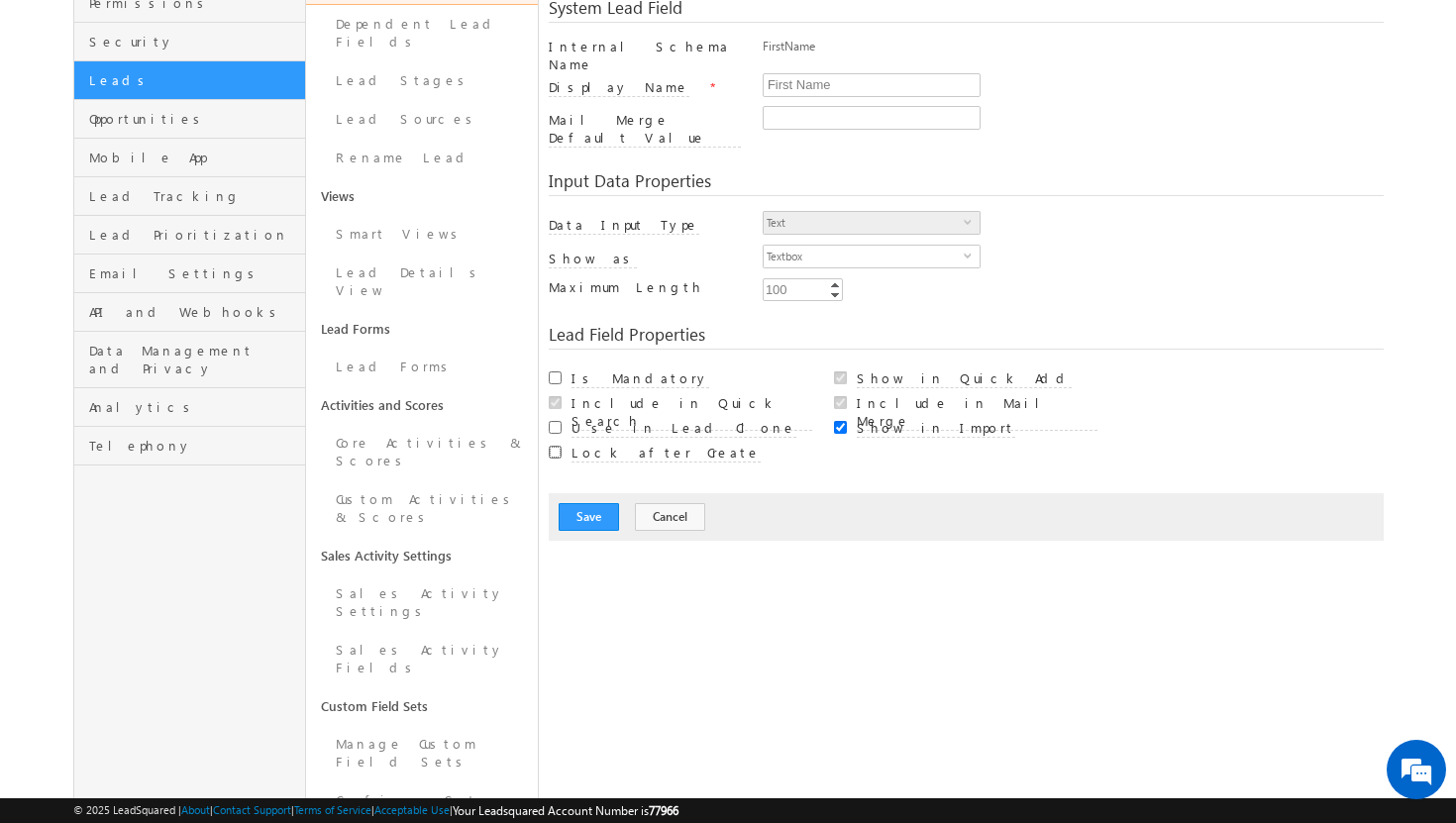 click on "Lock after Create" at bounding box center (555, 452) 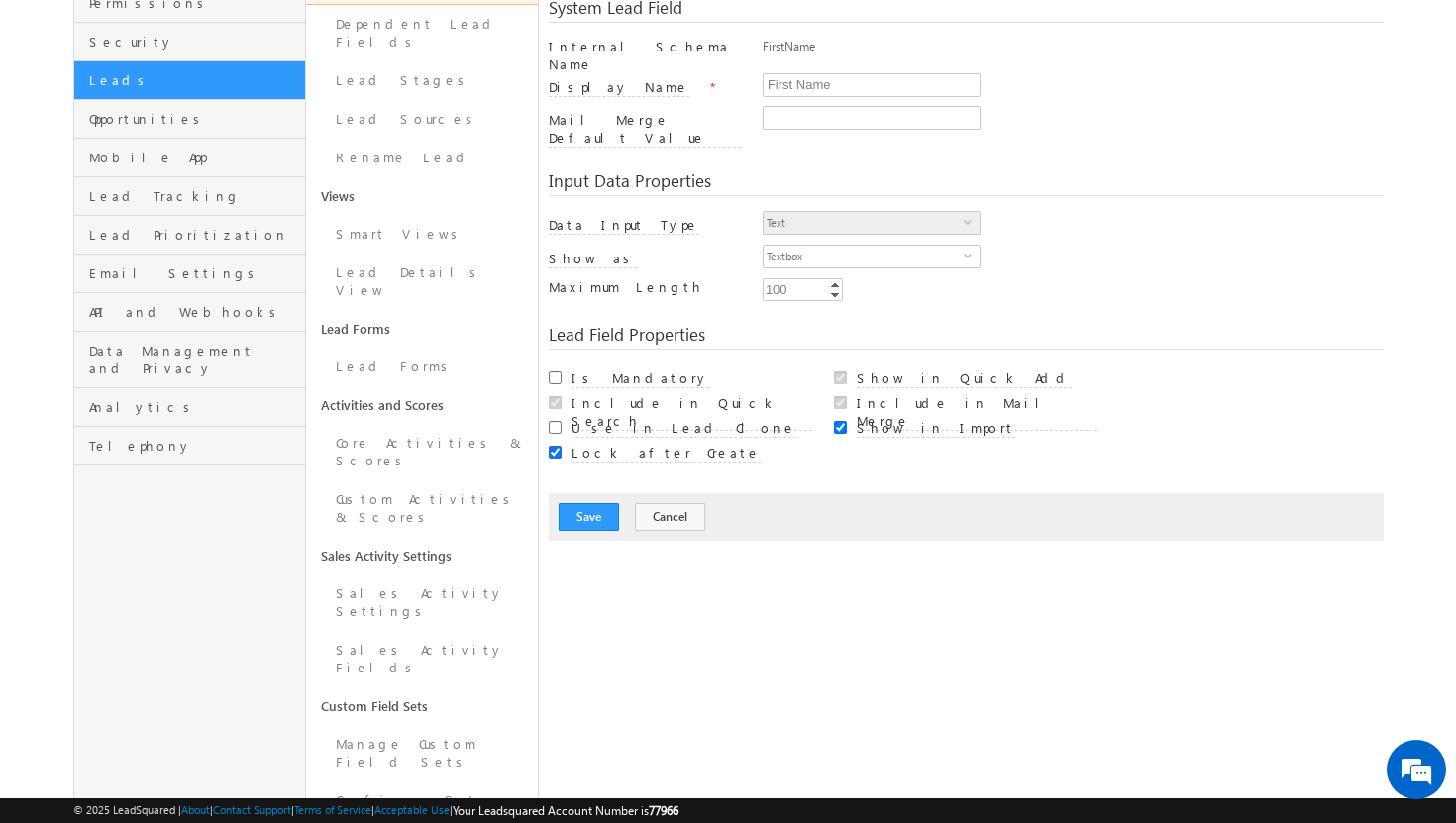 click on "Lock after Create" at bounding box center (555, 452) 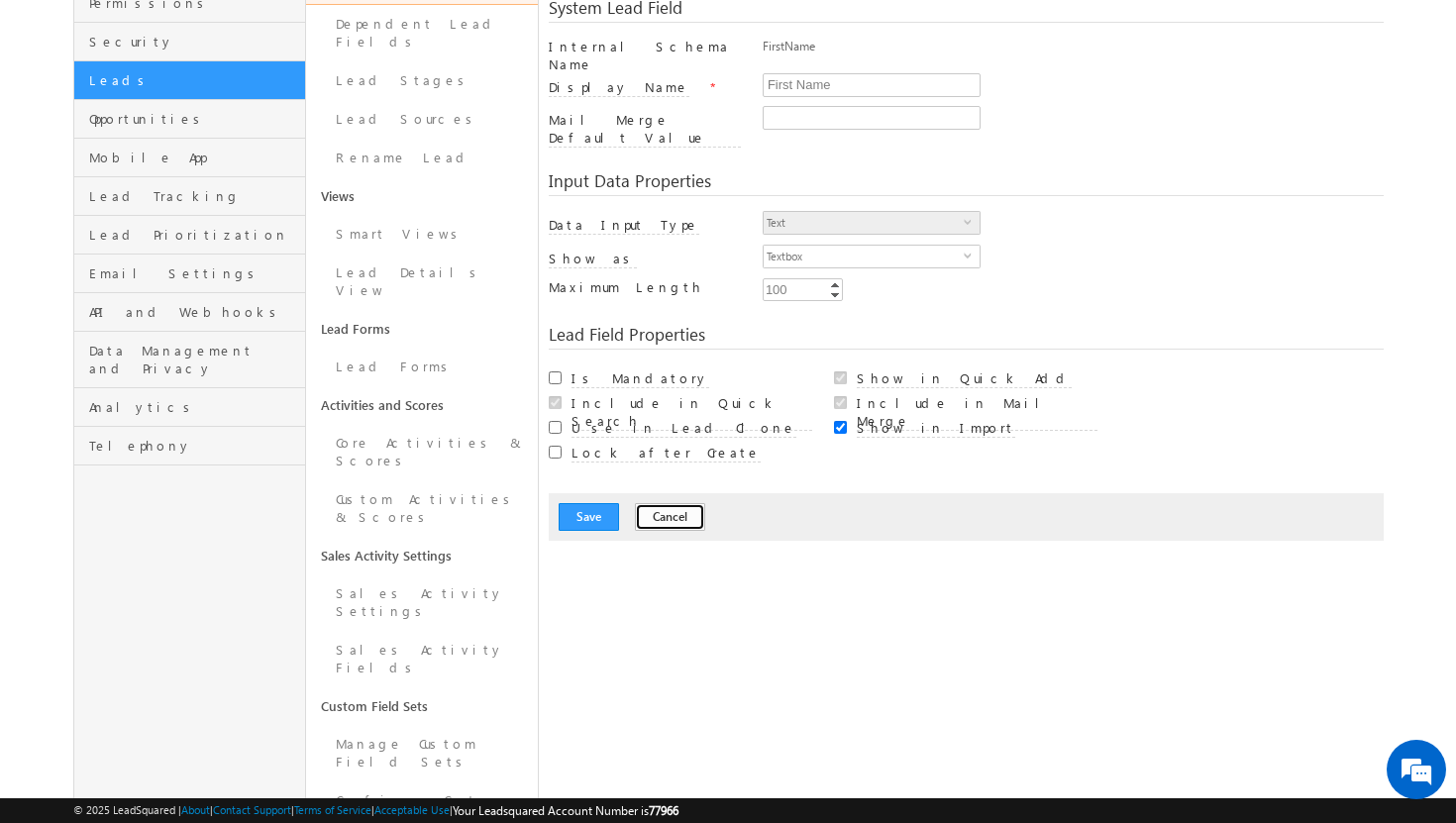 click on "Cancel" at bounding box center (670, 517) 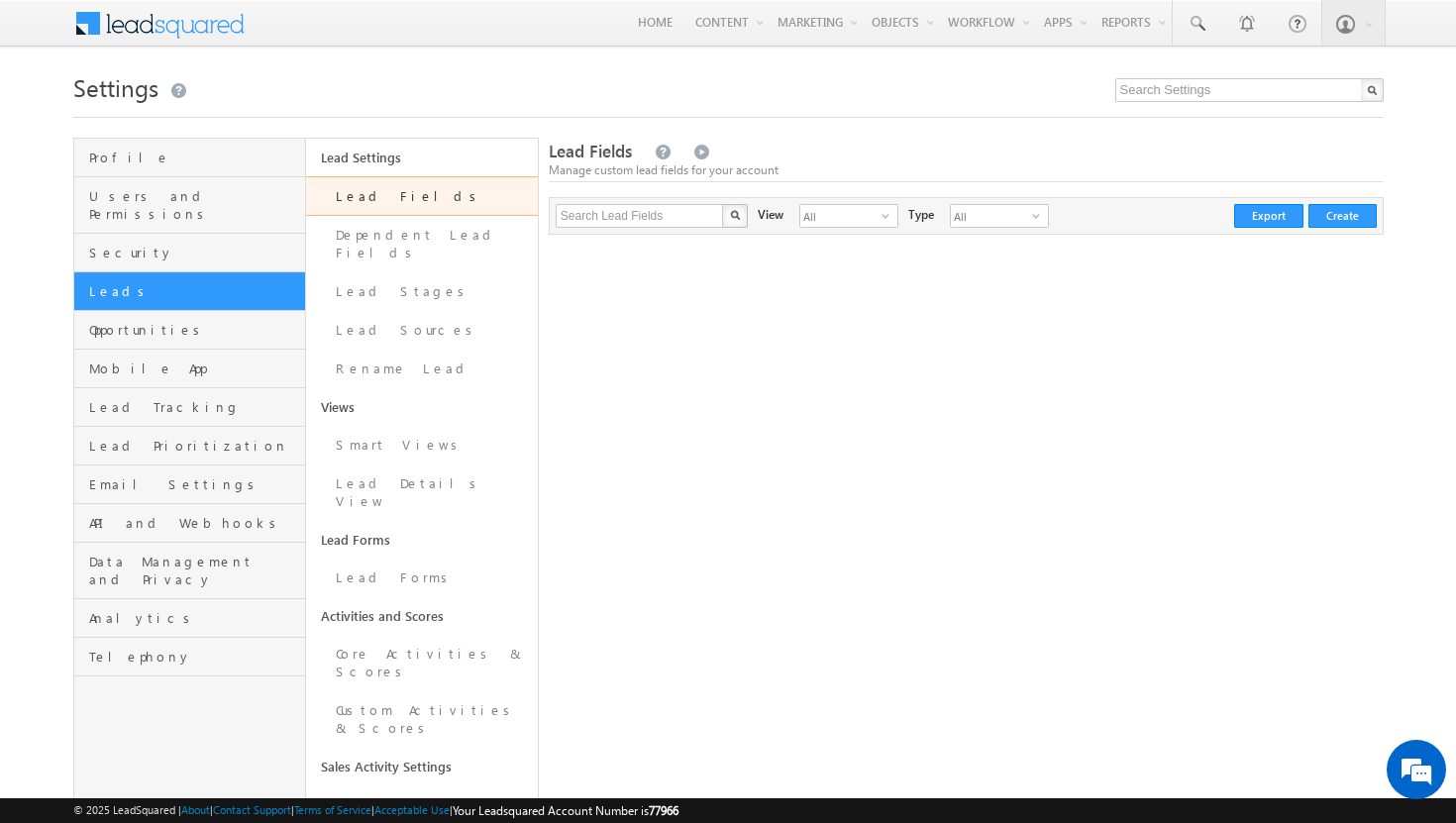 scroll, scrollTop: 0, scrollLeft: 0, axis: both 